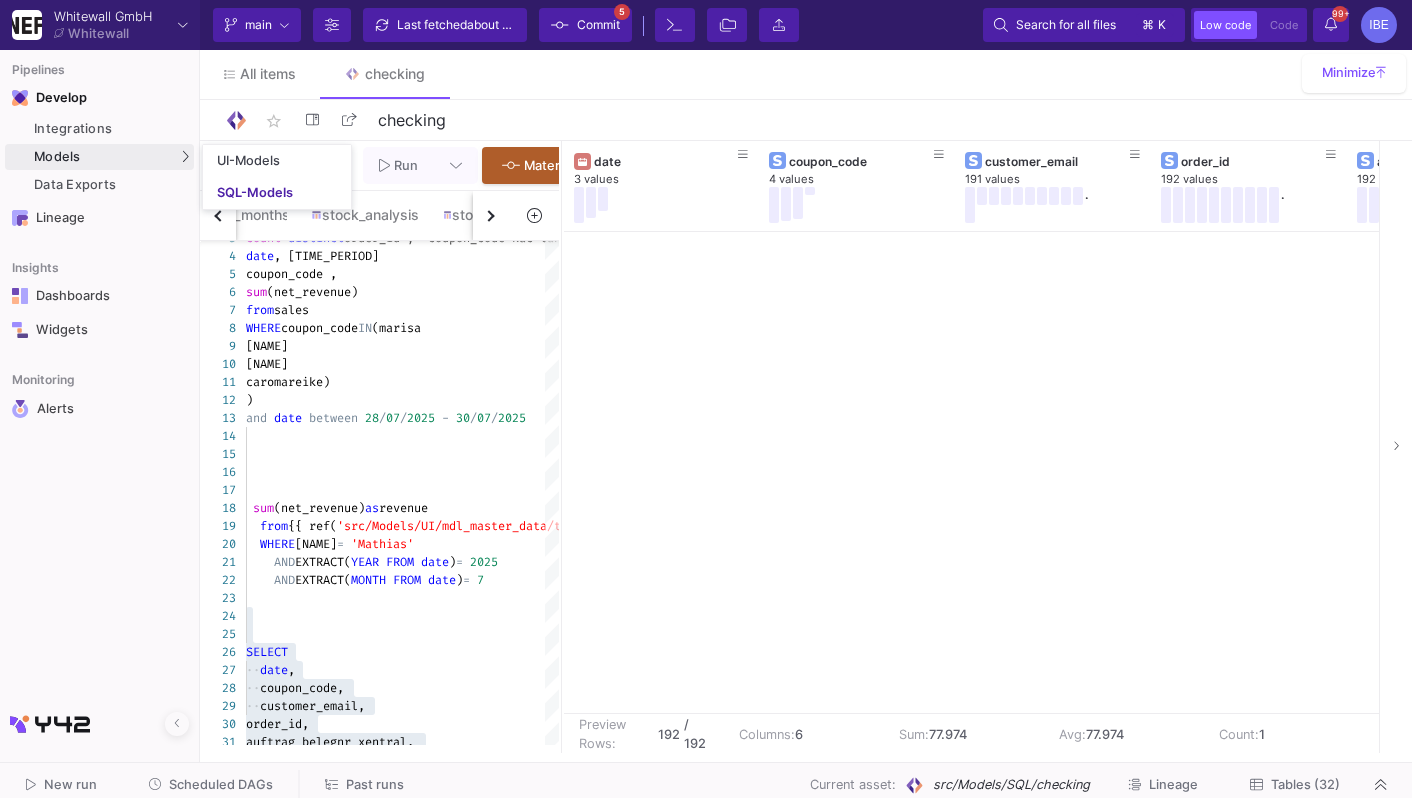 scroll, scrollTop: 0, scrollLeft: 0, axis: both 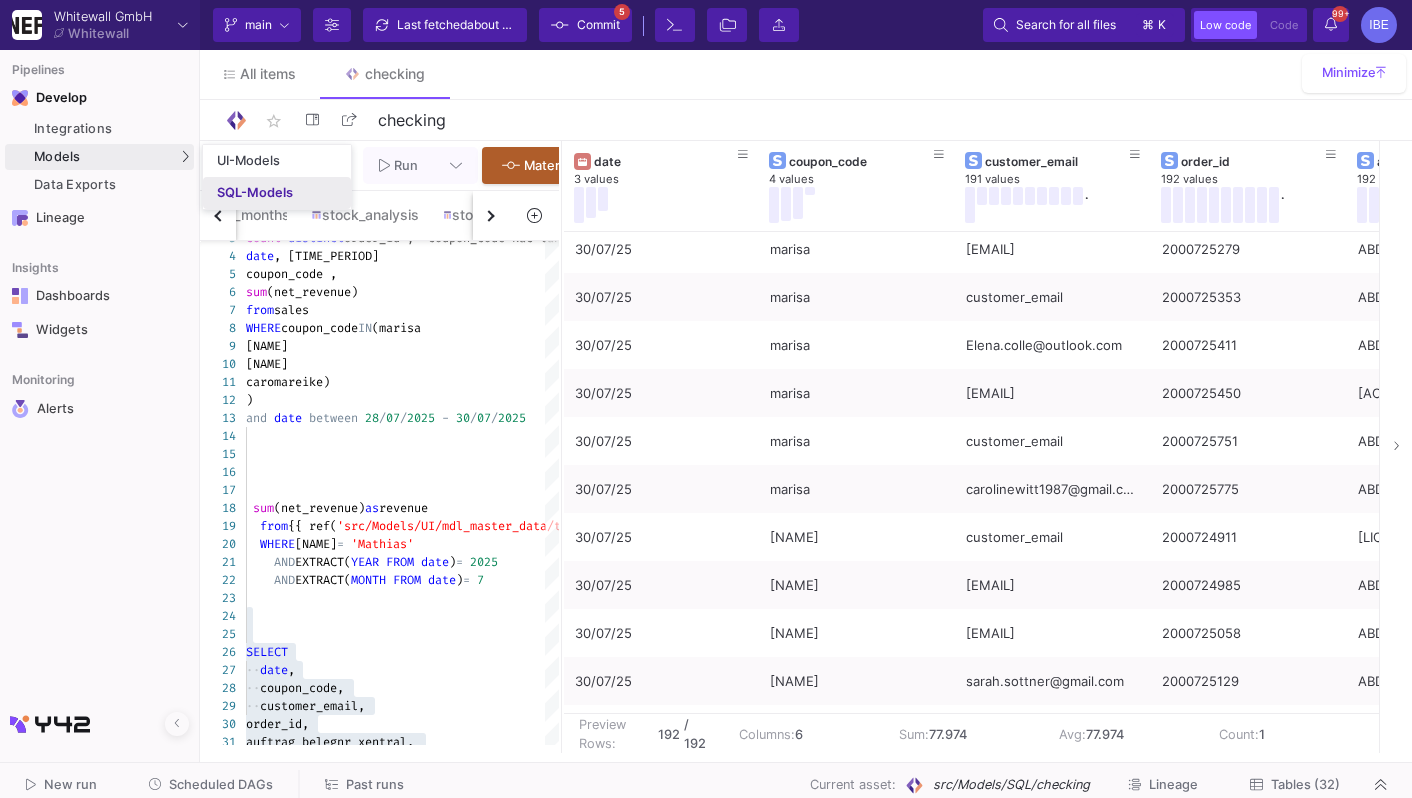 click on "SQL-Models" at bounding box center [277, 193] 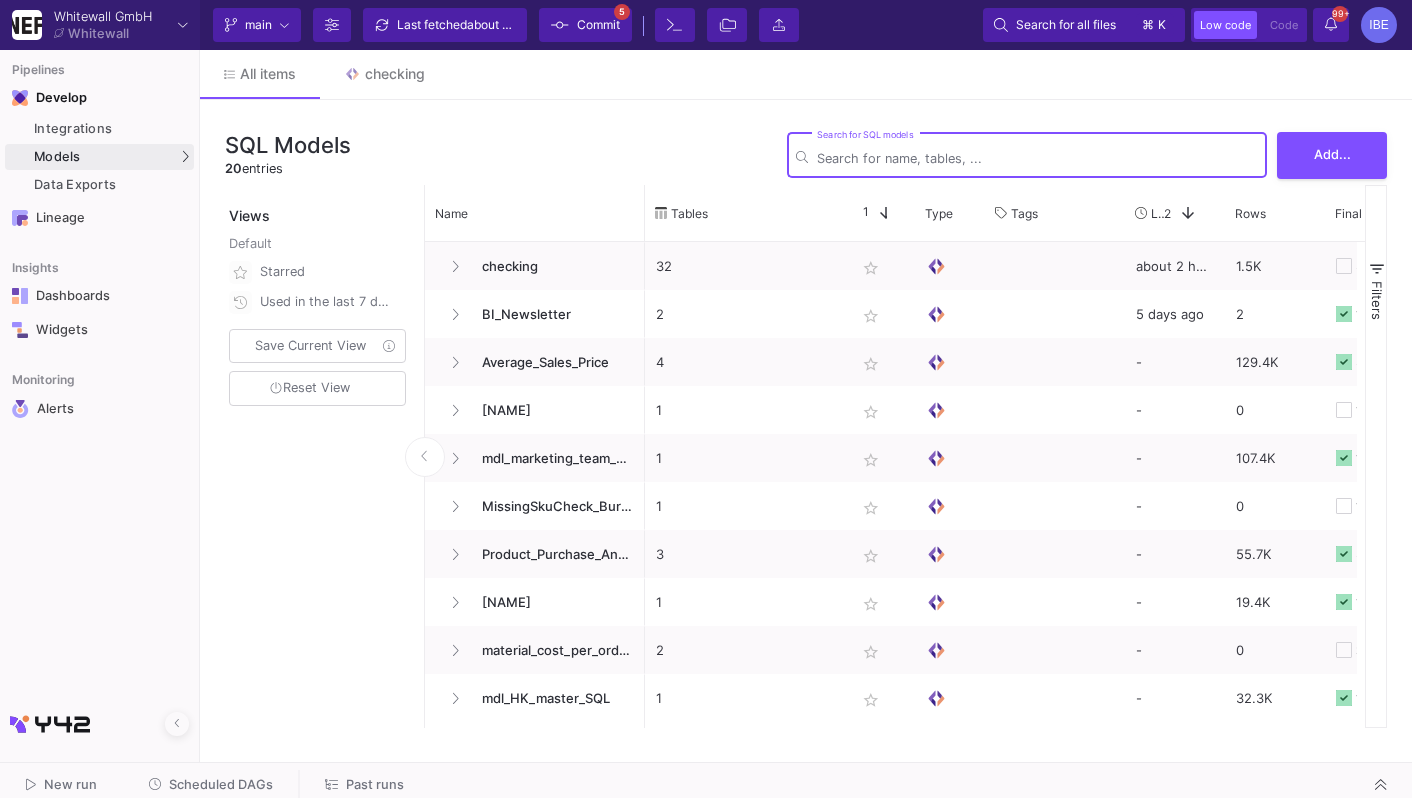 type on "k" 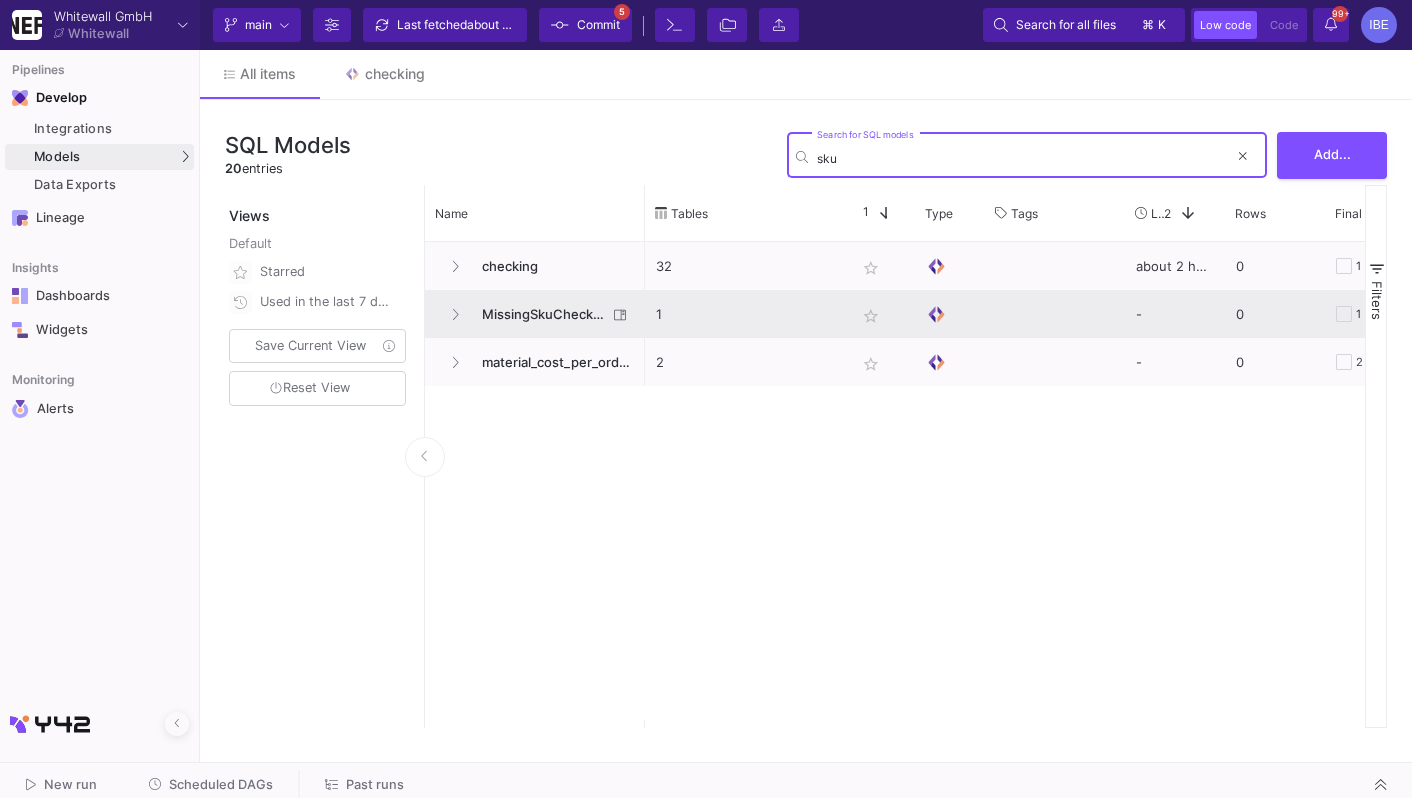 type on "sku" 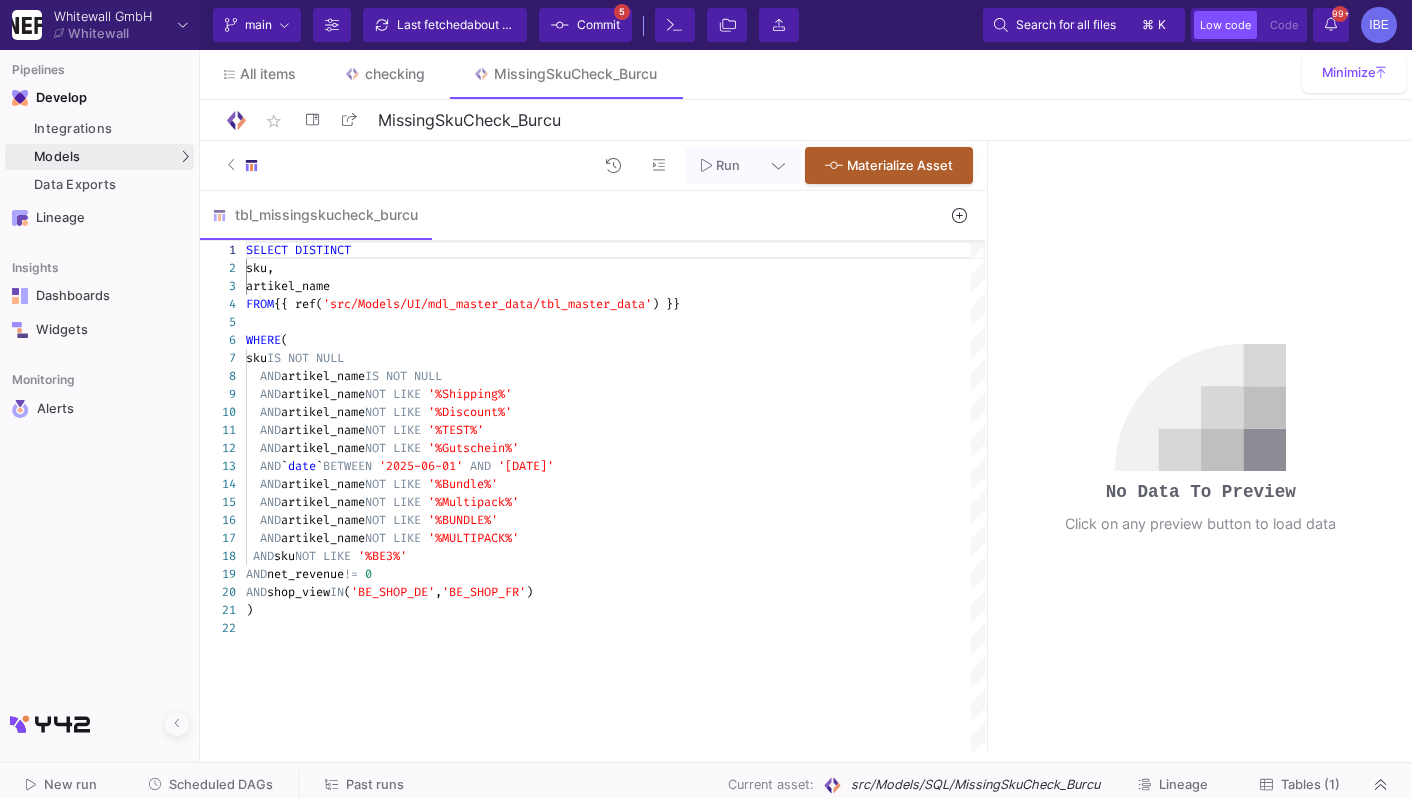 click on "AND  artikel_name  NOT   LIKE   '%Gutschein%'" 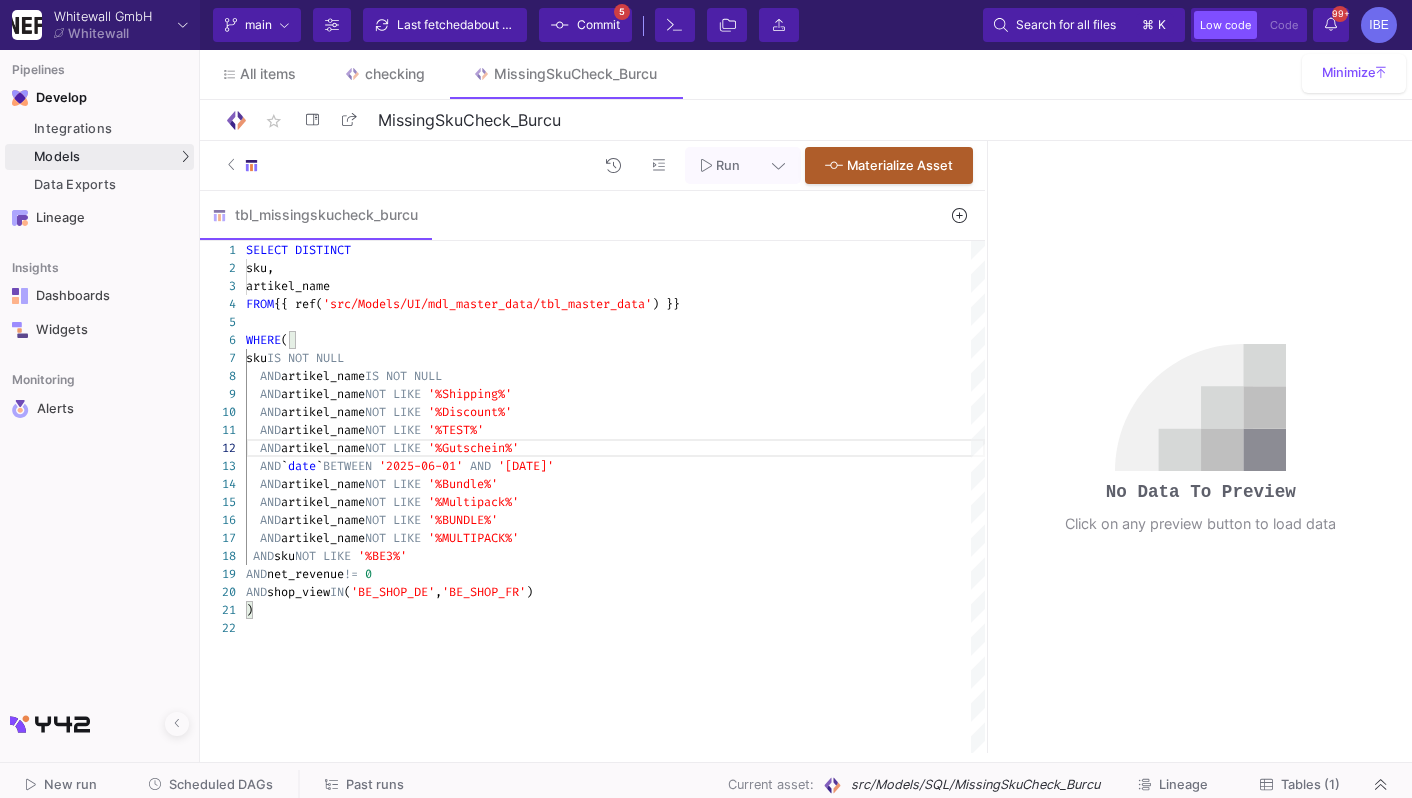 click on "SELECT   DISTINCT     sku,   artikel_name FROM  {{ ref( 'src/Models/UI/mdl_master_data/tbl_master_data' ) }} WHERE  (   sku  IS   NOT   NULL    AND  artikel_name  IS   NOT   NULL    AND  artikel_name  NOT   LIKE   '%Shipping%'    AND  artikel_name  NOT   LIKE   '%Discount%'    AND  artikel_name  NOT   LIKE   '%TEST%'    AND  artikel_name  NOT   LIKE   '%Gutschein%'    AND  ` date `  BETWEEN   '2025-06-01'   AND   '2025-06-30'      AND  artikel_name  NOT   LIKE   '%Bundle%'    AND  artikel_name  NOT   LIKE   '%Multipack%'    AND  artikel_name  NOT   LIKE   '%BUNDLE%'    AND  artikel_name  NOT   LIKE   '%MULTIPACK%'   AND  sku  NOT   LIKE   '%BE3%' AND  net_revenue  !=   0 AND  shop_view  IN  ( 'BE_SHOP_DE' ,  'BE_SHOP_FR' ) )" 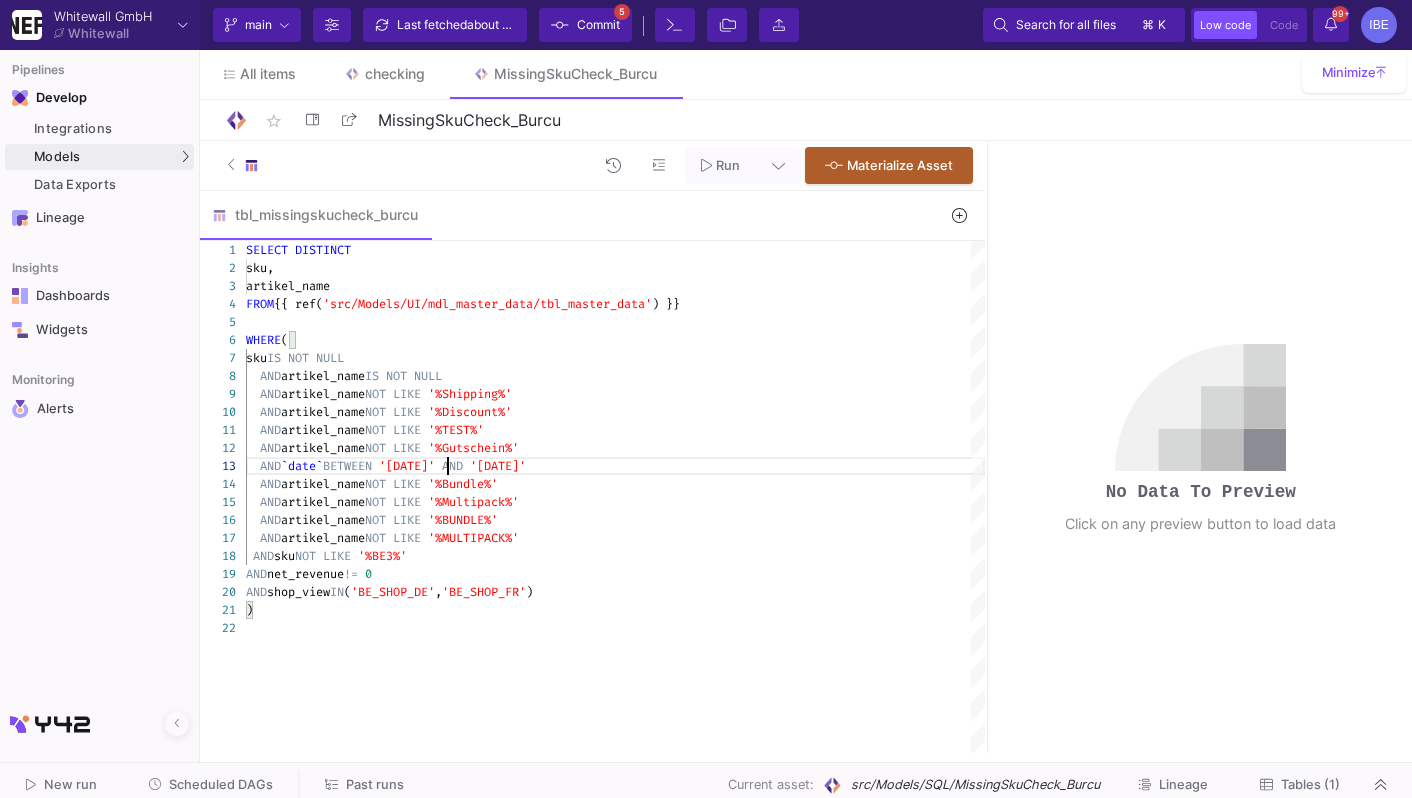 scroll, scrollTop: 35, scrollLeft: 208, axis: both 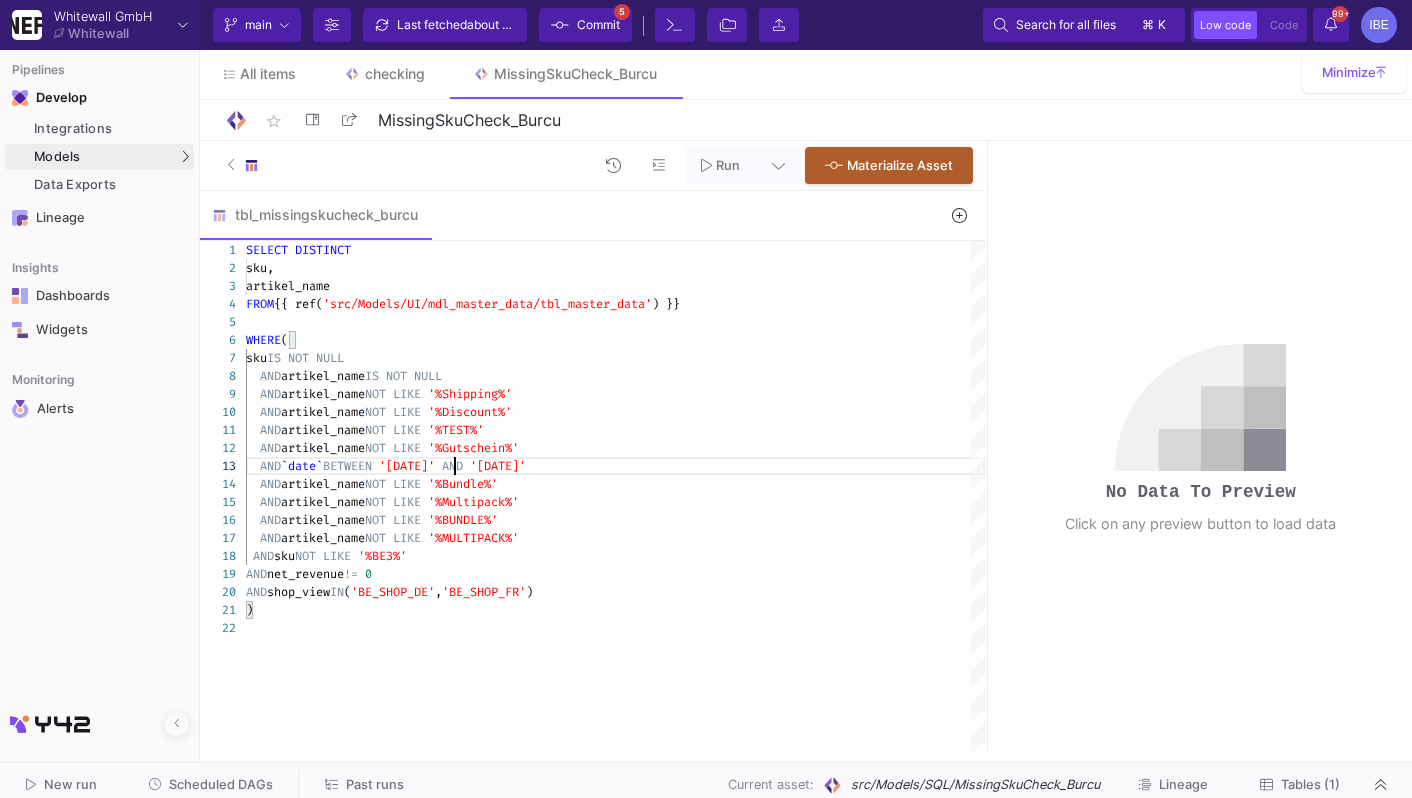 click on "1 2 3 4 5 6 7 8 9 10 11 12 13 14 15 16 17 18 19 20 21 22 SELECT   DISTINCT     sku,   artikel_name FROM  {{ ref( 'src/Models/UI/mdl_master_data/tbl_master_data' ) }} WHERE  (   sku  IS   NOT   NULL    AND  artikel_name  IS   NOT   NULL    AND  artikel_name  NOT   LIKE   '%Shipping%'    AND  artikel_name  NOT   LIKE   '%Discount%'    AND  artikel_name  NOT   LIKE   '%TEST%'    AND  artikel_name  NOT   LIKE   '%Gutschein%'    AND  ` date `  BETWEEN   '2025-07-01'   AND   '2025-06-30'      AND  artikel_name  NOT   LIKE   '%Bundle%'    AND  artikel_name  NOT   LIKE   '%Multipack%'    AND  artikel_name  NOT   LIKE   '%BUNDLE%'    AND  artikel_name  NOT   LIKE   '%MULTIPACK%'   AND  sku  NOT   LIKE   '%BE3%' AND  net_revenue  !=   0 AND  shop_view  IN  ( 'BE_SHOP_DE' ,  'BE_SHOP_FR' ) )" 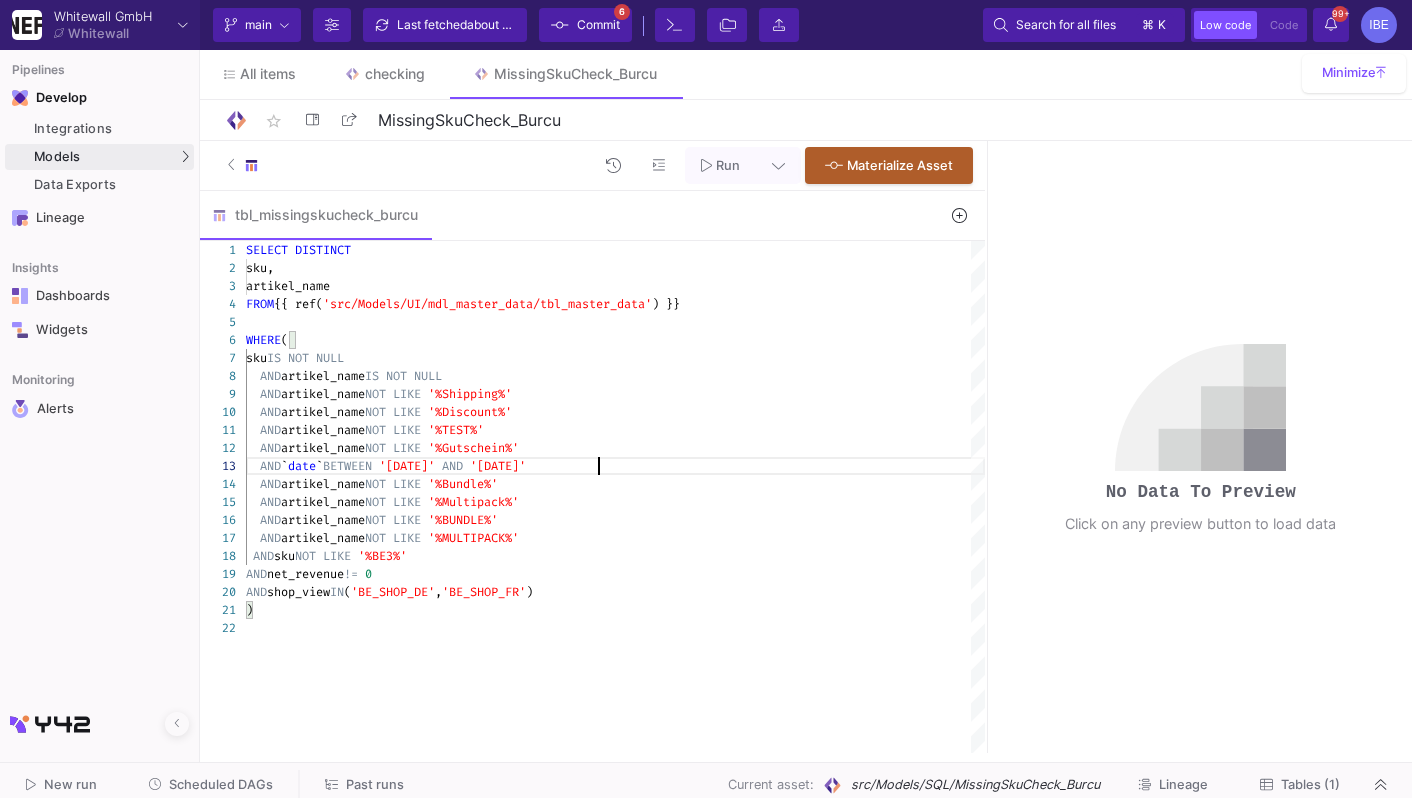 scroll, scrollTop: 35, scrollLeft: 352, axis: both 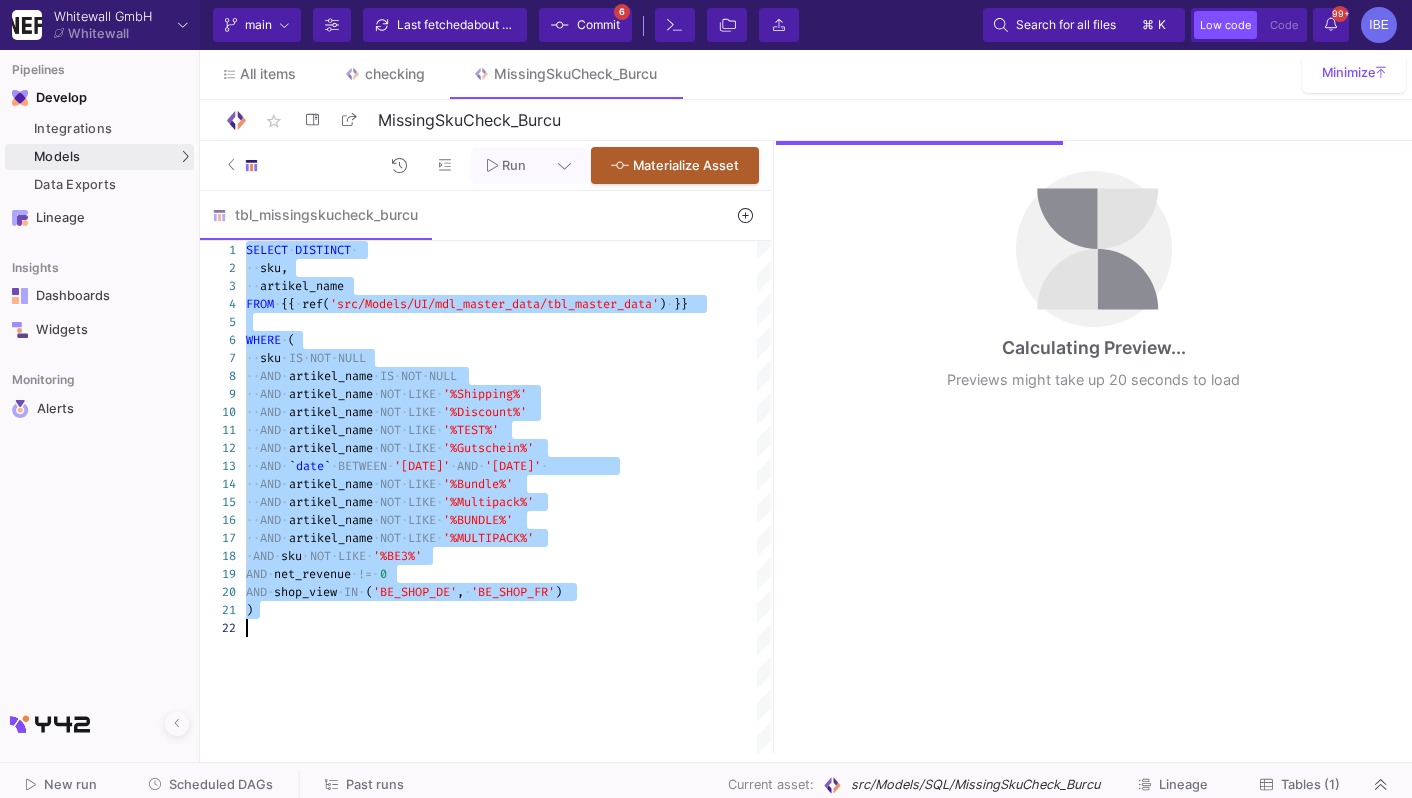drag, startPoint x: 984, startPoint y: 432, endPoint x: 814, endPoint y: 422, distance: 170.29387 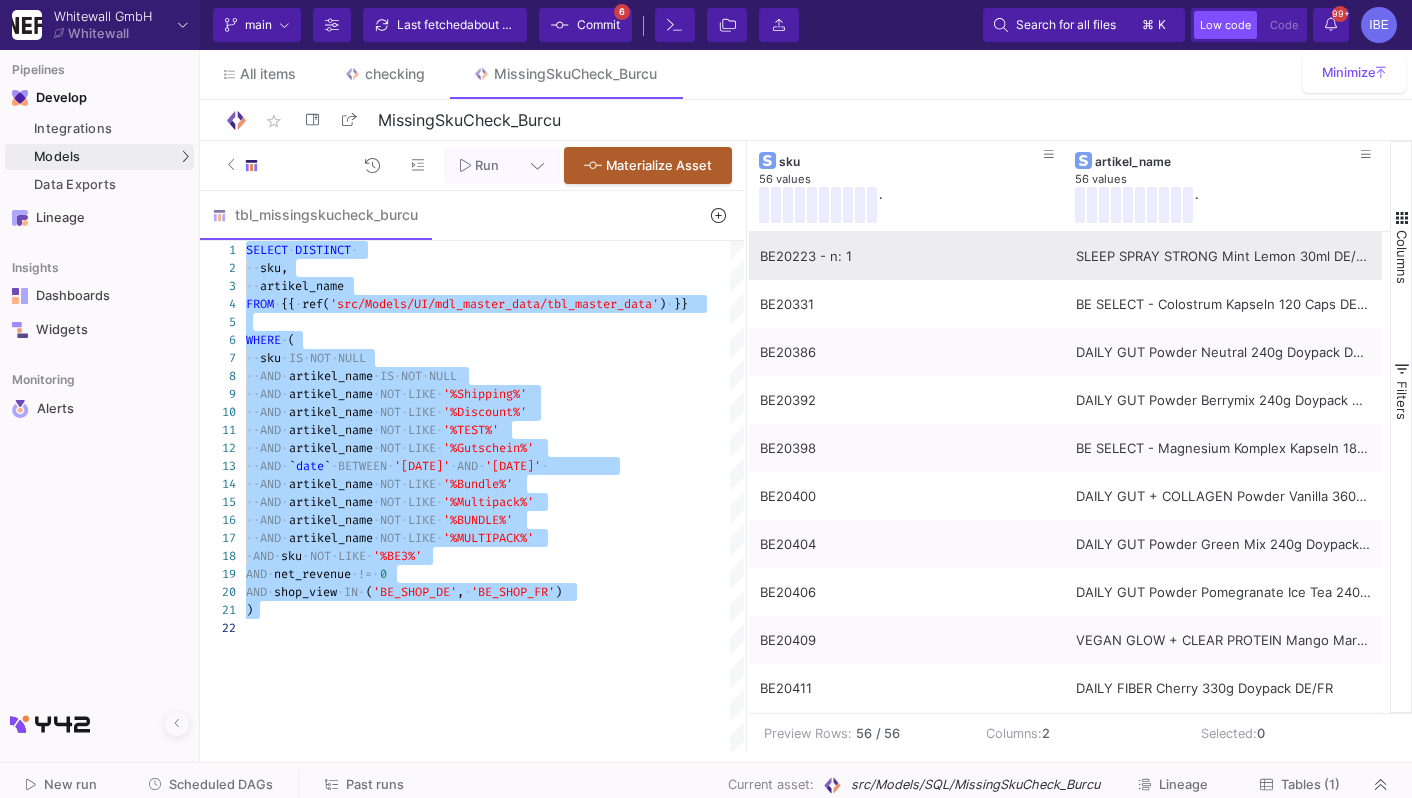 type on "SELECT DISTINCT
sku,
artikel_name
FROM {{ ref('src/Models/UI/mdl_master_data/tbl_master_data') }}
WHERE (
sku IS NOT NULL
AND artikel_name IS NOT NULL
AND artikel_name NOT LIKE '%Shipping%'
AND artikel_name NOT LIKE '%Discount%'
…)" 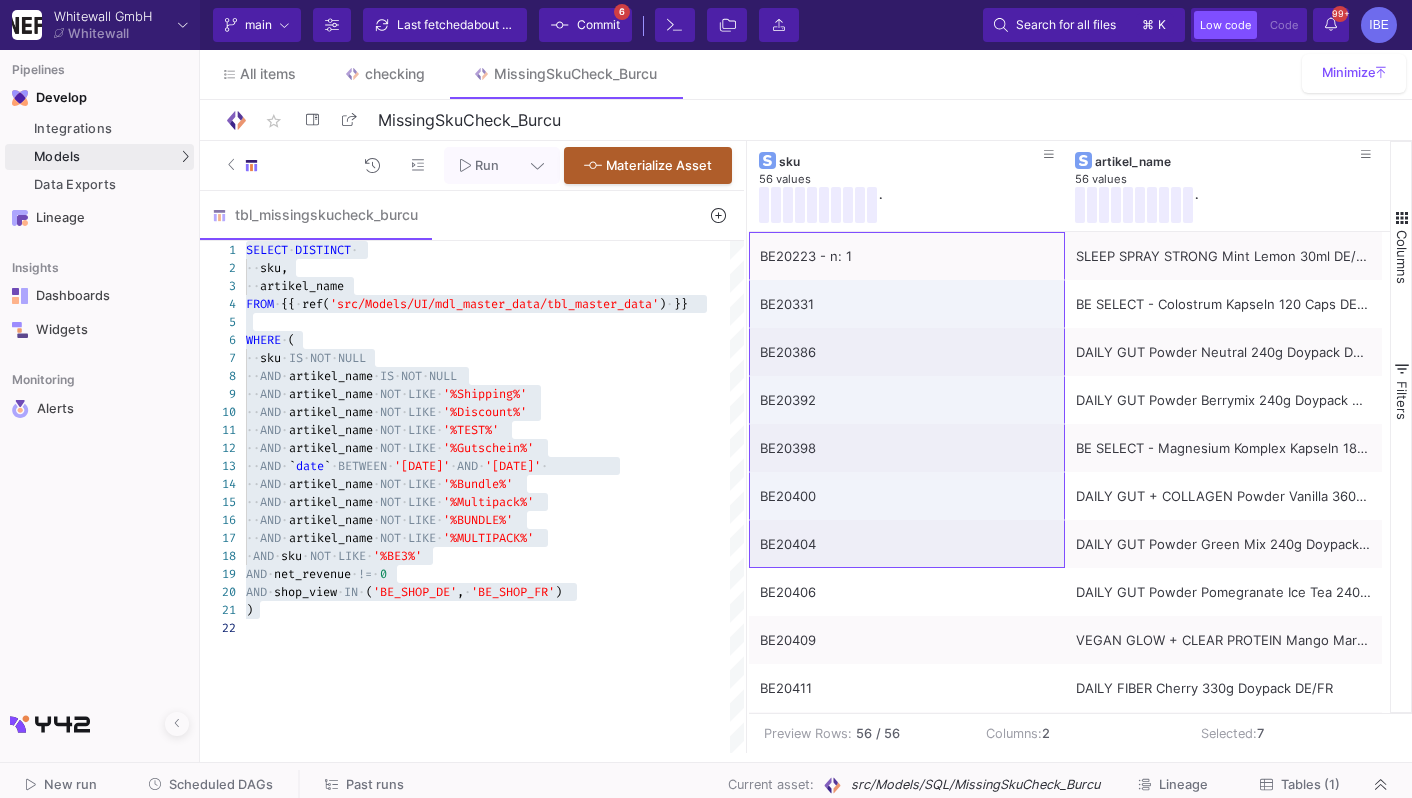 scroll, scrollTop: 80, scrollLeft: 0, axis: vertical 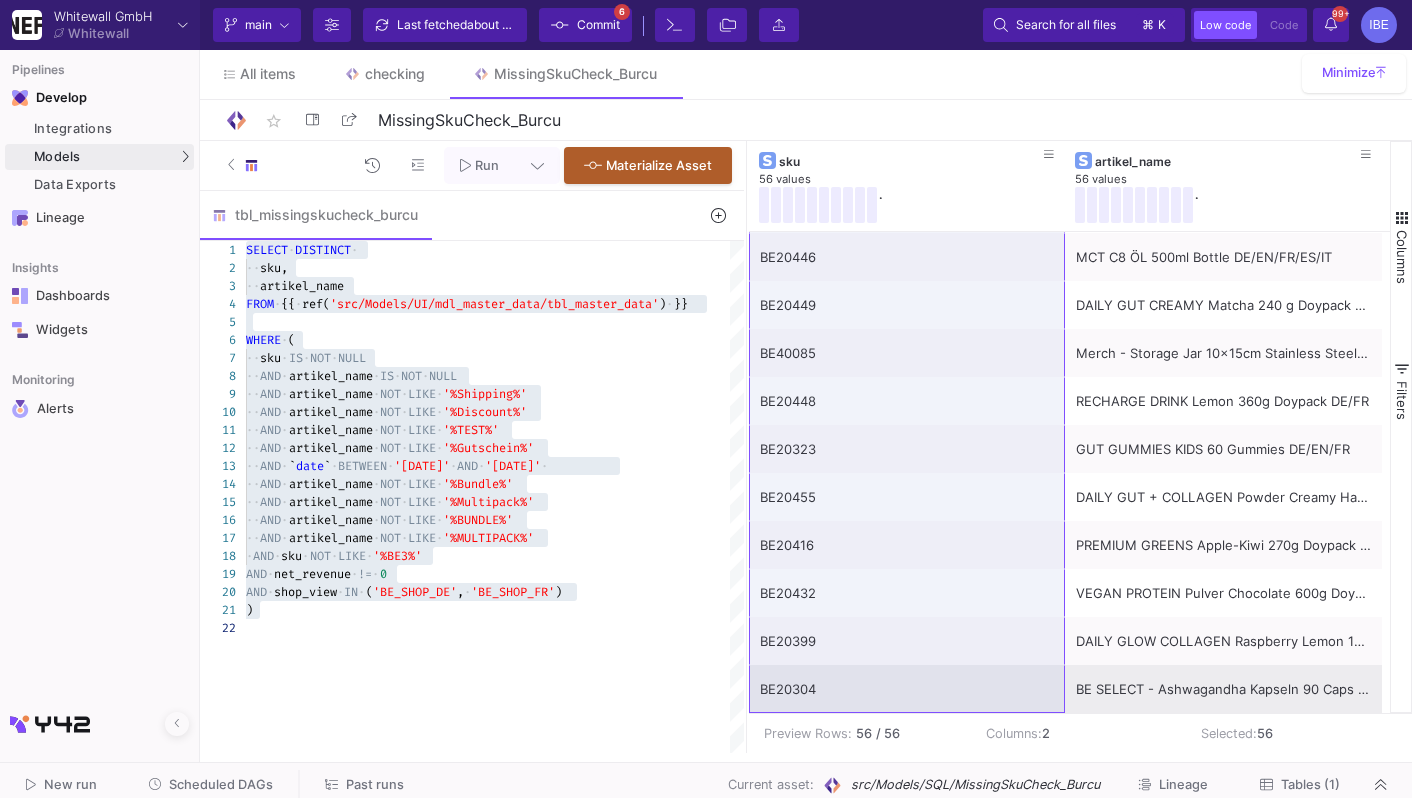 drag, startPoint x: 916, startPoint y: 237, endPoint x: 889, endPoint y: 679, distance: 442.82388 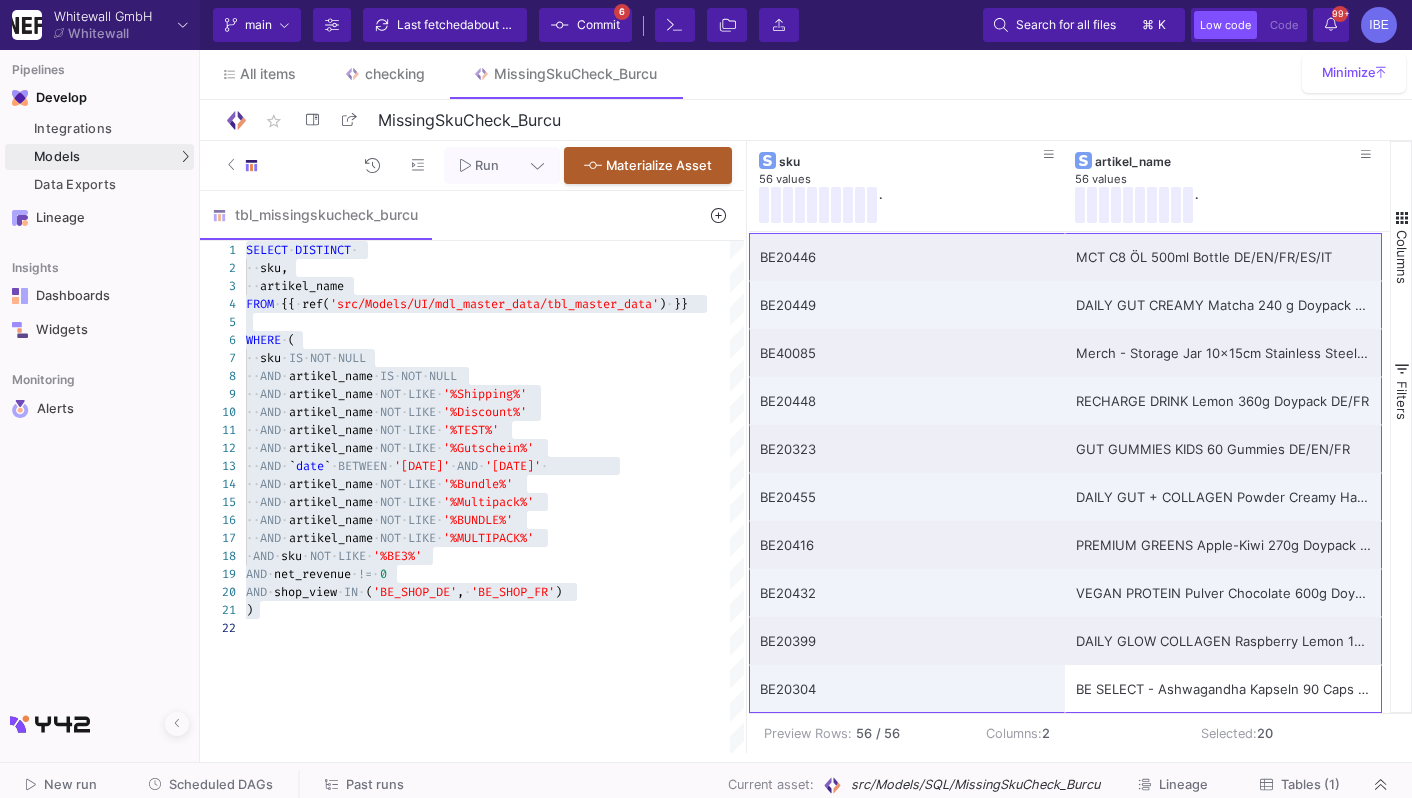 scroll 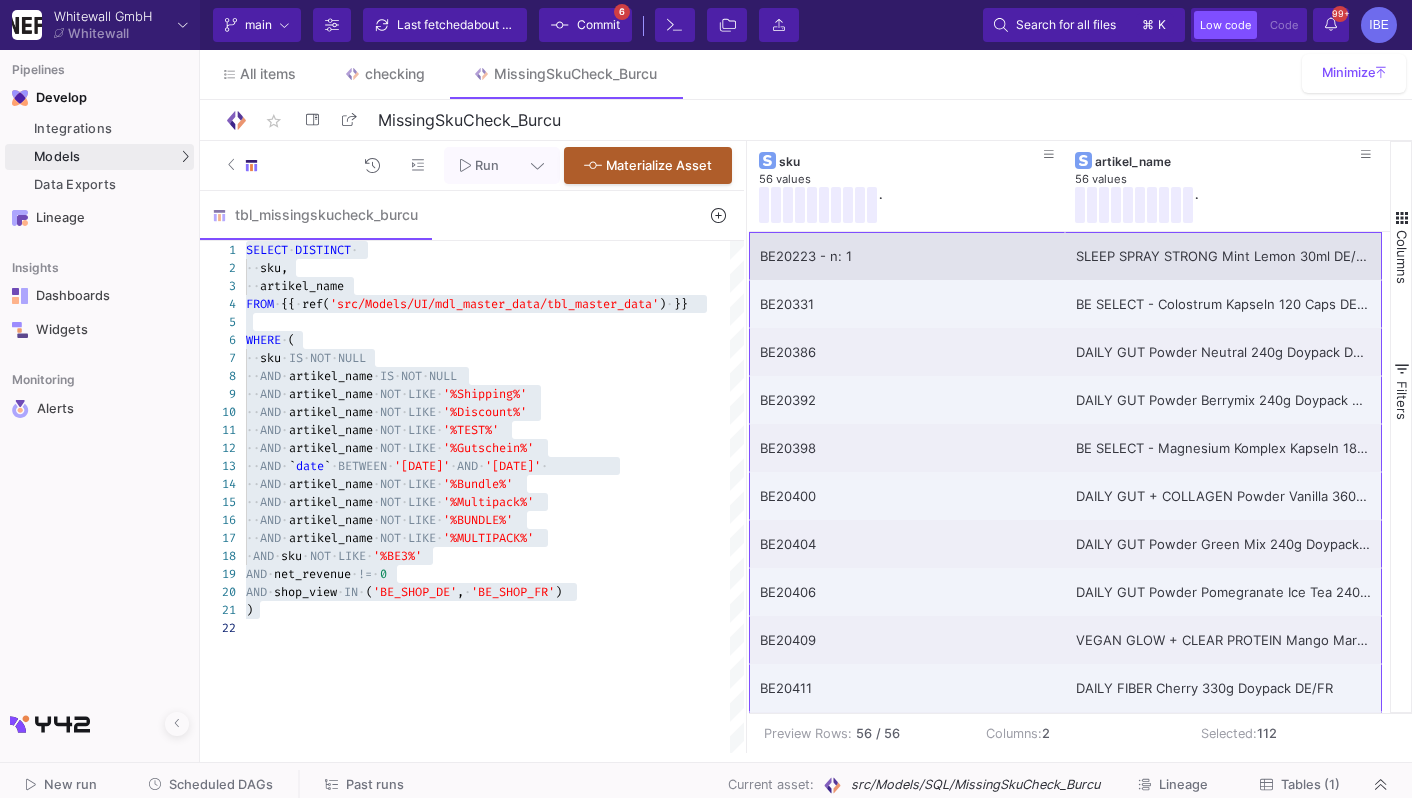 drag, startPoint x: 1204, startPoint y: 687, endPoint x: 902, endPoint y: 272, distance: 513.25336 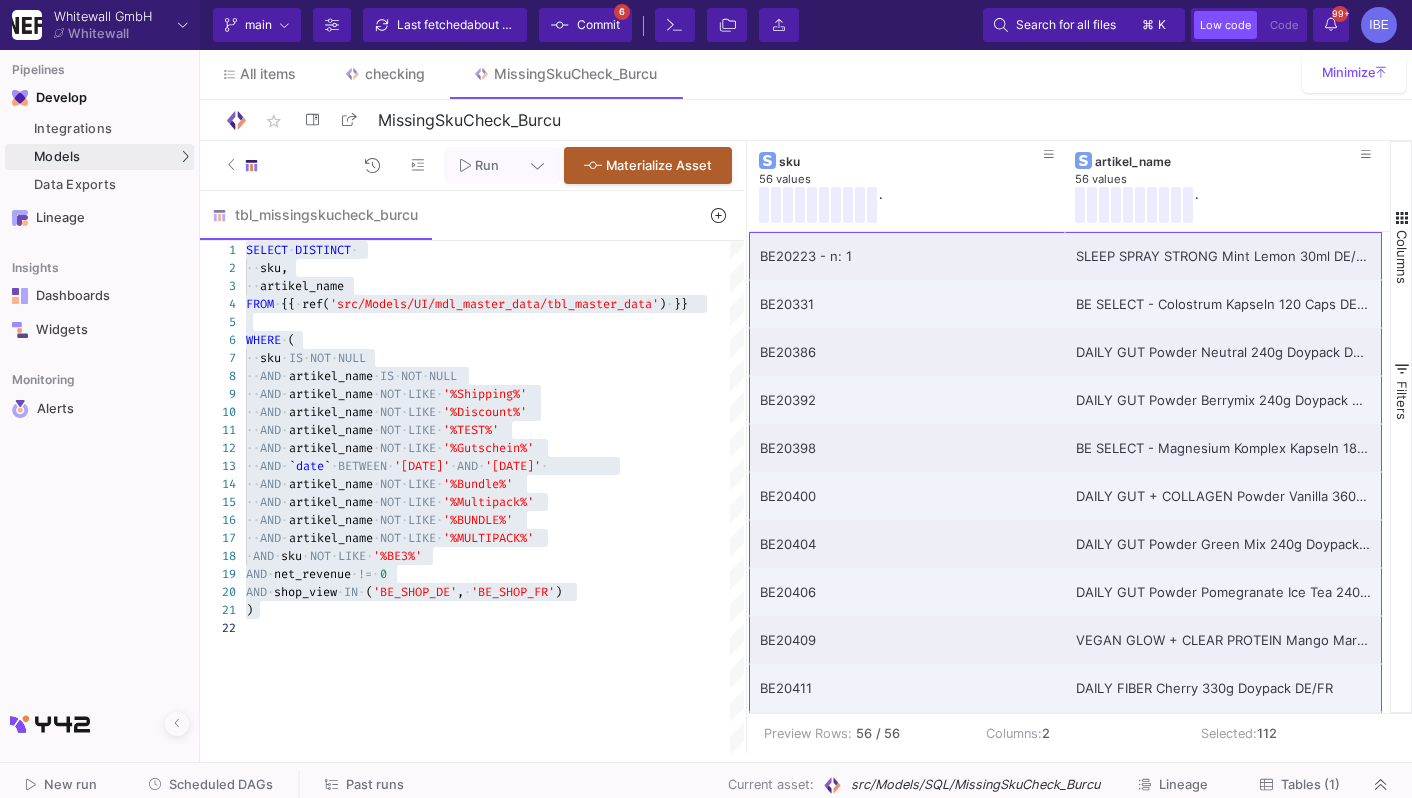 click on "Scheduled DAGs" 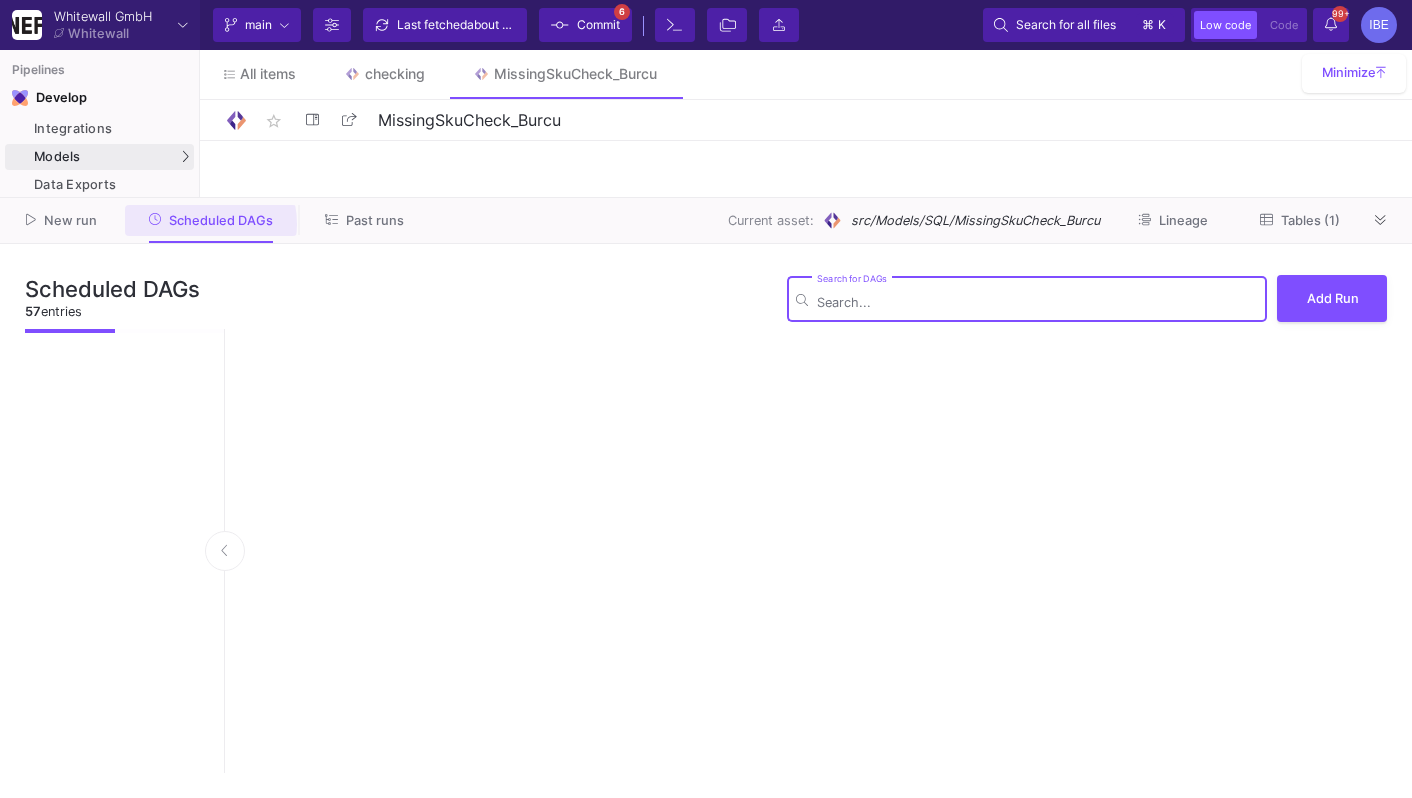 scroll, scrollTop: 0, scrollLeft: 0, axis: both 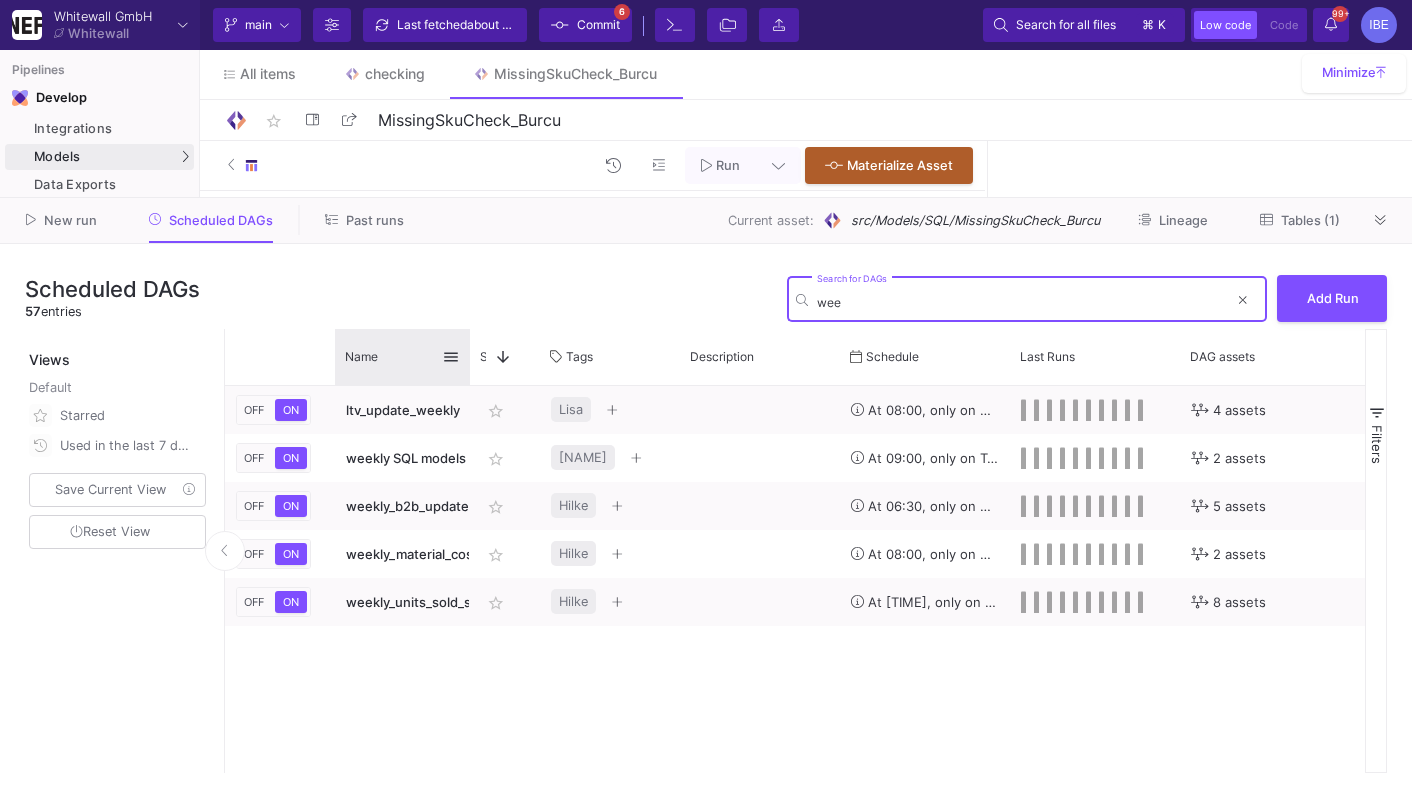 type on "wee" 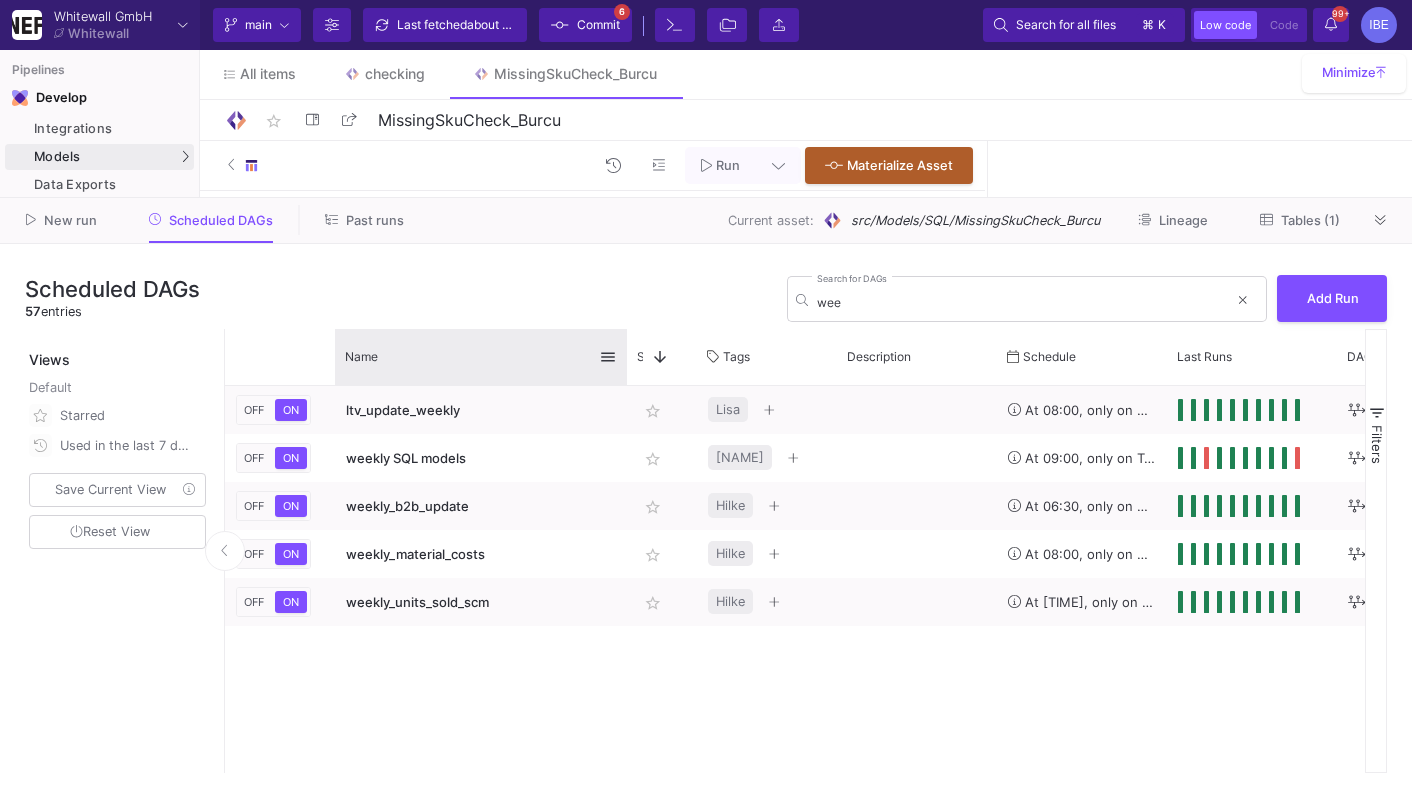 drag, startPoint x: 467, startPoint y: 344, endPoint x: 625, endPoint y: 345, distance: 158.00316 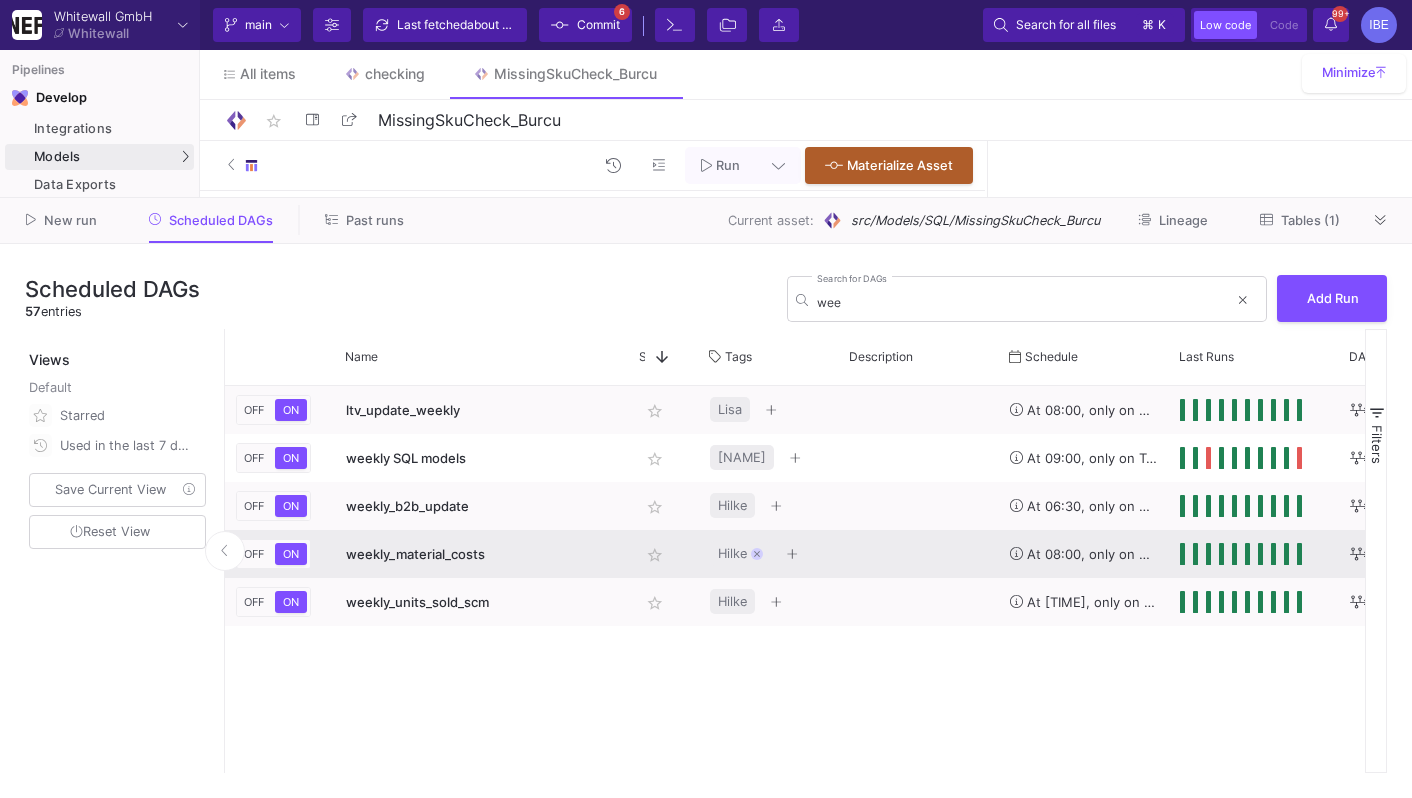 scroll, scrollTop: 0, scrollLeft: 65, axis: horizontal 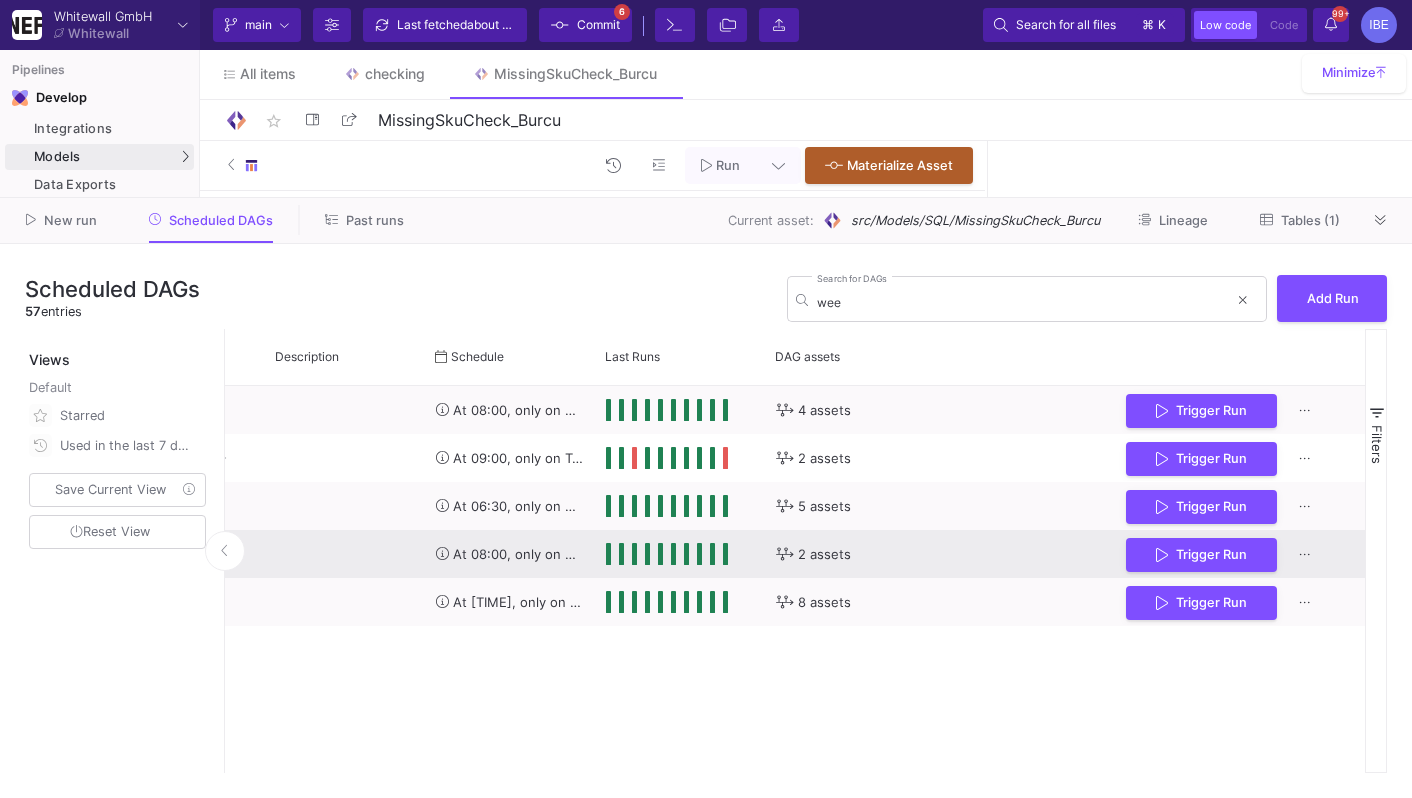 click on "Trigger Run" at bounding box center [1201, 555] 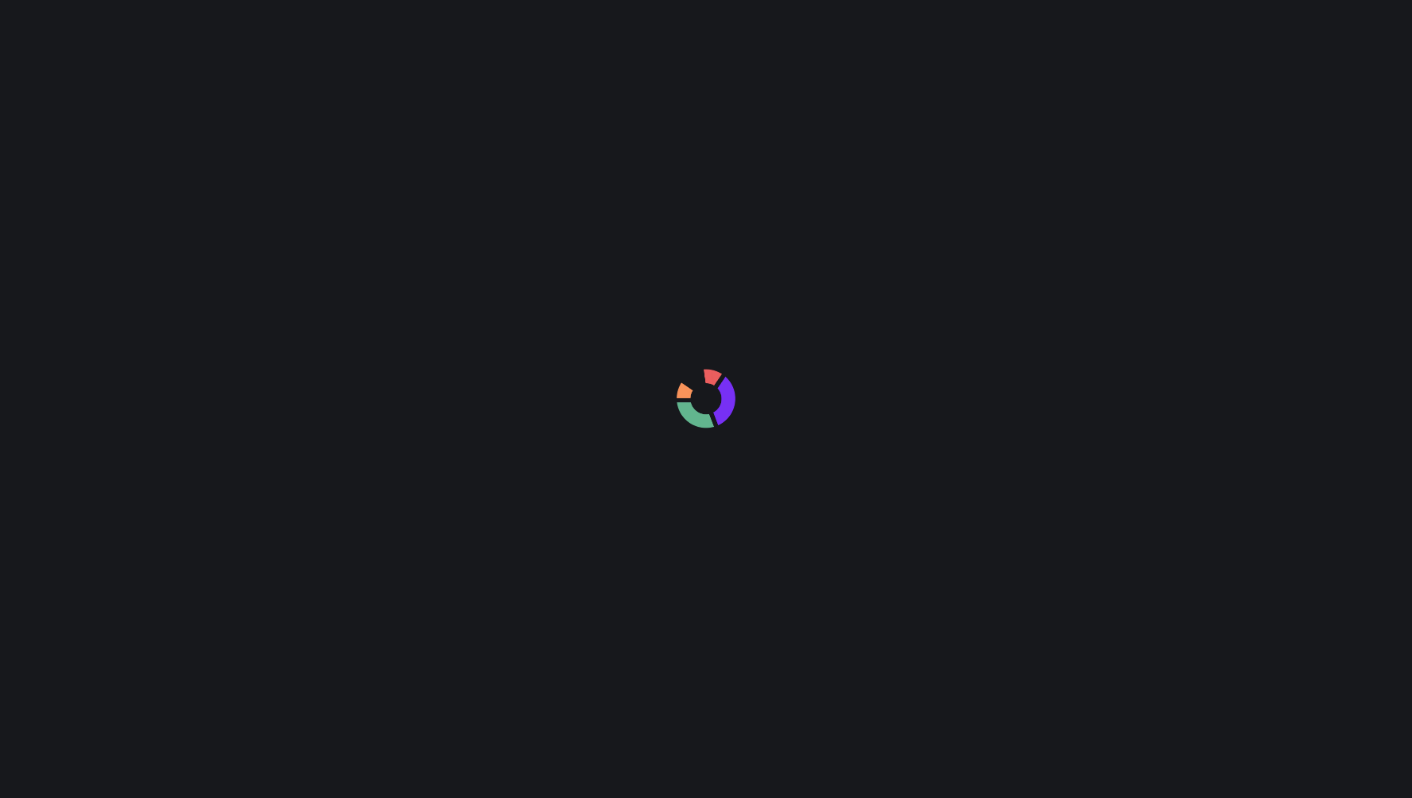 scroll, scrollTop: 0, scrollLeft: 0, axis: both 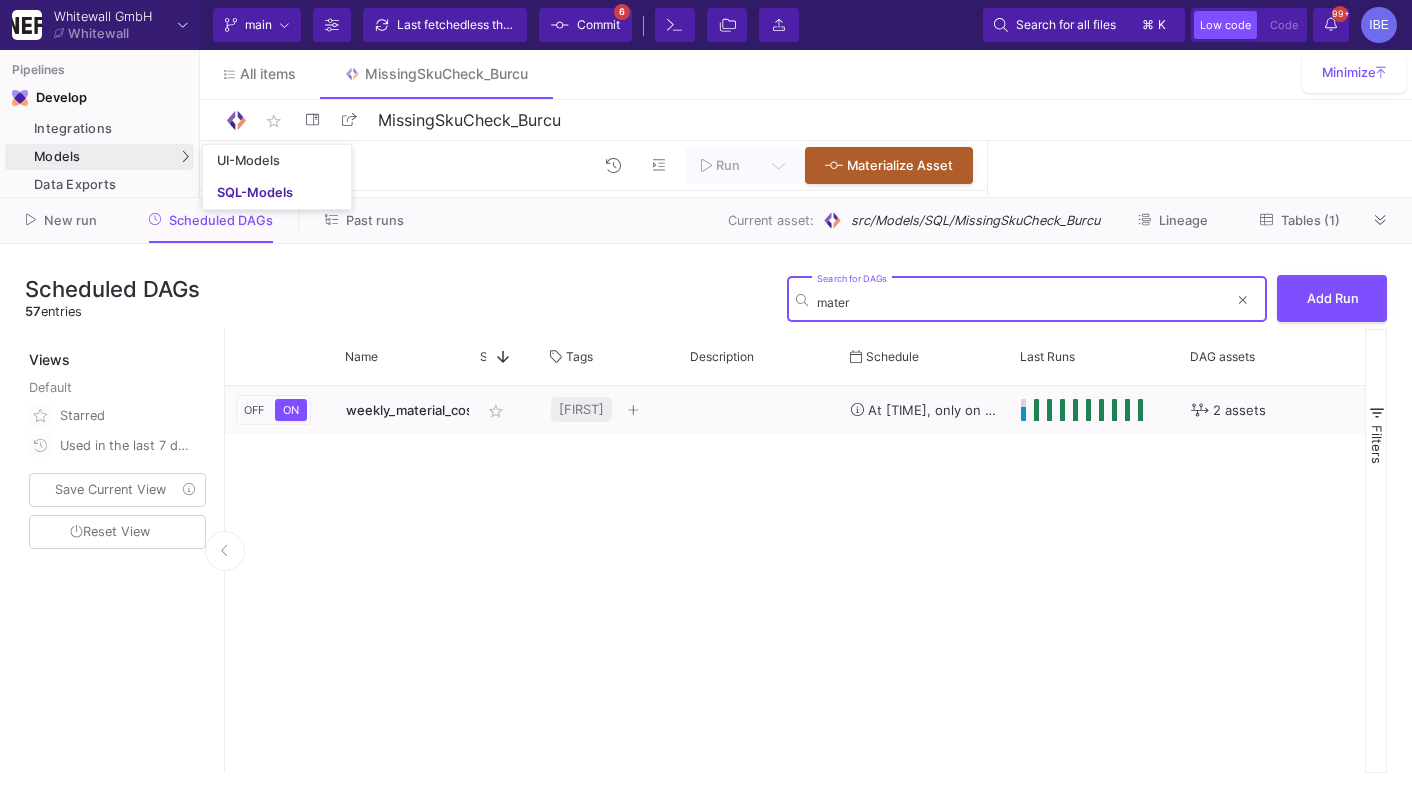 type on "mater" 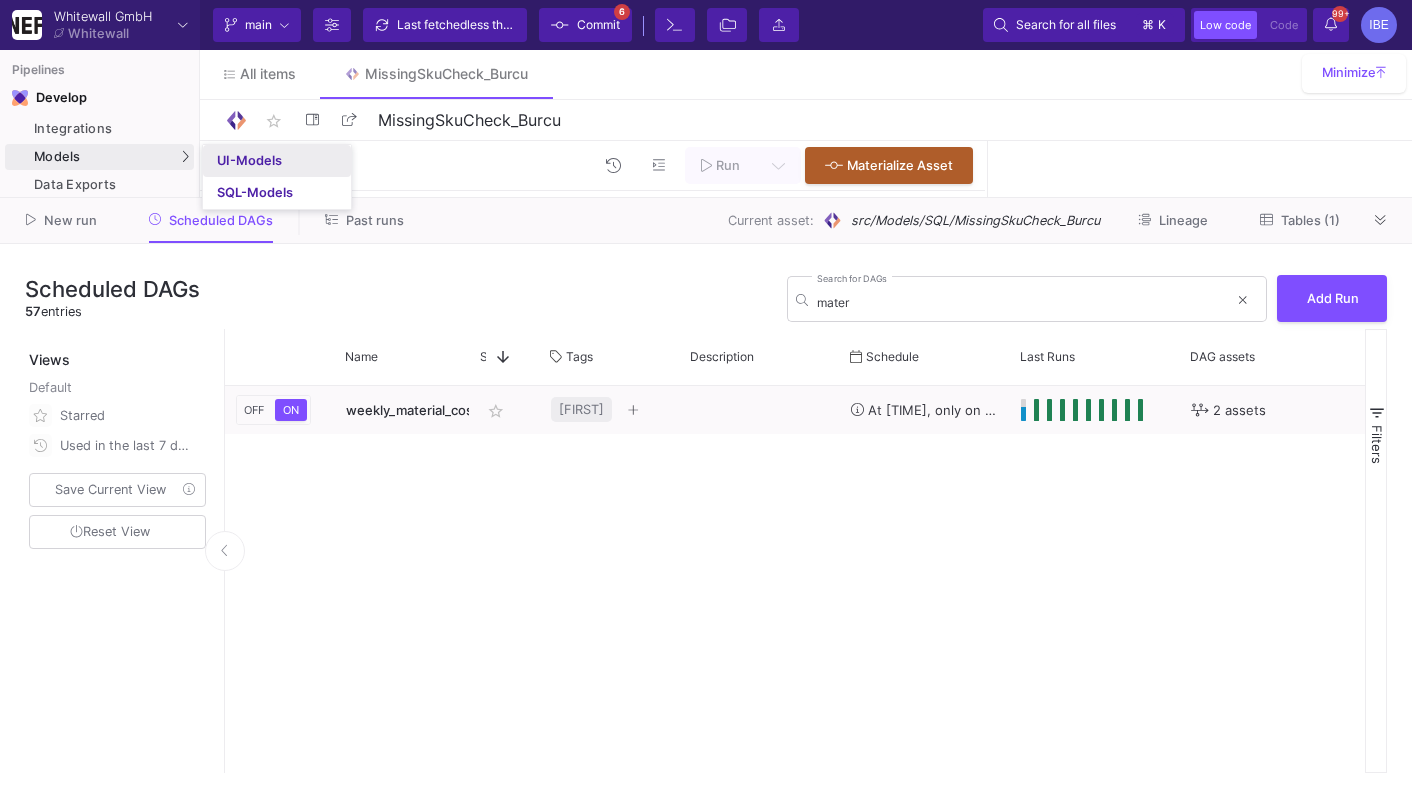 click on "UI-Models" at bounding box center [249, 161] 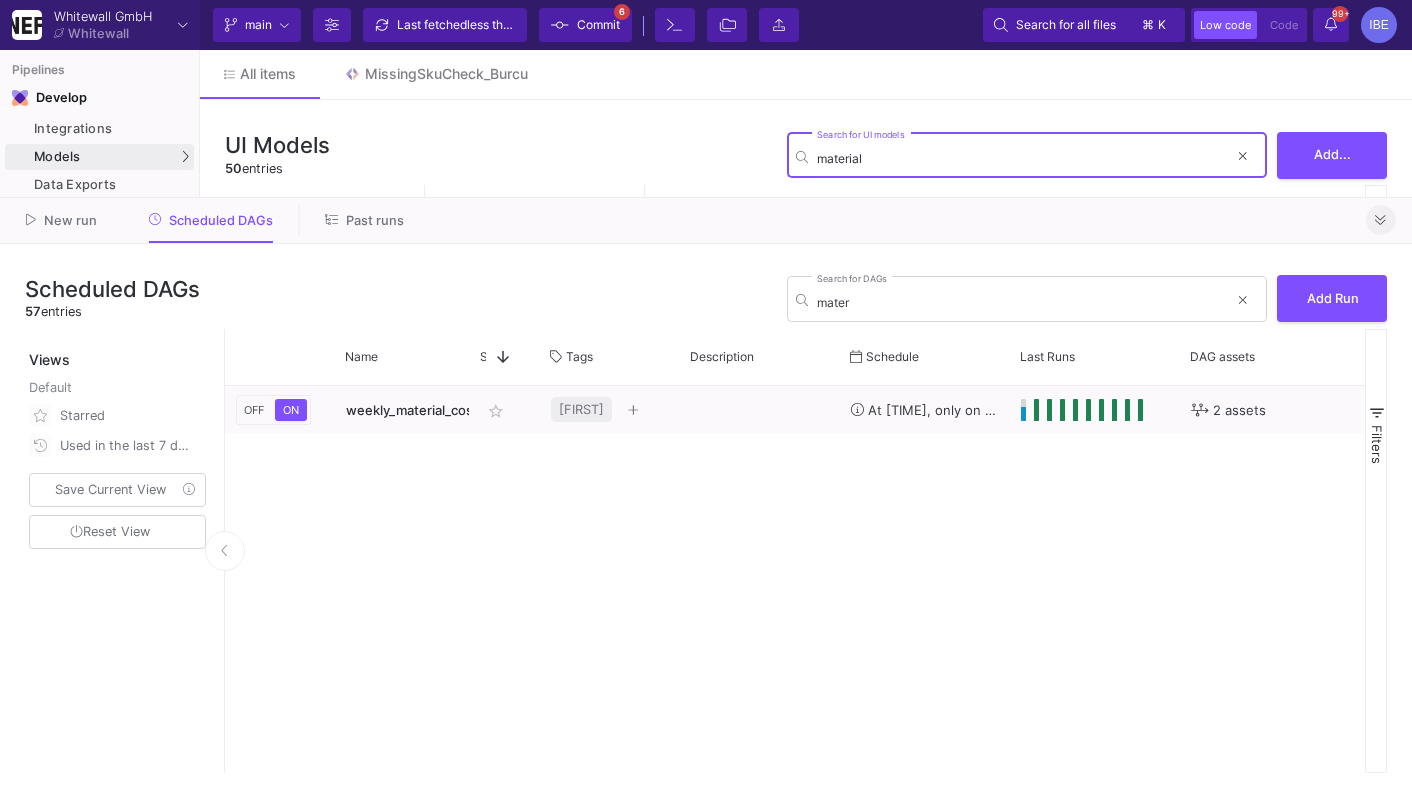 type on "material" 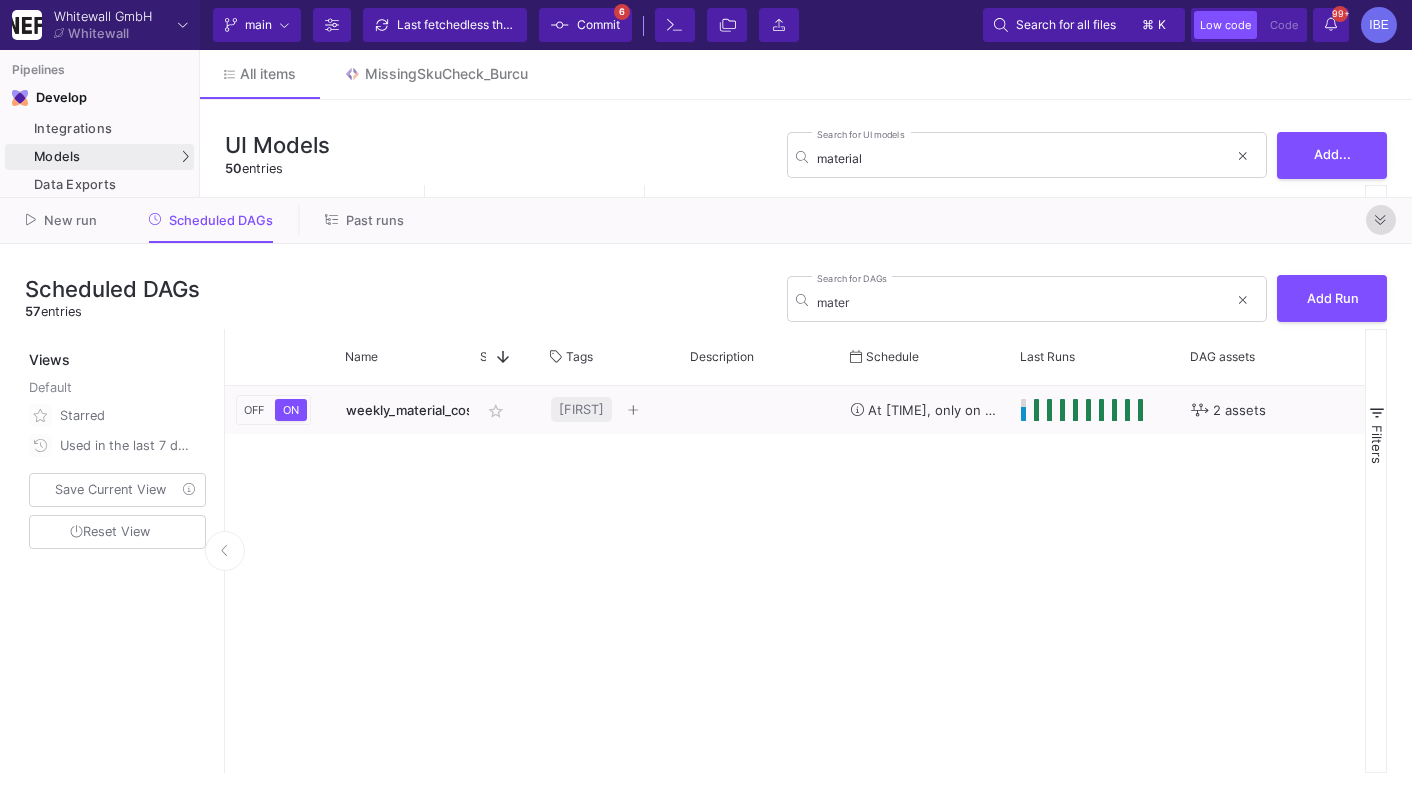 click 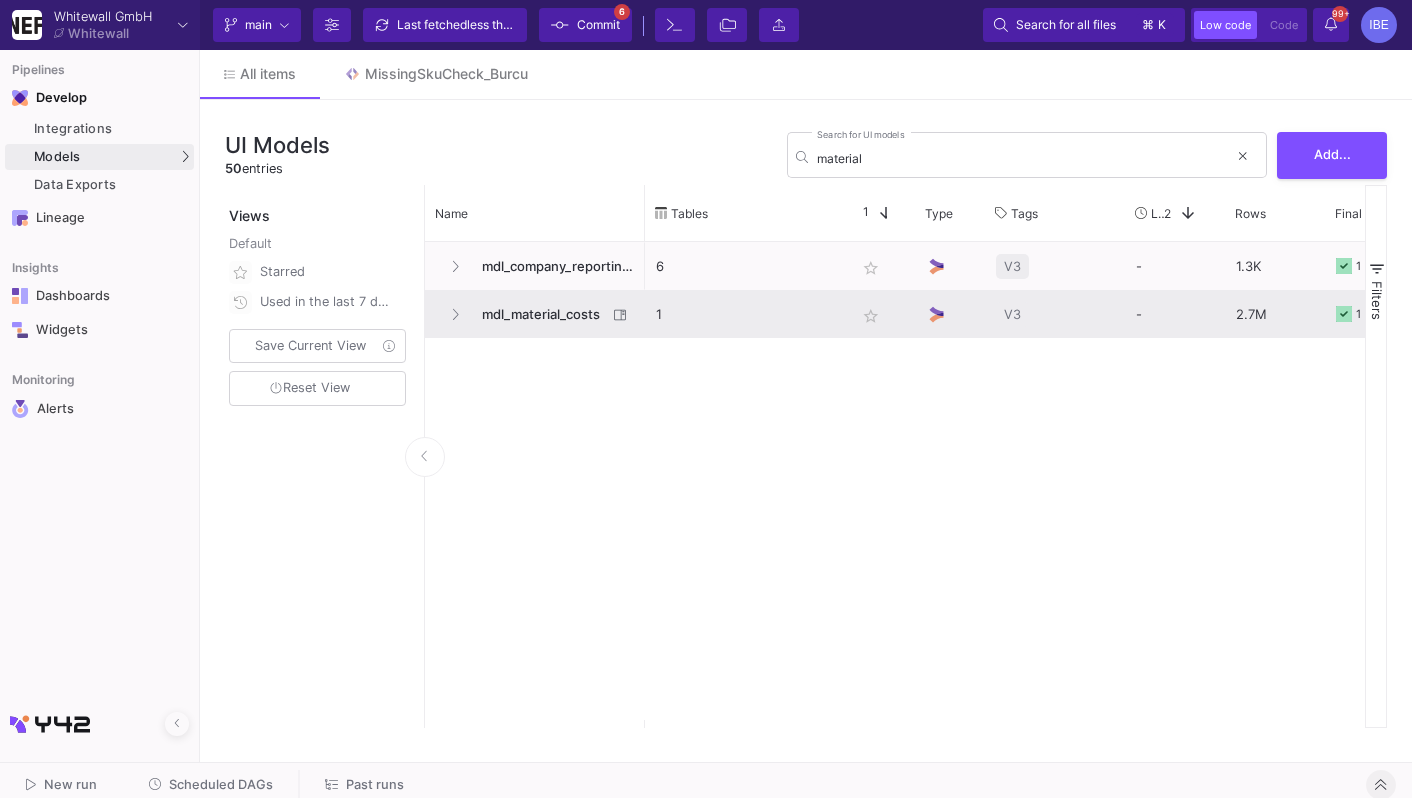 click on "mdl_material_costs" 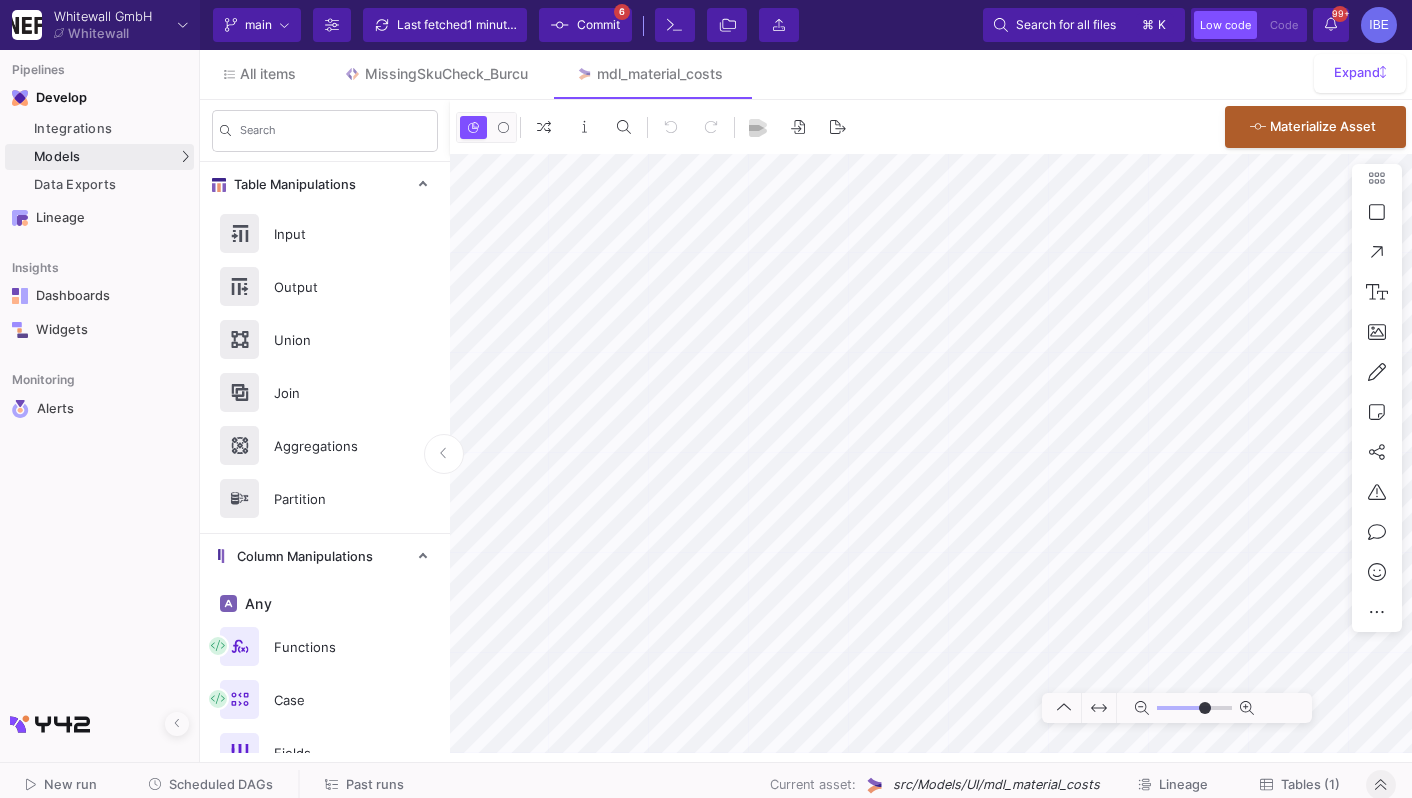 type on "-24" 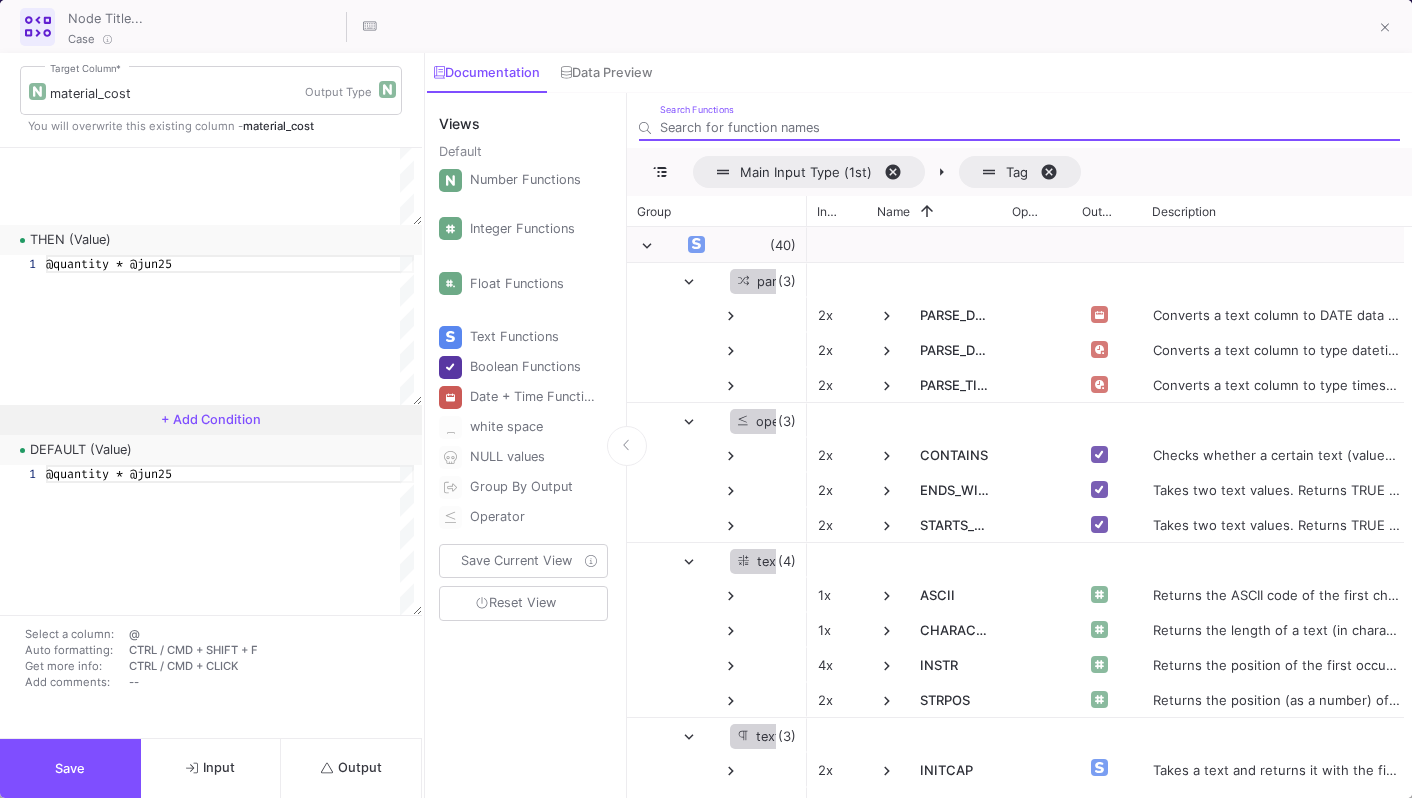 scroll, scrollTop: 14874, scrollLeft: 0, axis: vertical 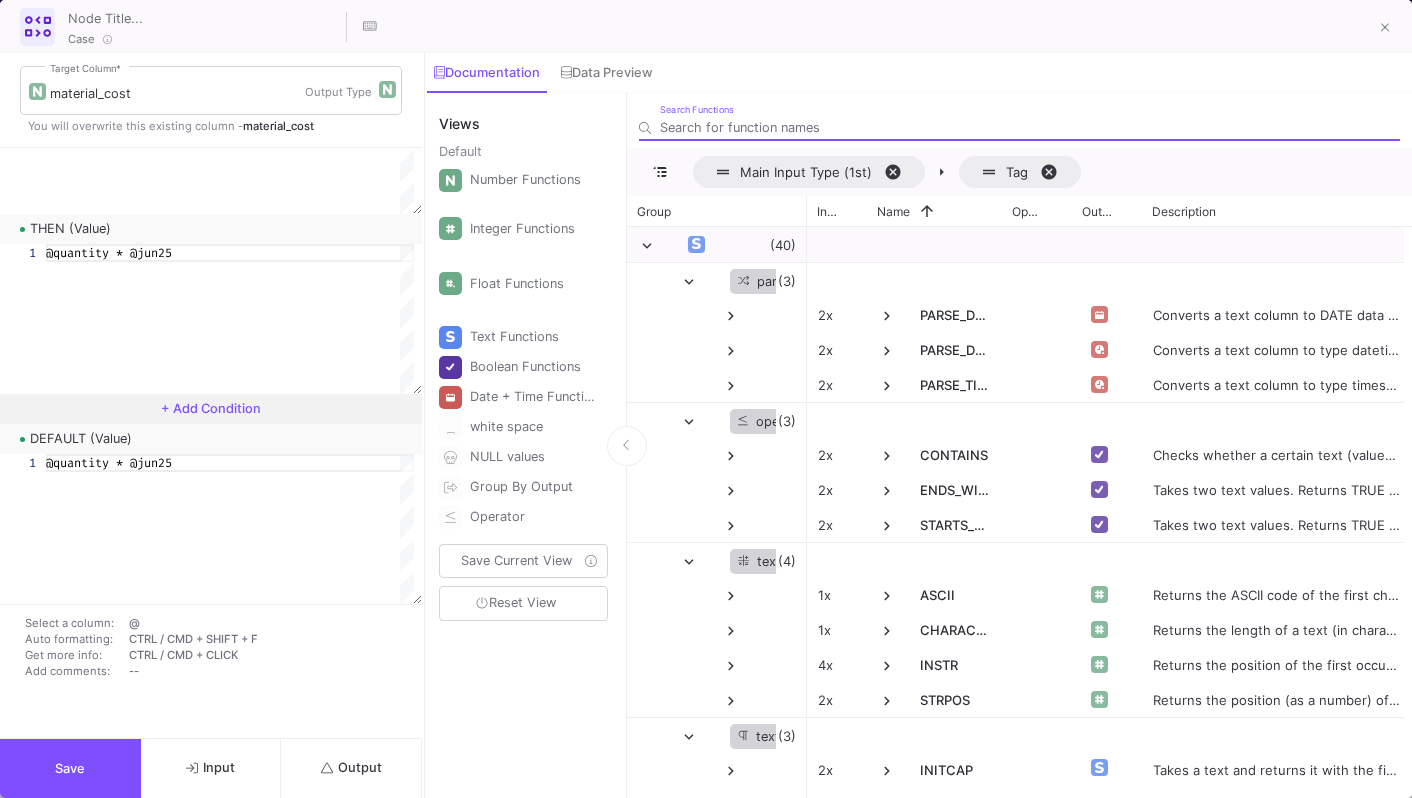 click on "+ Add Condition" at bounding box center [211, 408] 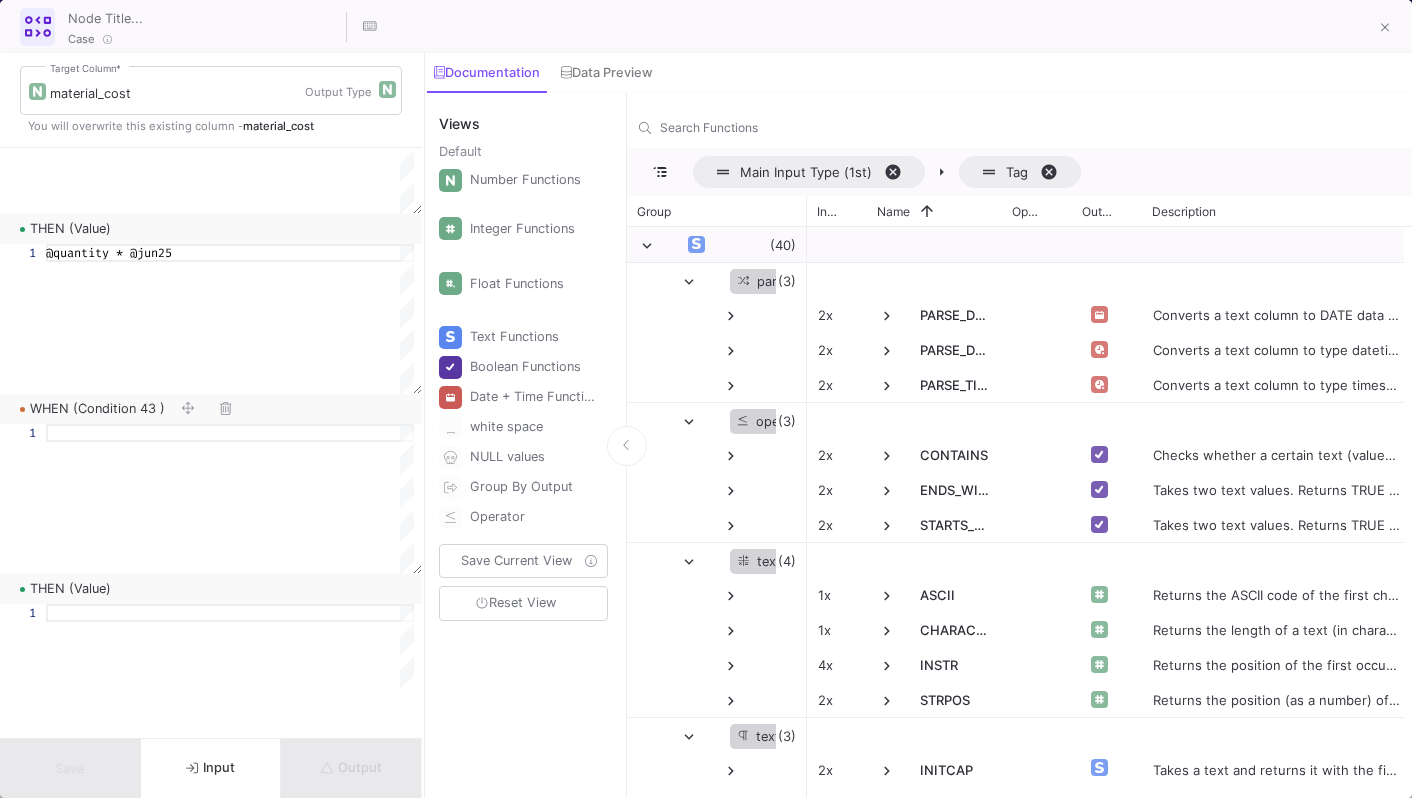 click on "@quantity * @jun25" at bounding box center [230, -14621] 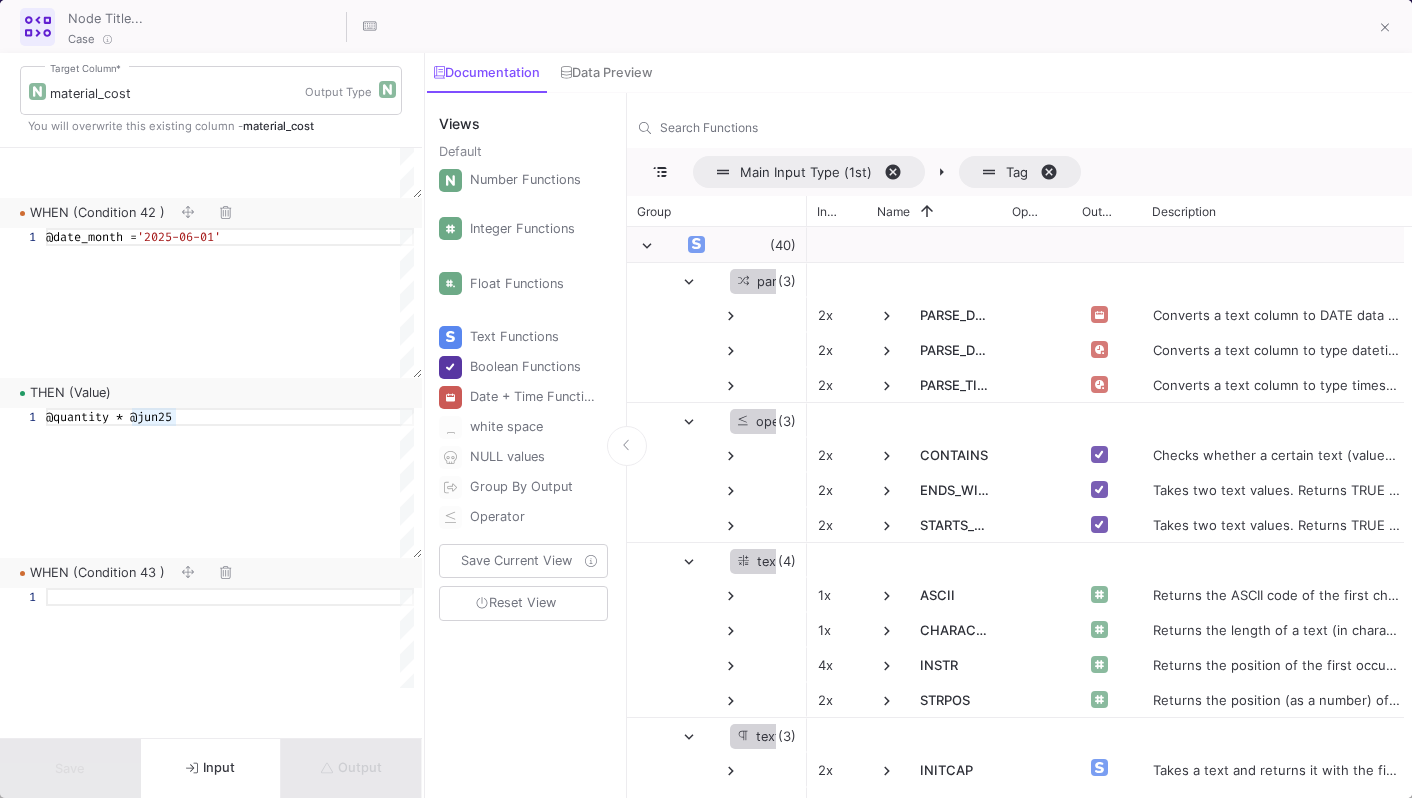 scroll, scrollTop: 14704, scrollLeft: 0, axis: vertical 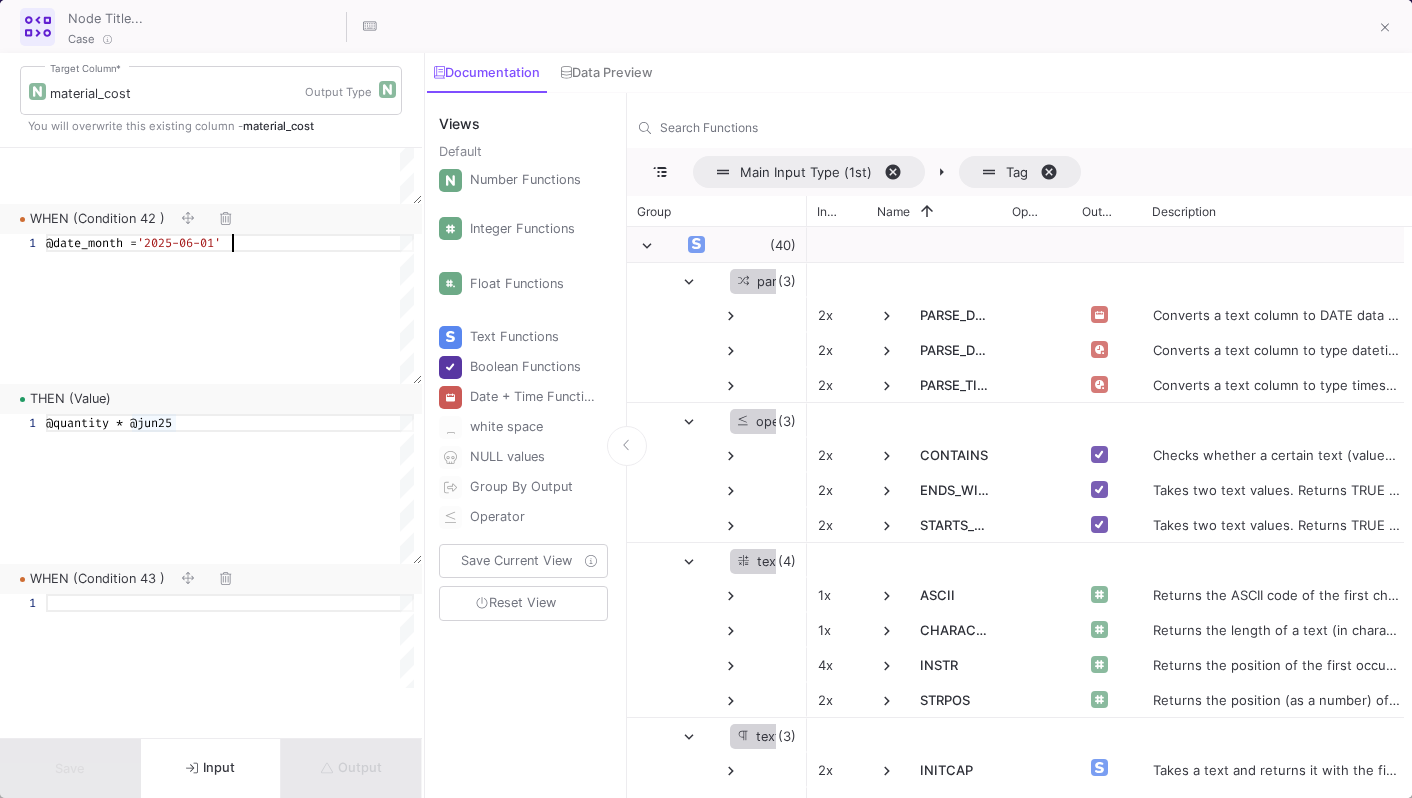 click on "@date_month =  '2025-06-01'" at bounding box center [230, 243] 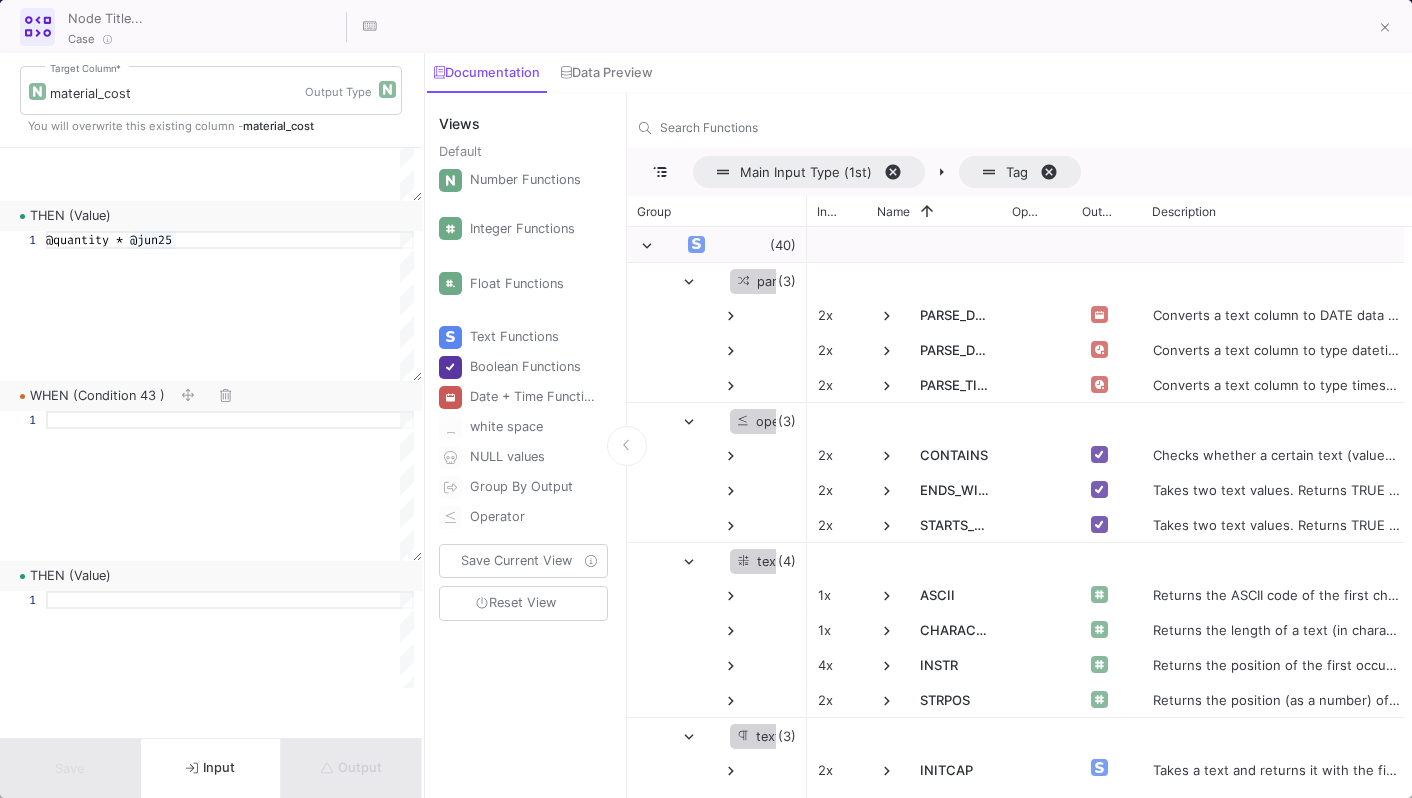 scroll, scrollTop: 14892, scrollLeft: 0, axis: vertical 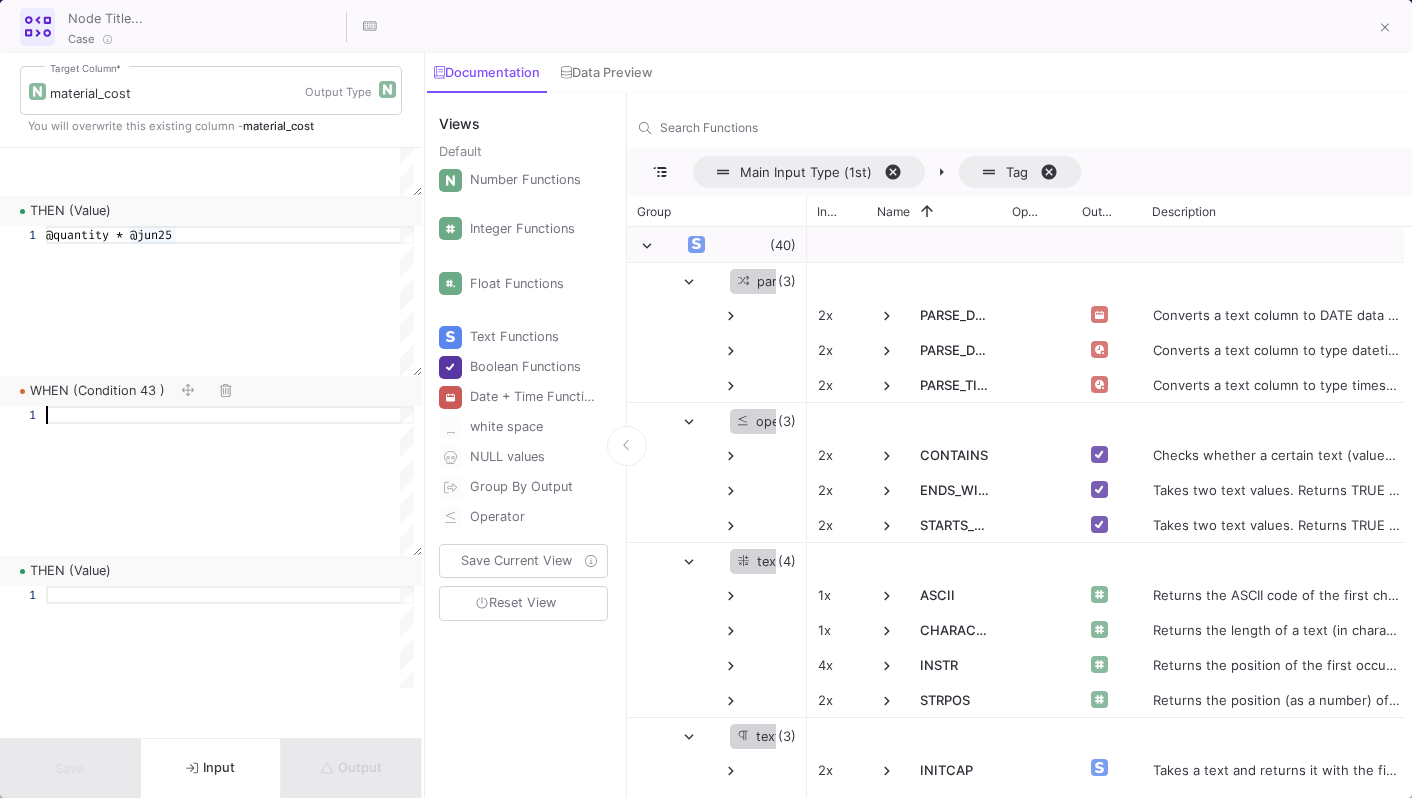 click at bounding box center (230, 415) 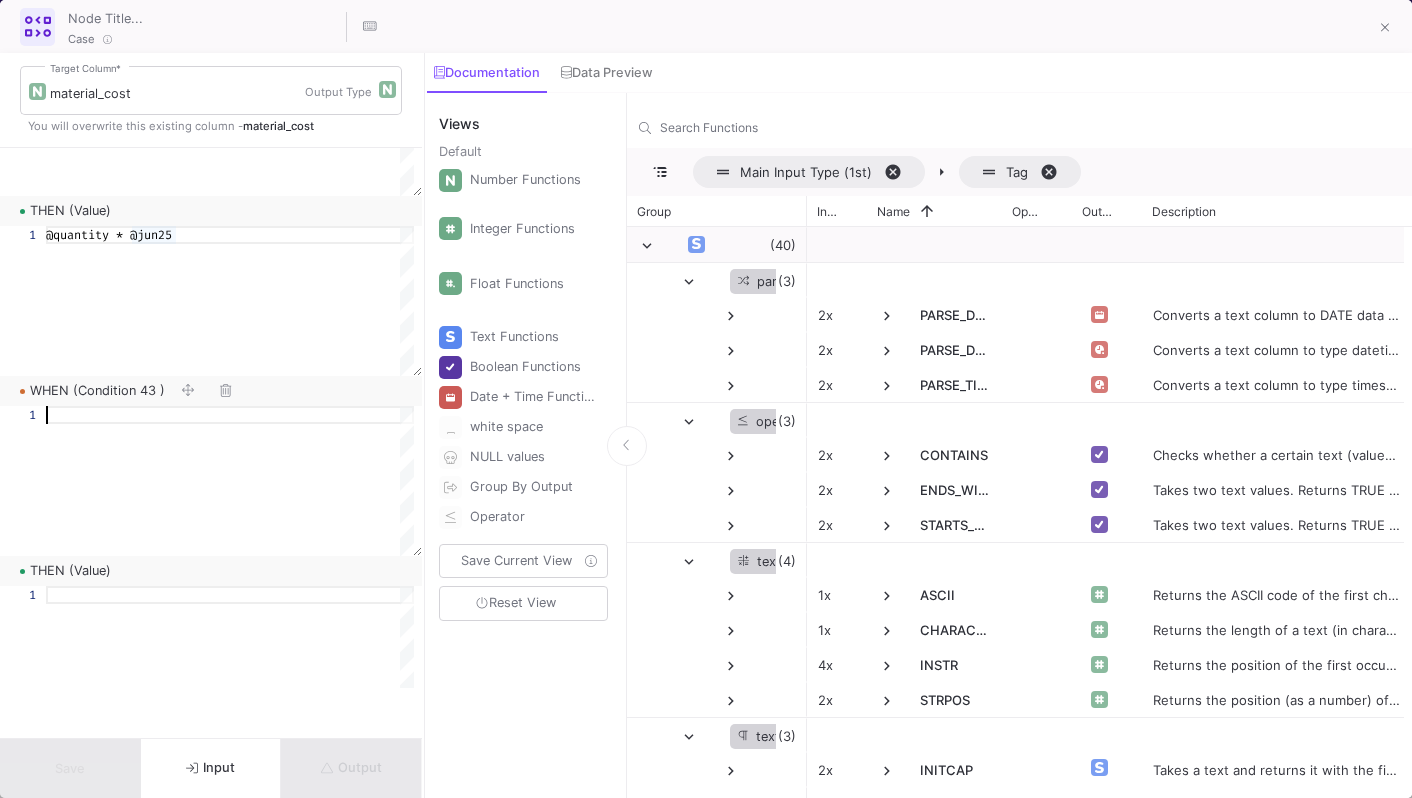 paste on "@date_month = '2025-06-01'" 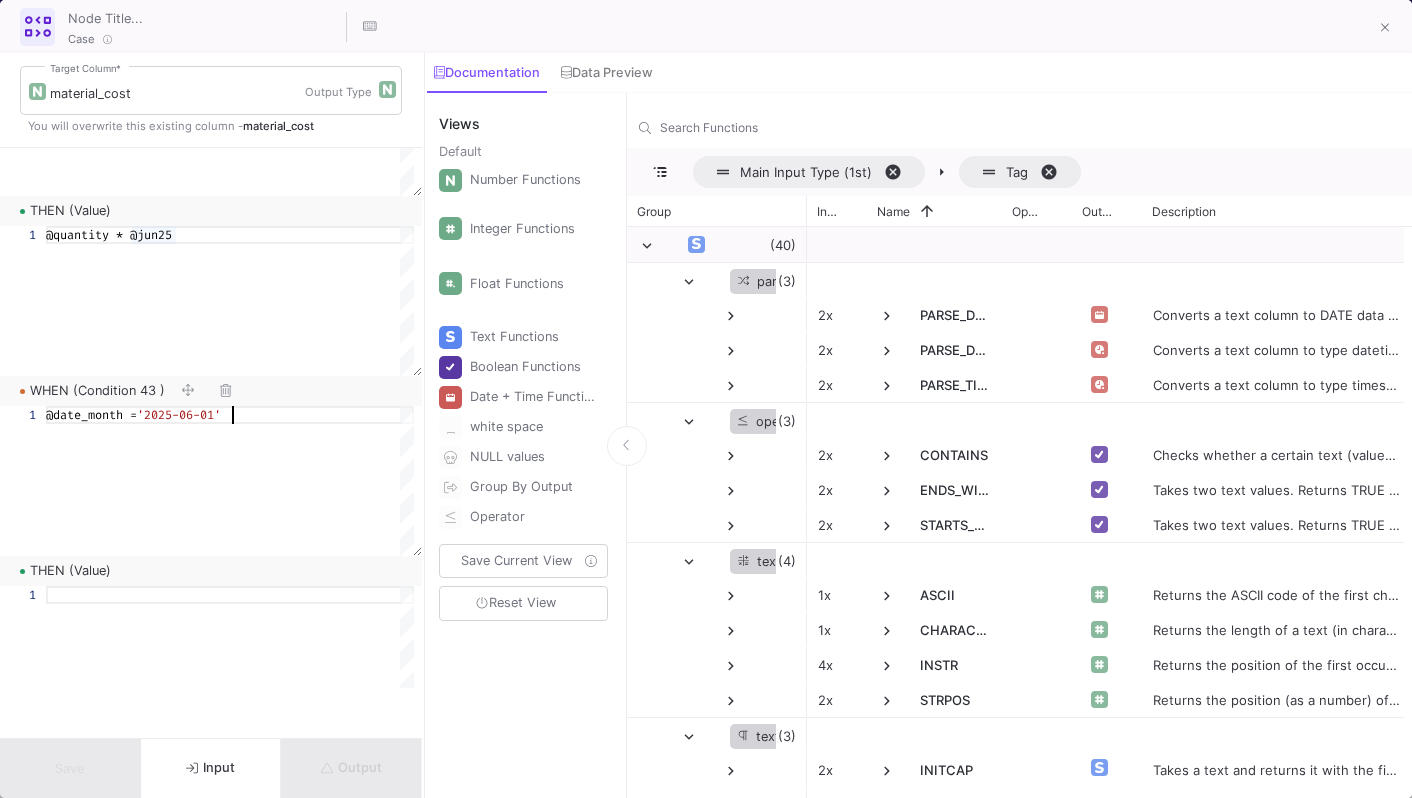 click on "'2025-06-01'" at bounding box center (179, 415) 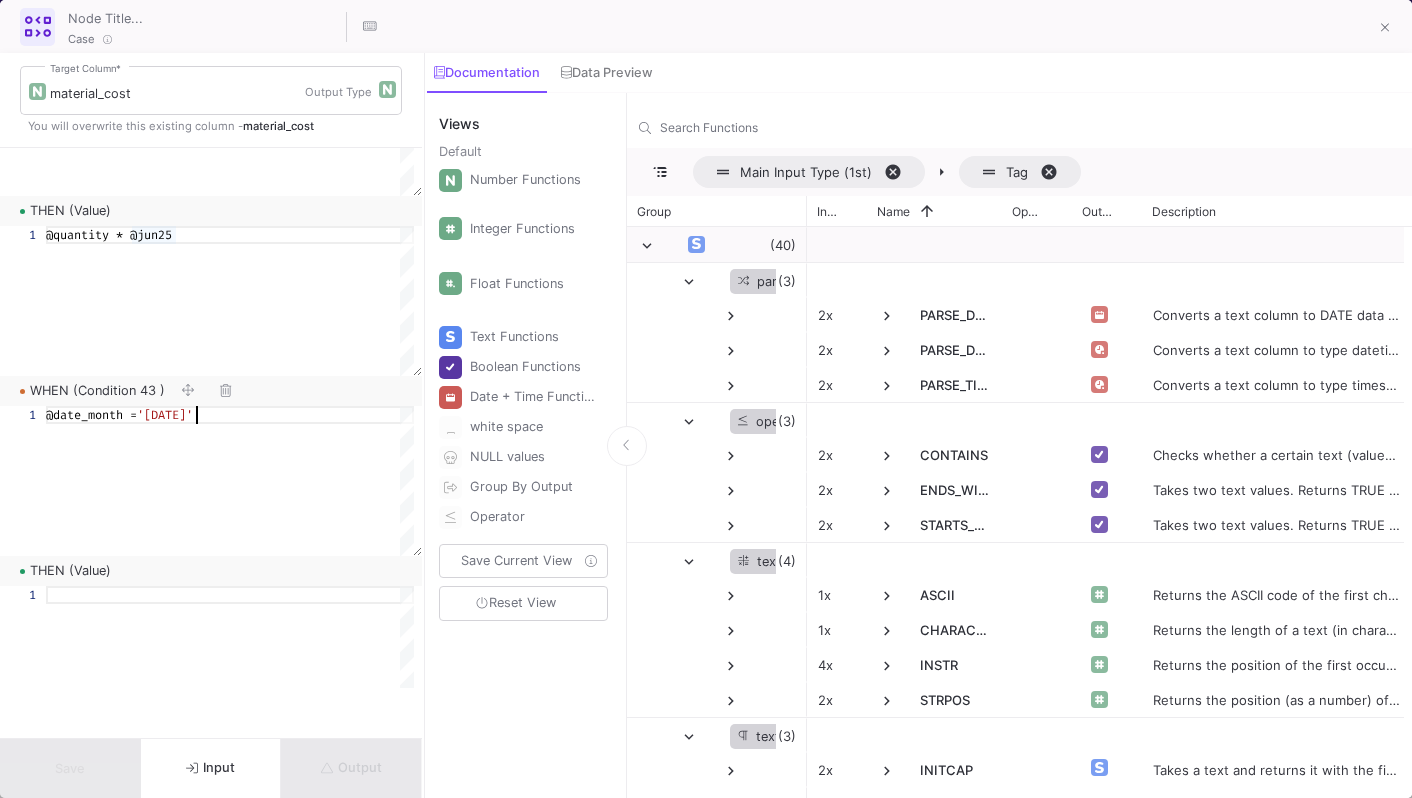 scroll, scrollTop: 0, scrollLeft: 158, axis: horizontal 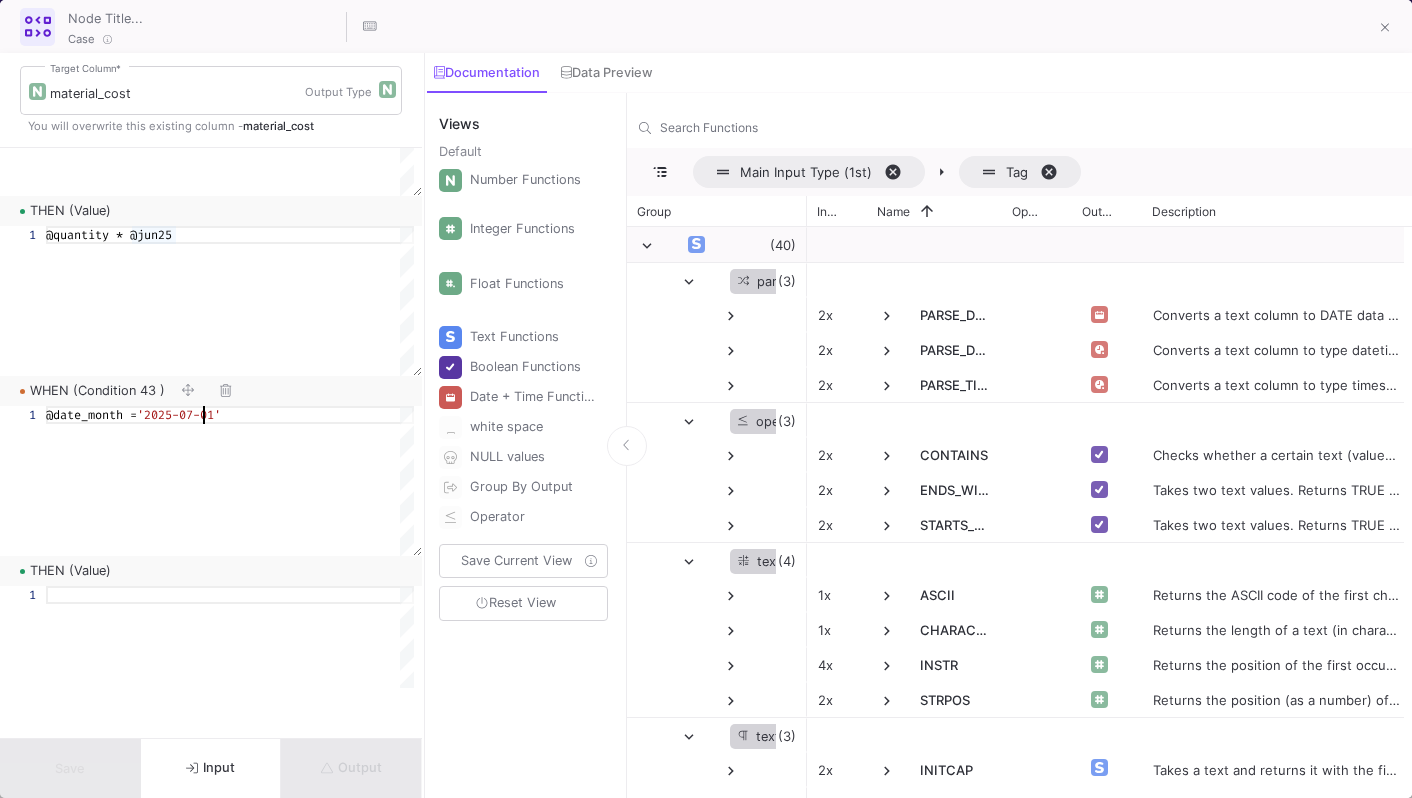 type on "@date_month = '2025-07-01'" 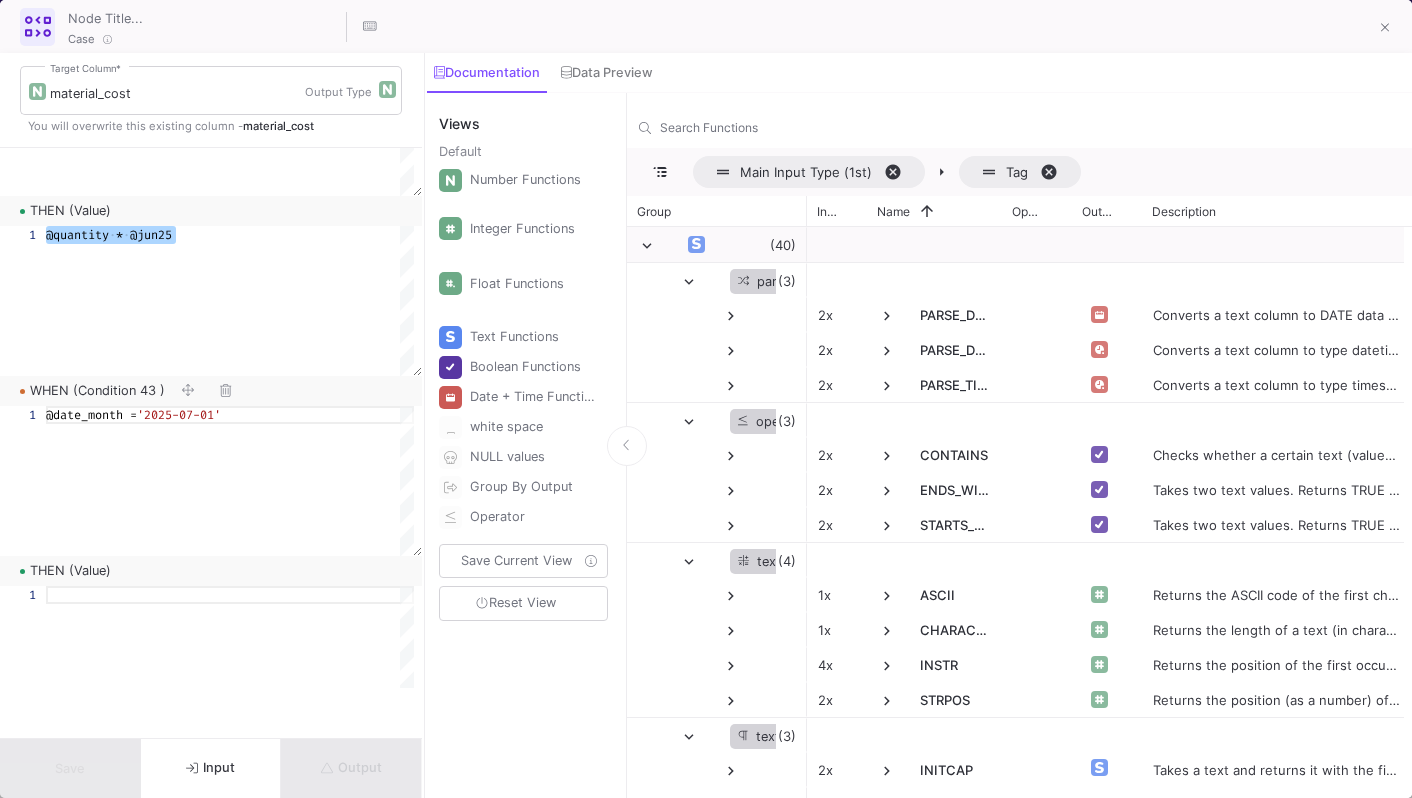 click at bounding box center (230, 481) 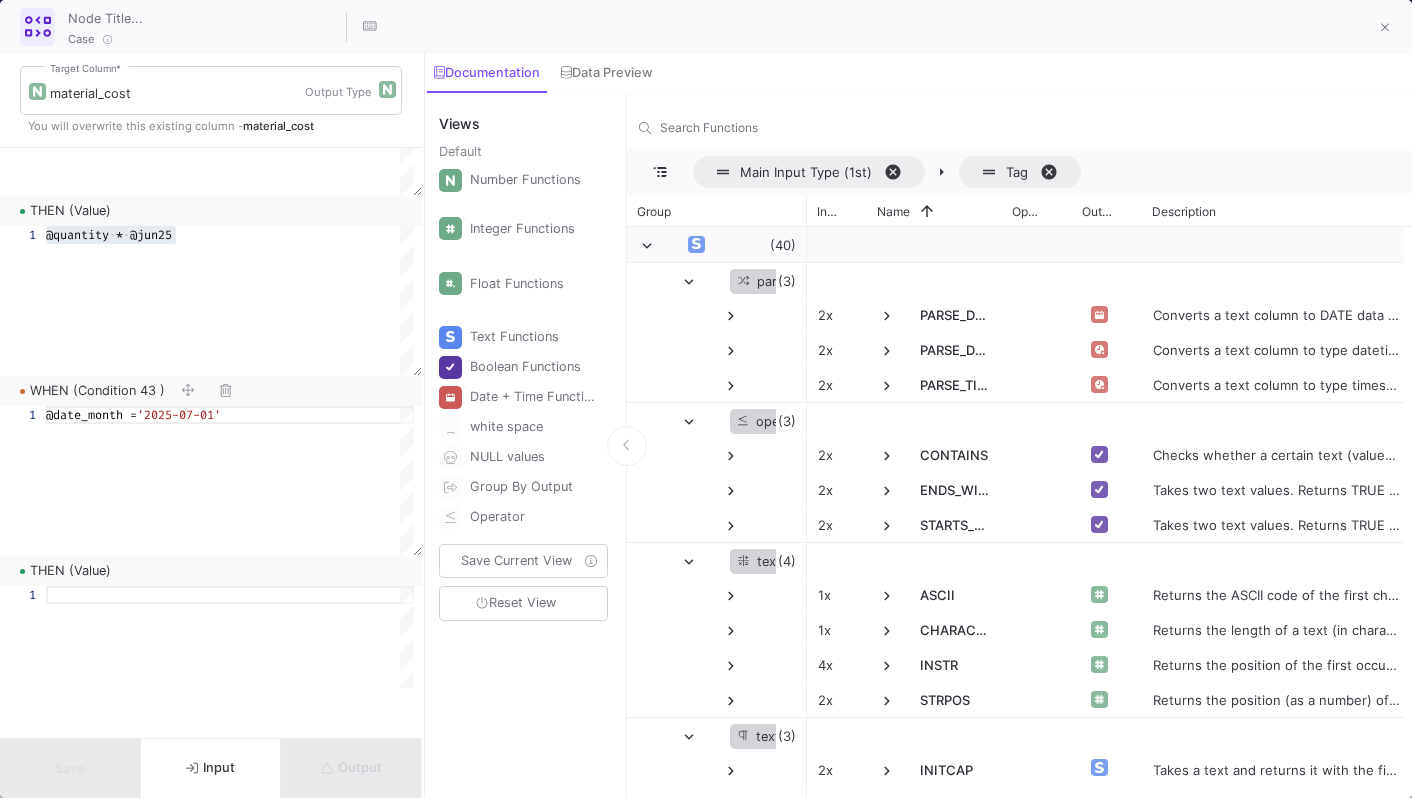 click at bounding box center (230, 415) 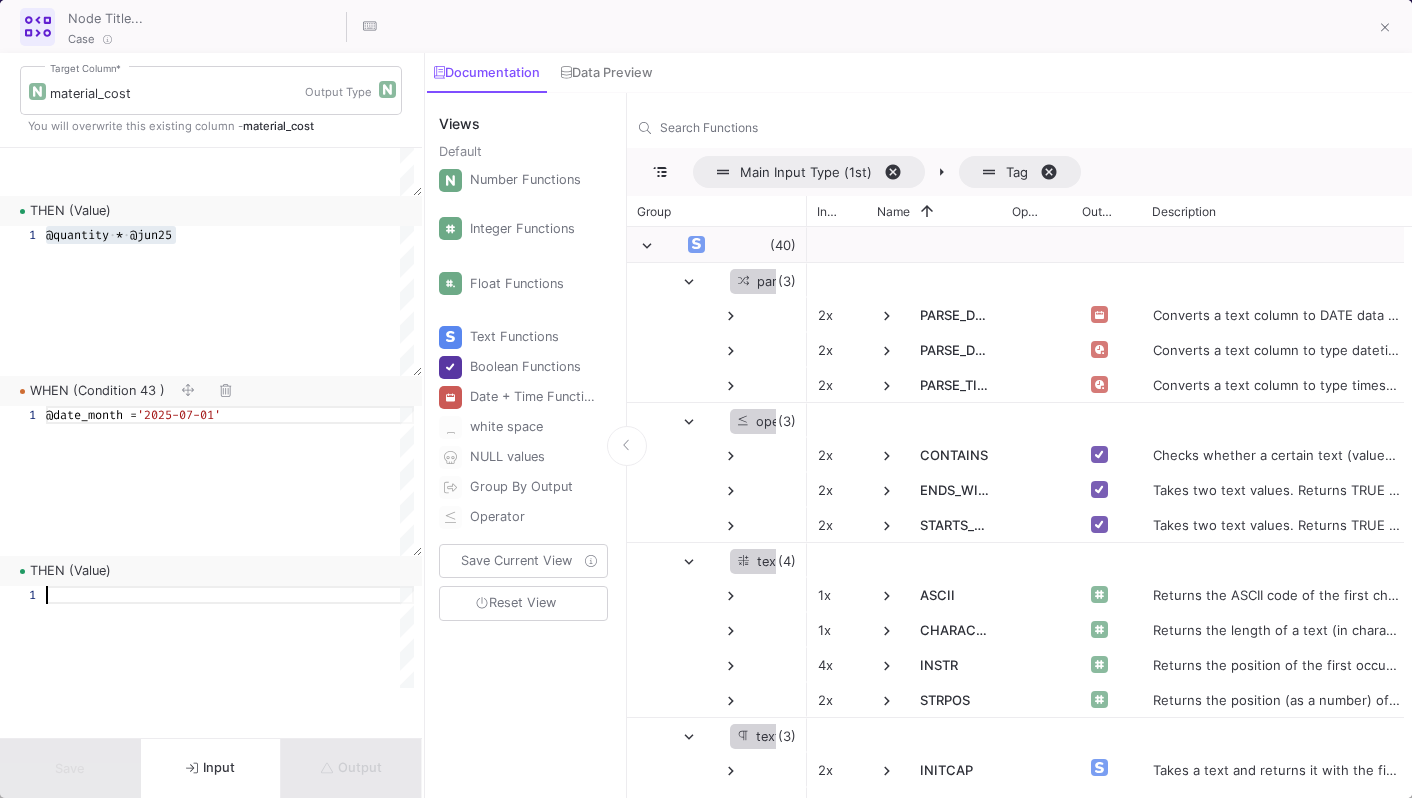 paste on "@quantity * @jun25" 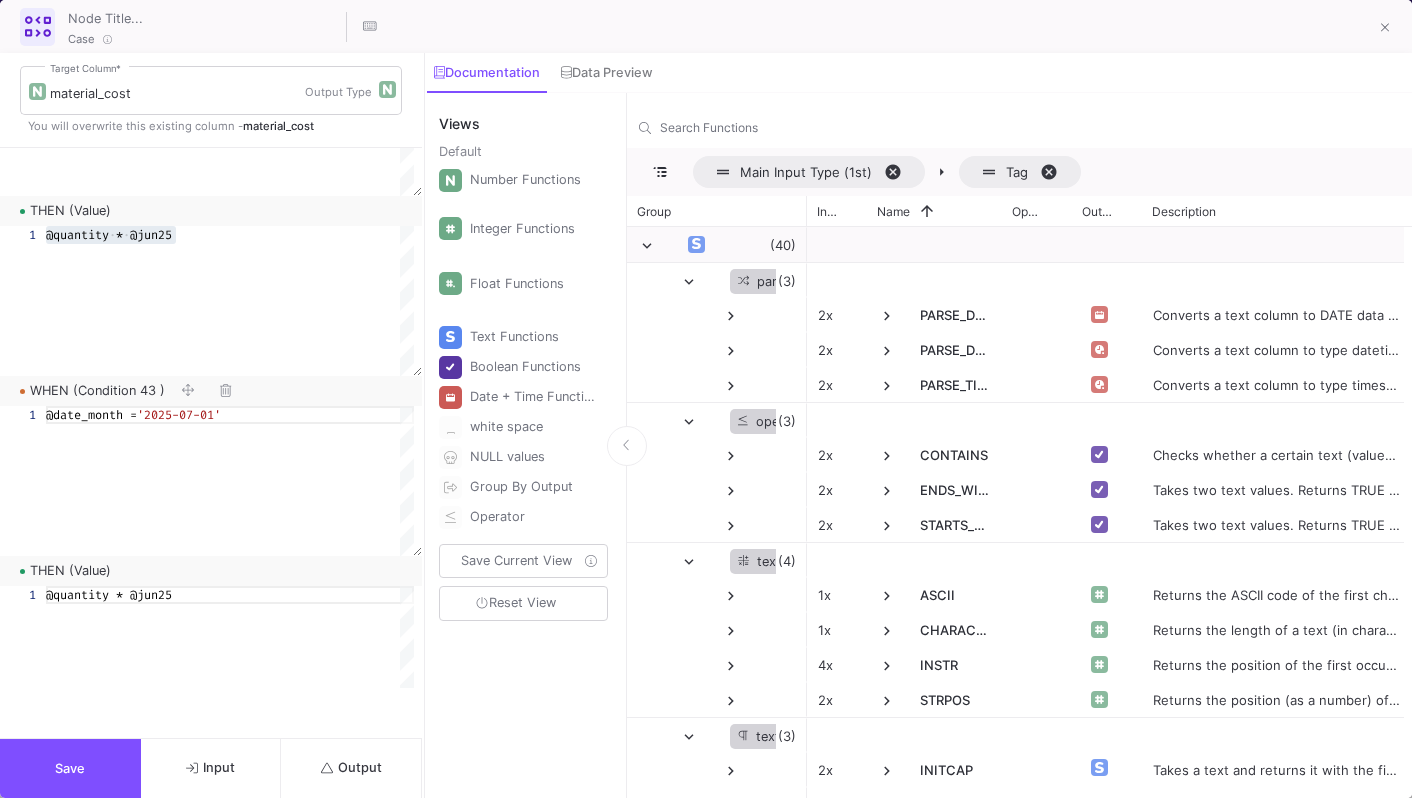 click on "@quantity * @jun25" at bounding box center [109, 595] 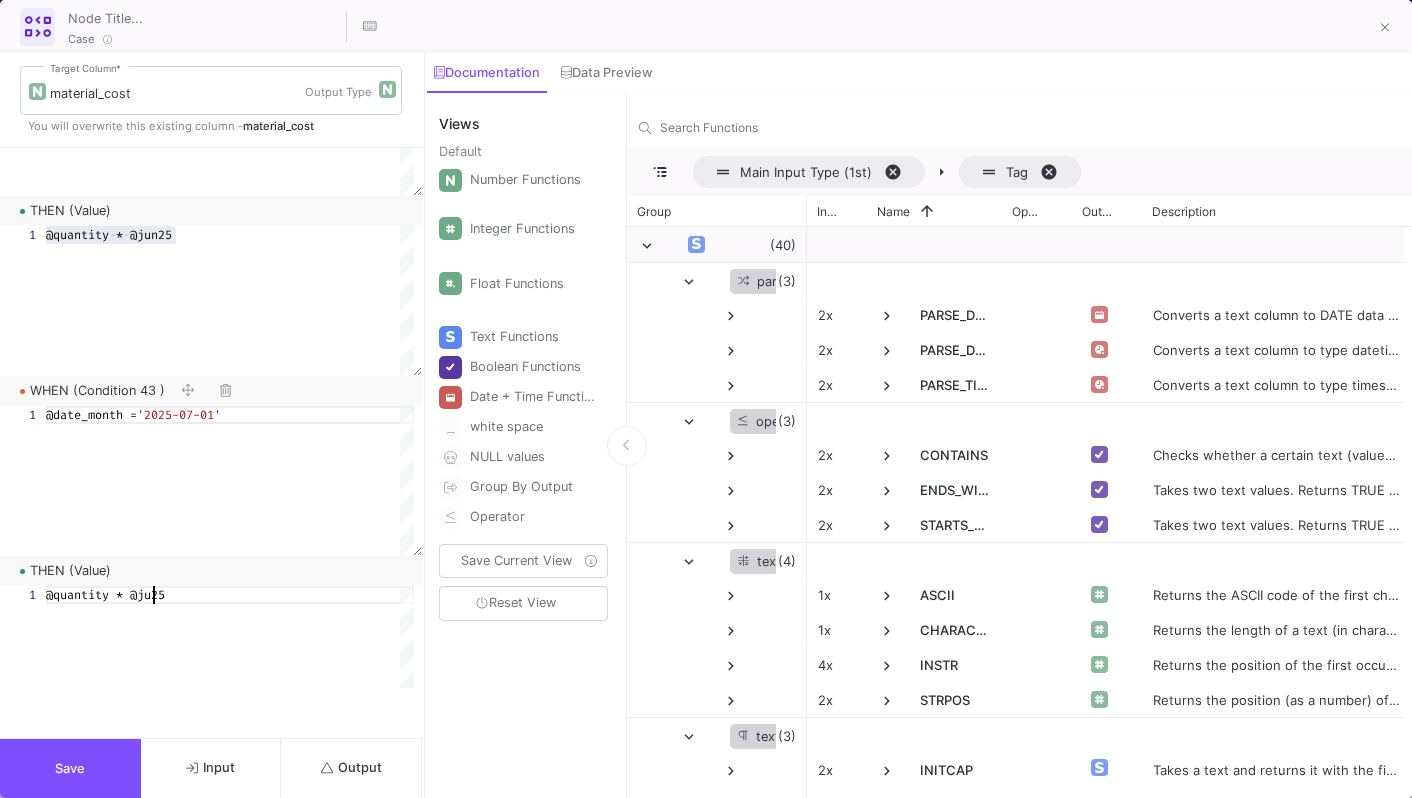 scroll, scrollTop: 0, scrollLeft: 114, axis: horizontal 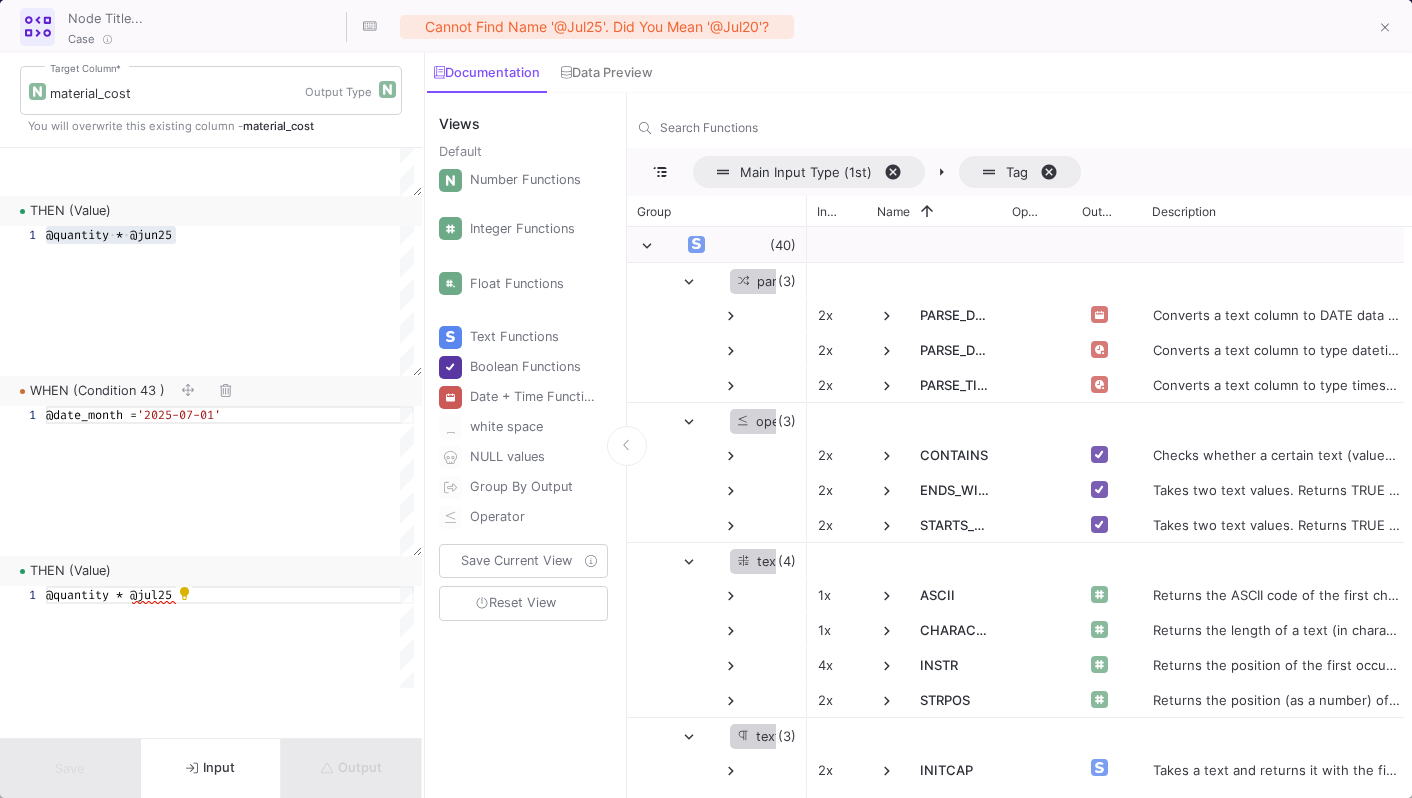 click on "@quantity * @jul25" at bounding box center [230, 595] 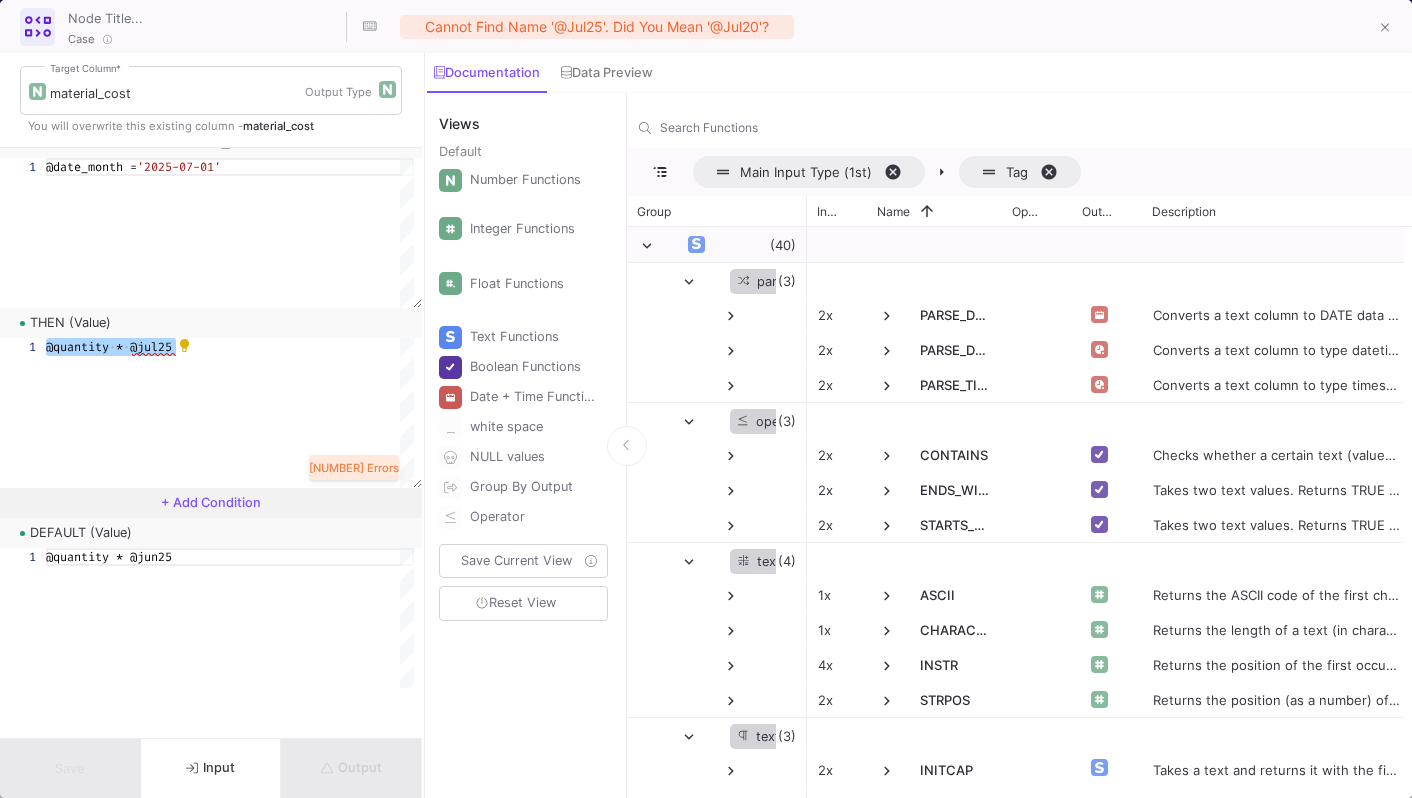 scroll, scrollTop: 15141, scrollLeft: 0, axis: vertical 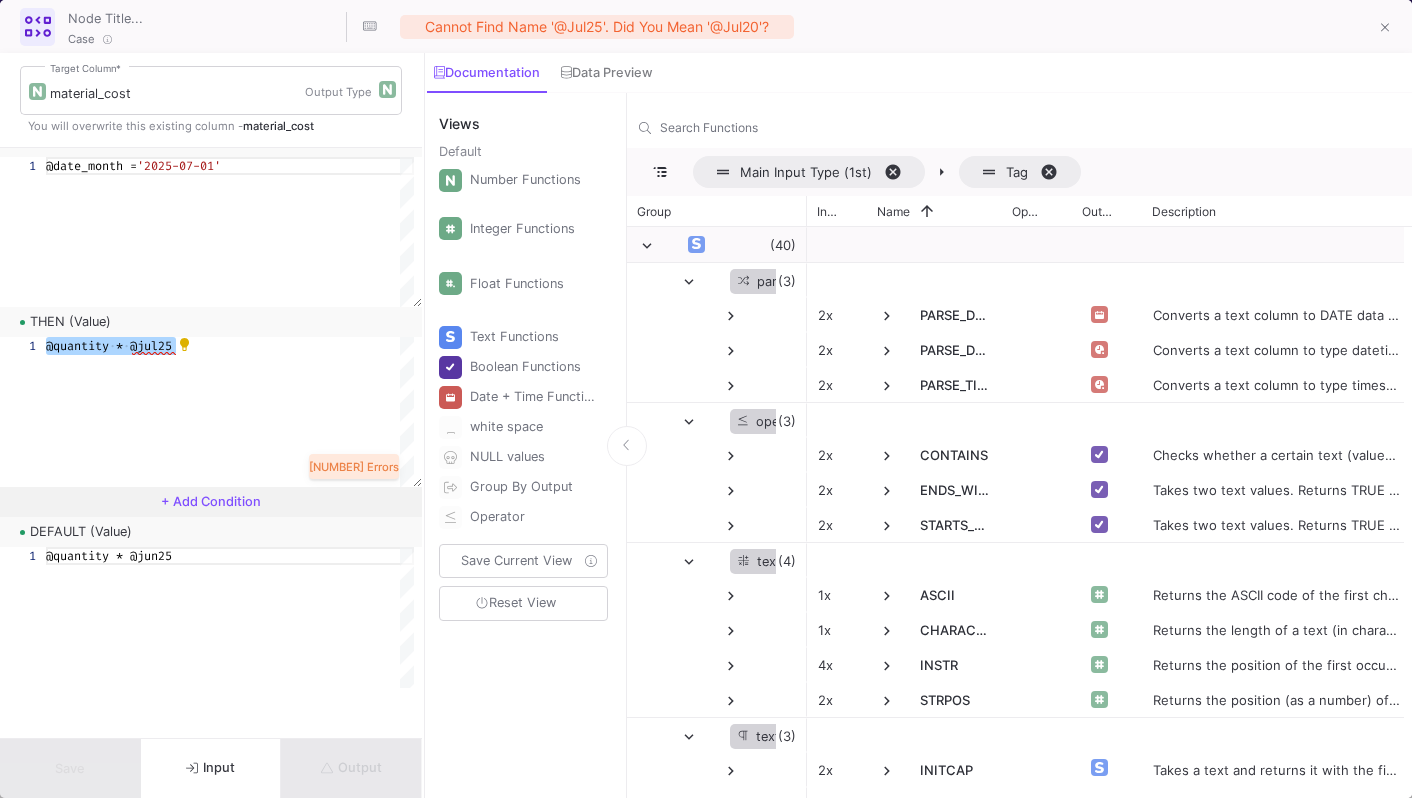 type on "@quantity * @jul25" 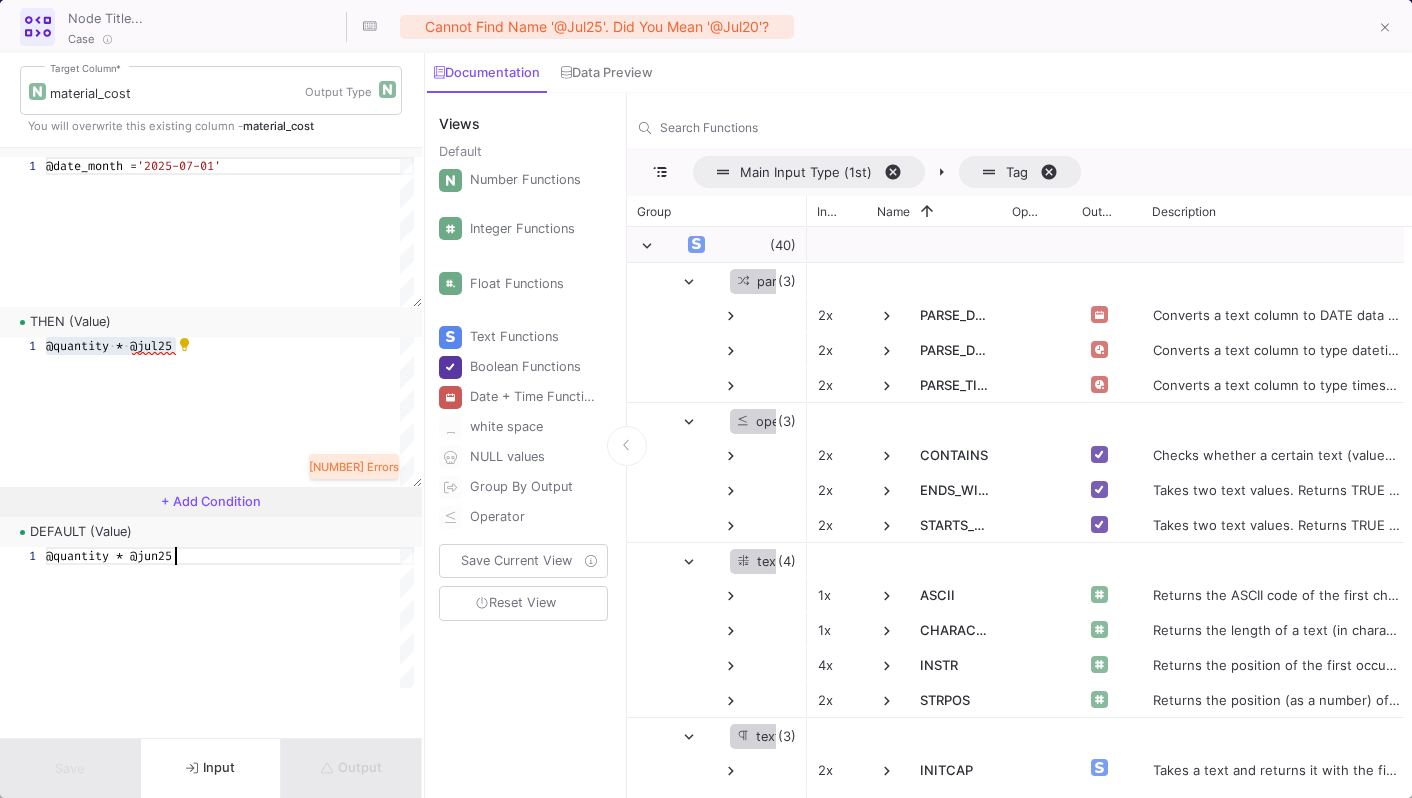 click on "@quantity * @jun25" at bounding box center [230, 556] 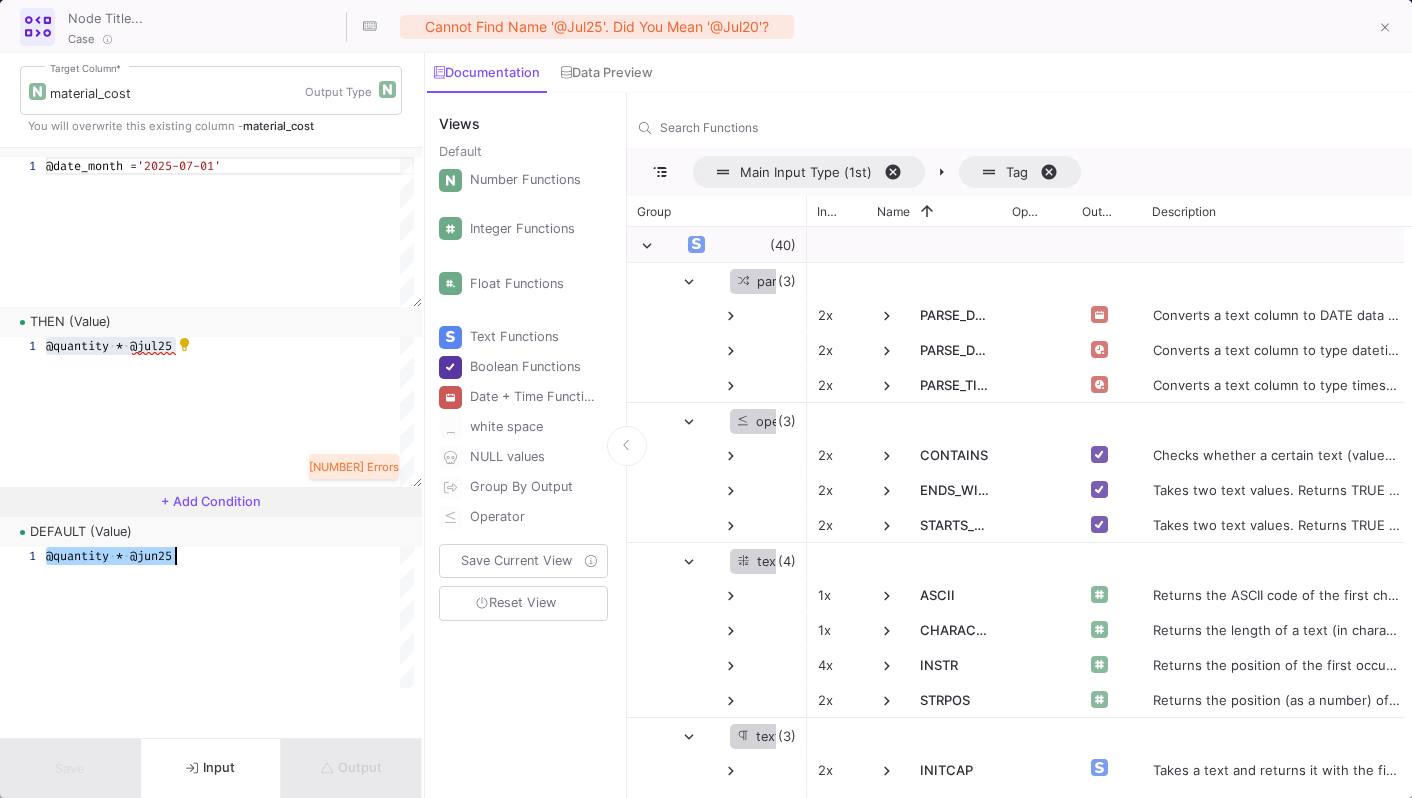 paste on "l" 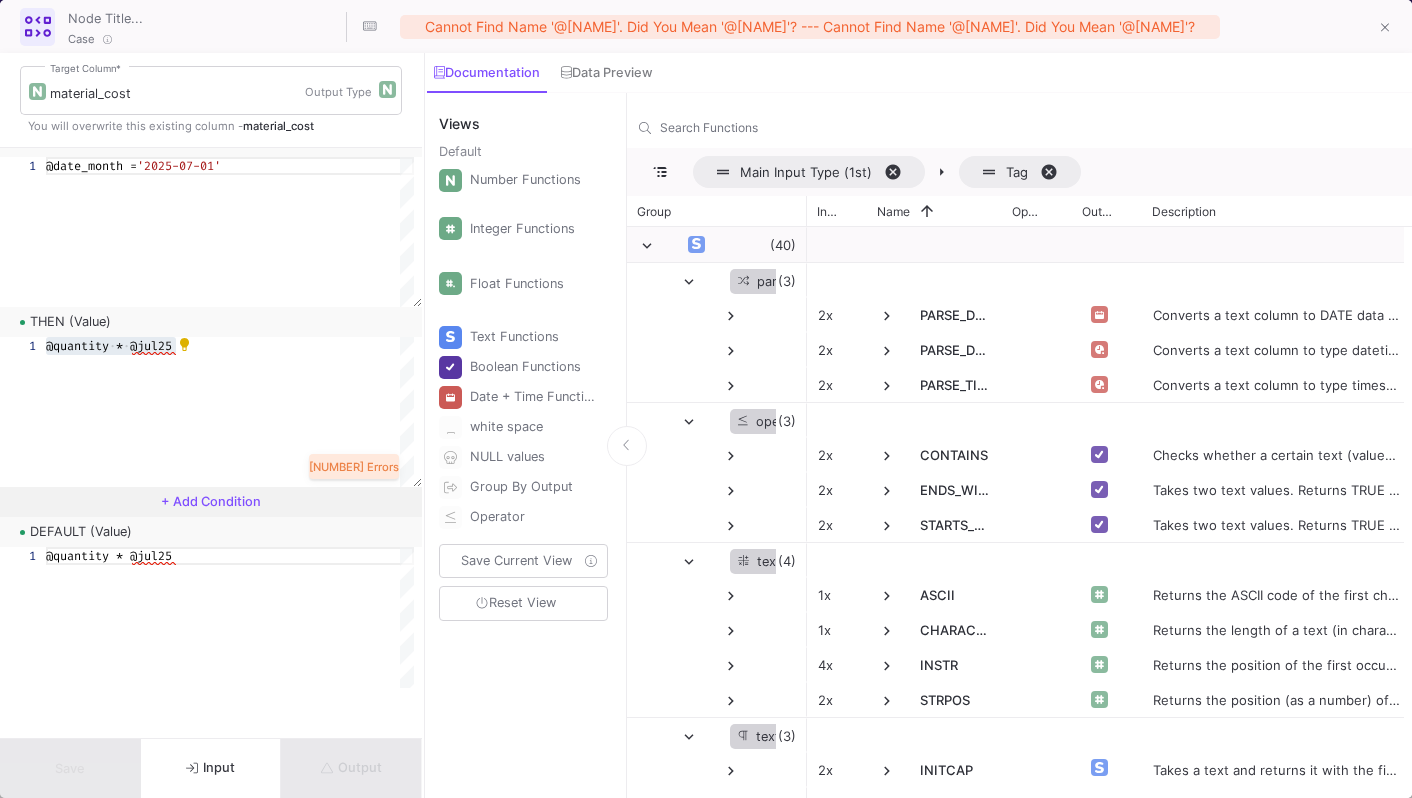 click on "@quantity * @jul25" at bounding box center [230, 622] 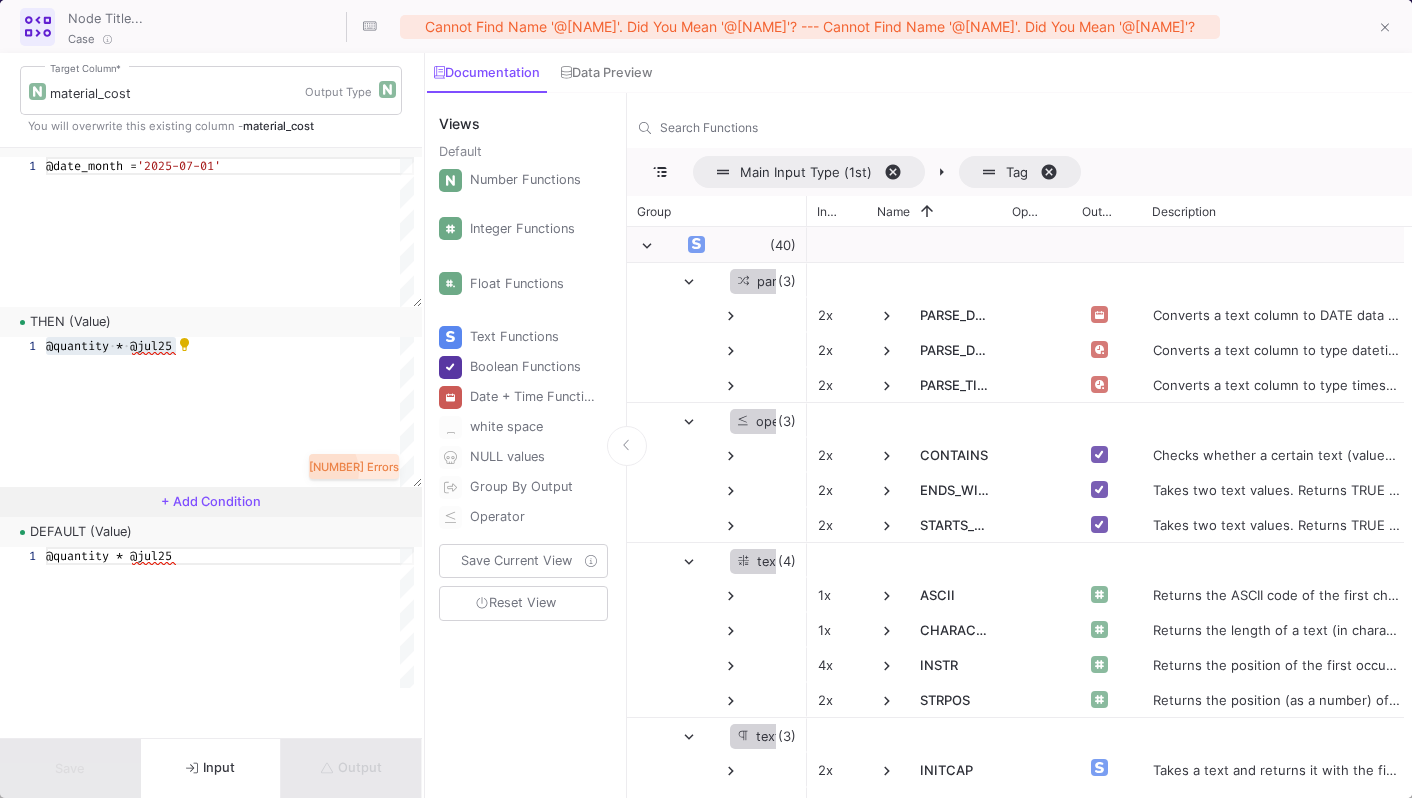click on "1x Errors" at bounding box center [354, 467] 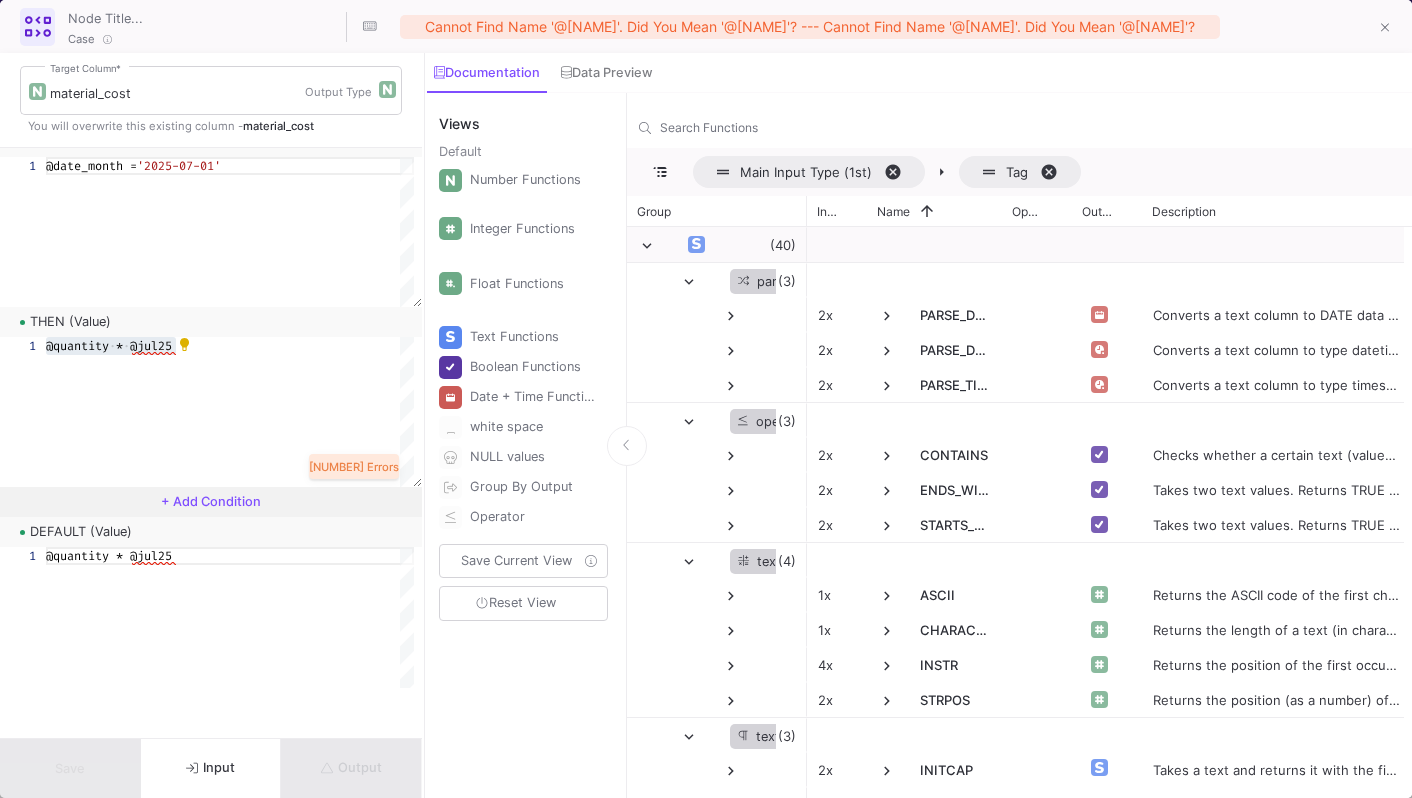 click on "@quantity · * · @jul25" at bounding box center [230, 232] 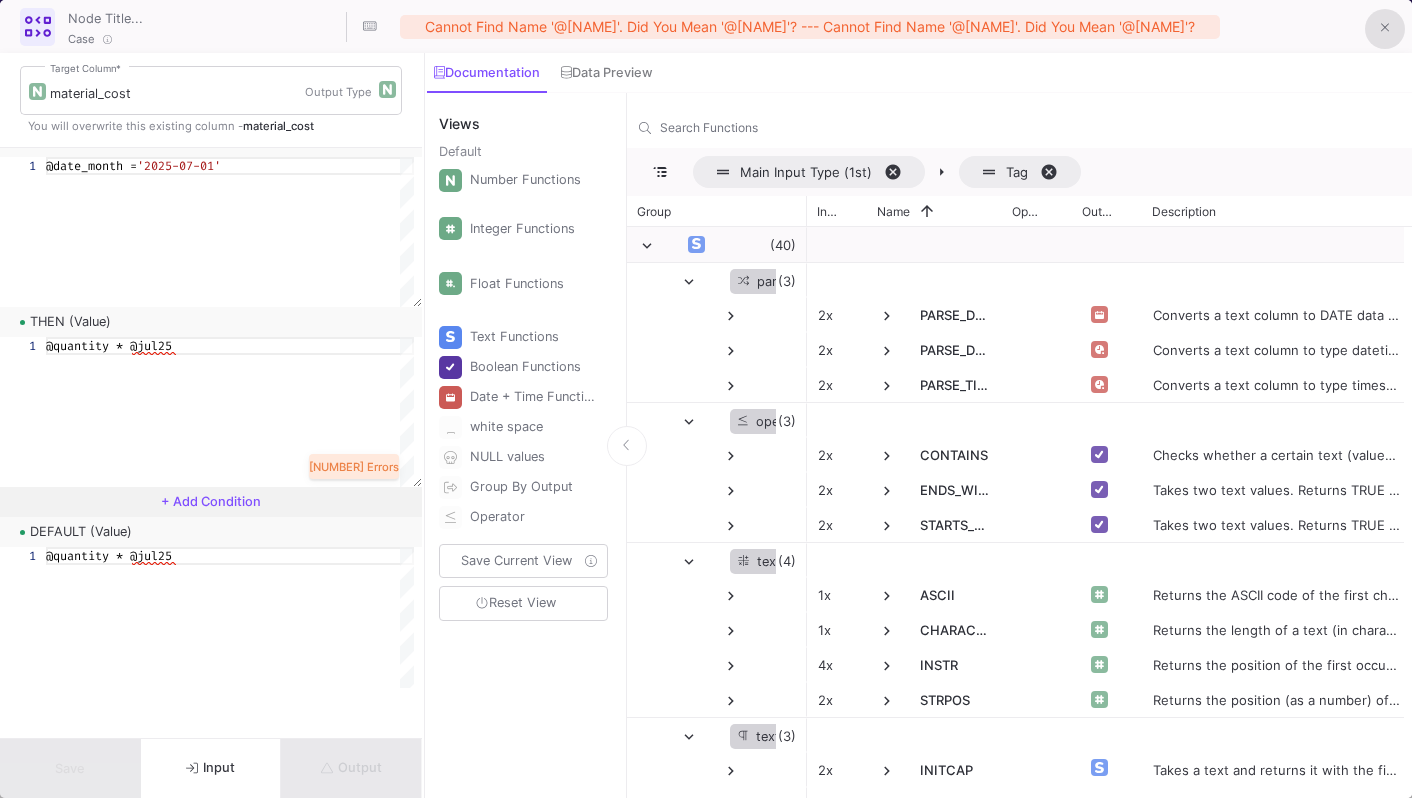 click 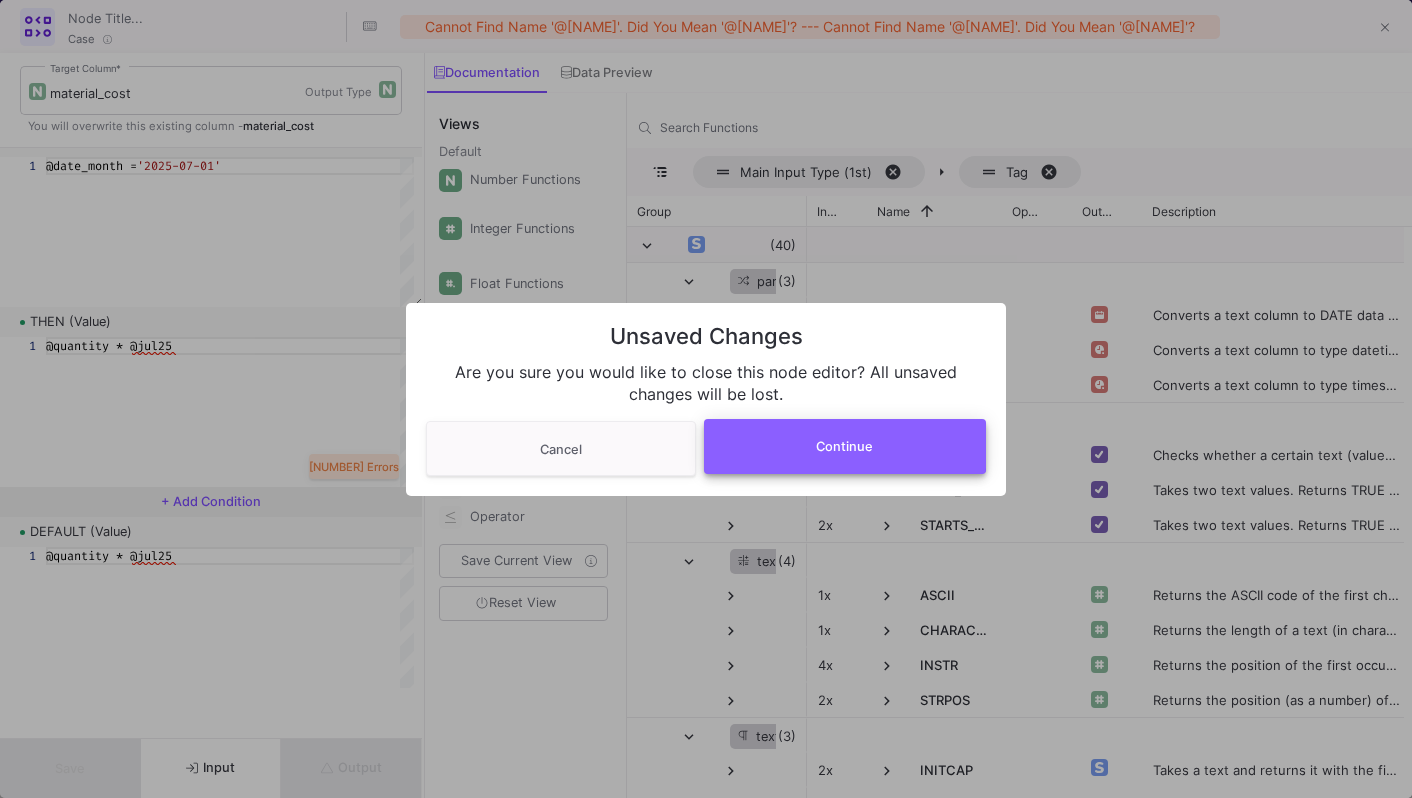 click on "Continue" at bounding box center (845, 446) 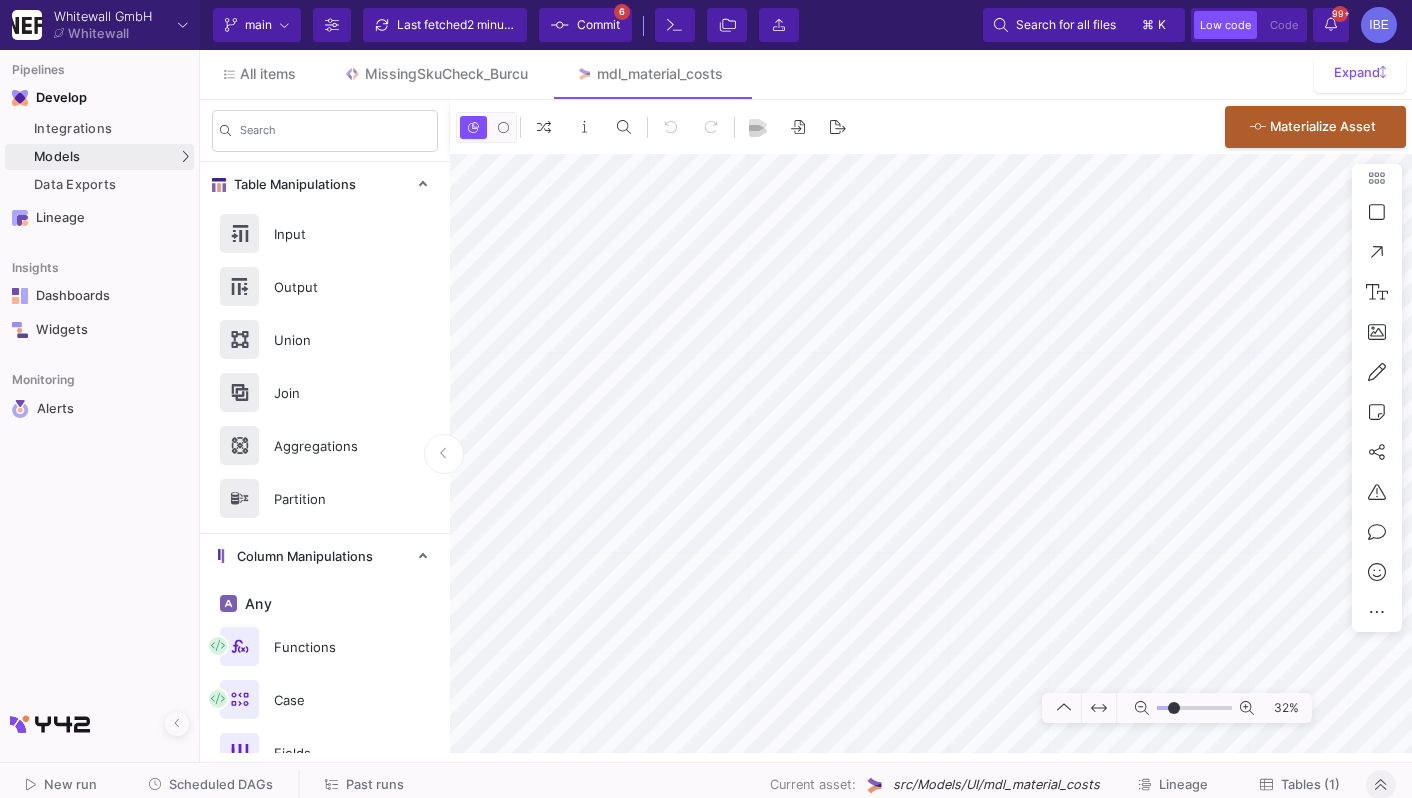 click on "Scheduled DAGs" 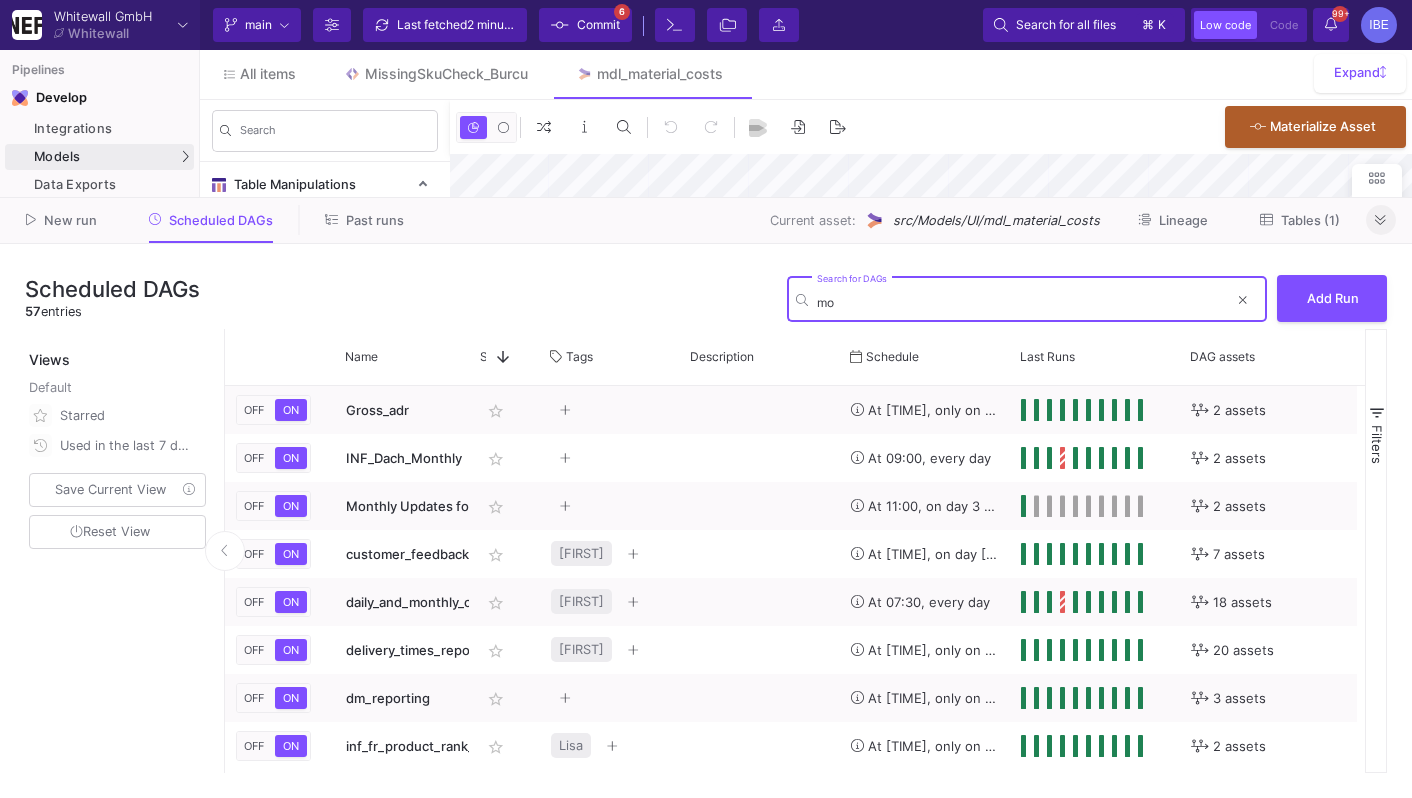 type on "mon" 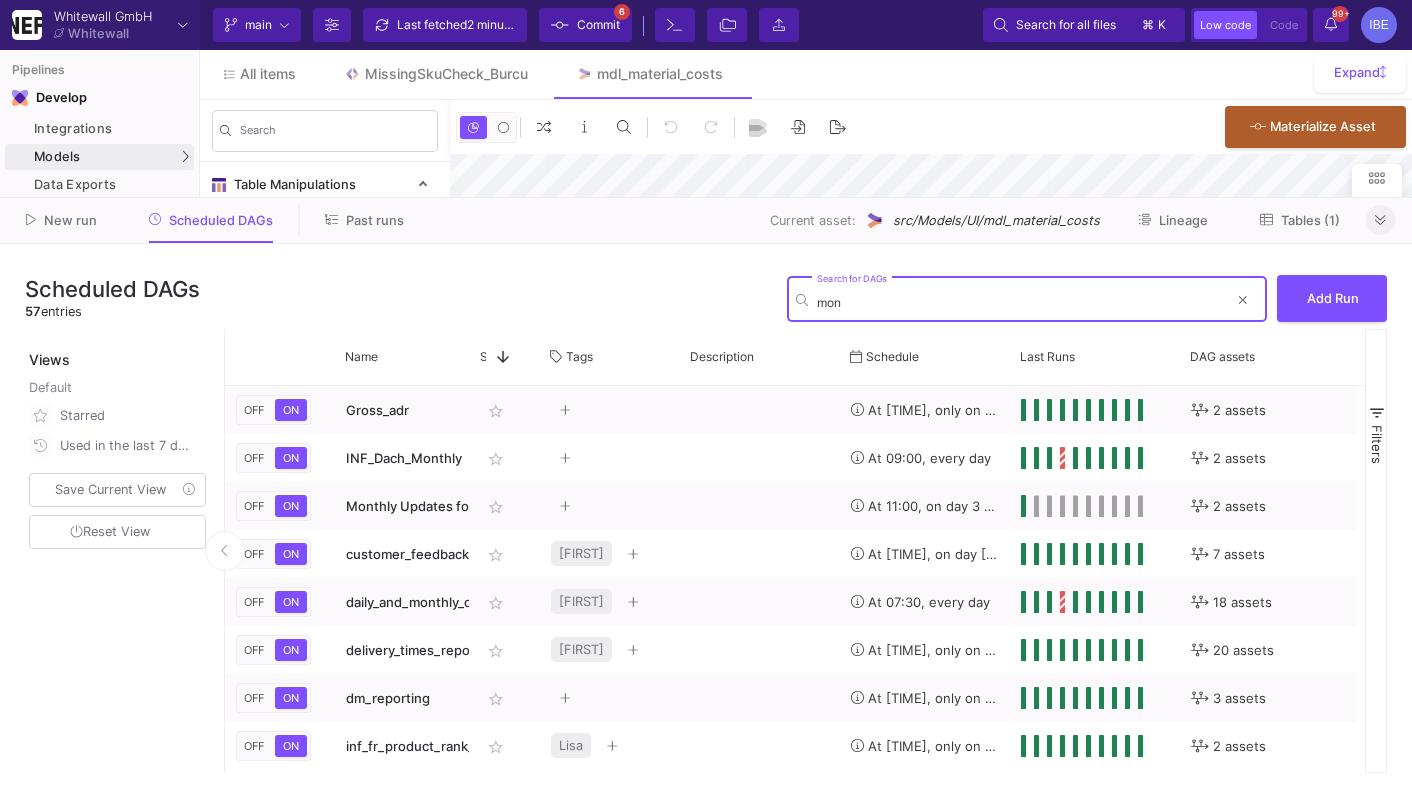 type on "-24" 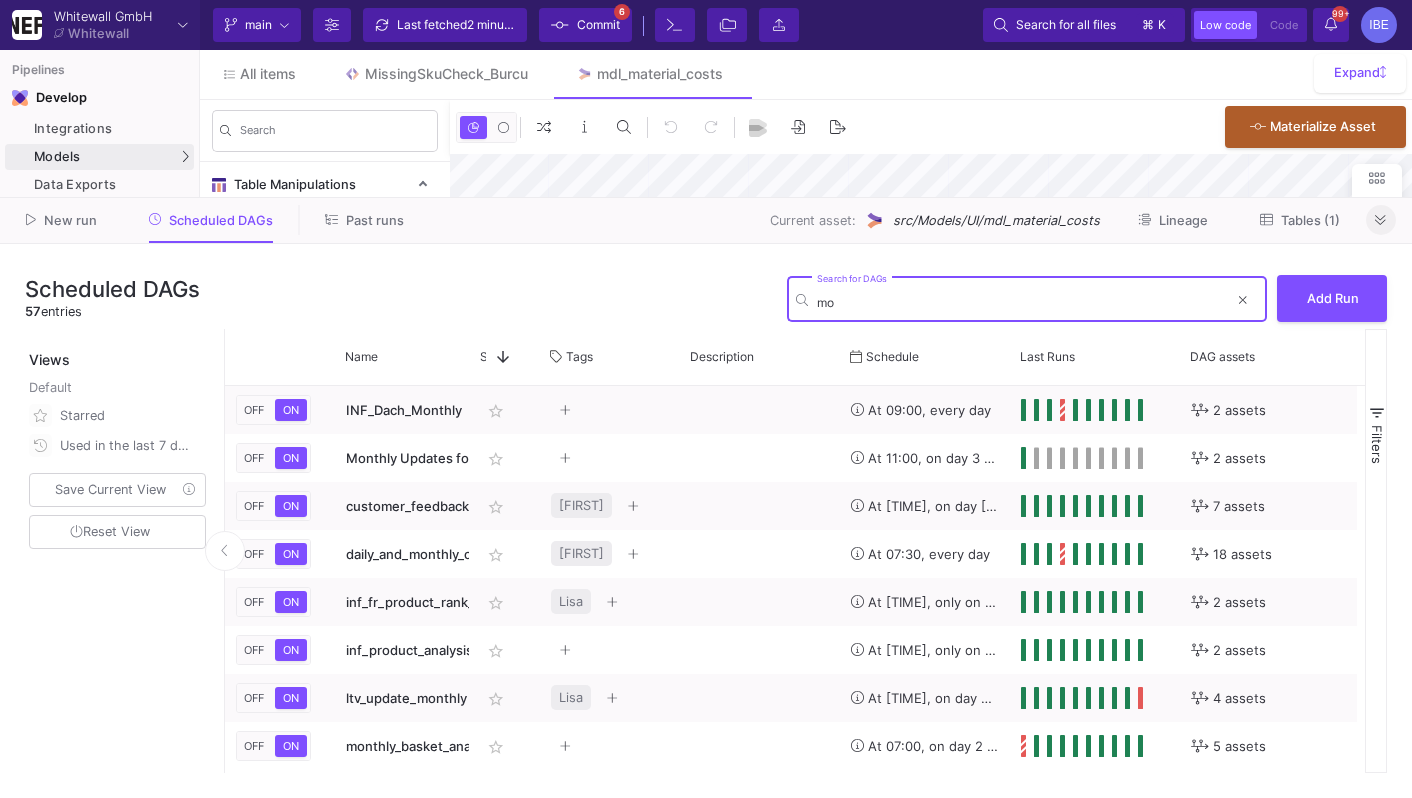 type on "m" 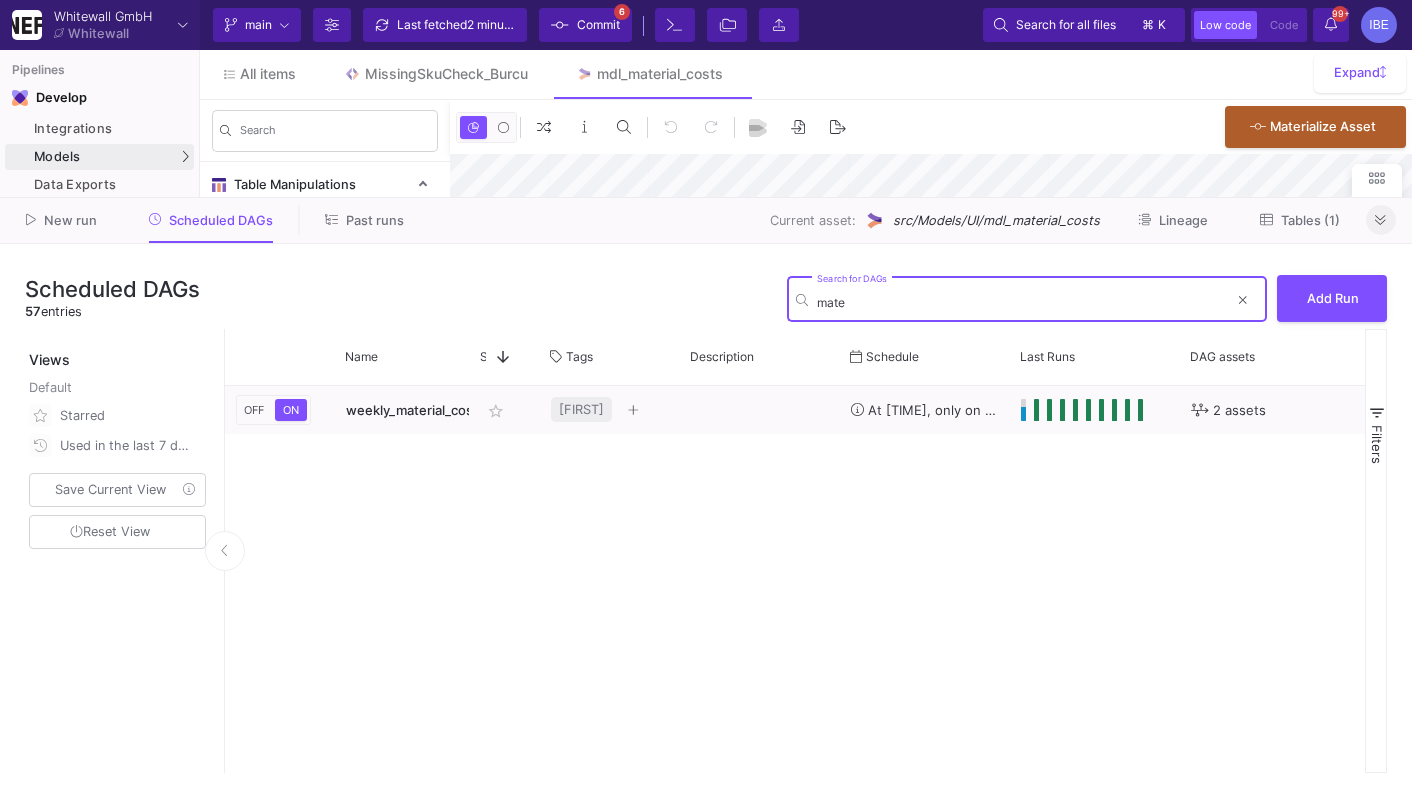 type on "mate" 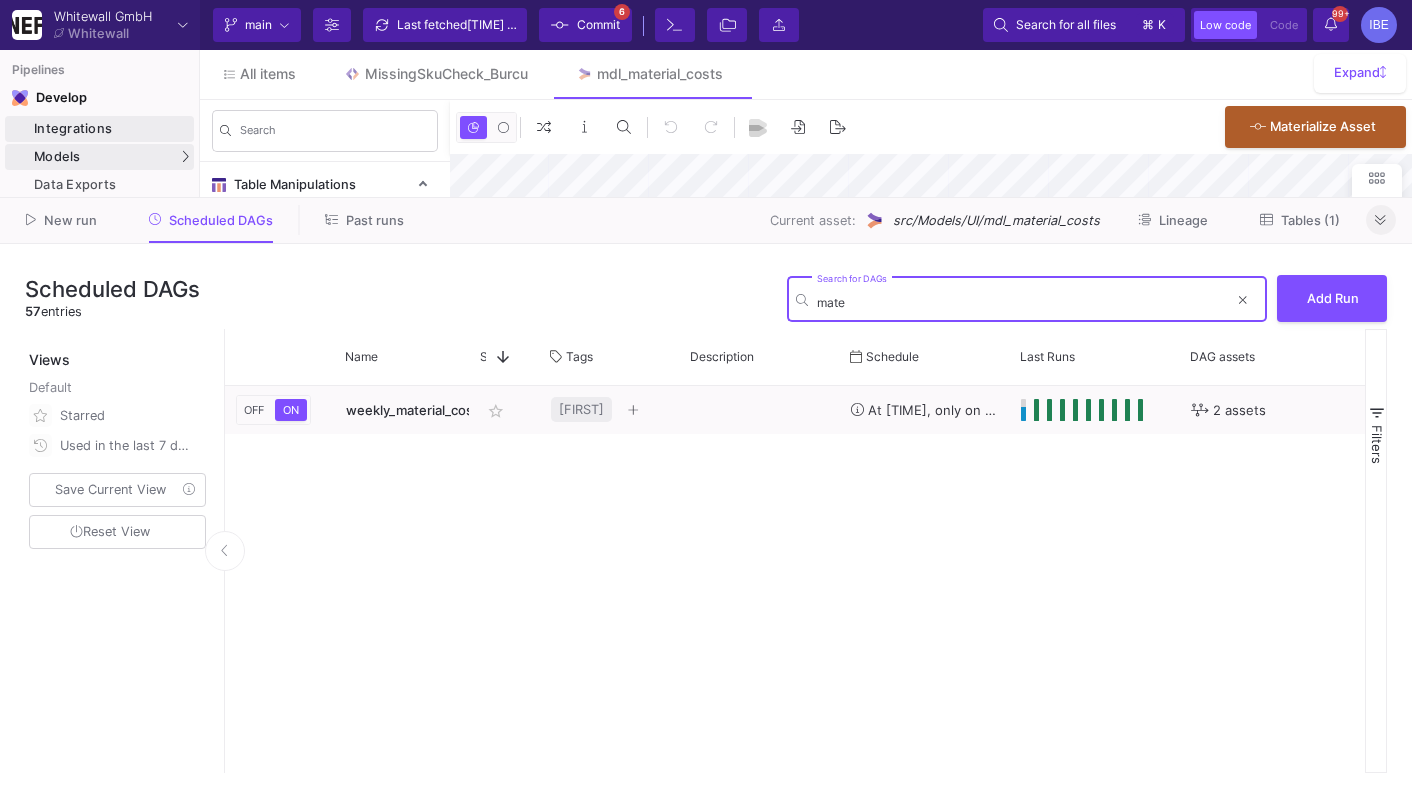click on "Integrations" at bounding box center (111, 129) 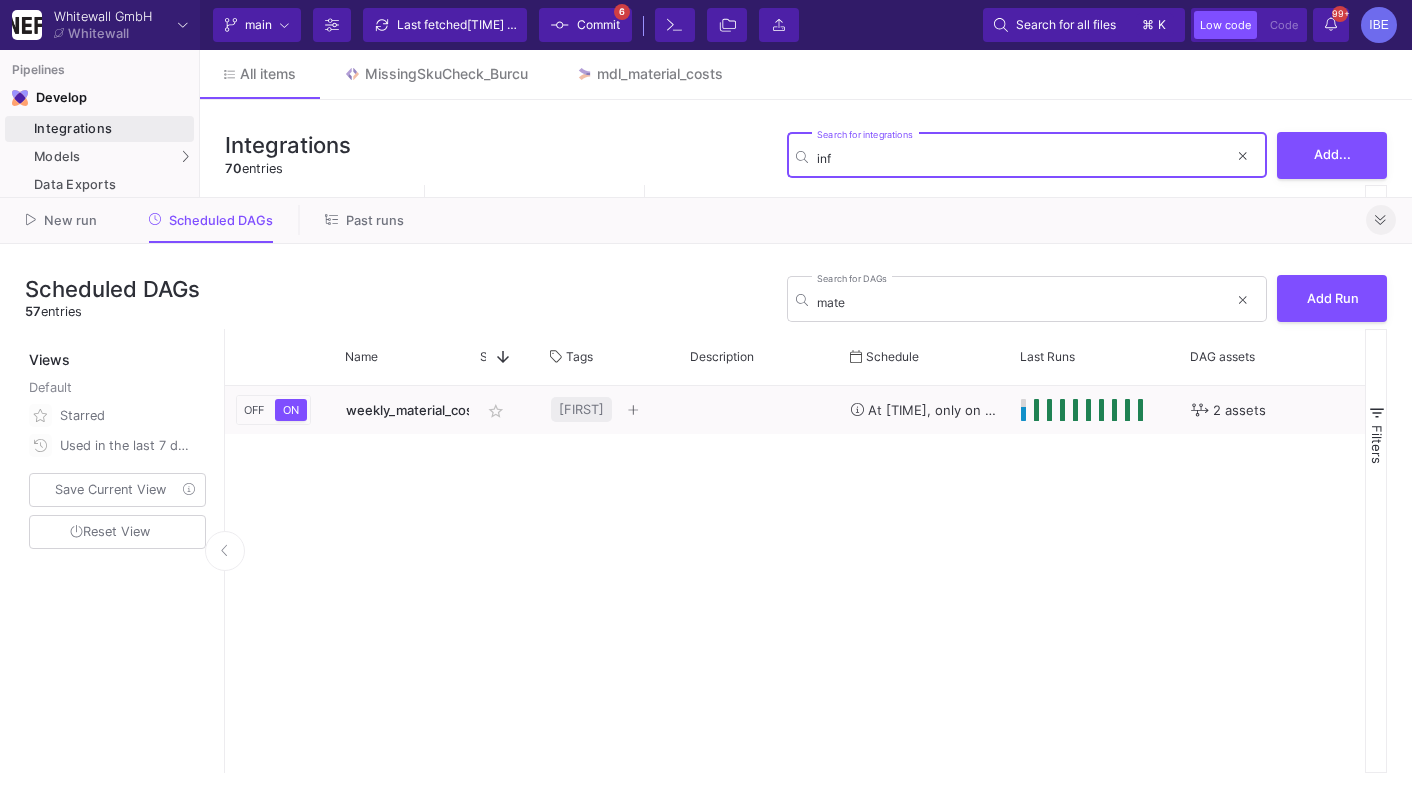 type on "inf" 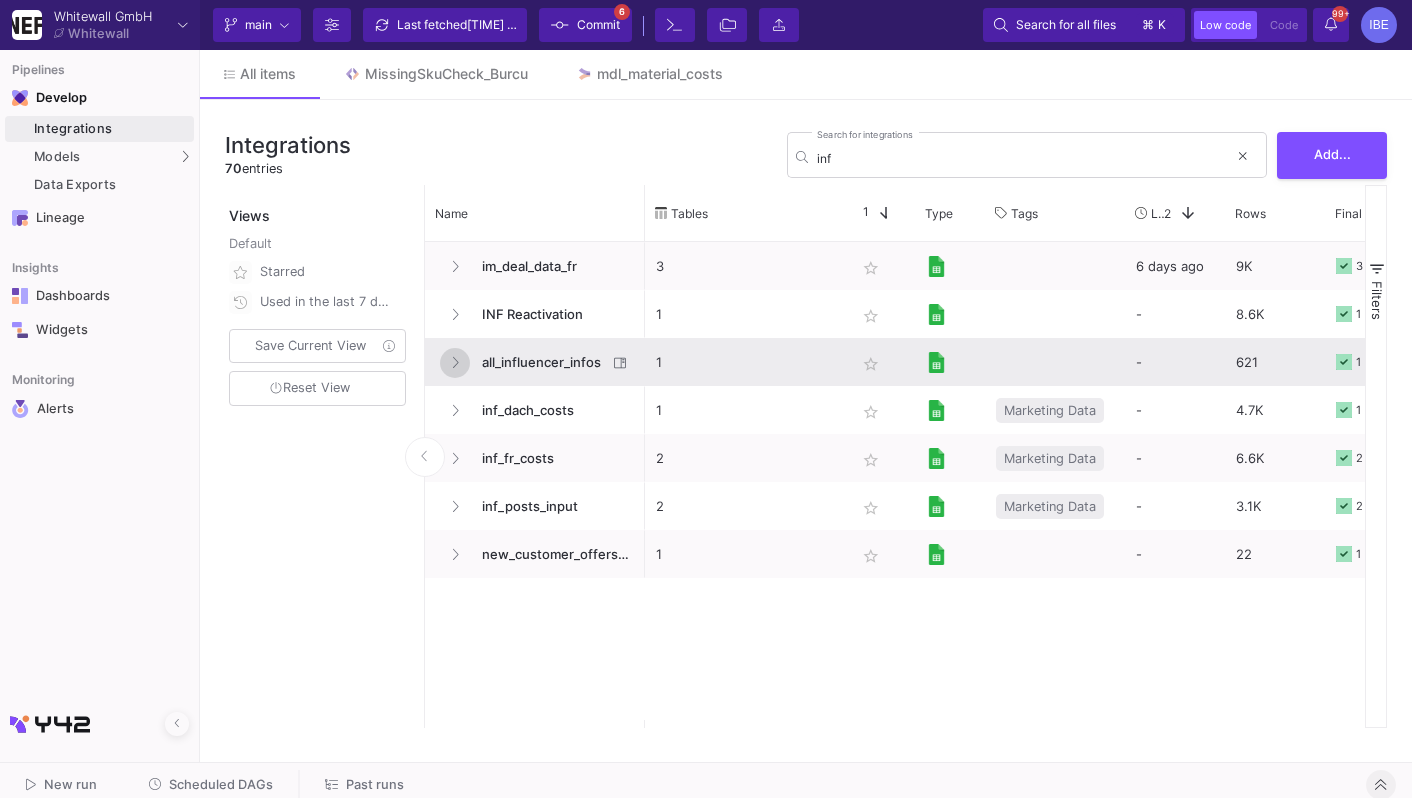 click 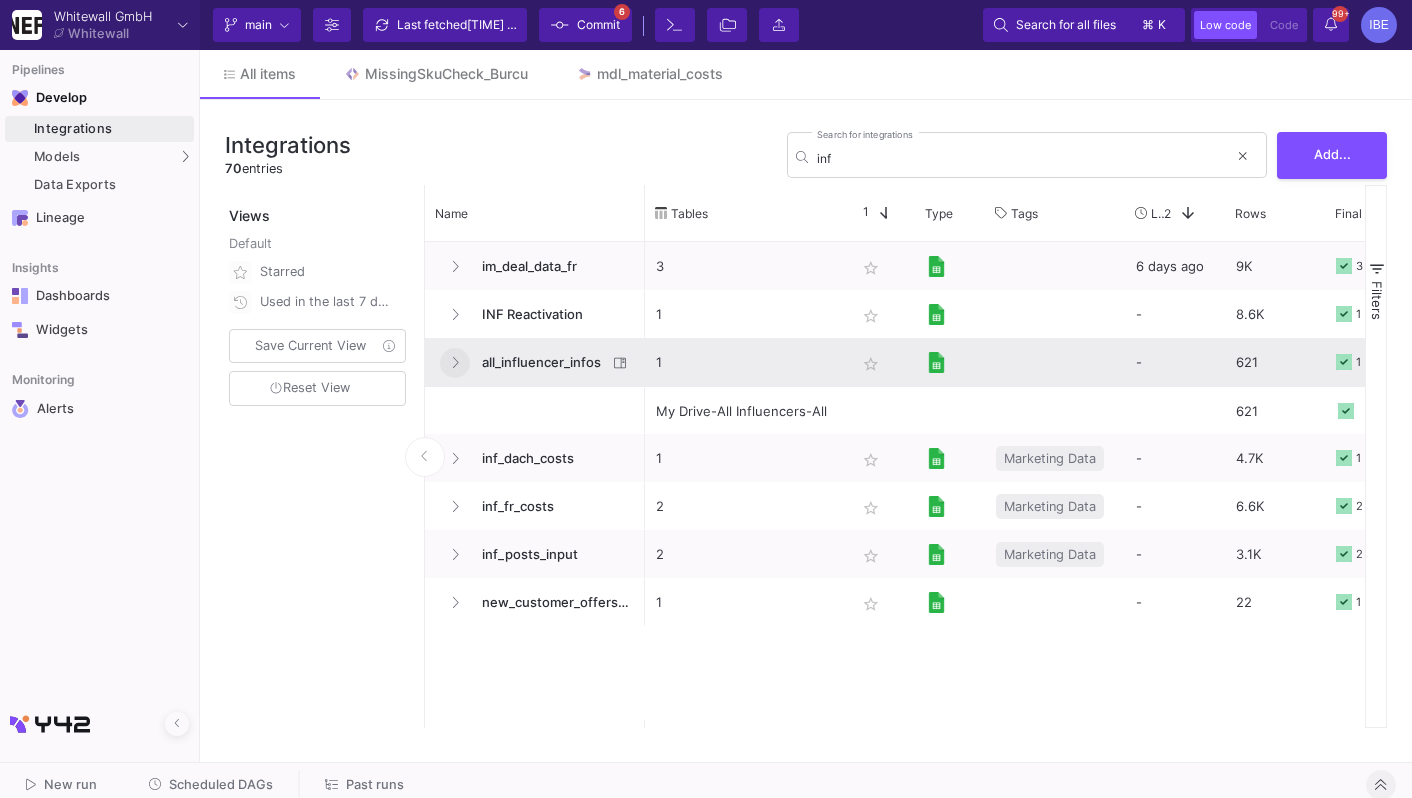 click 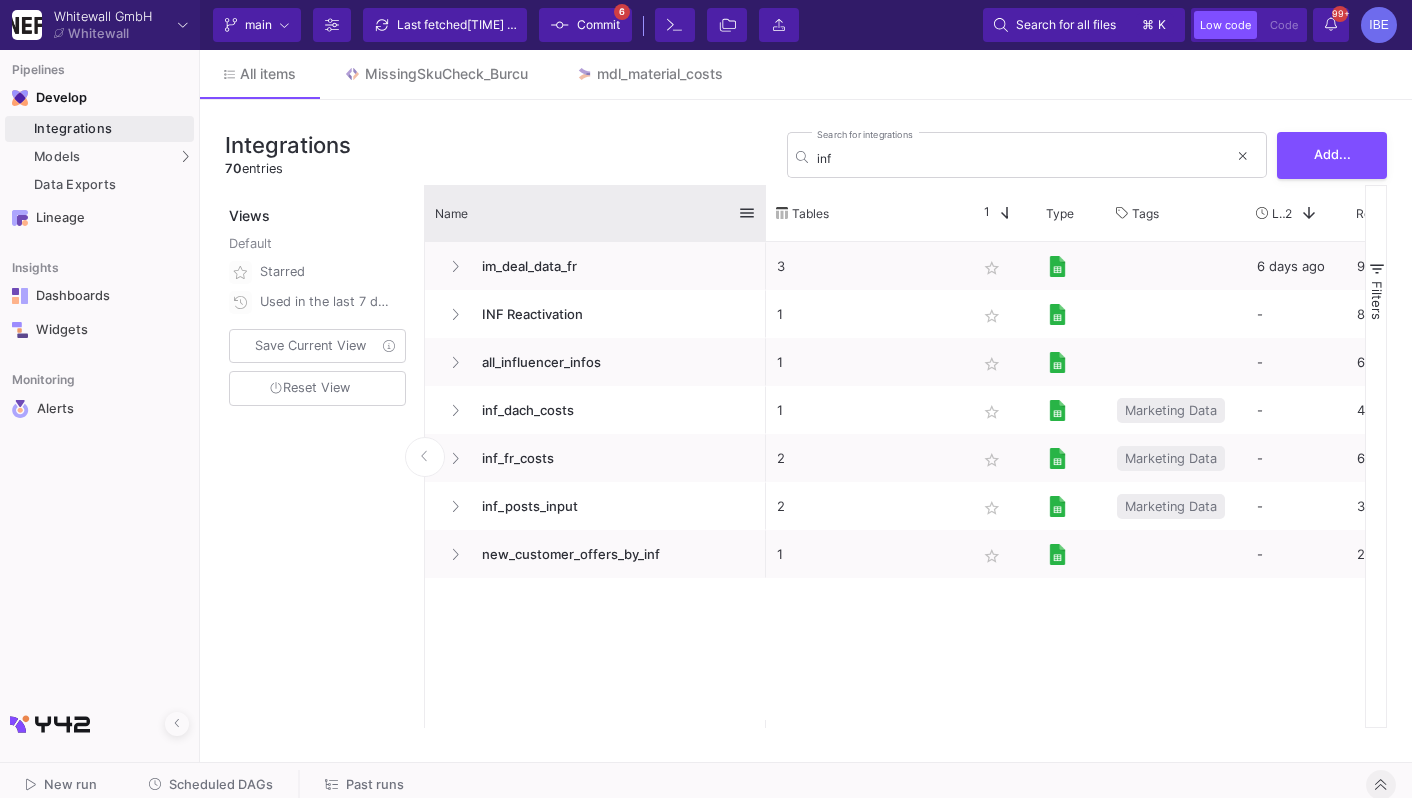 drag, startPoint x: 642, startPoint y: 193, endPoint x: 762, endPoint y: 197, distance: 120.06665 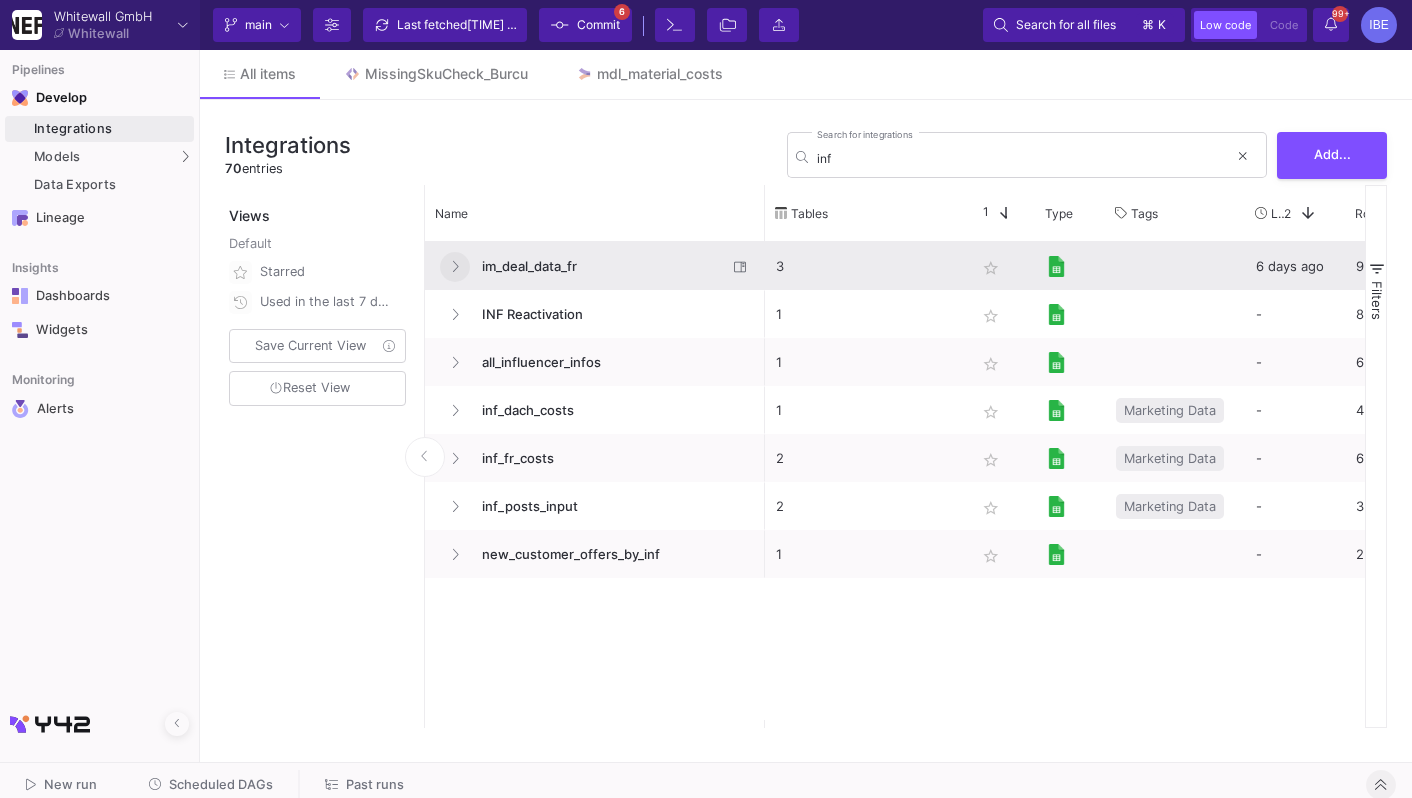 click 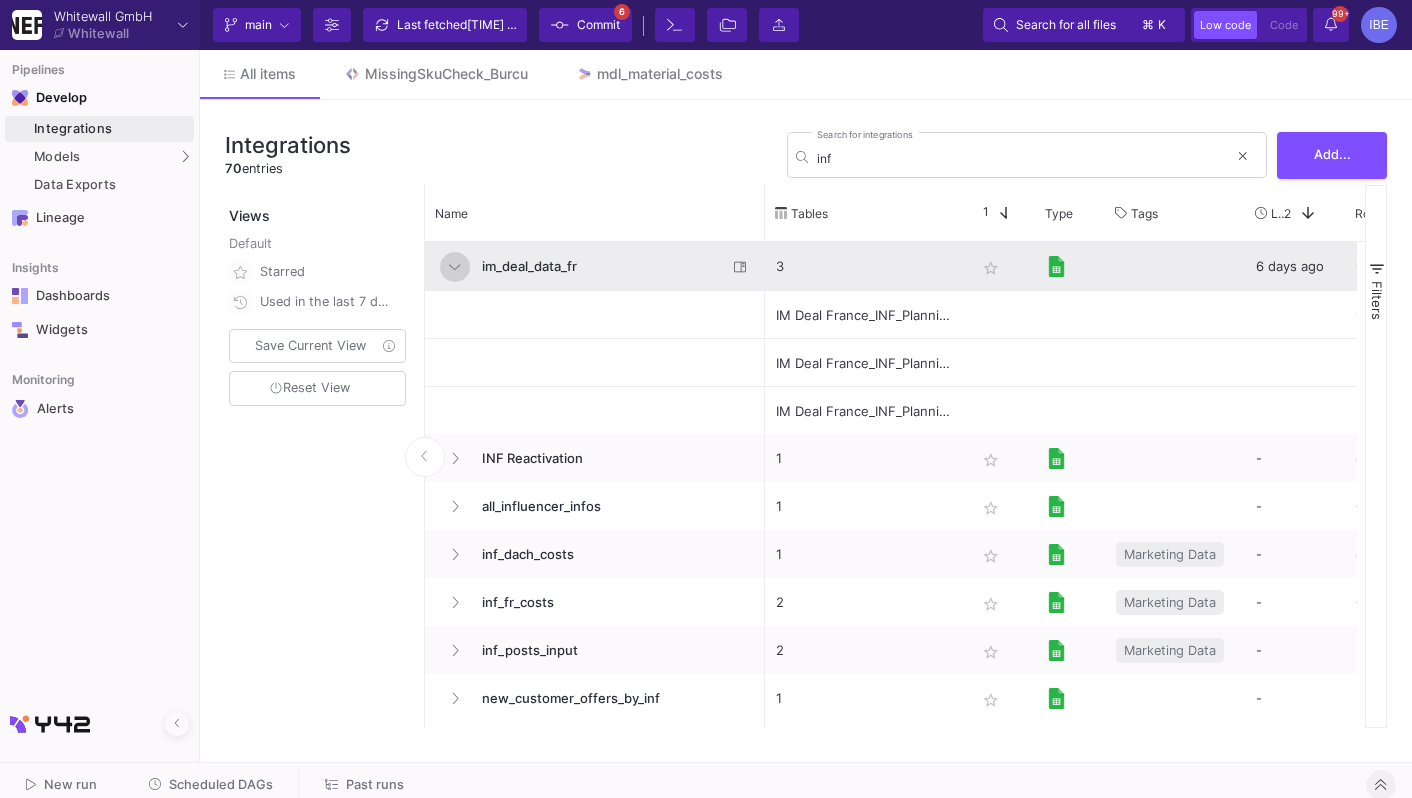 click 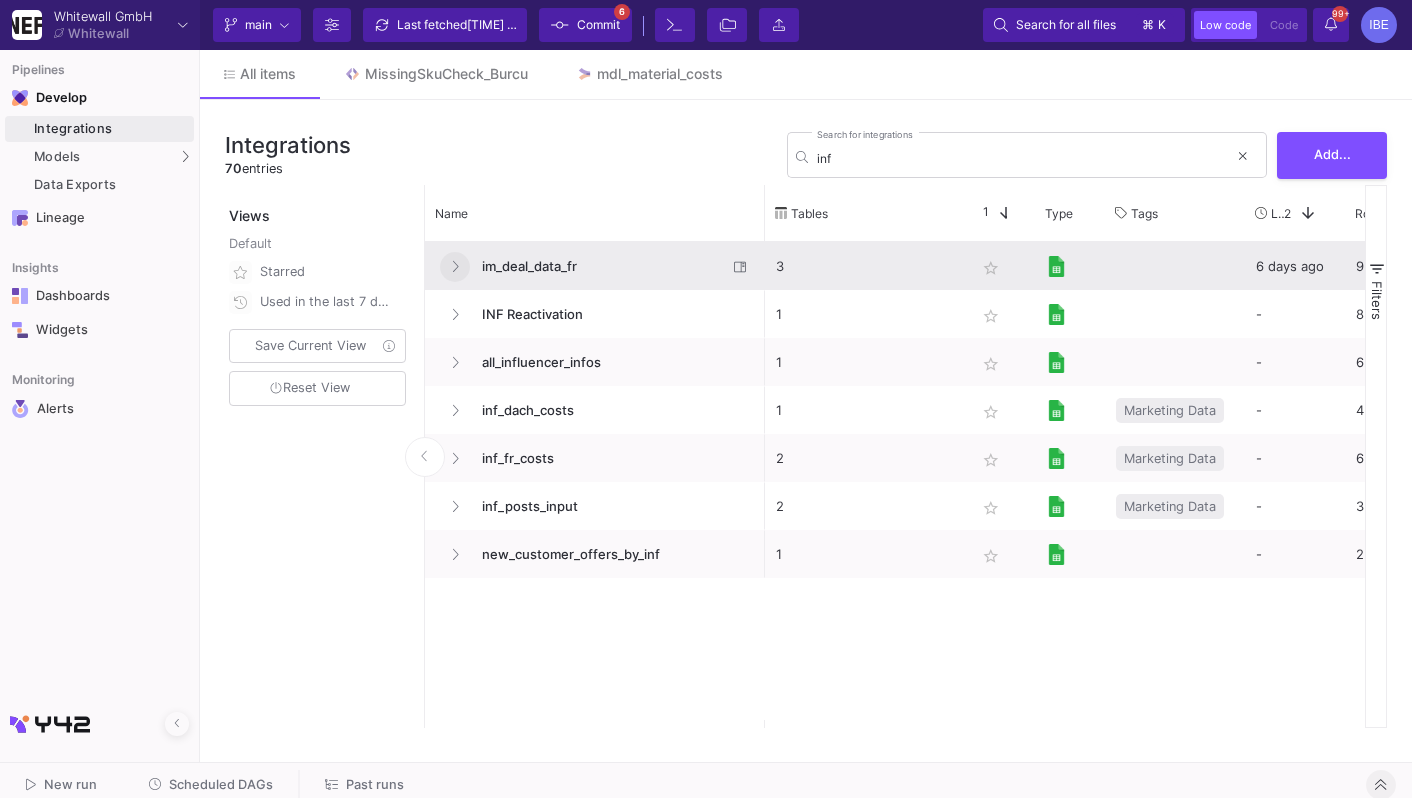 click 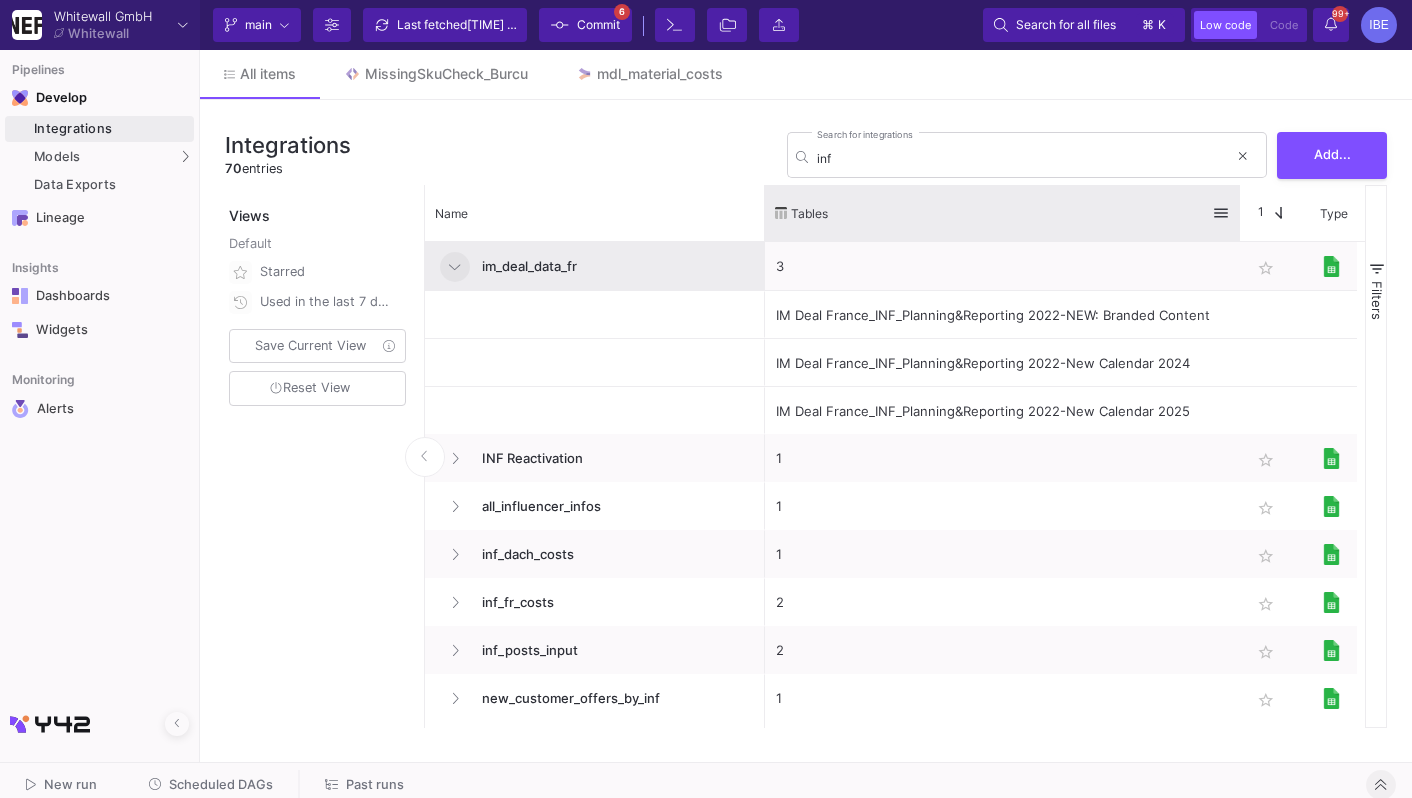 drag, startPoint x: 962, startPoint y: 198, endPoint x: 1236, endPoint y: 193, distance: 274.04562 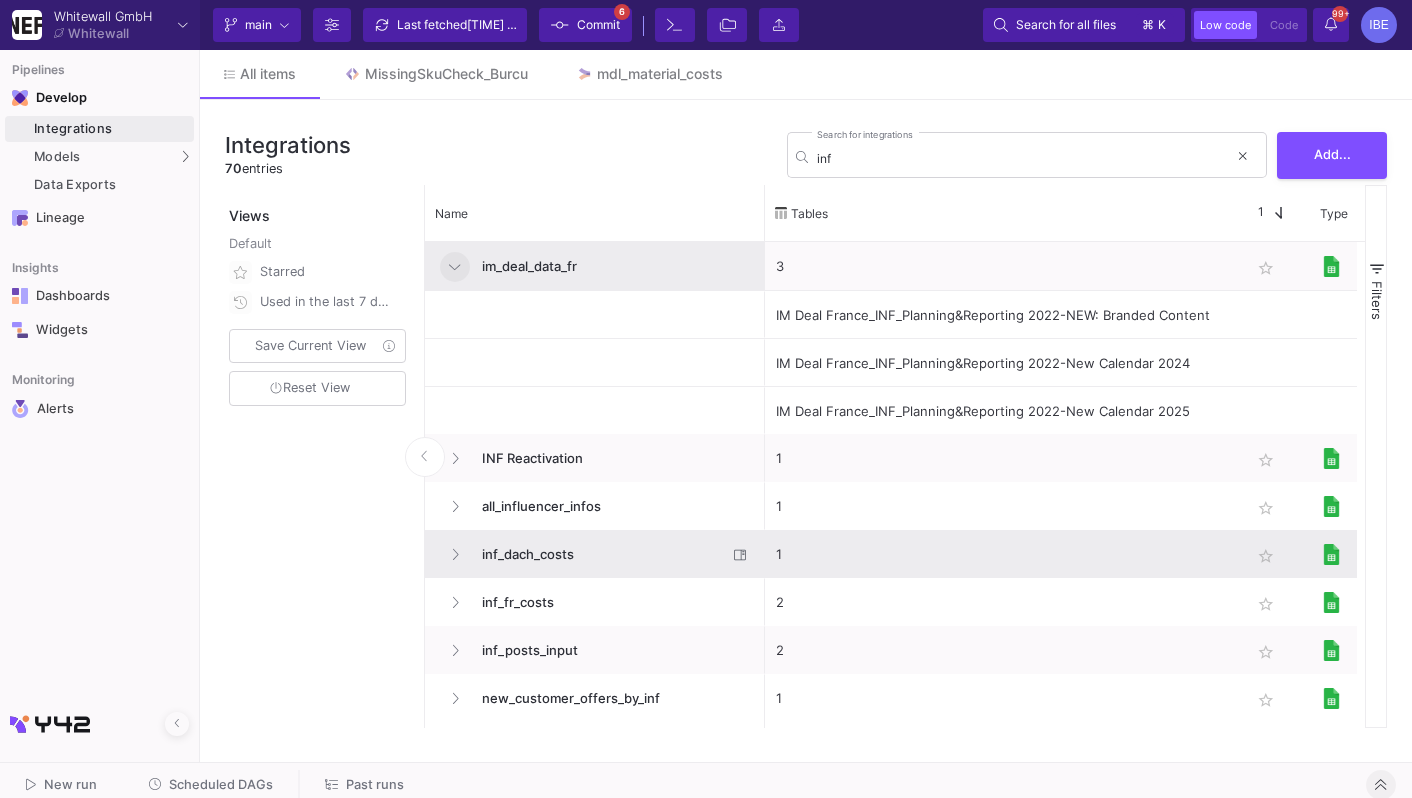 scroll, scrollTop: 2, scrollLeft: 0, axis: vertical 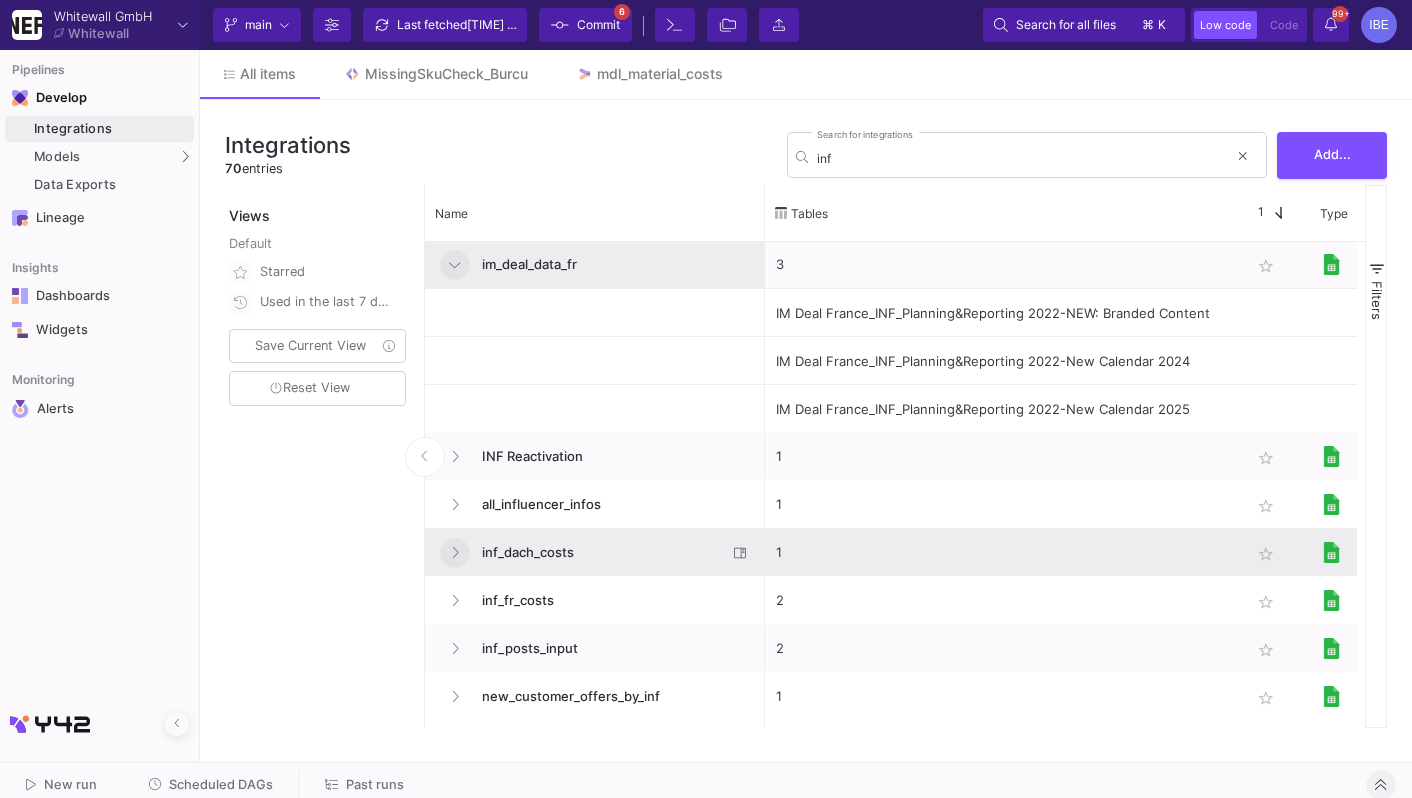 click 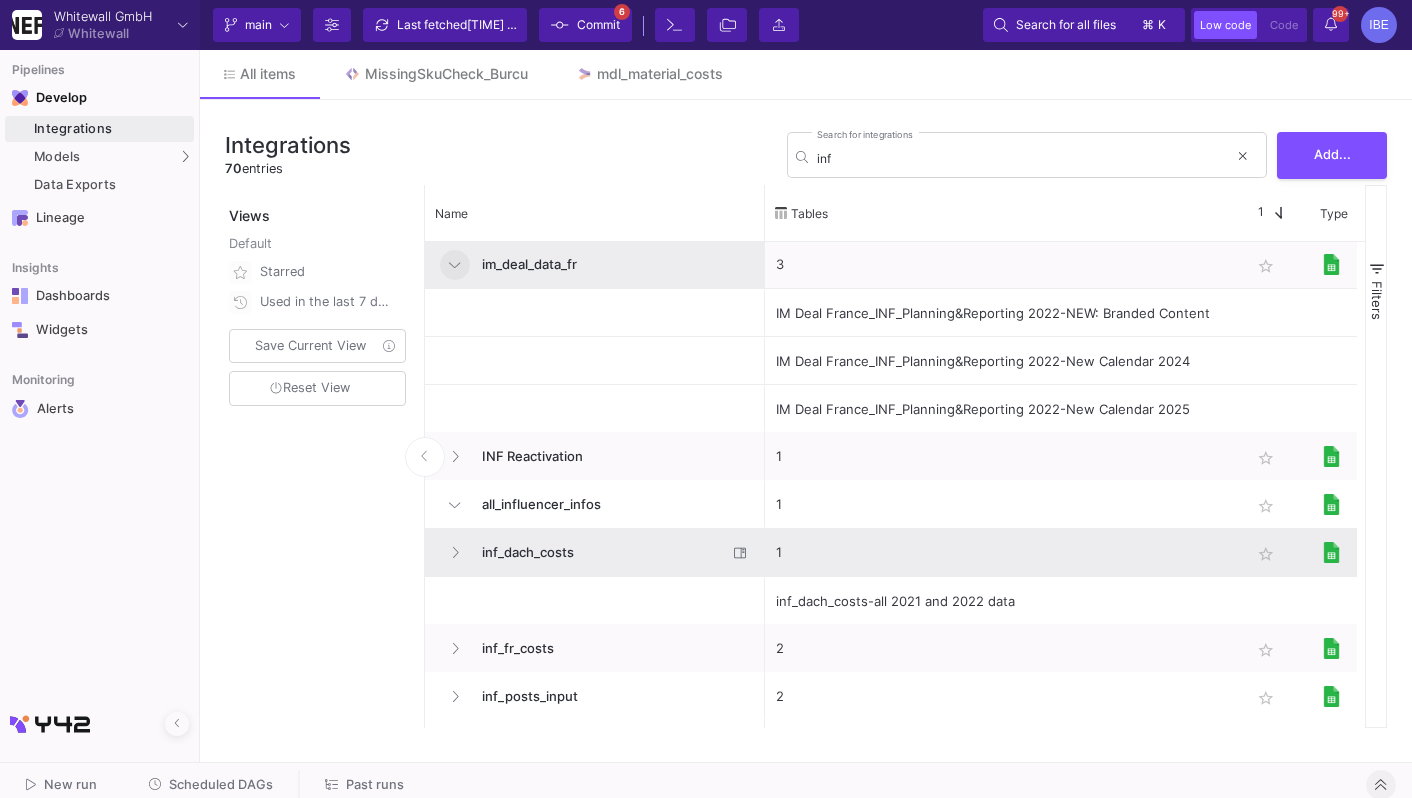 scroll, scrollTop: 50, scrollLeft: 0, axis: vertical 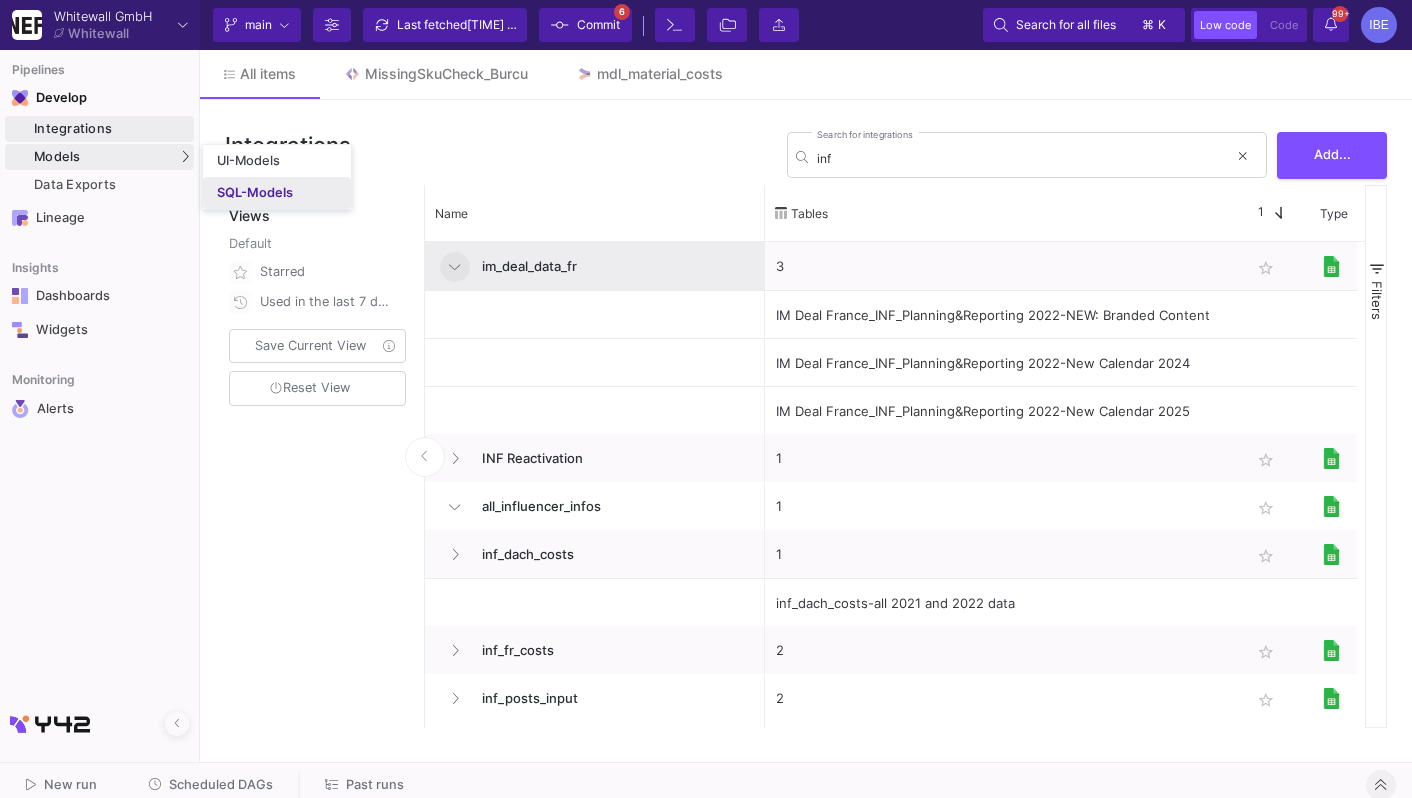 click on "SQL-Models" at bounding box center [277, 193] 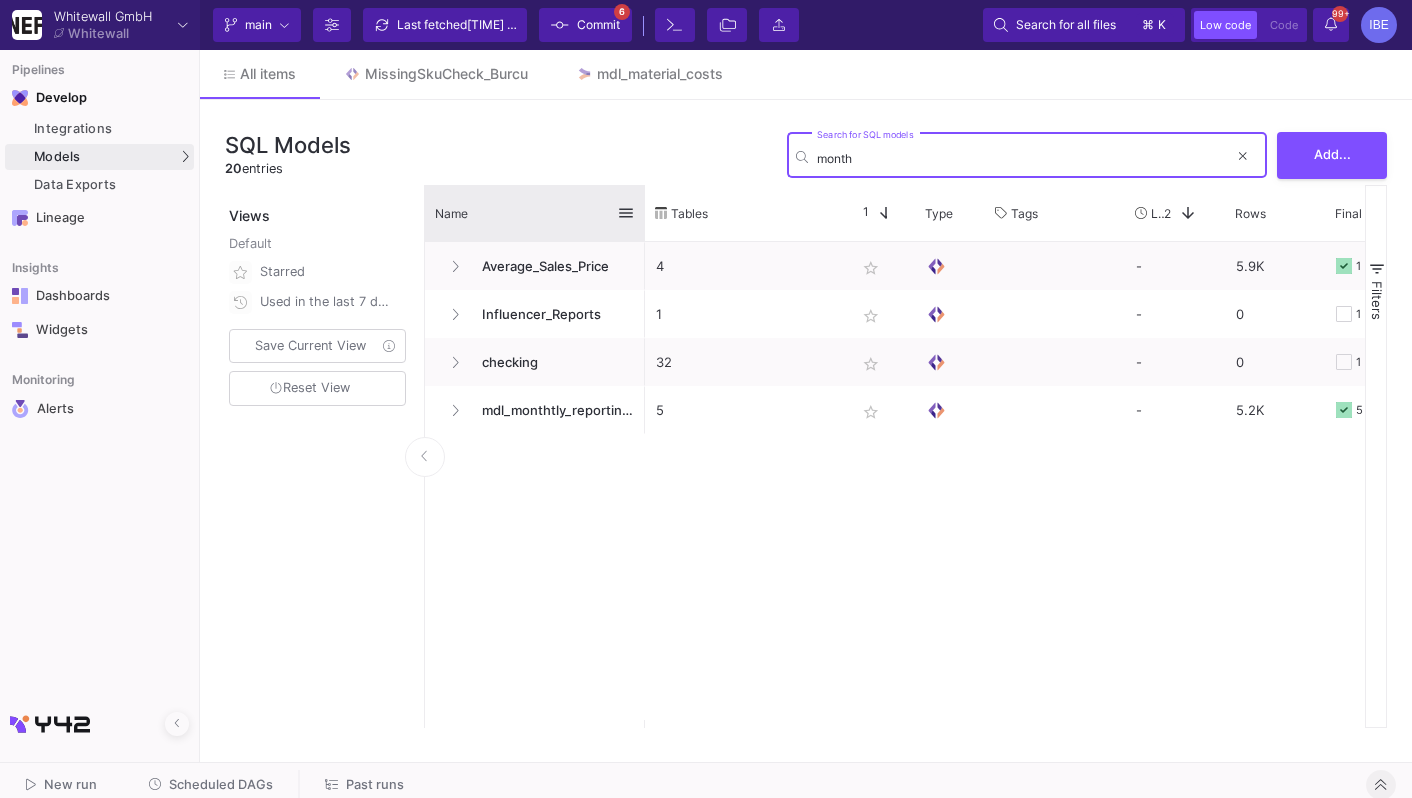type on "month" 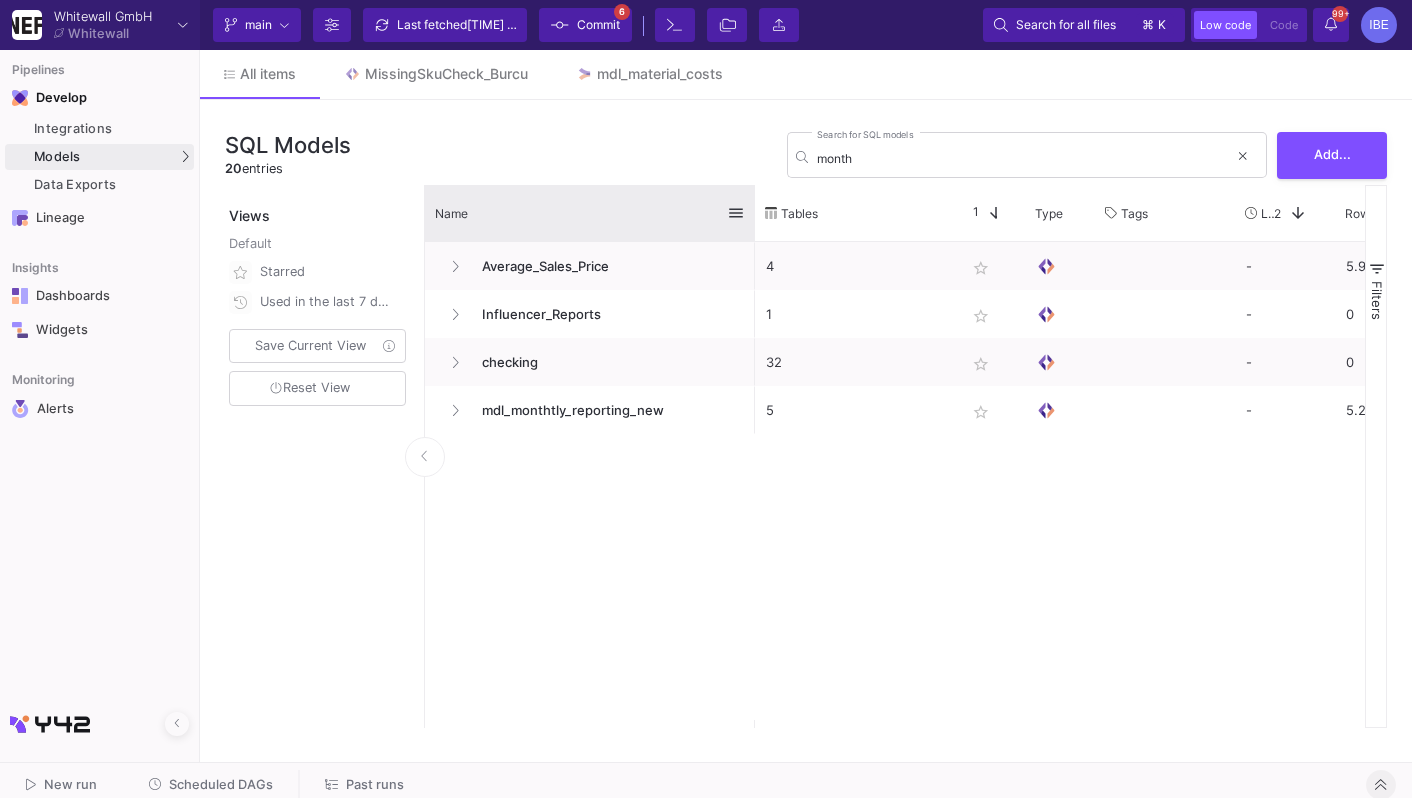 drag, startPoint x: 643, startPoint y: 201, endPoint x: 751, endPoint y: 199, distance: 108.01852 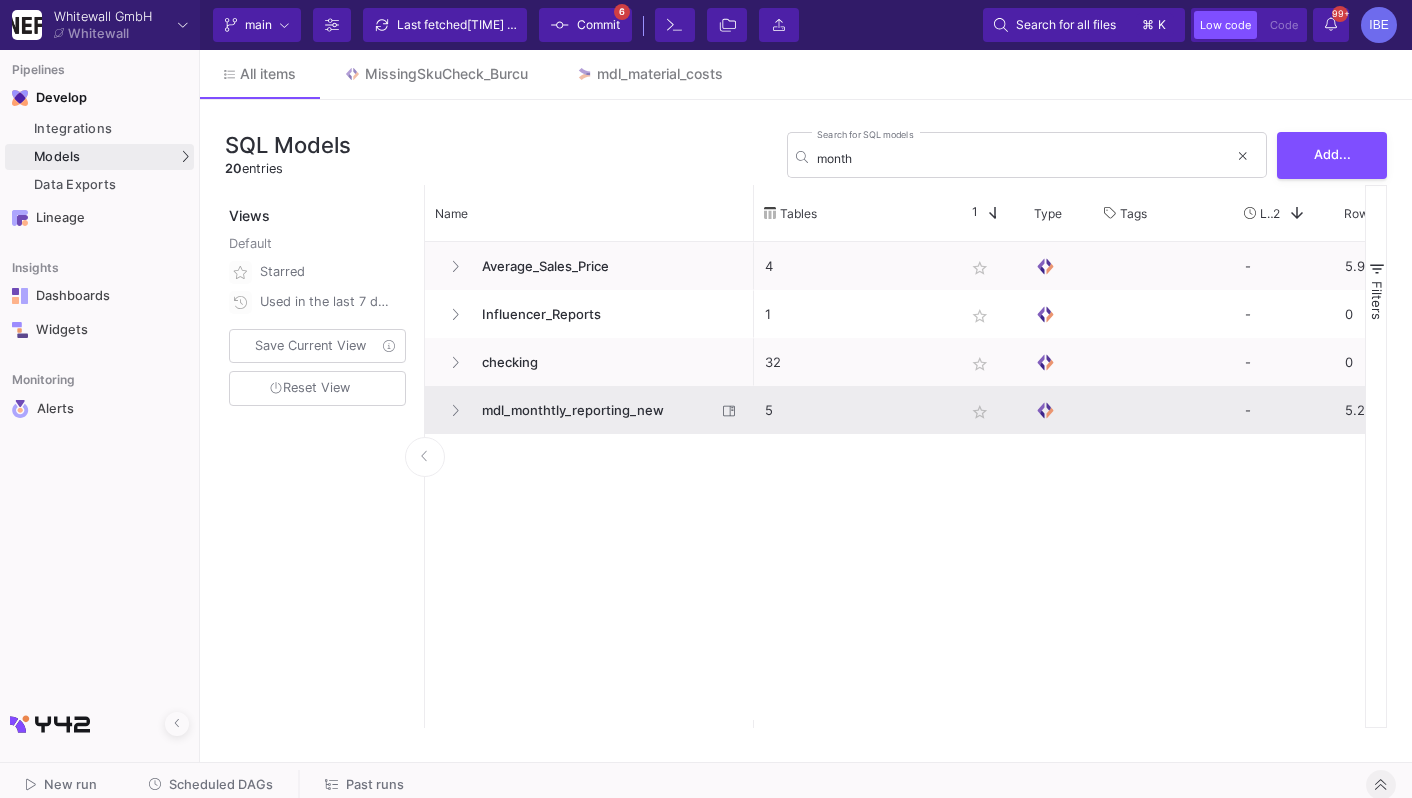 click on "mdl_monthtly_reporting_new" 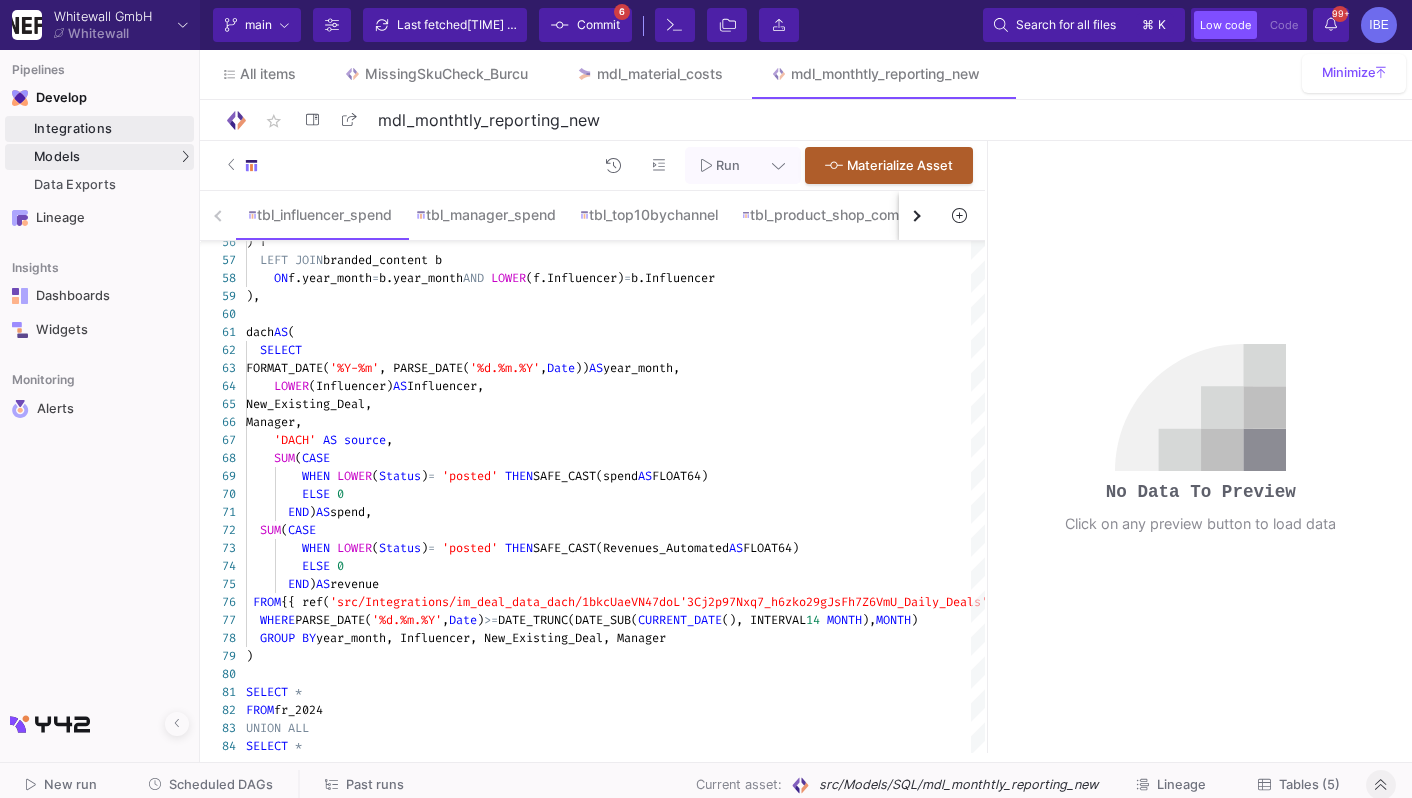 click on "Integrations" at bounding box center [111, 129] 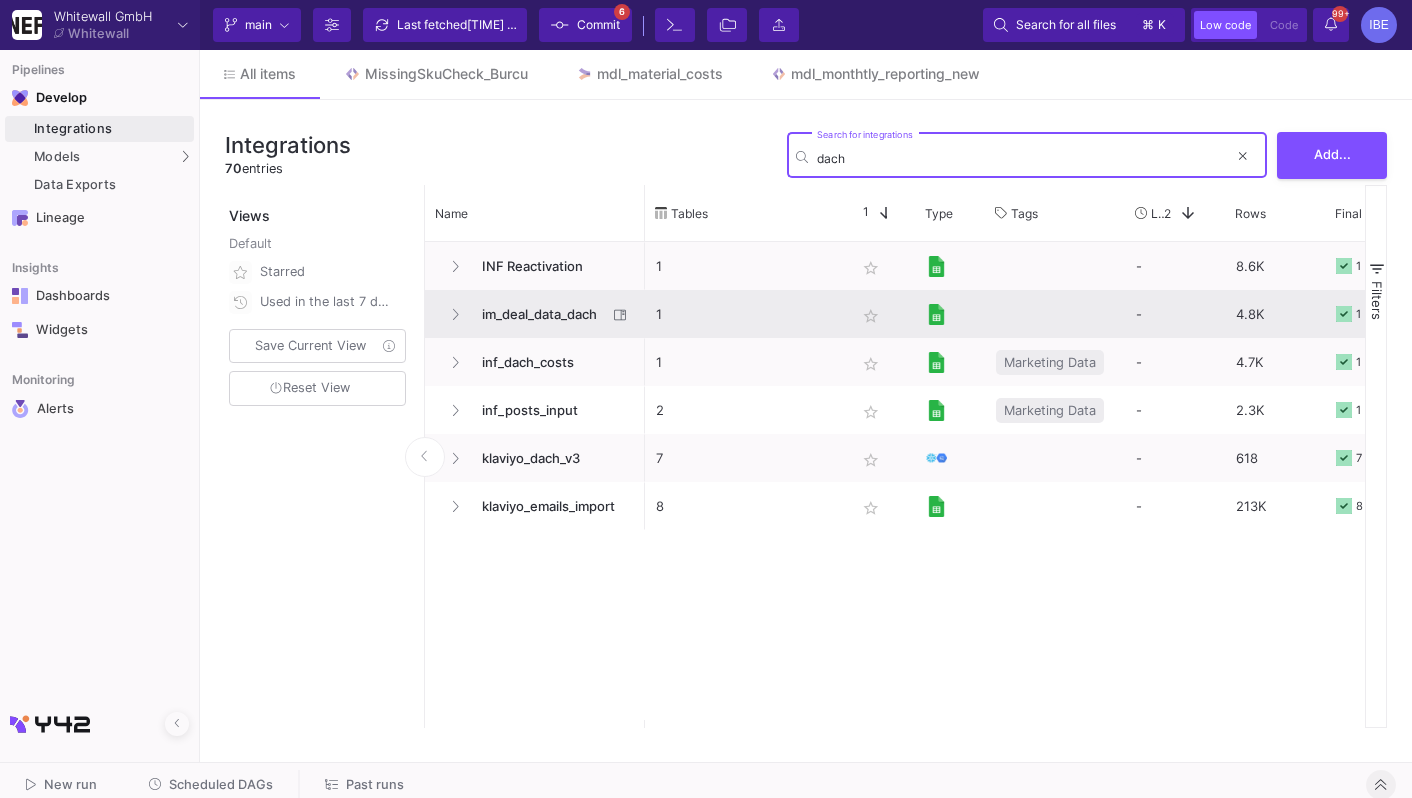 type on "dach" 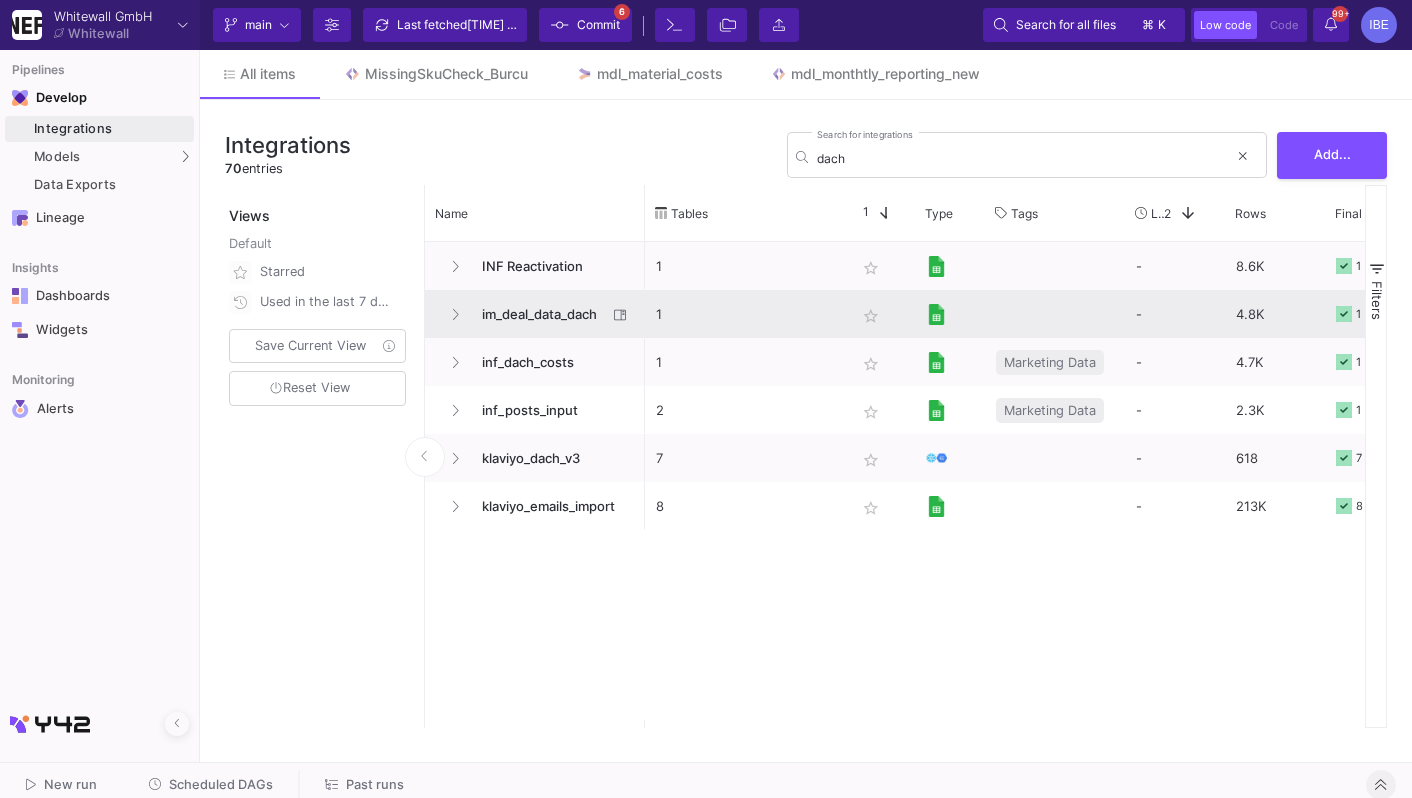 click on "im_deal_data_dach" 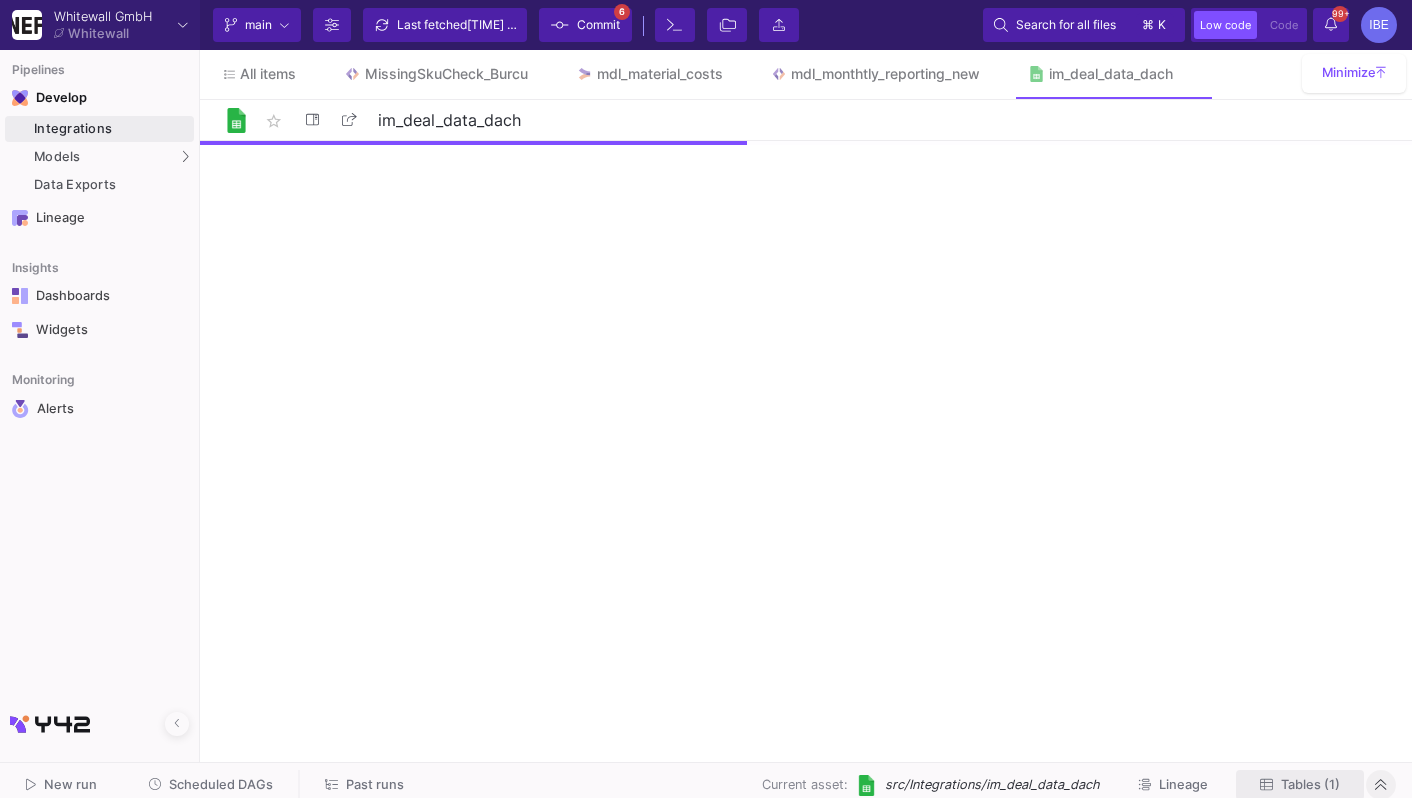 click on "Tables (1)" 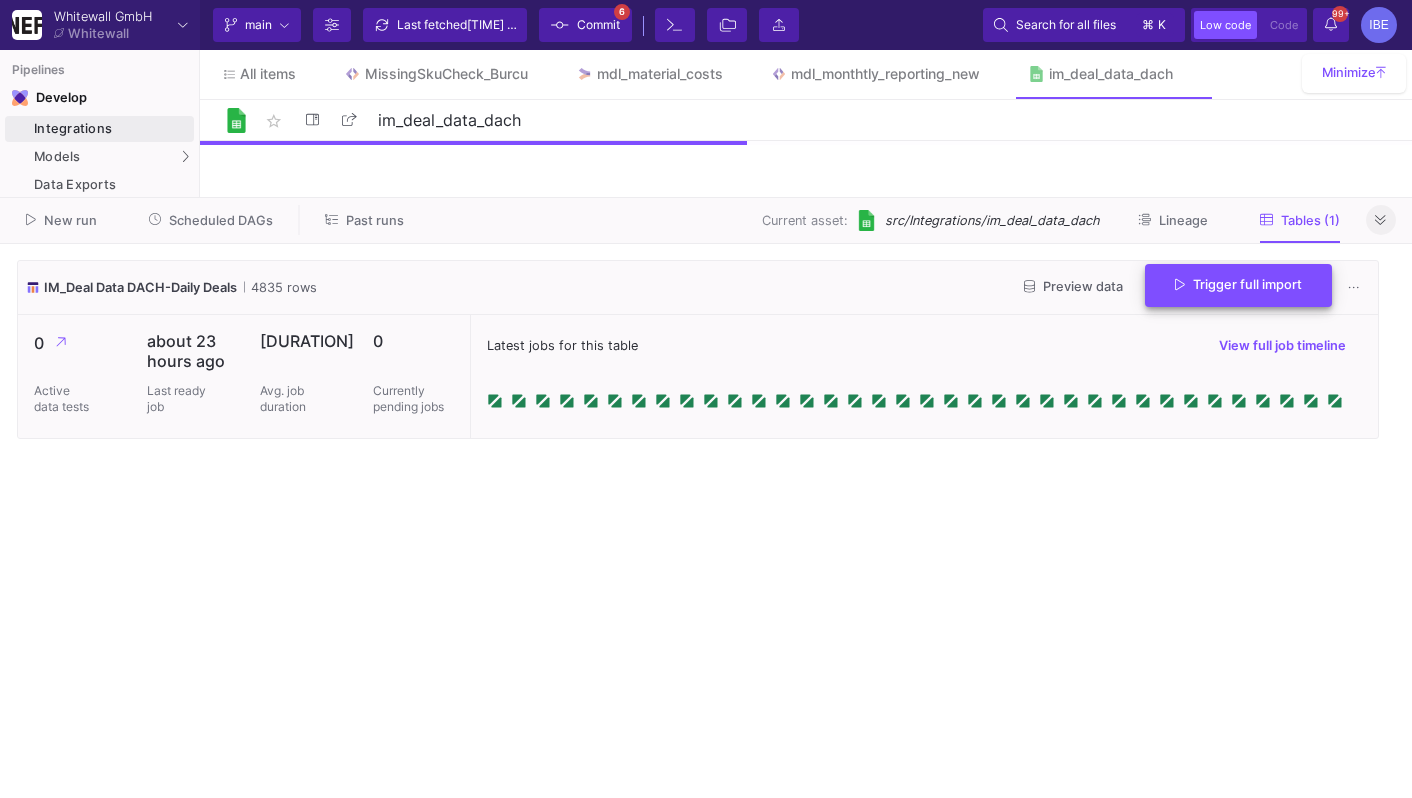 click on "Trigger full import" 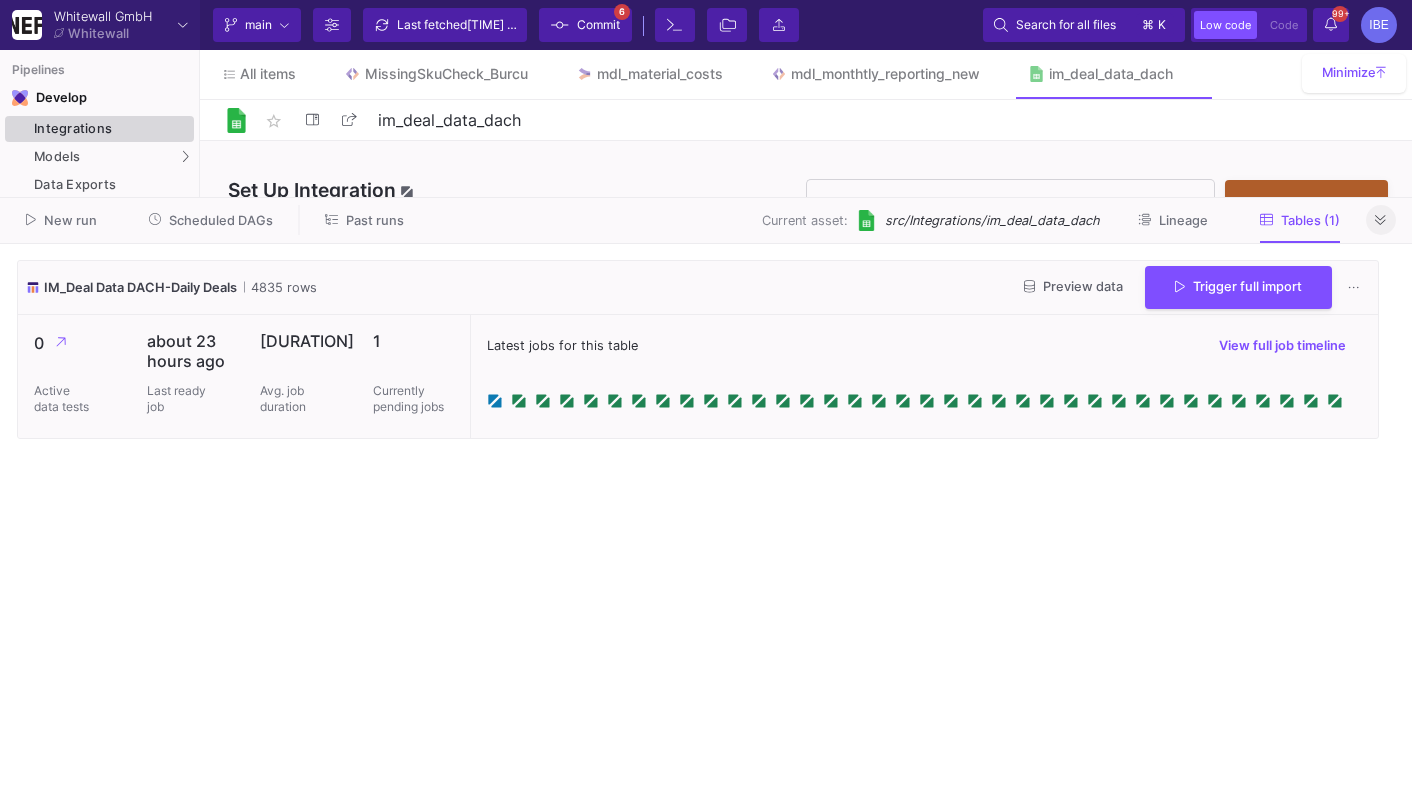 click on "Integrations" at bounding box center [111, 129] 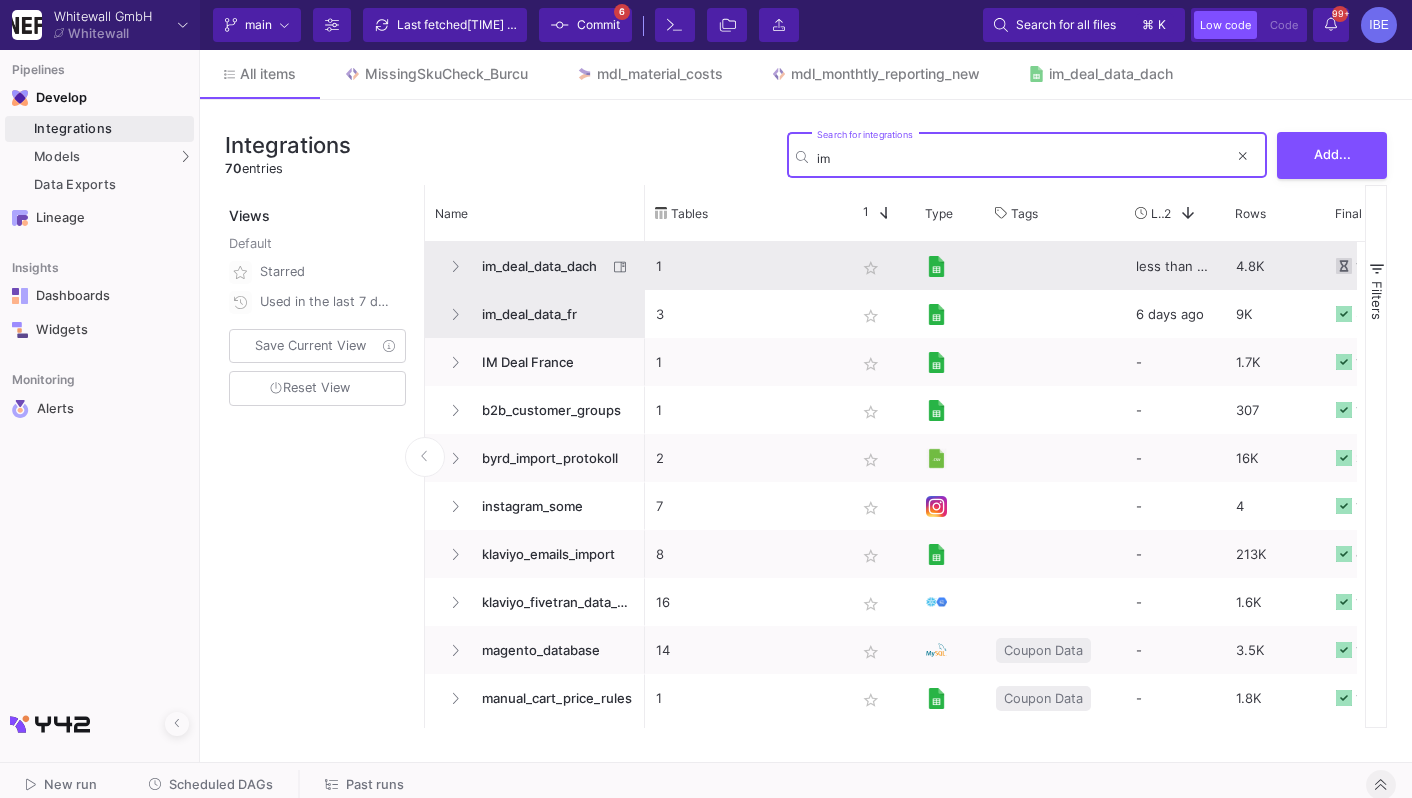 type on "im" 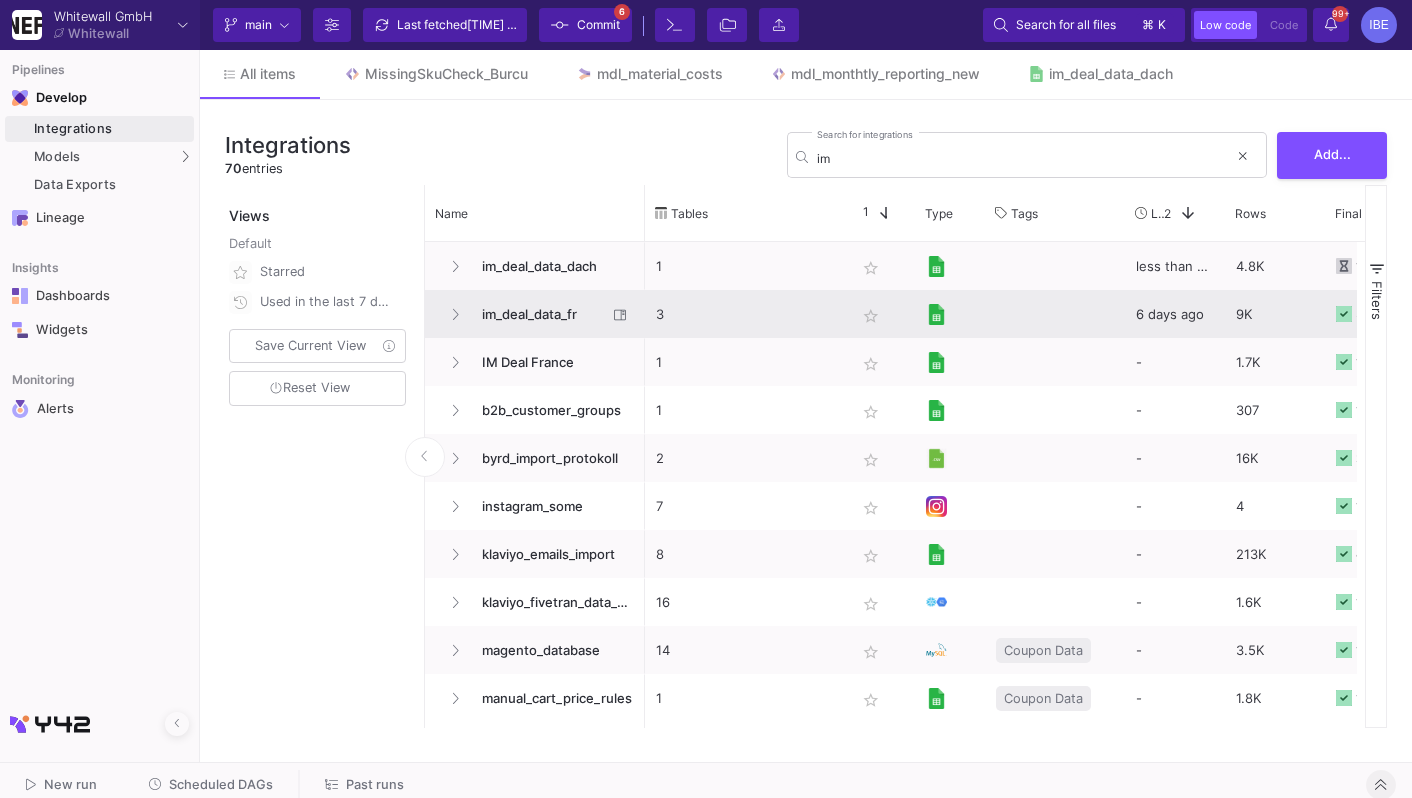 click on "im_deal_data_fr" 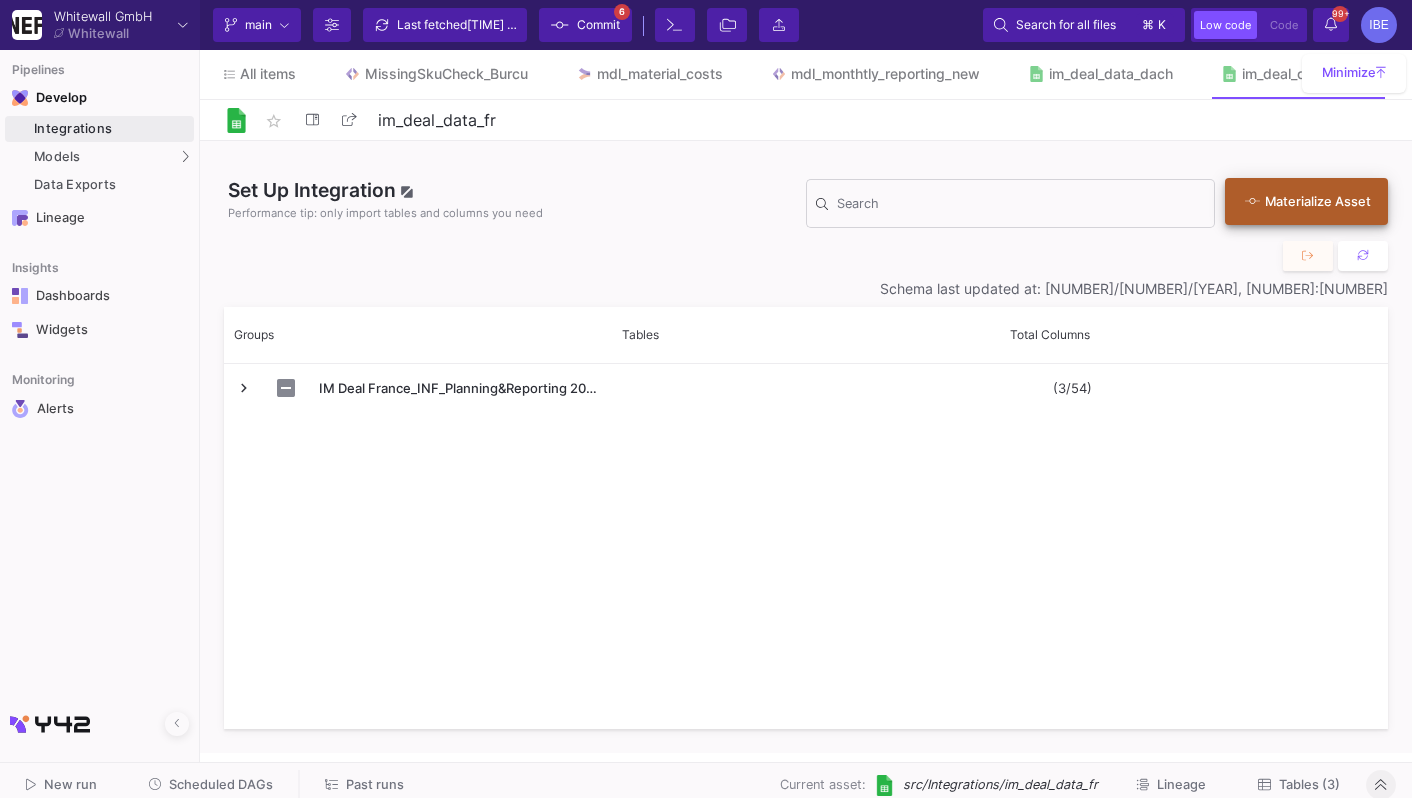 click on "Materialize Asset" 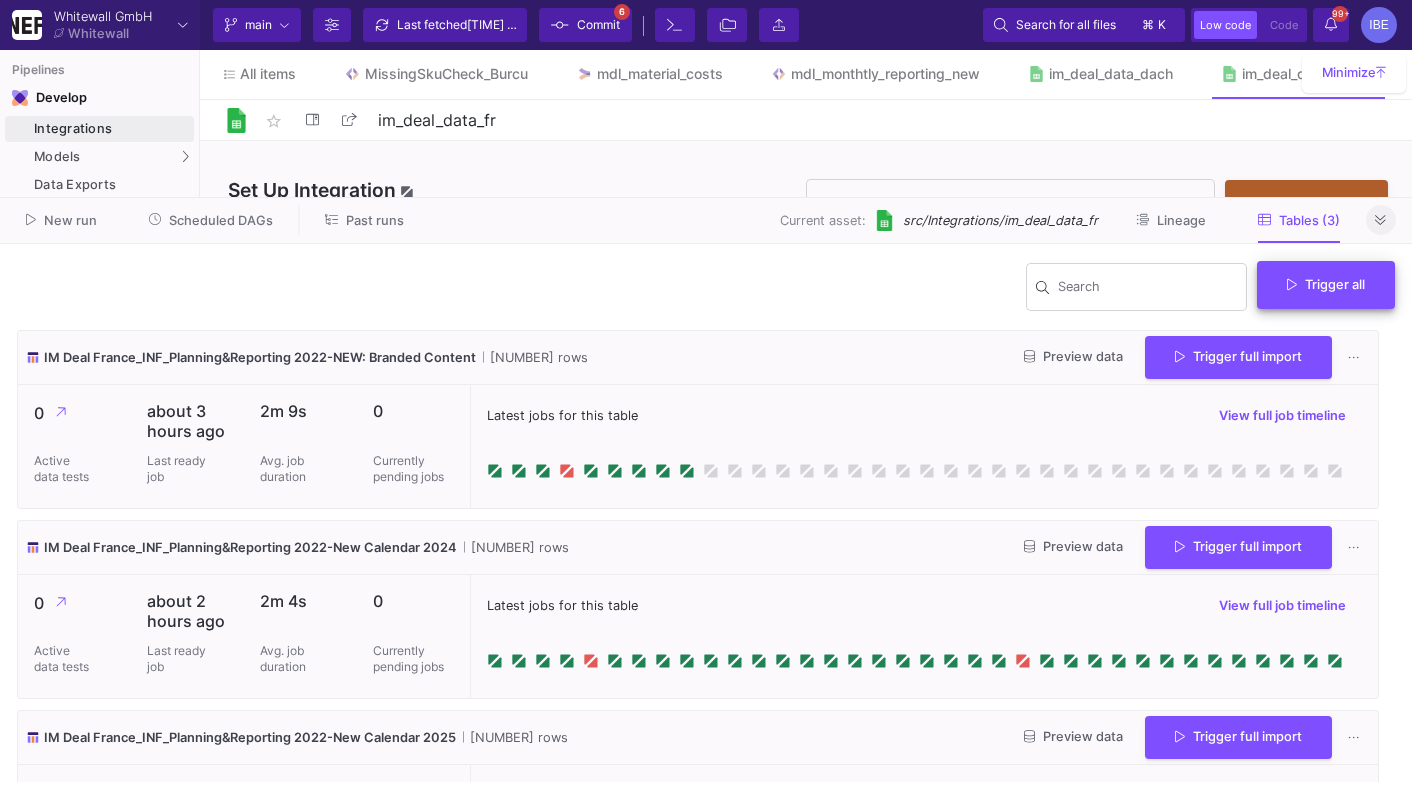 click on "Trigger all" 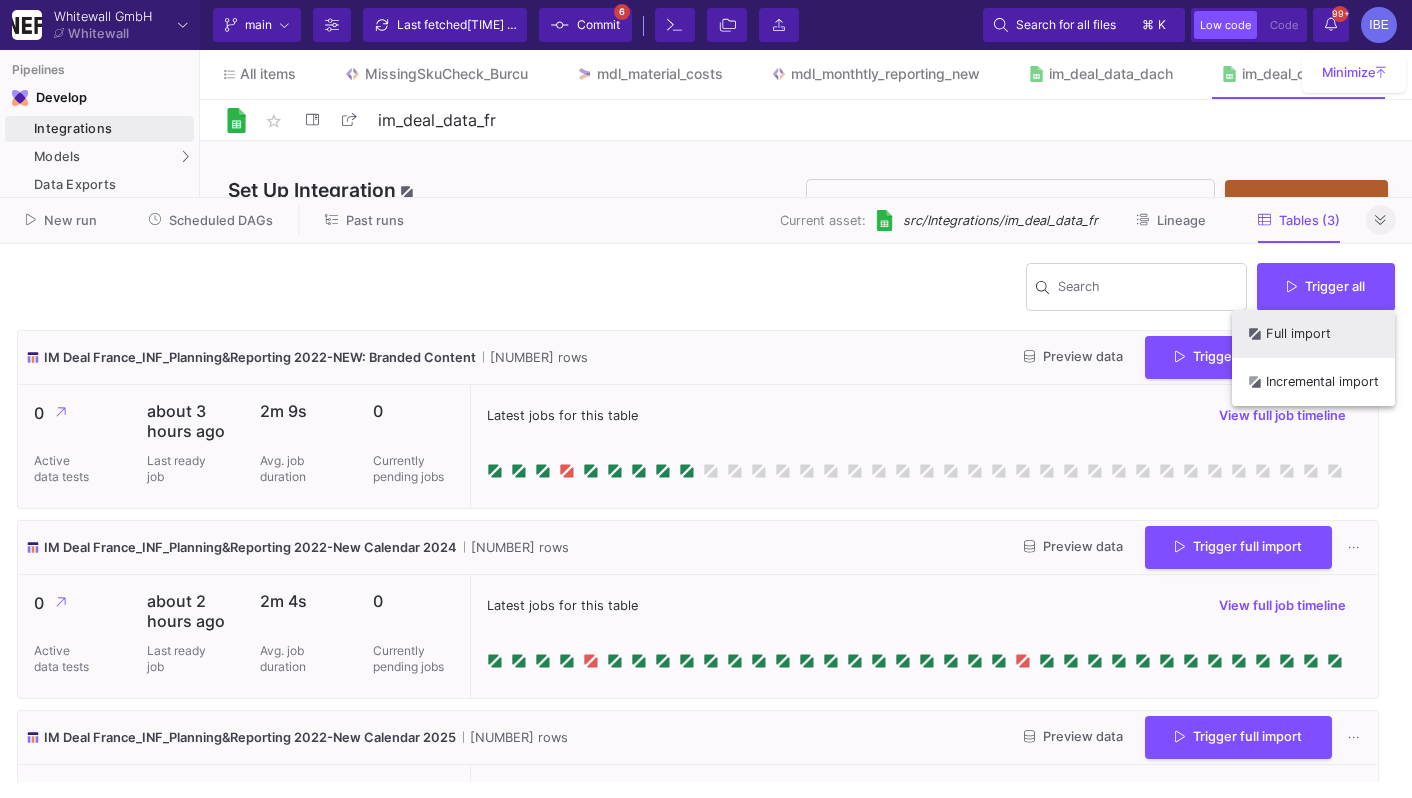 click on "Full import" at bounding box center [1313, 334] 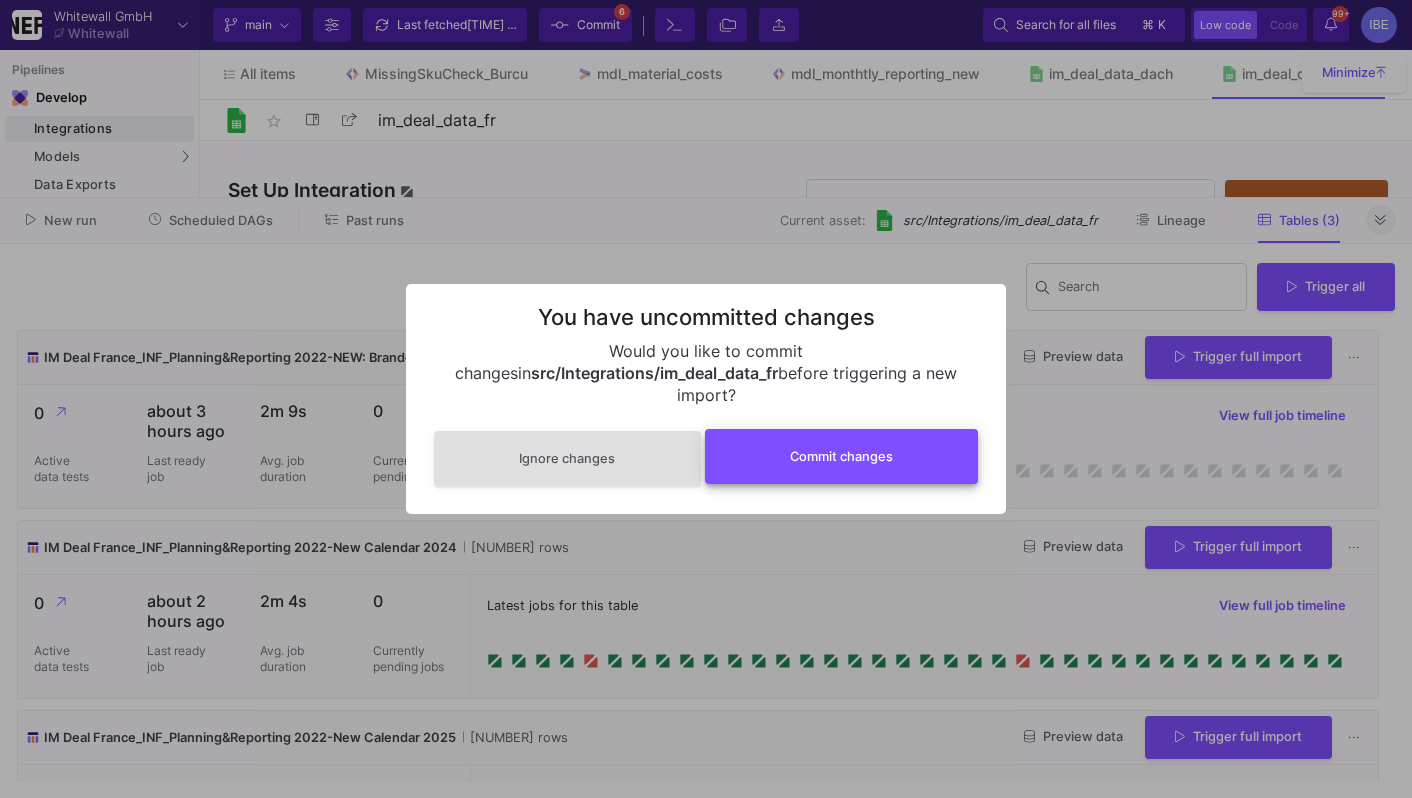 click on "Commit changes" at bounding box center [842, 456] 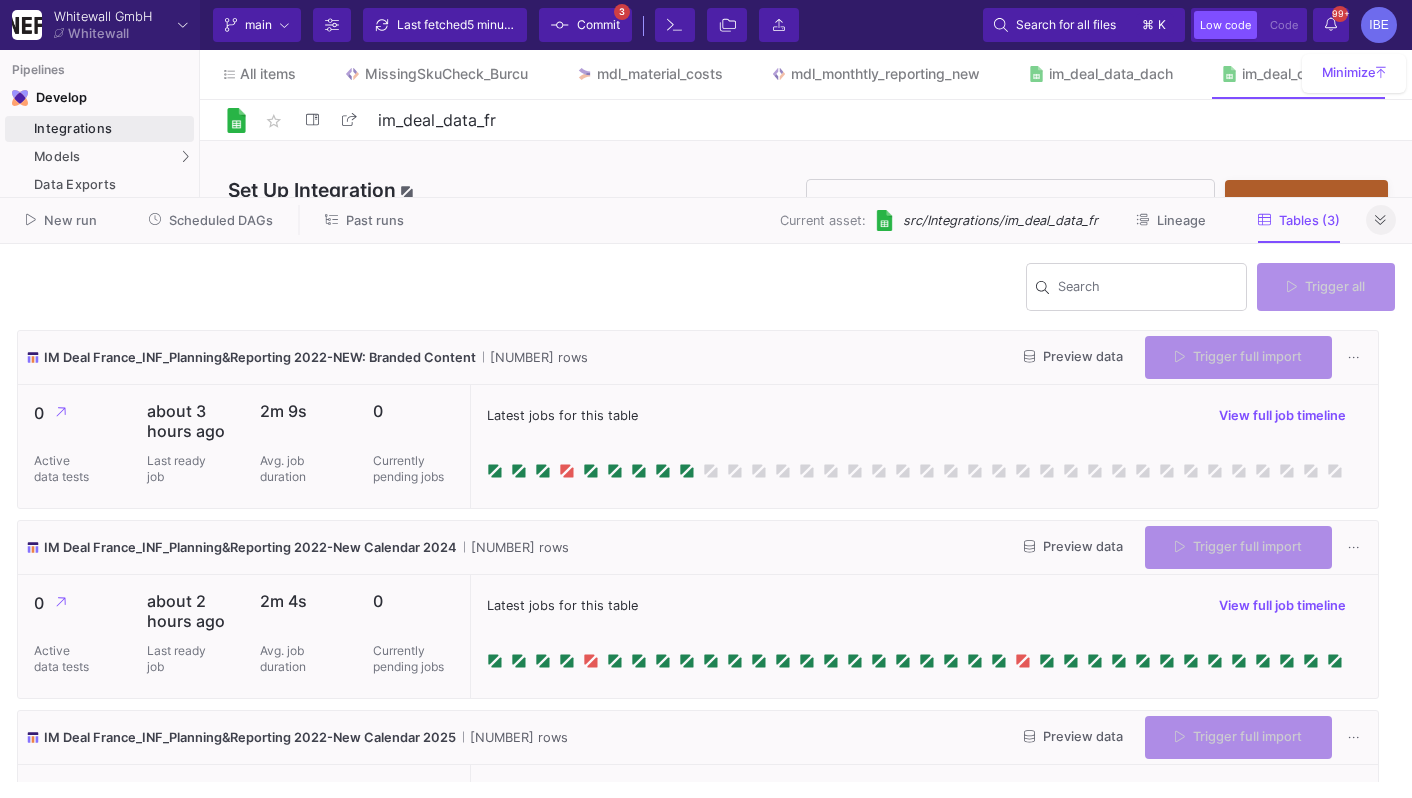 click 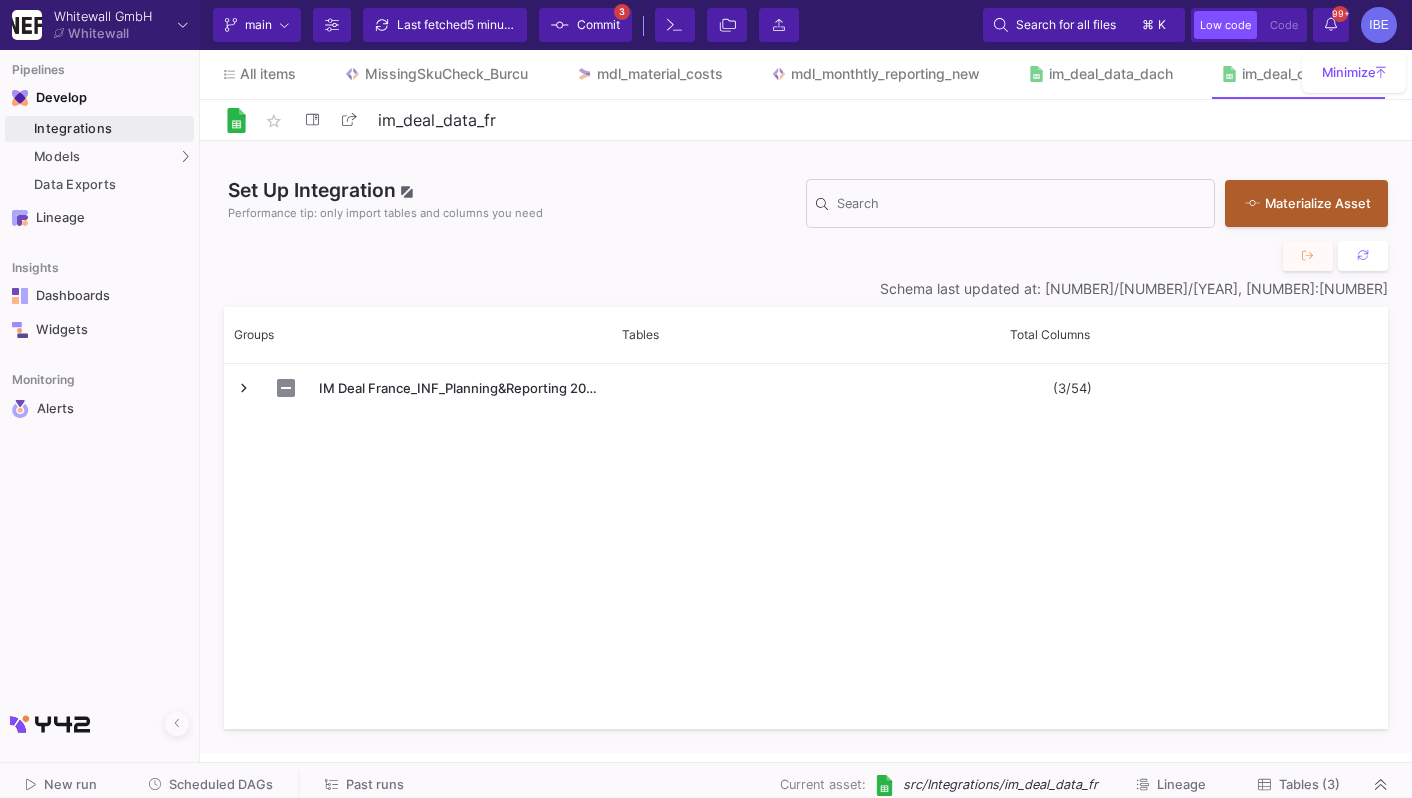 click on "Scheduled DAGs" 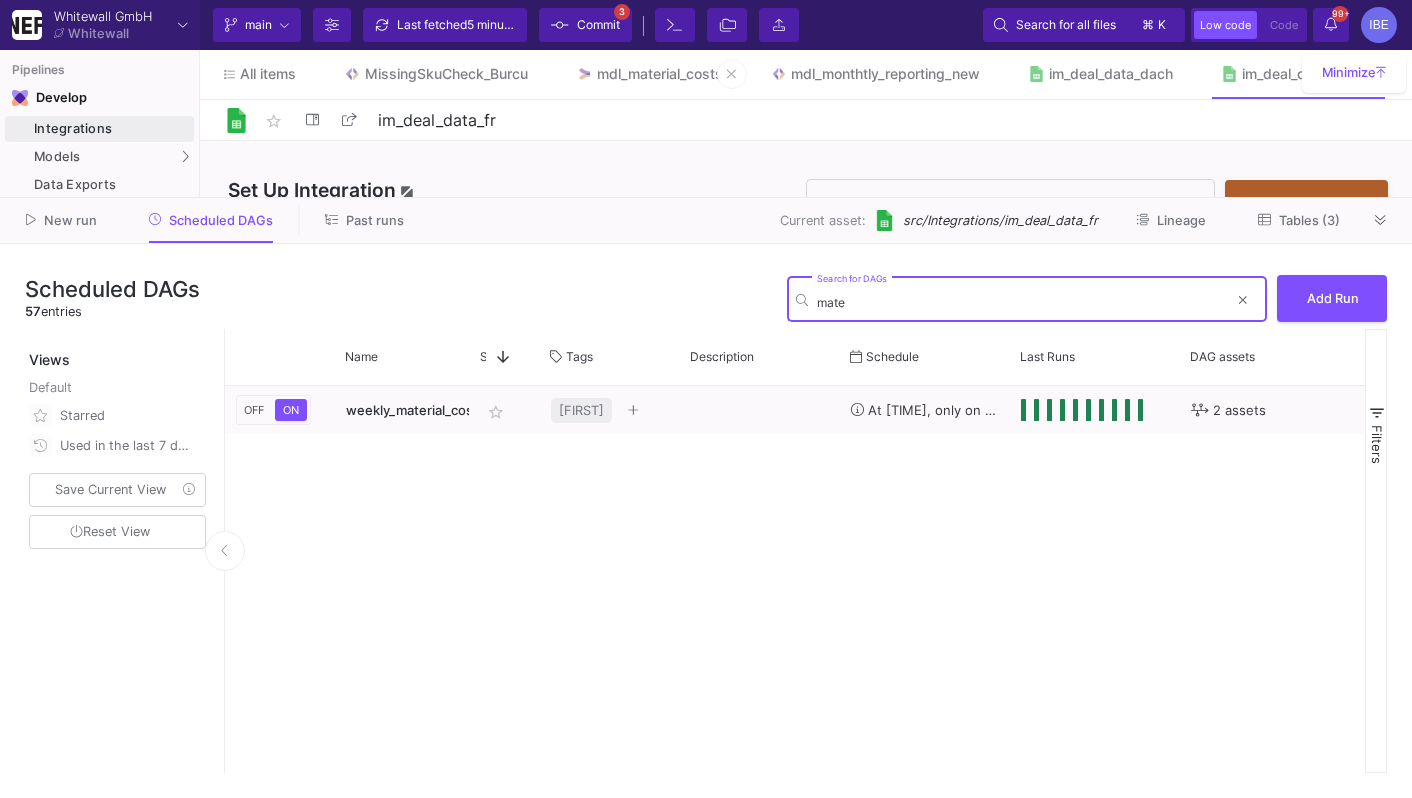 type on "mate" 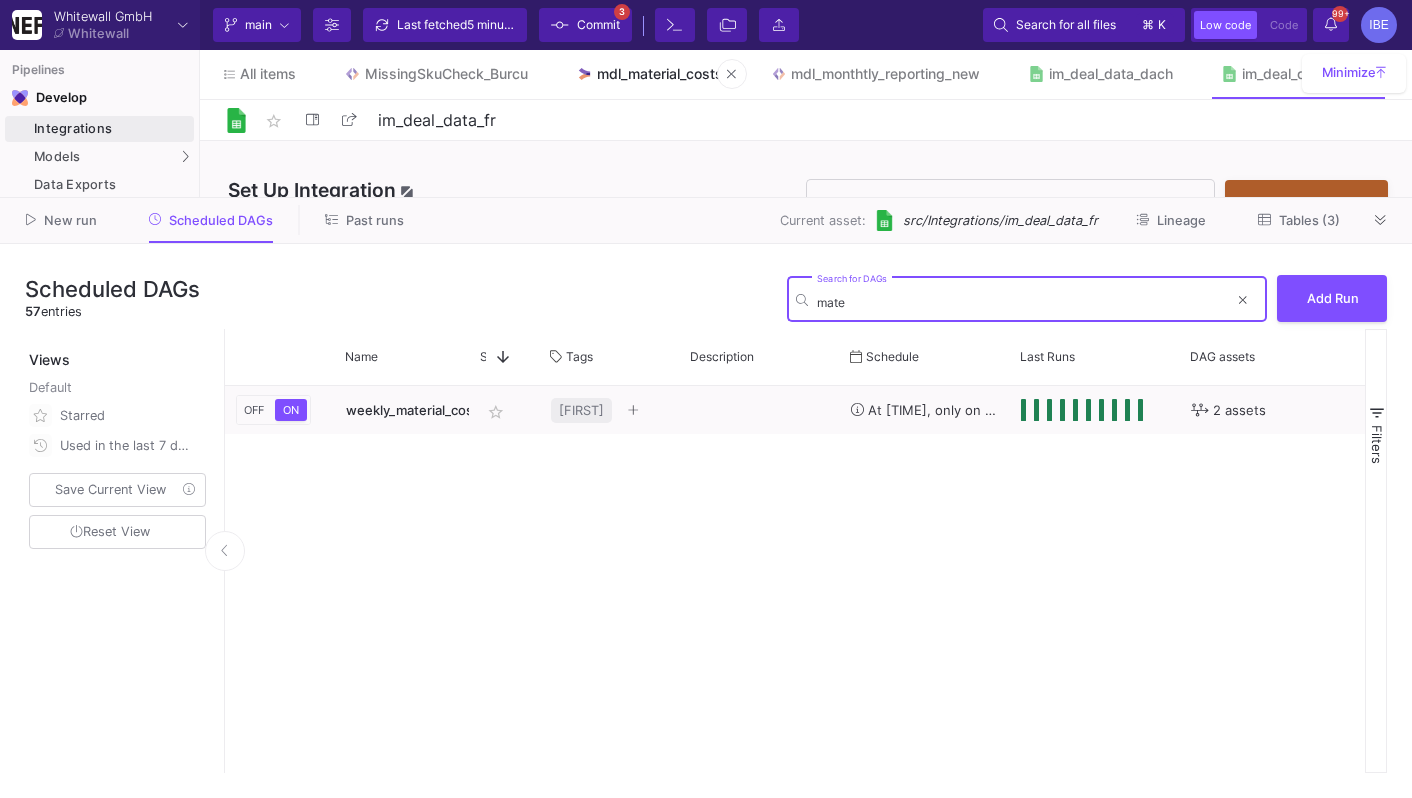 click on "mdl_material_costs" at bounding box center (660, 74) 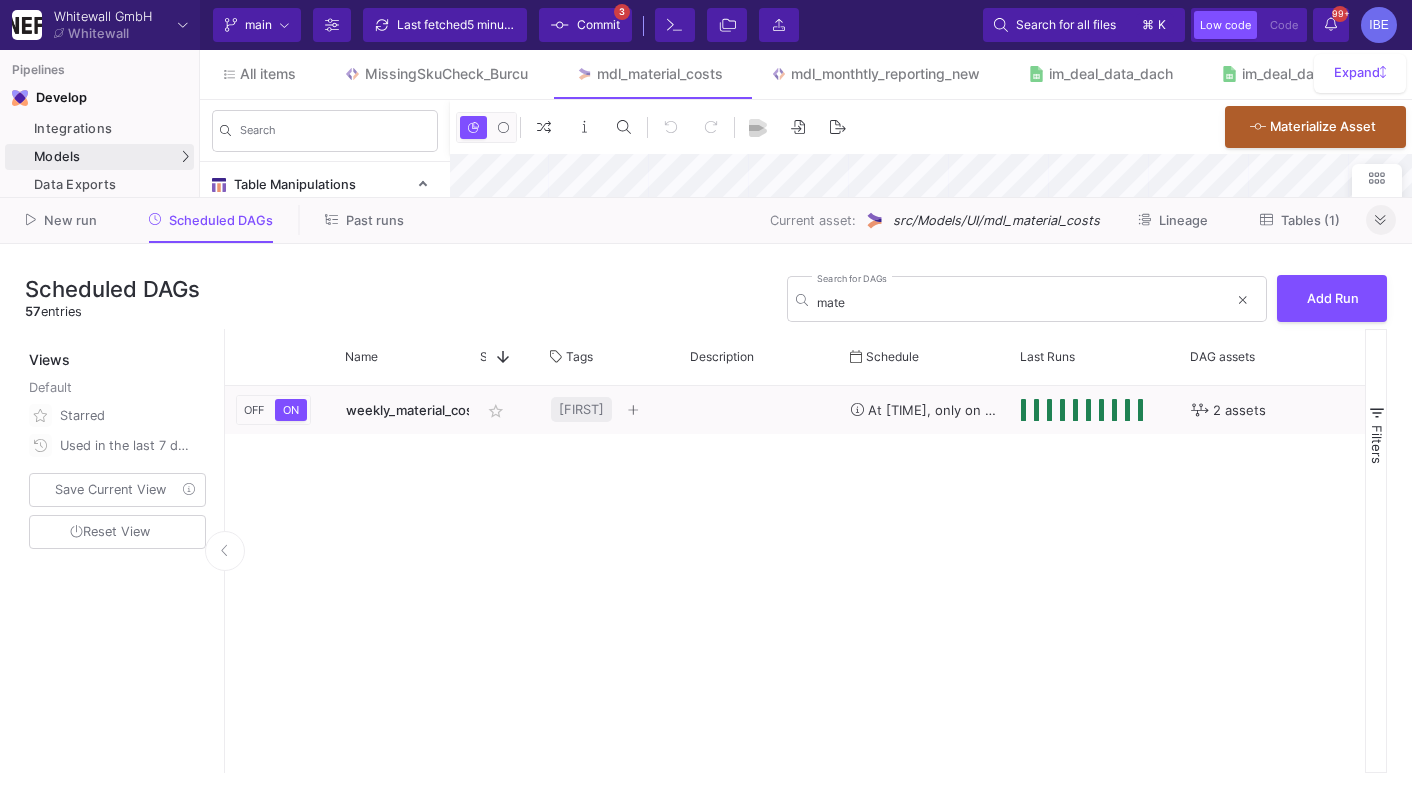 click 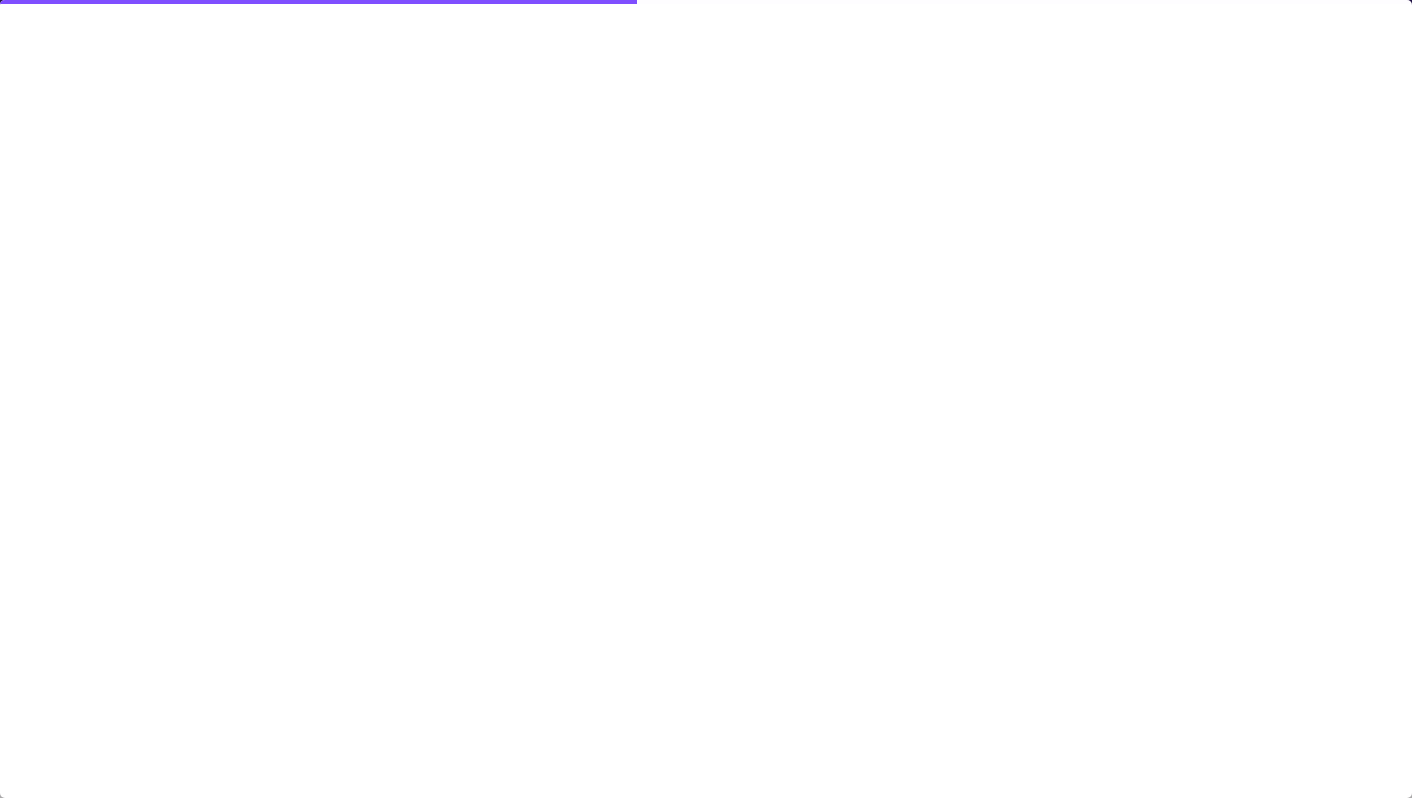 type on "-24" 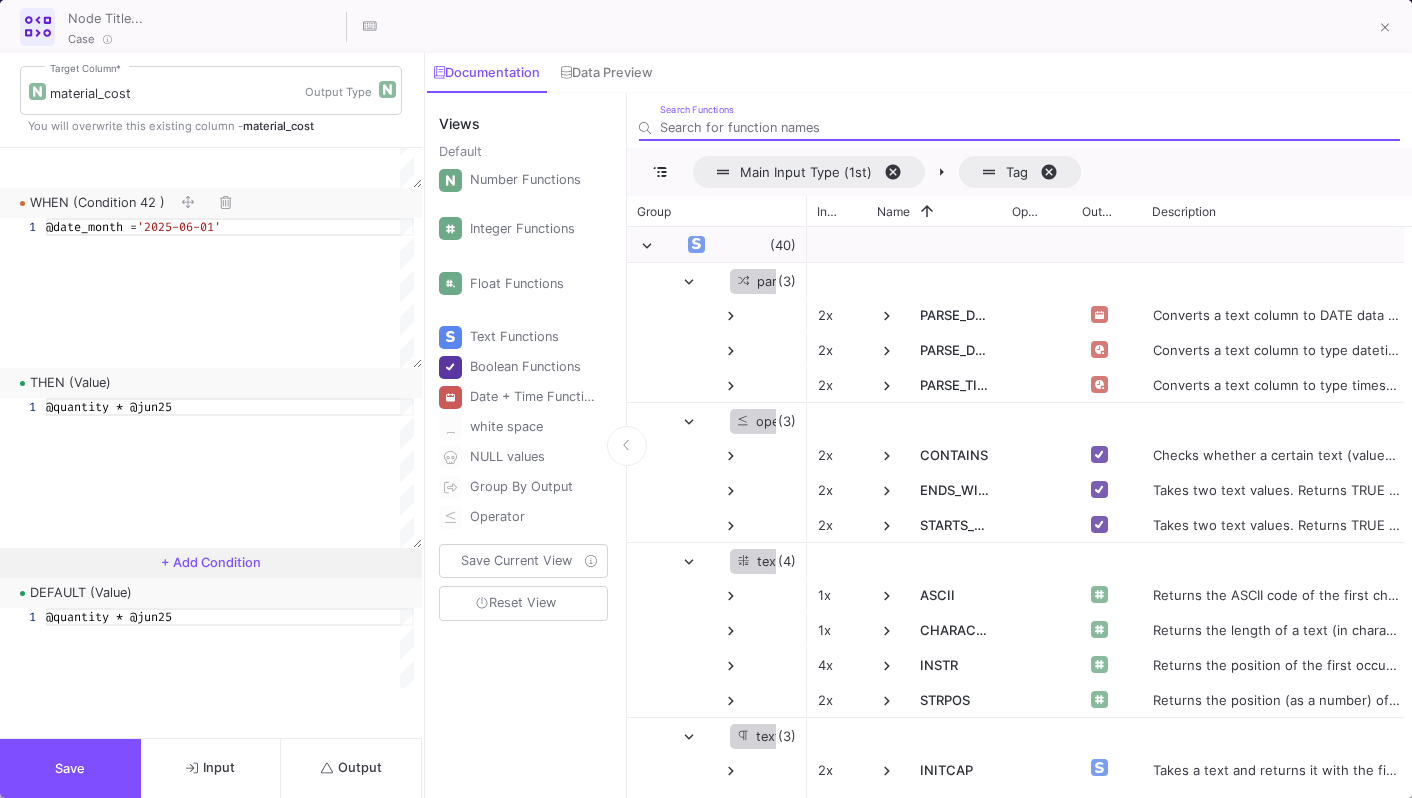 scroll, scrollTop: 14719, scrollLeft: 0, axis: vertical 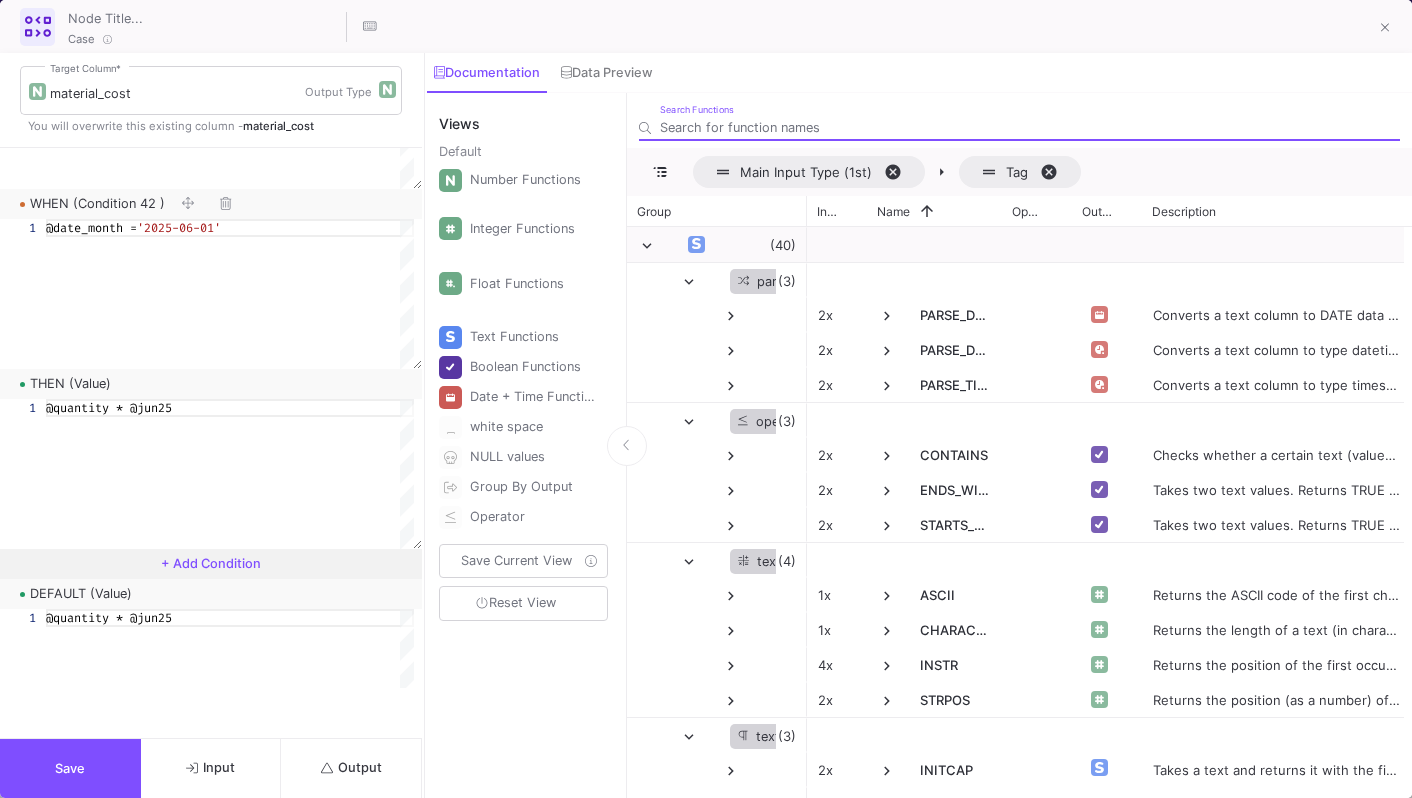 click on "+ Add Condition" at bounding box center [211, 563] 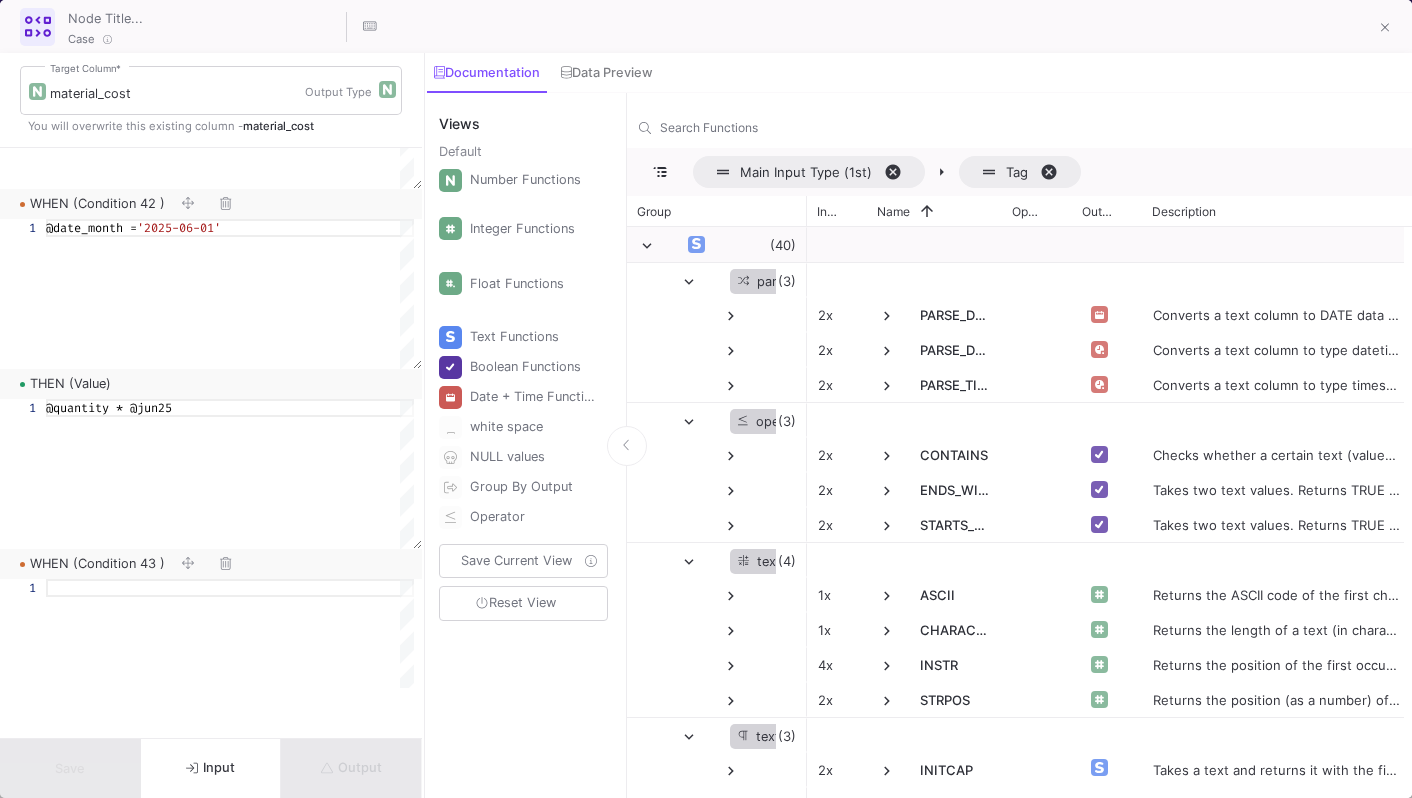 scroll, scrollTop: 0, scrollLeft: 186, axis: horizontal 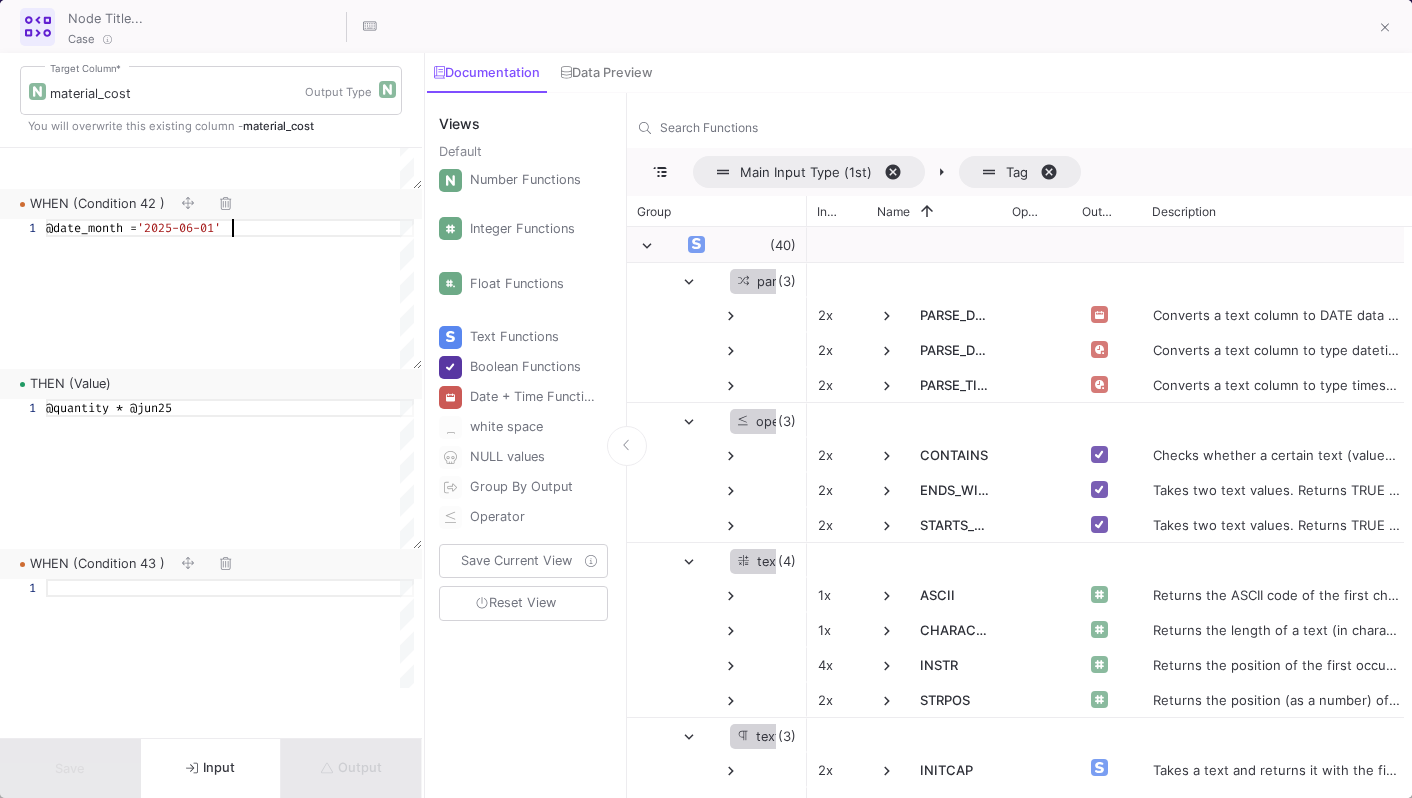 click on "@date_month =  '2025-06-01'" at bounding box center [230, 228] 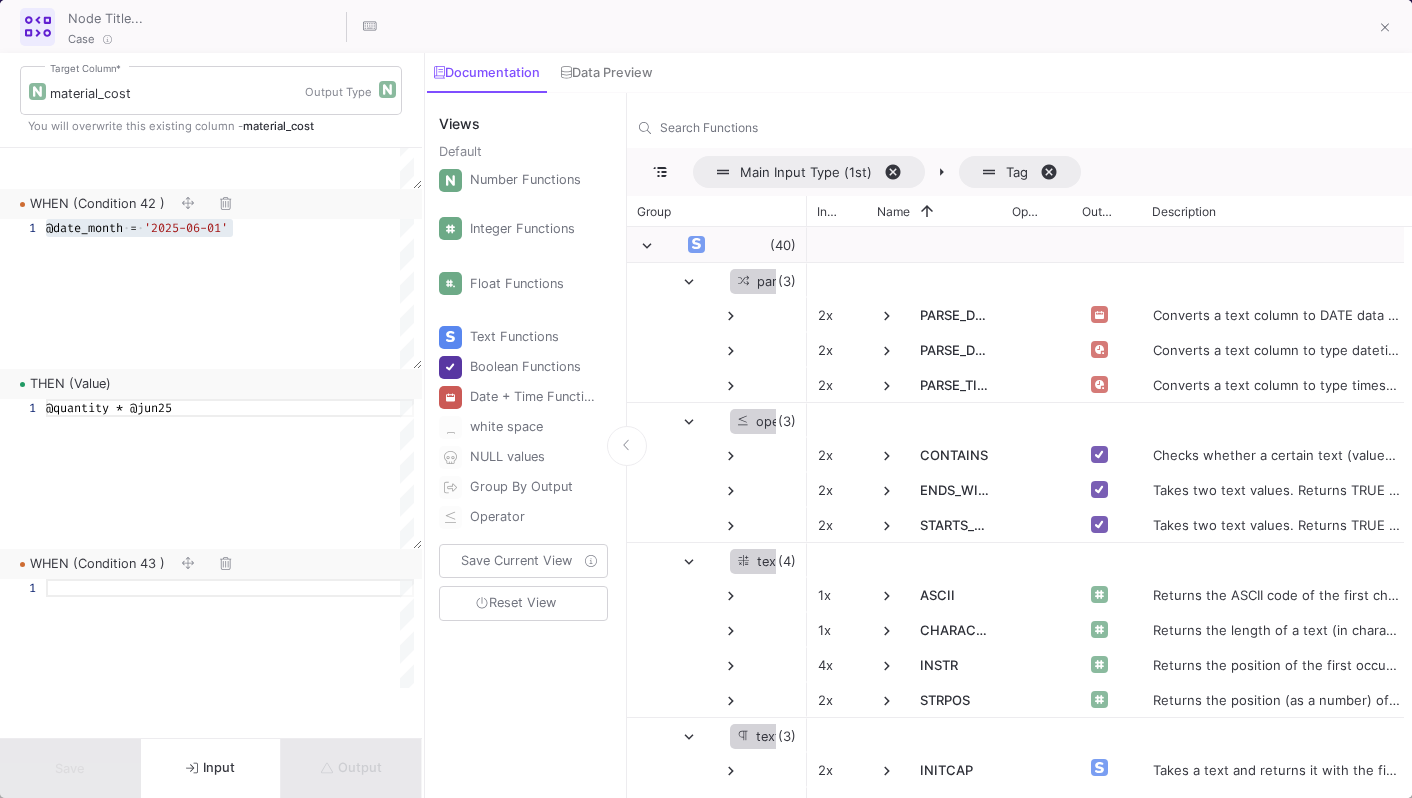 click at bounding box center (230, 588) 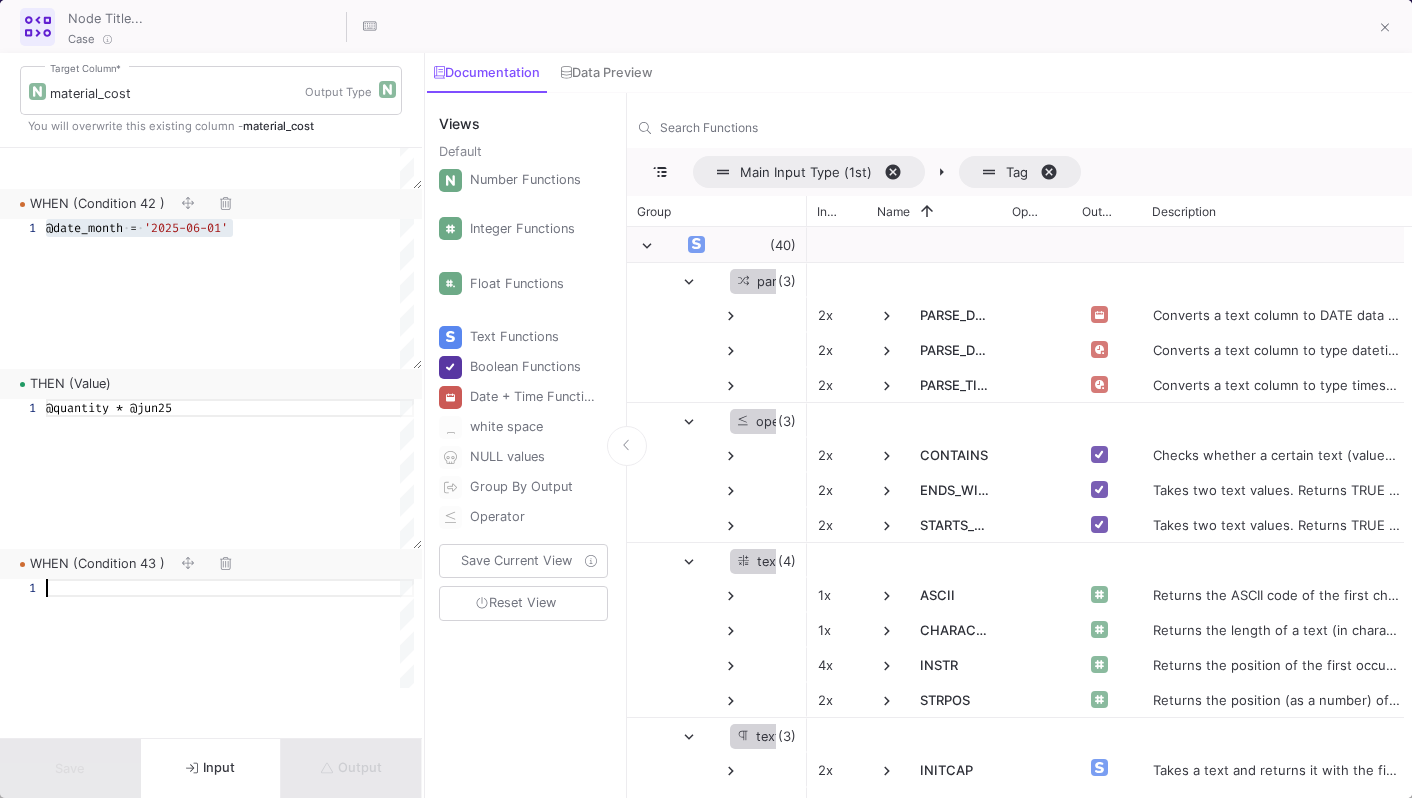 paste on "@date_month = '2025-06-01'" 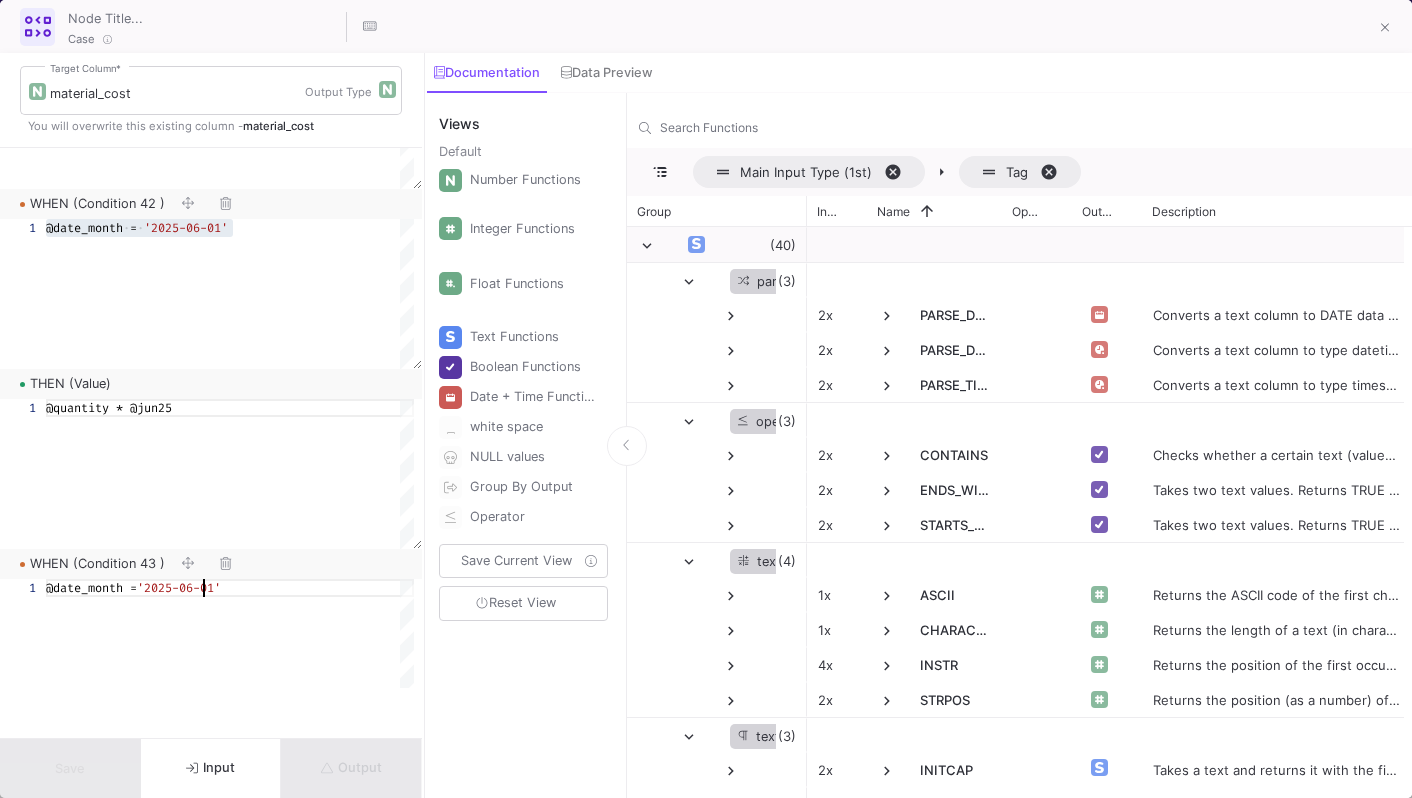 click on "1 @date_month =  '2025-06-01' @date_month = '2025-06-01'" at bounding box center [207, 654] 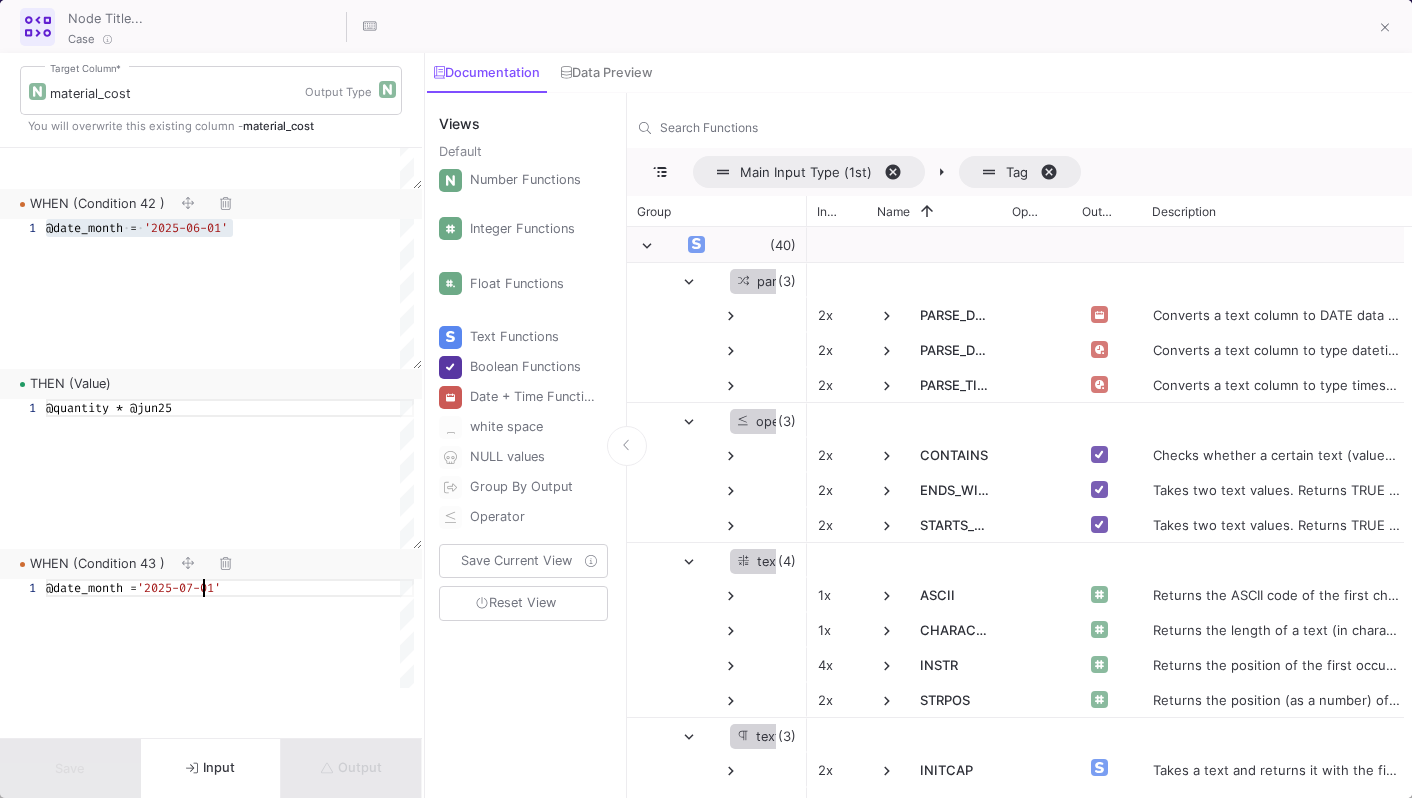 scroll, scrollTop: 0, scrollLeft: 158, axis: horizontal 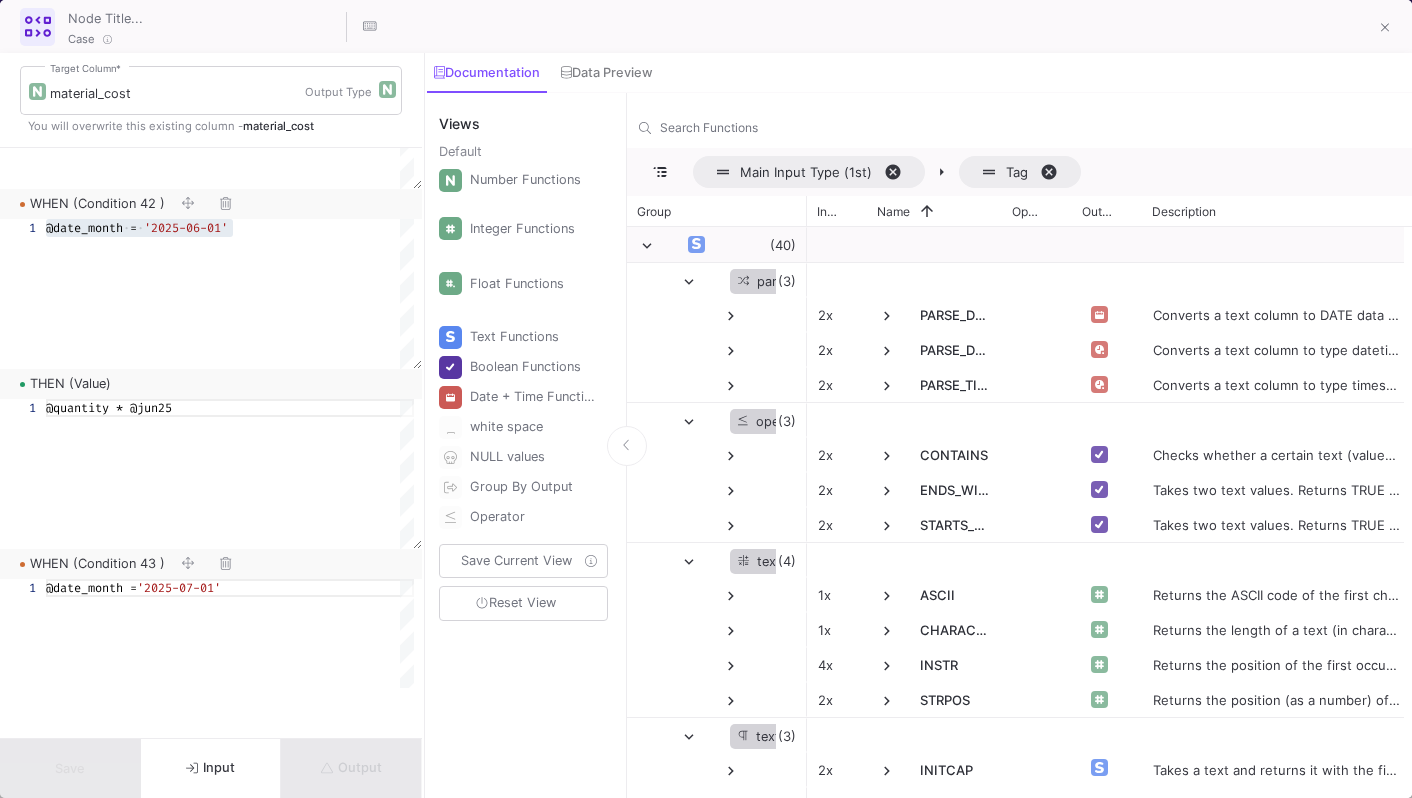 type on "@date_month = '2025-07-01'" 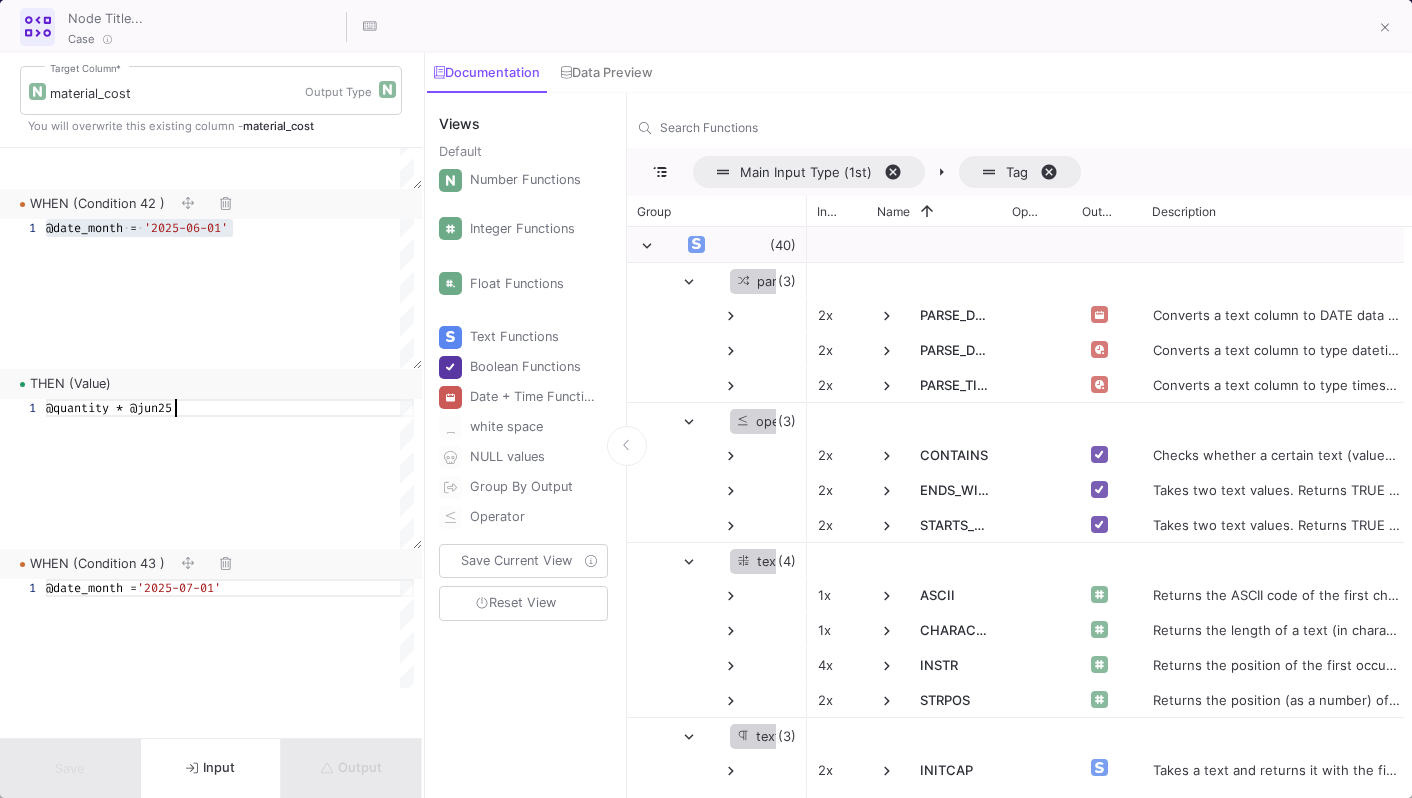 click on "@quantity * @jun25" at bounding box center [230, 408] 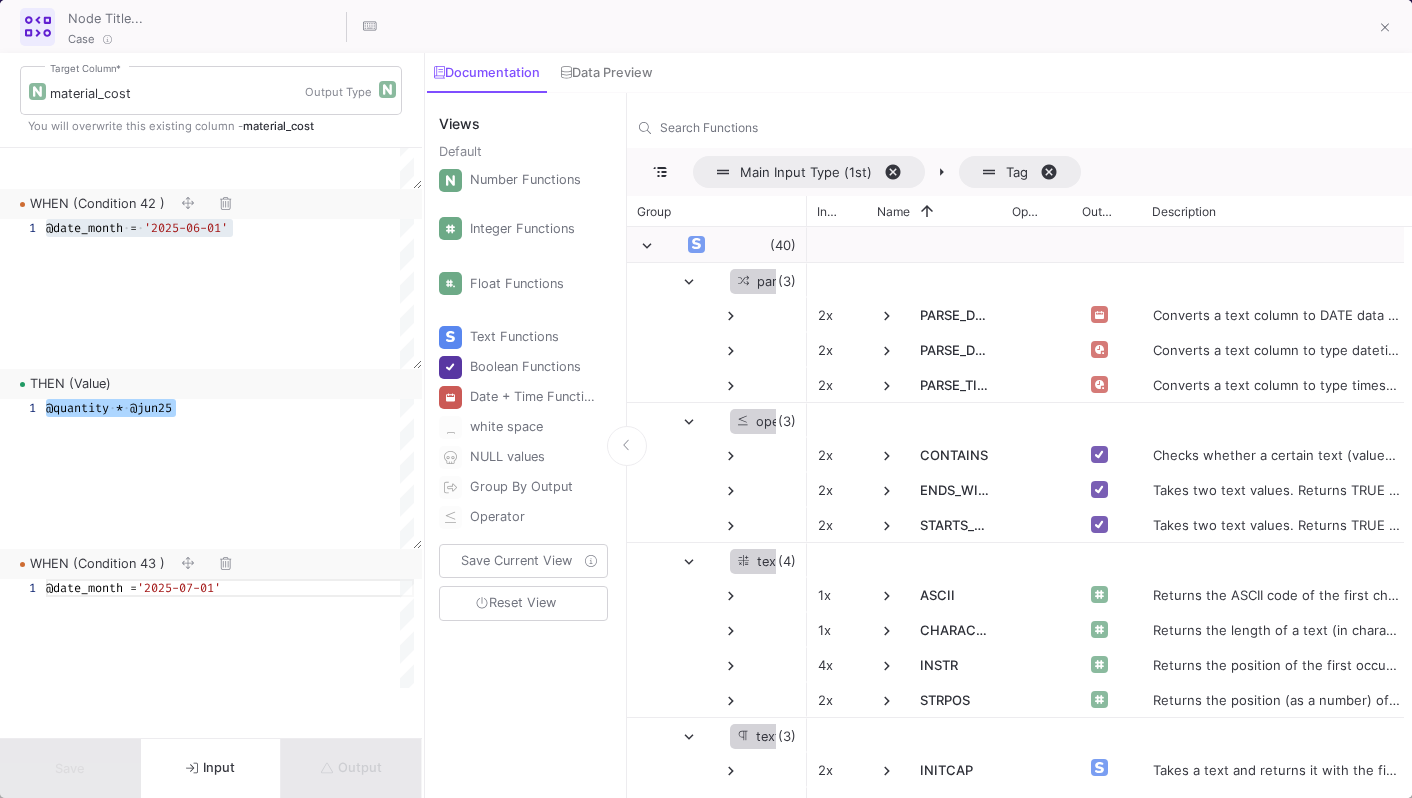 scroll, scrollTop: 15234, scrollLeft: 0, axis: vertical 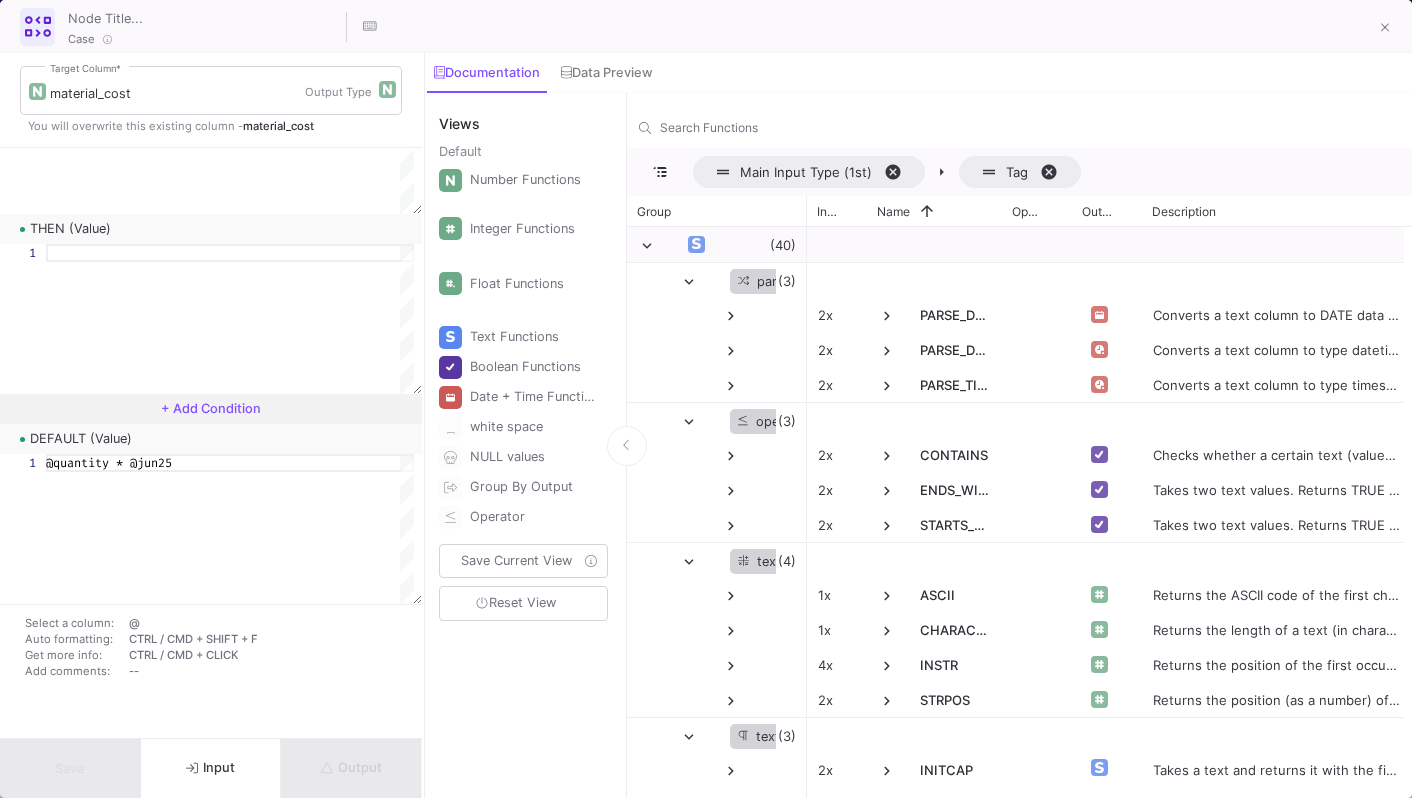 click on "THEN (Value)" at bounding box center (211, 229) 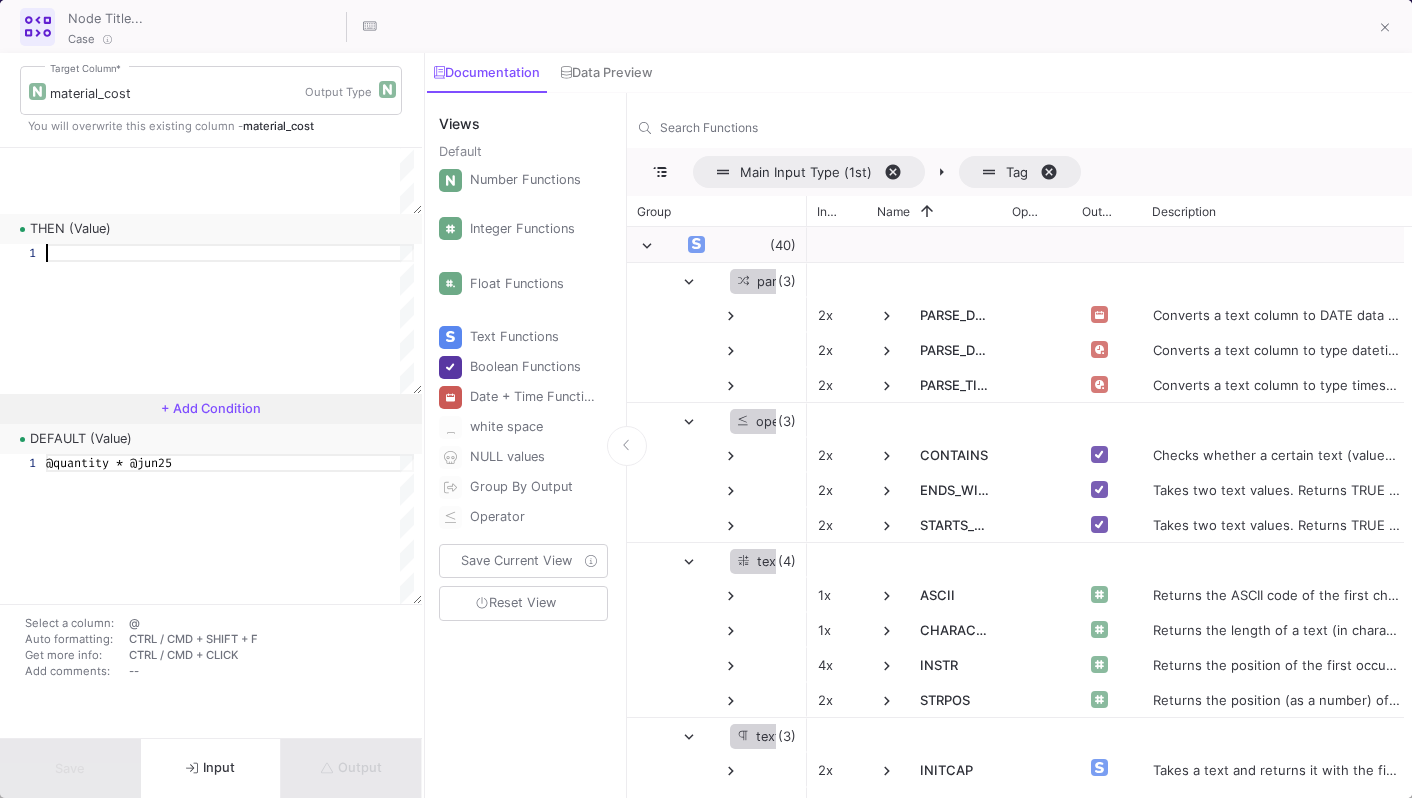 paste on "@quantity * @jun25" 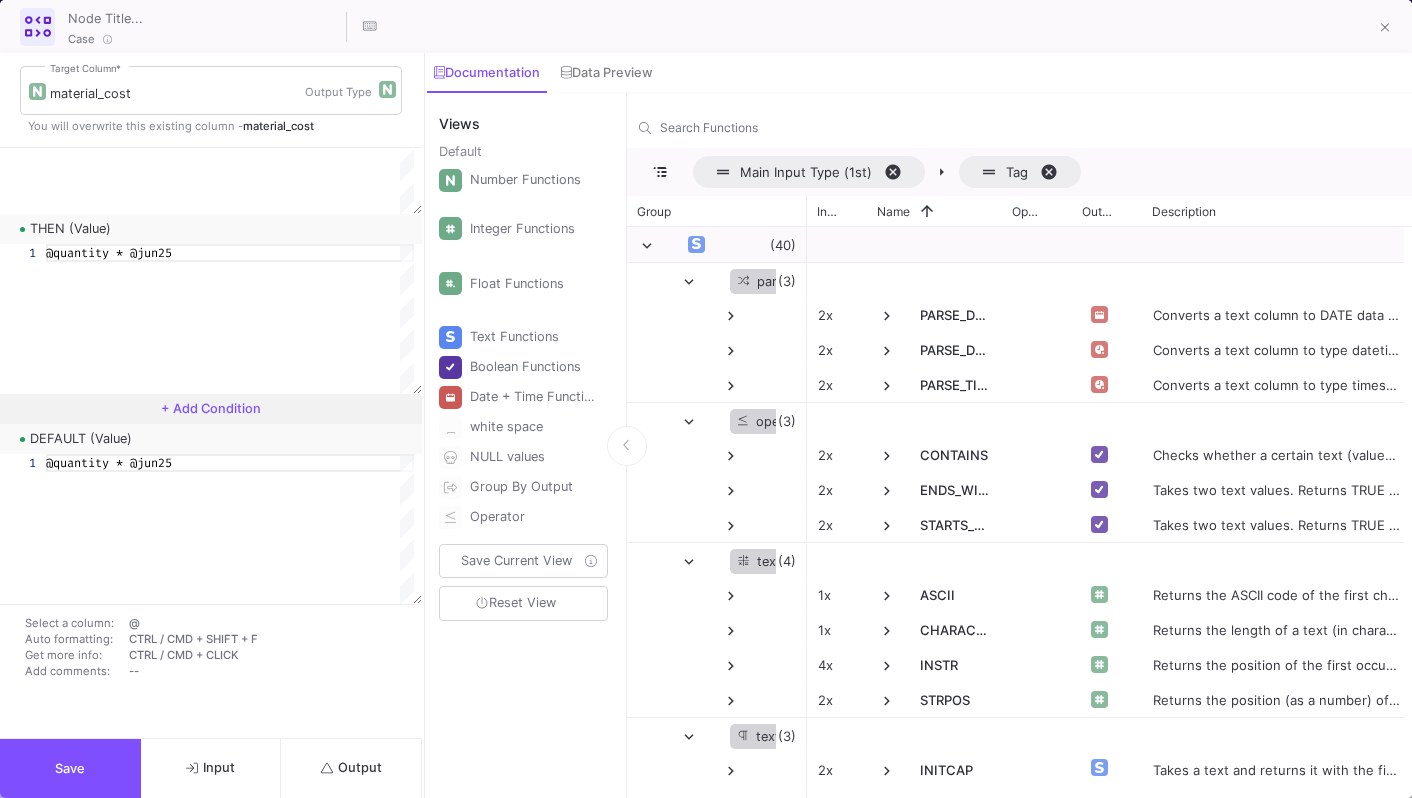 click on "@quantity * @jun25" at bounding box center [109, 253] 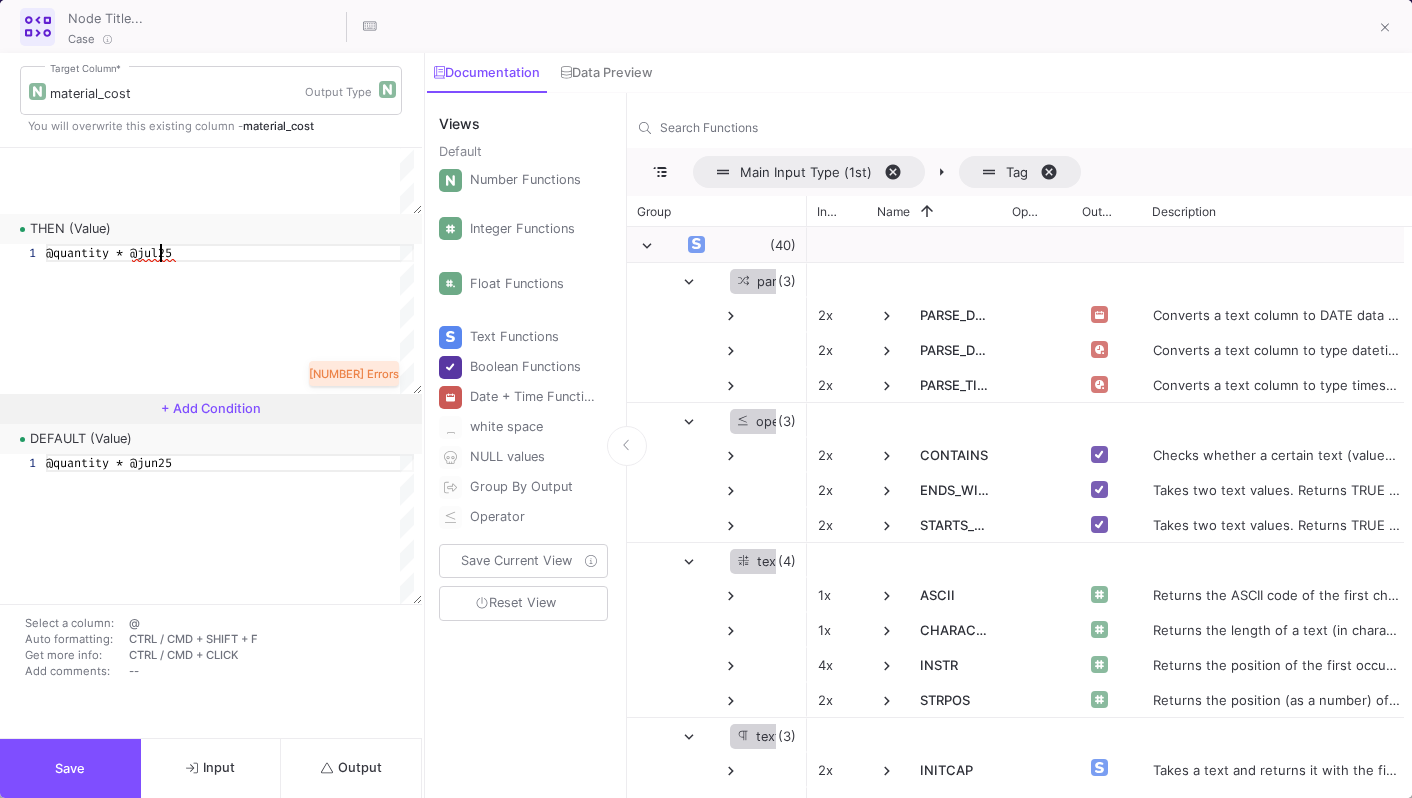 scroll, scrollTop: 0, scrollLeft: 114, axis: horizontal 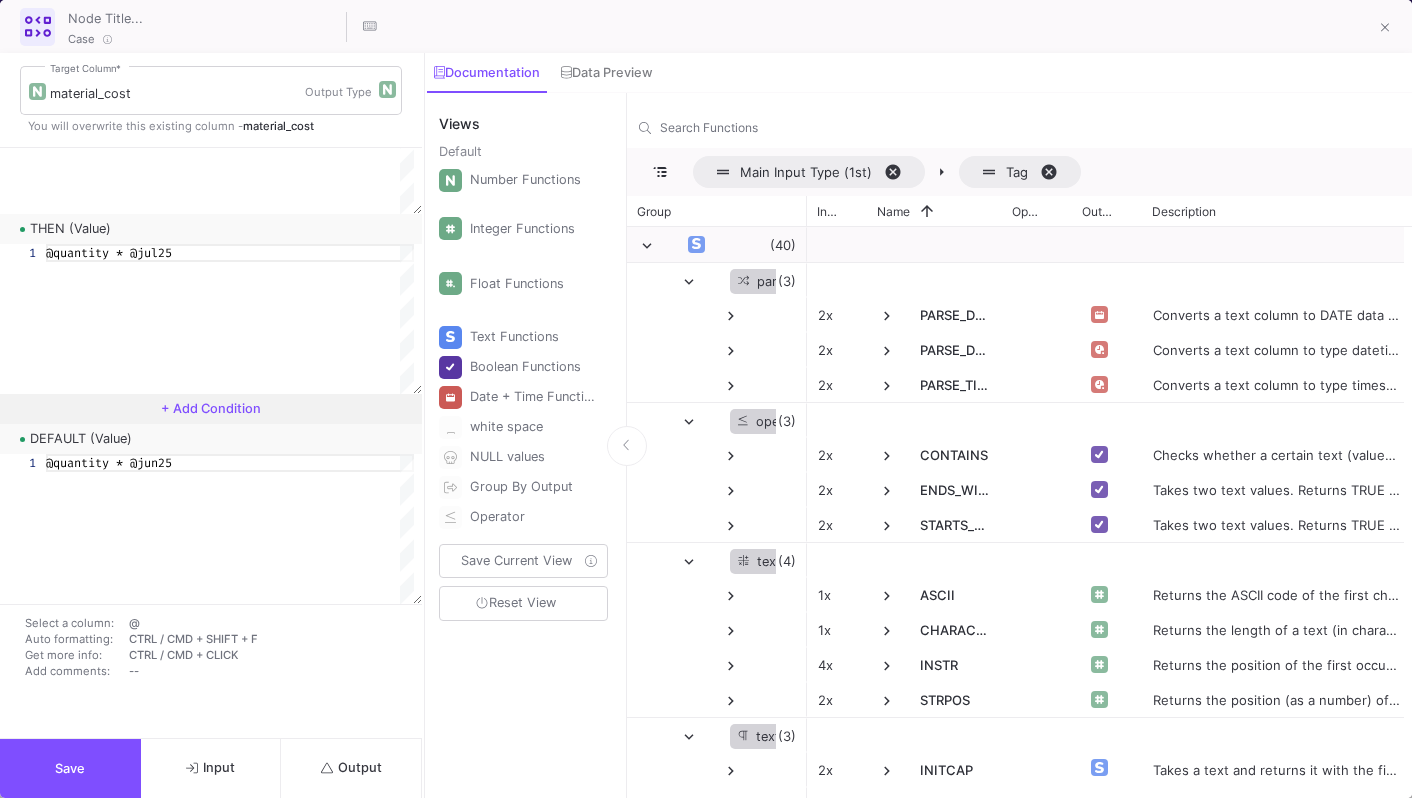 type on "@quantity * @jul25" 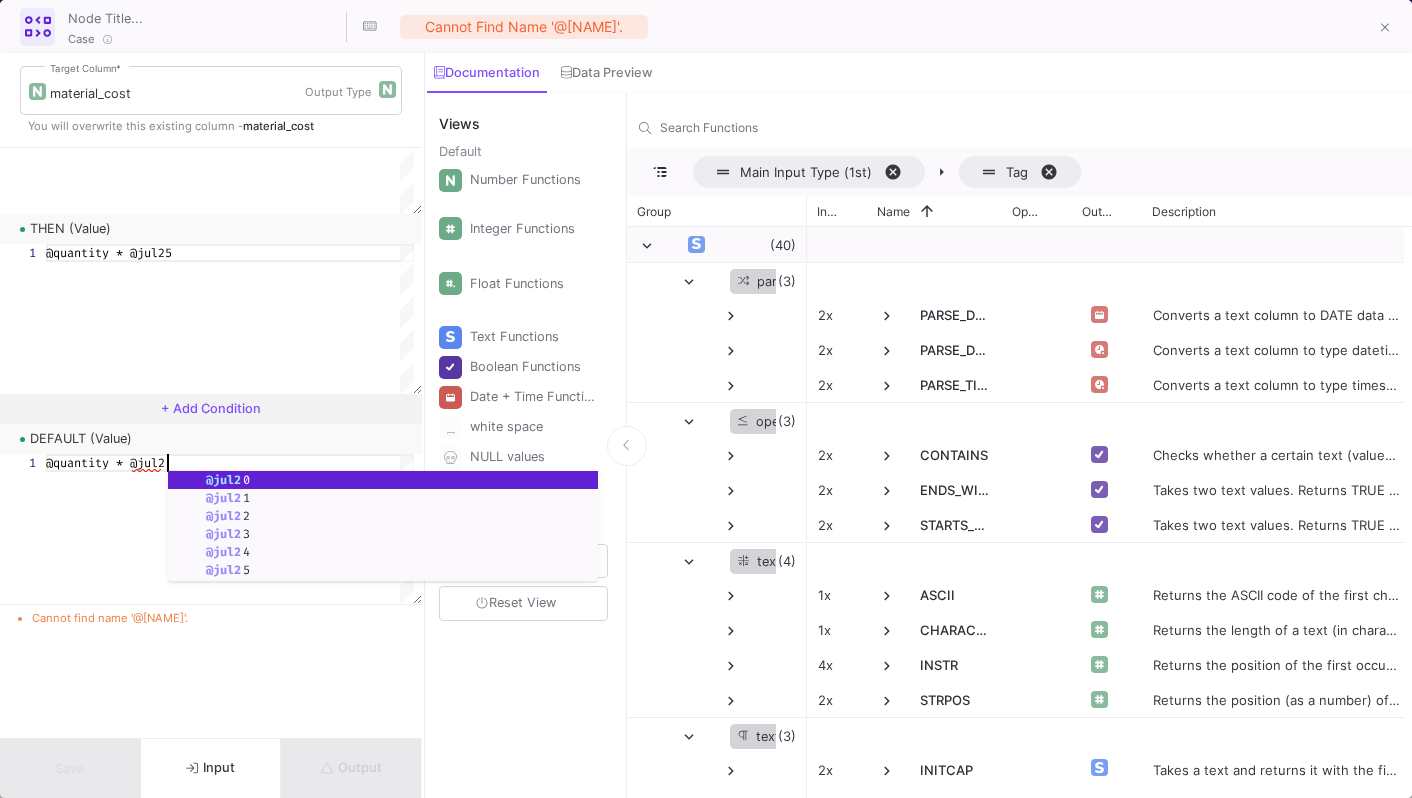 scroll, scrollTop: 0, scrollLeft: 128, axis: horizontal 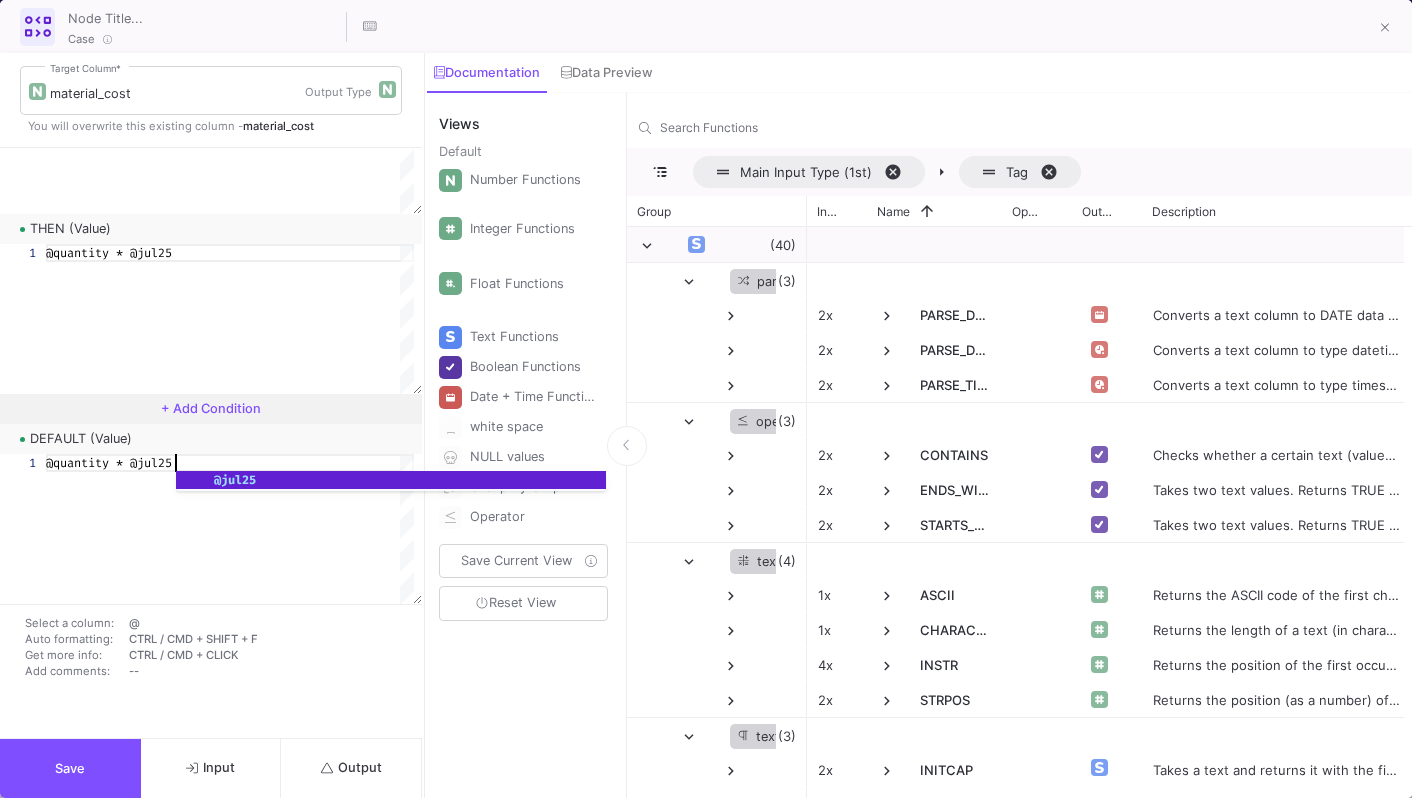 type on "@quantity * @jul25" 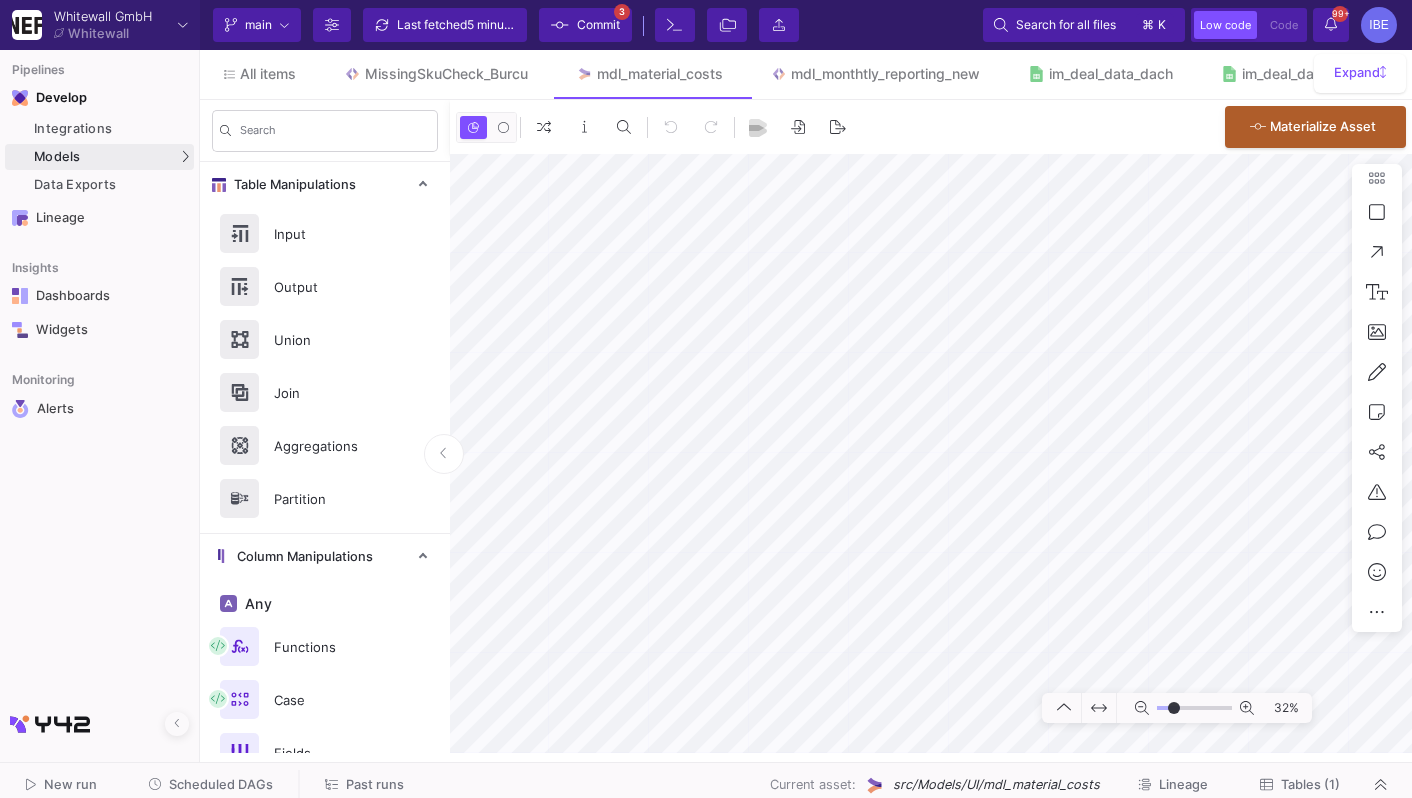 click on "Tables (1)" 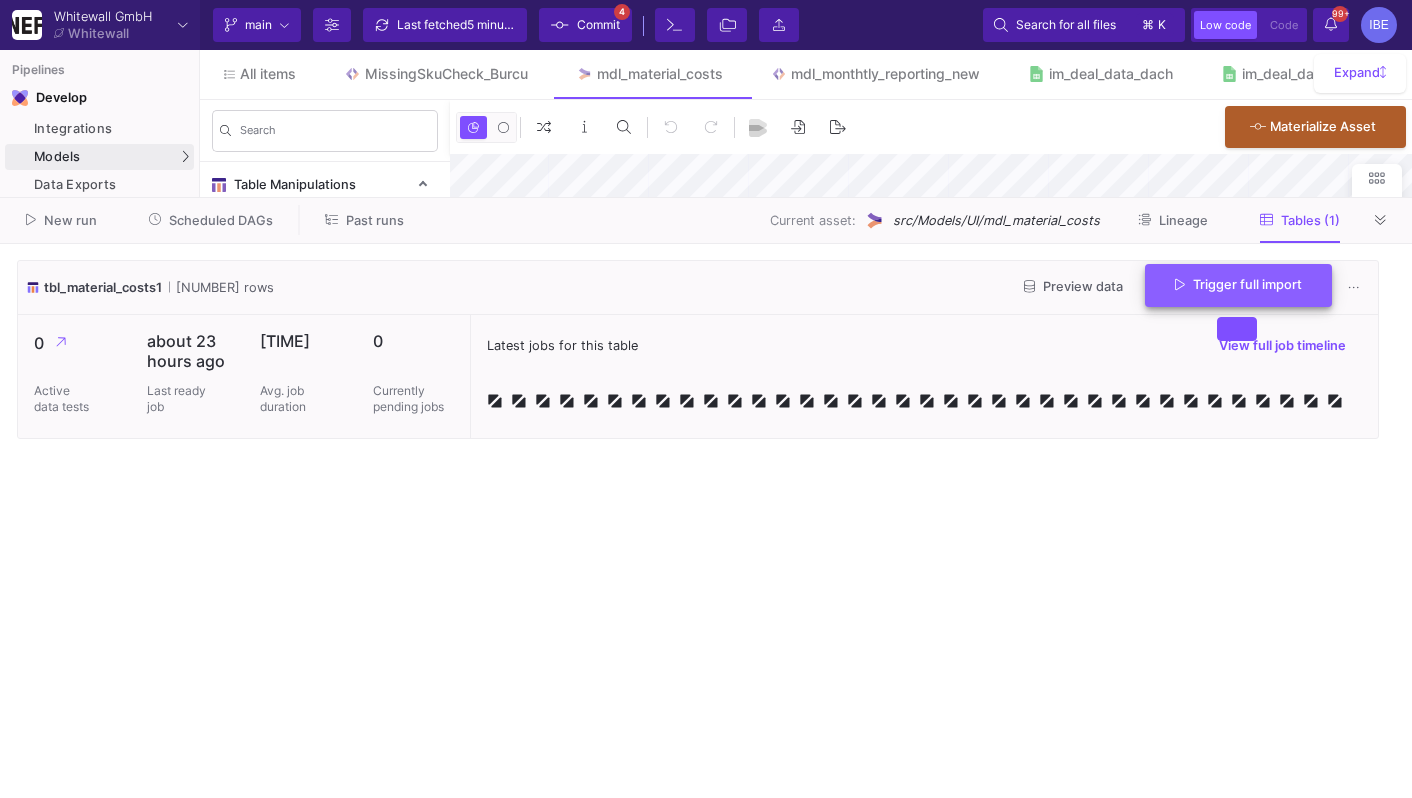 click on "Trigger full import" 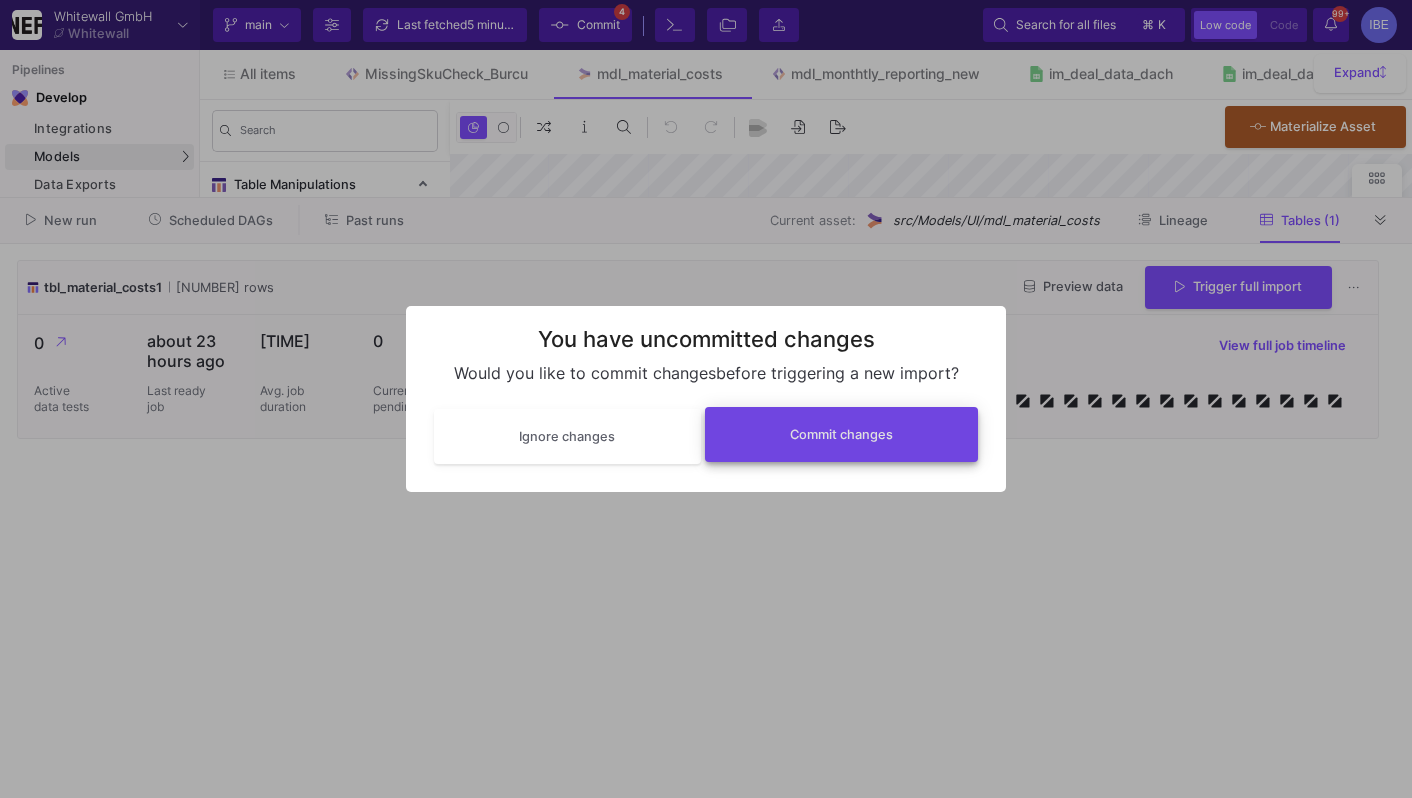 click on "Commit changes" at bounding box center [842, 434] 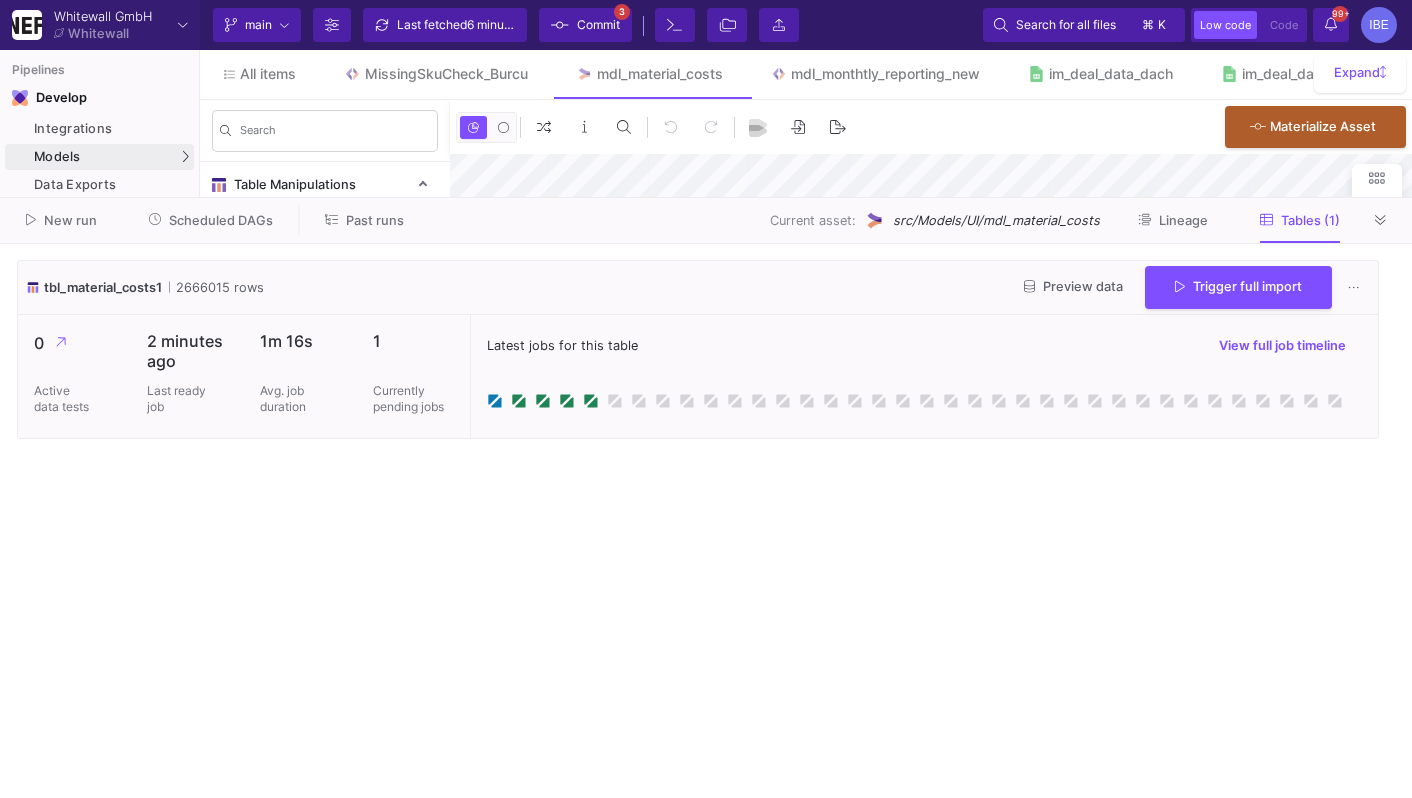 click on "Commit" 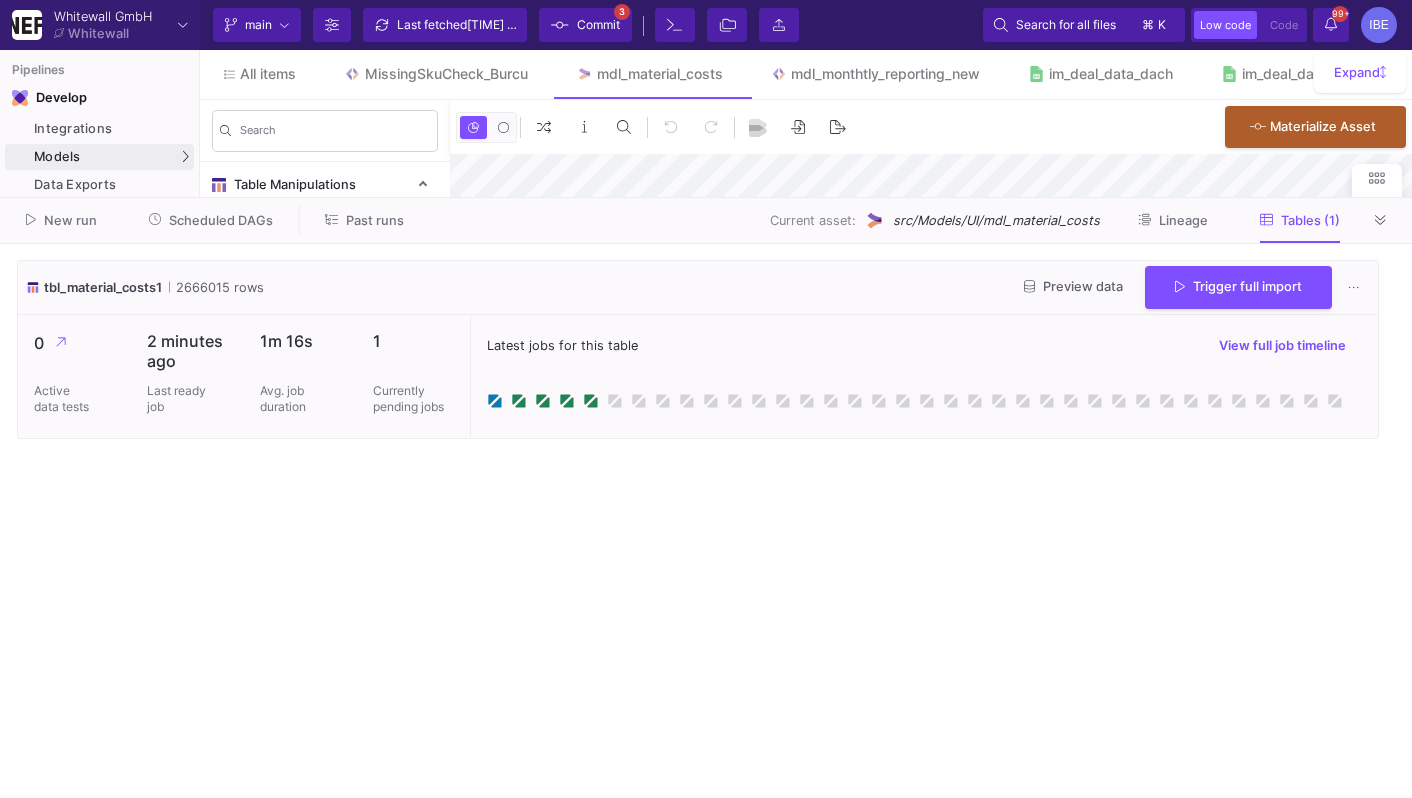 click on "Commit" 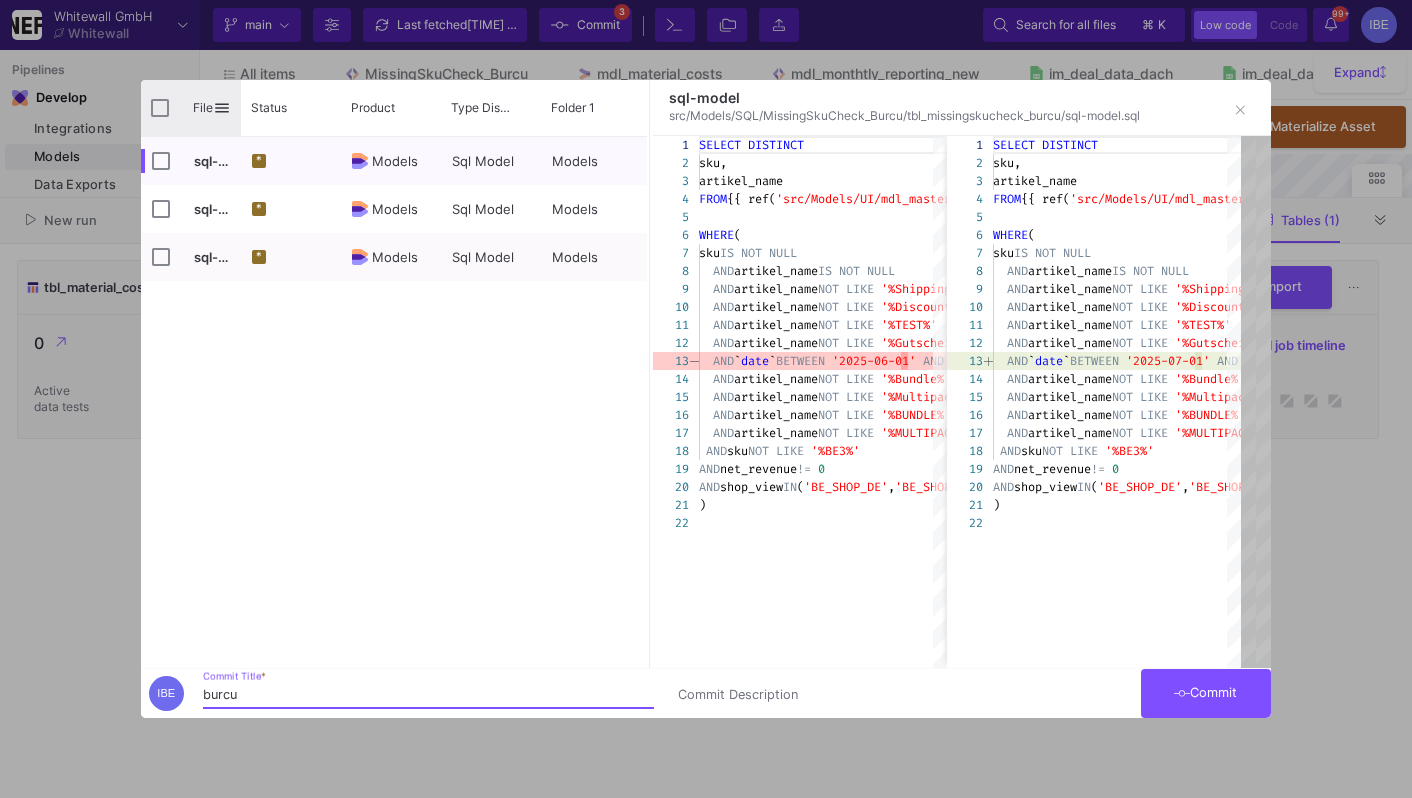 type on "burcu" 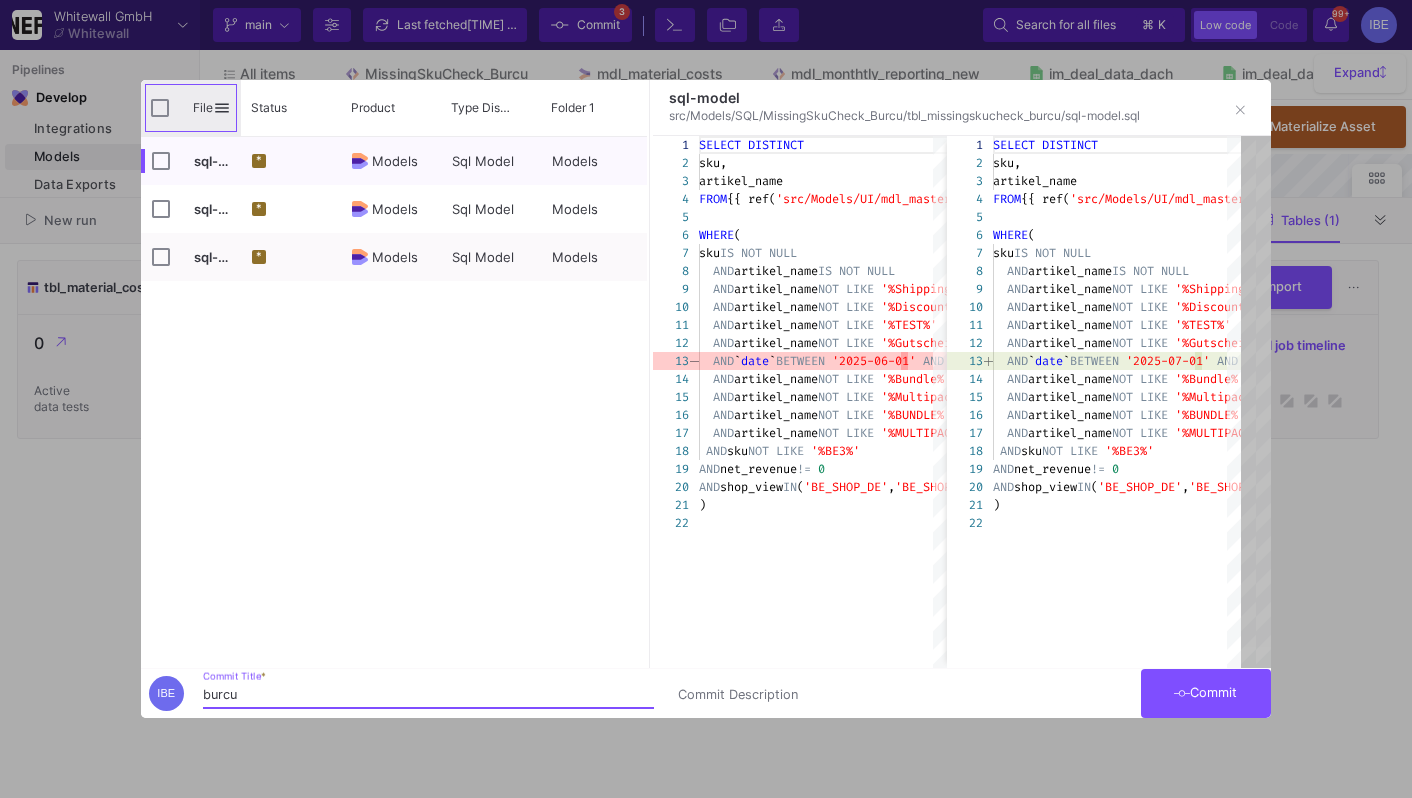 click on "File" at bounding box center (191, 108) 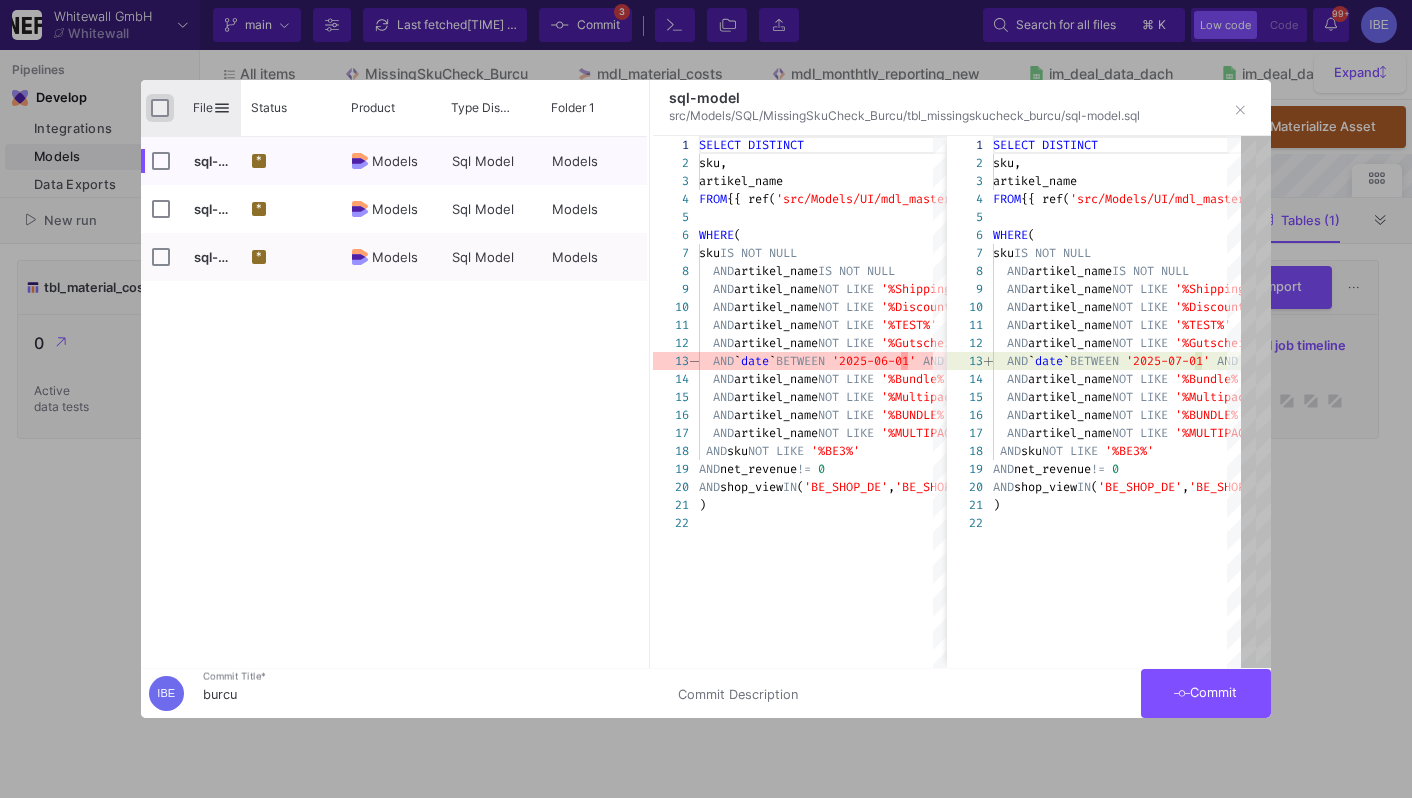 click at bounding box center (160, 108) 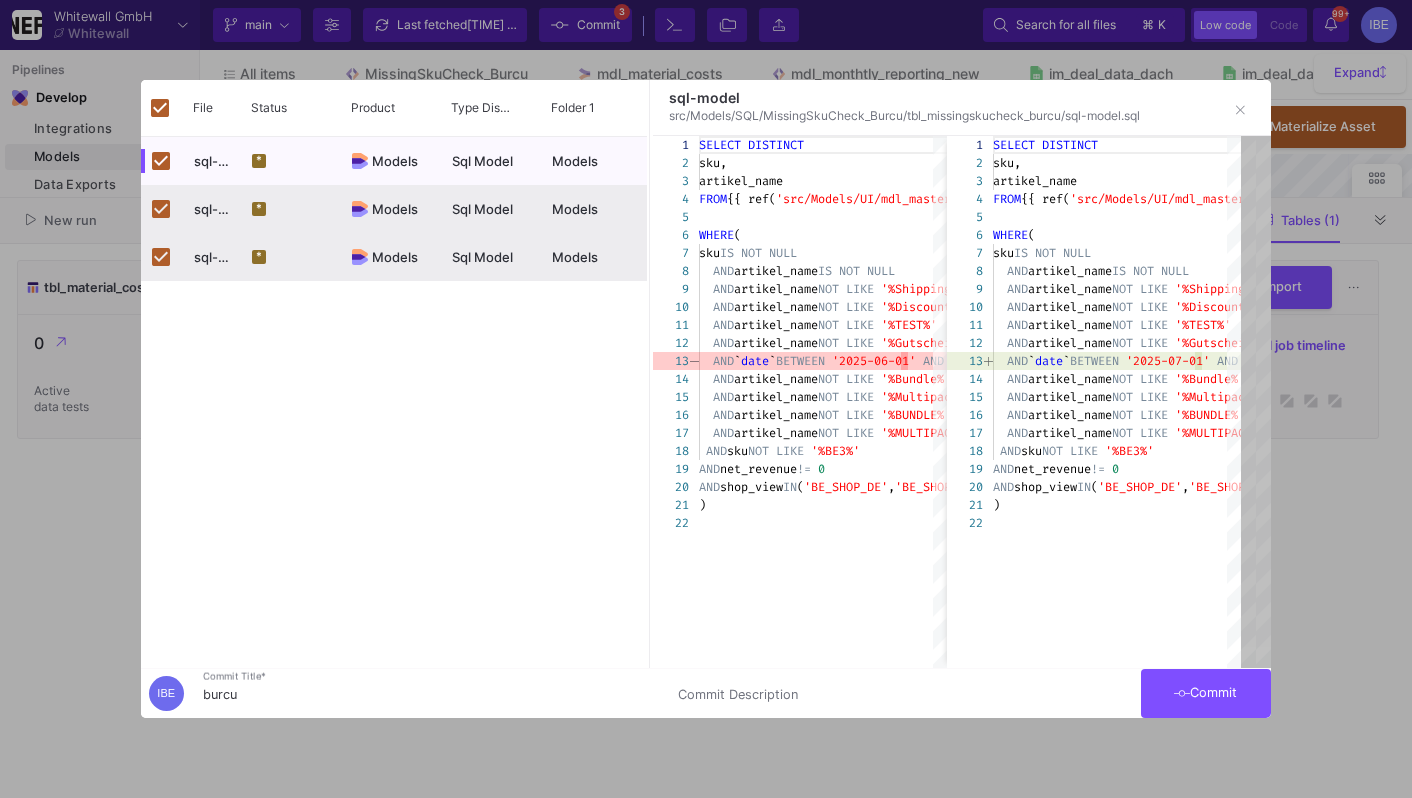 click at bounding box center (706, 399) 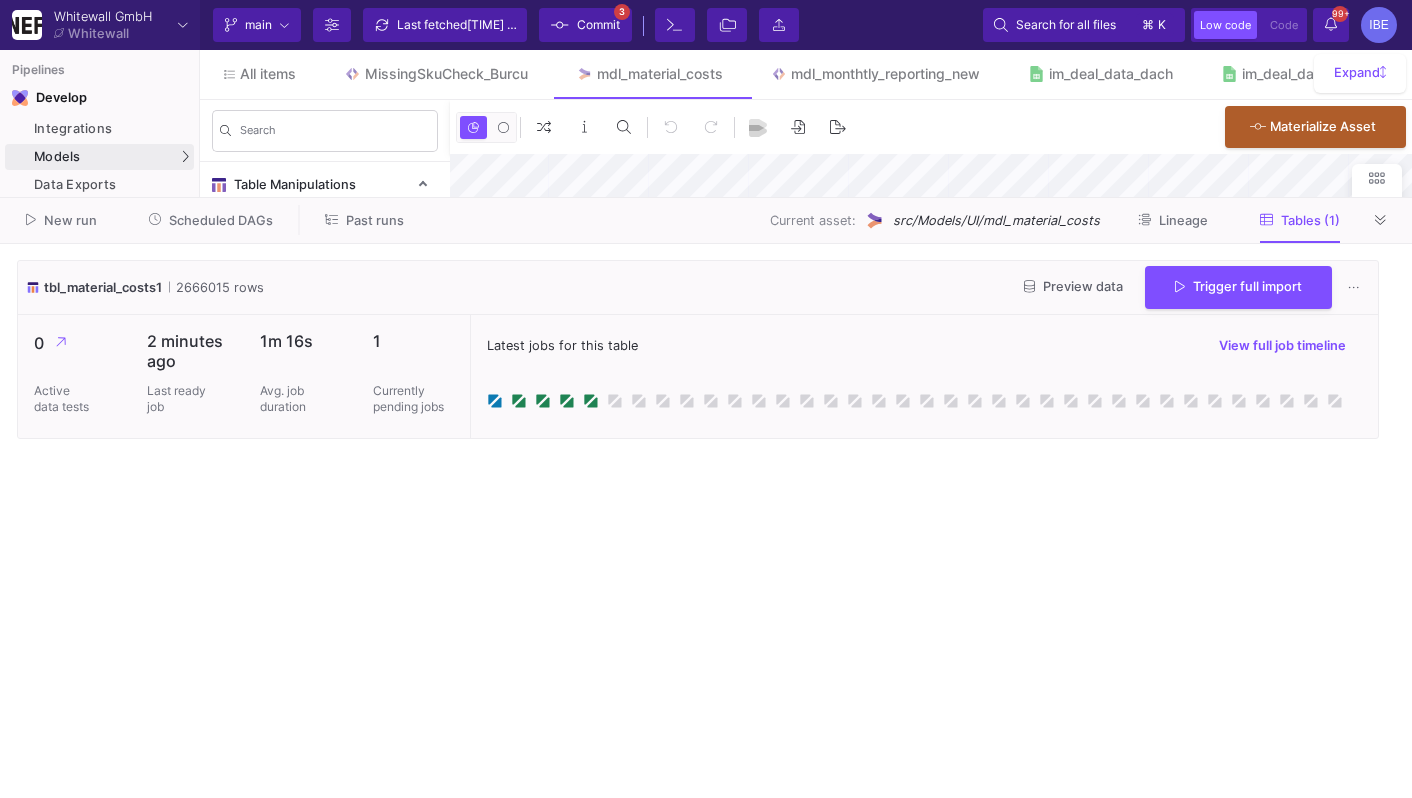 click on "tbl_material_costs1  2666015 rows Preview data   Trigger full import   0  Active data tests  2 minutes ago  Last ready job  1m 16s  Avg. job duration 1 Currently pending jobs Latest jobs for this table  View full job timeline" 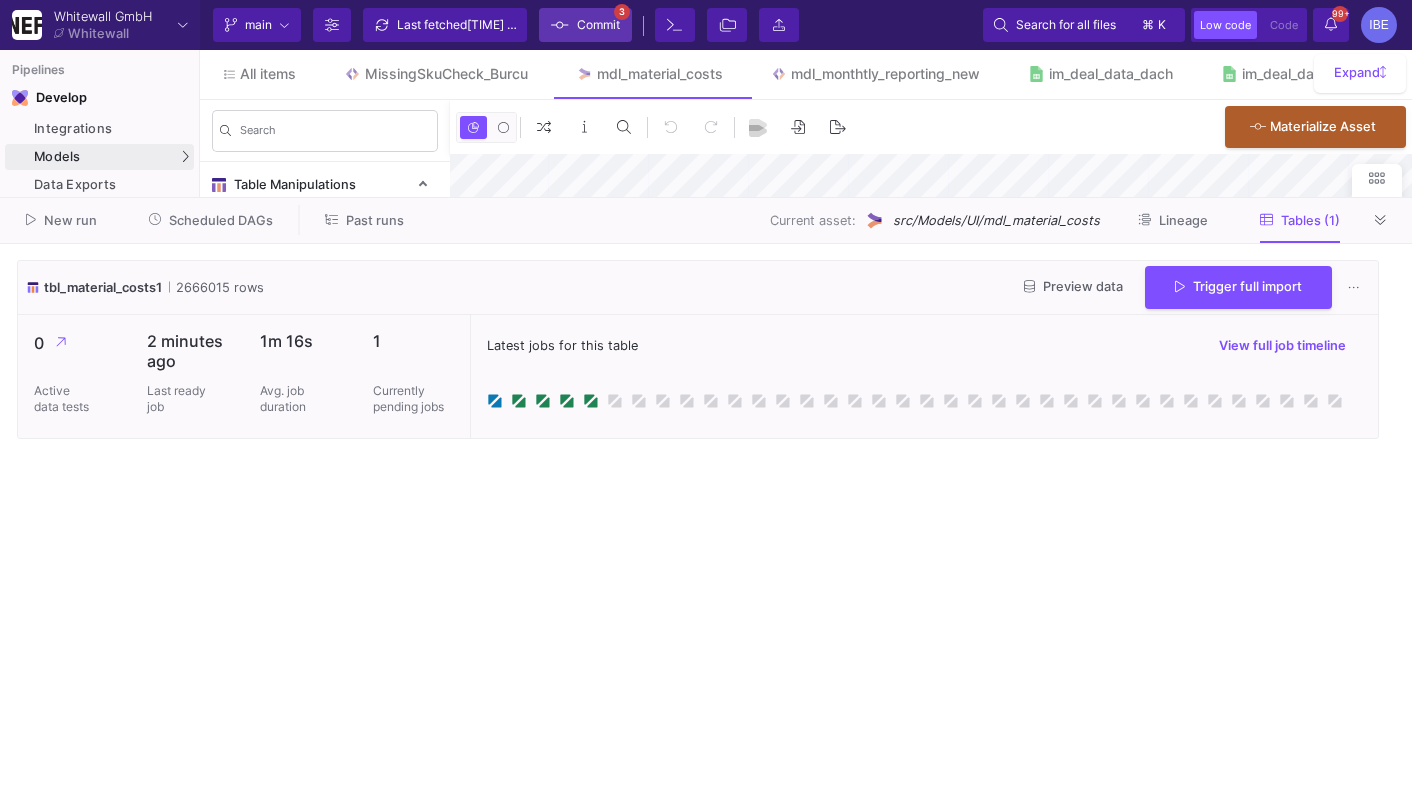click on "Commit" 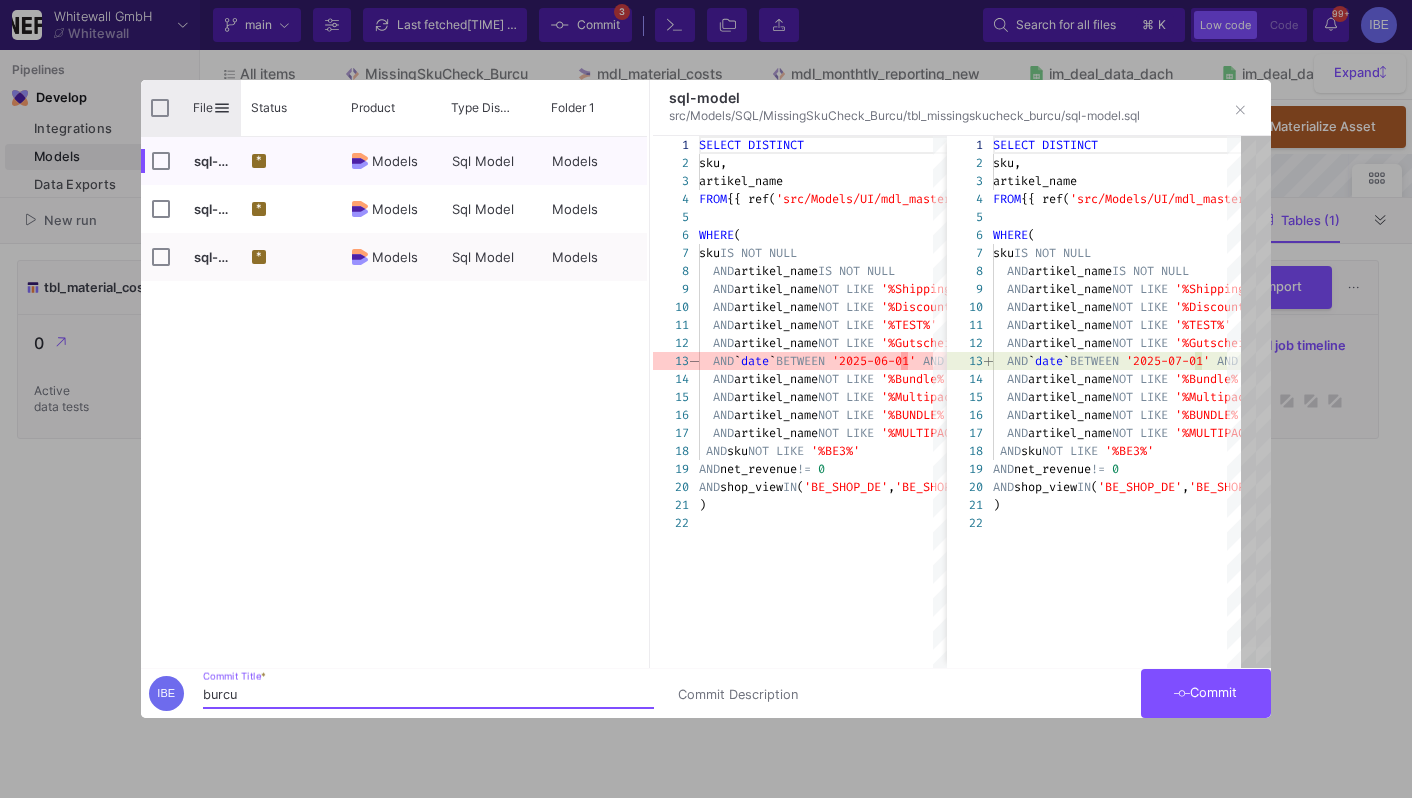 type on "burcu" 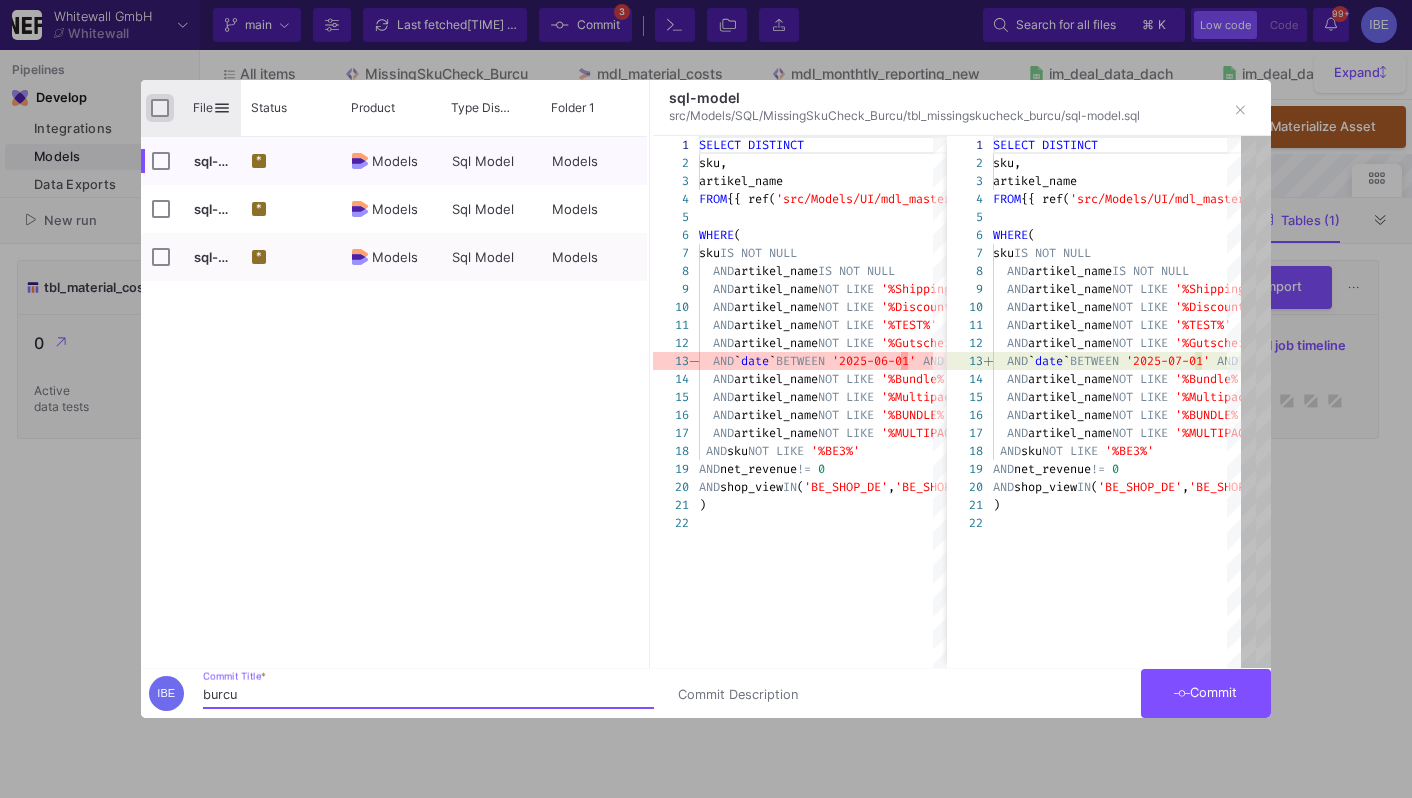 click at bounding box center [160, 108] 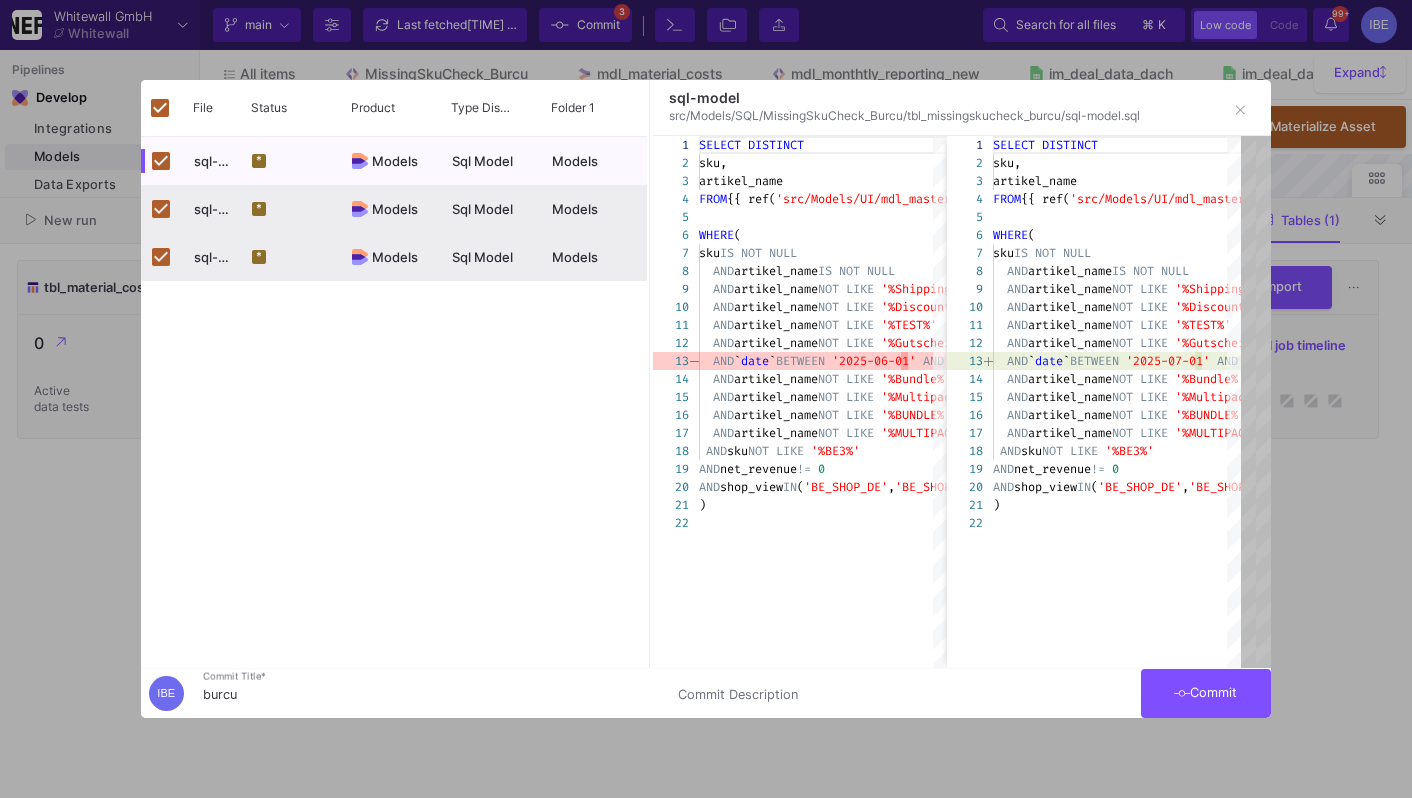 click on "Commit" at bounding box center [1206, 693] 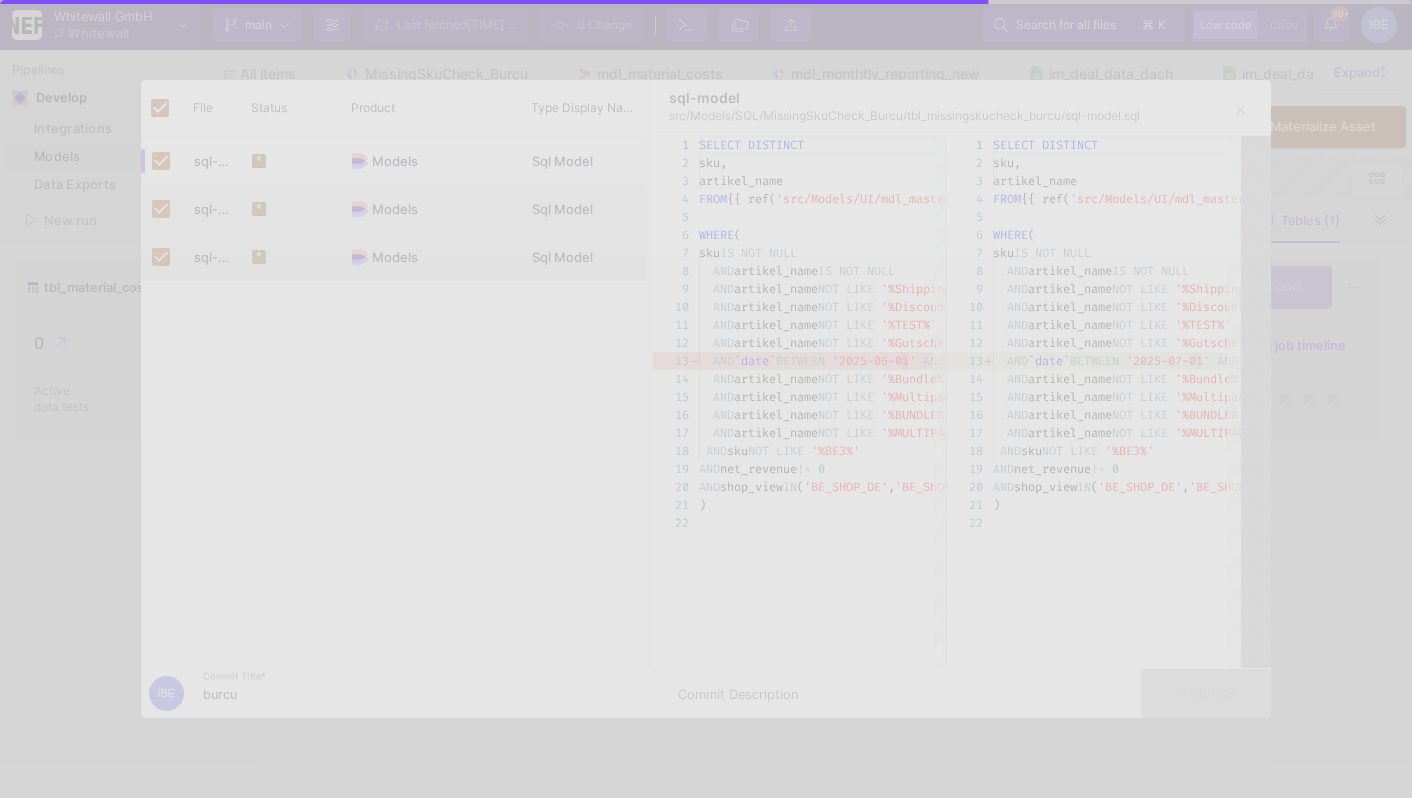 checkbox on "false" 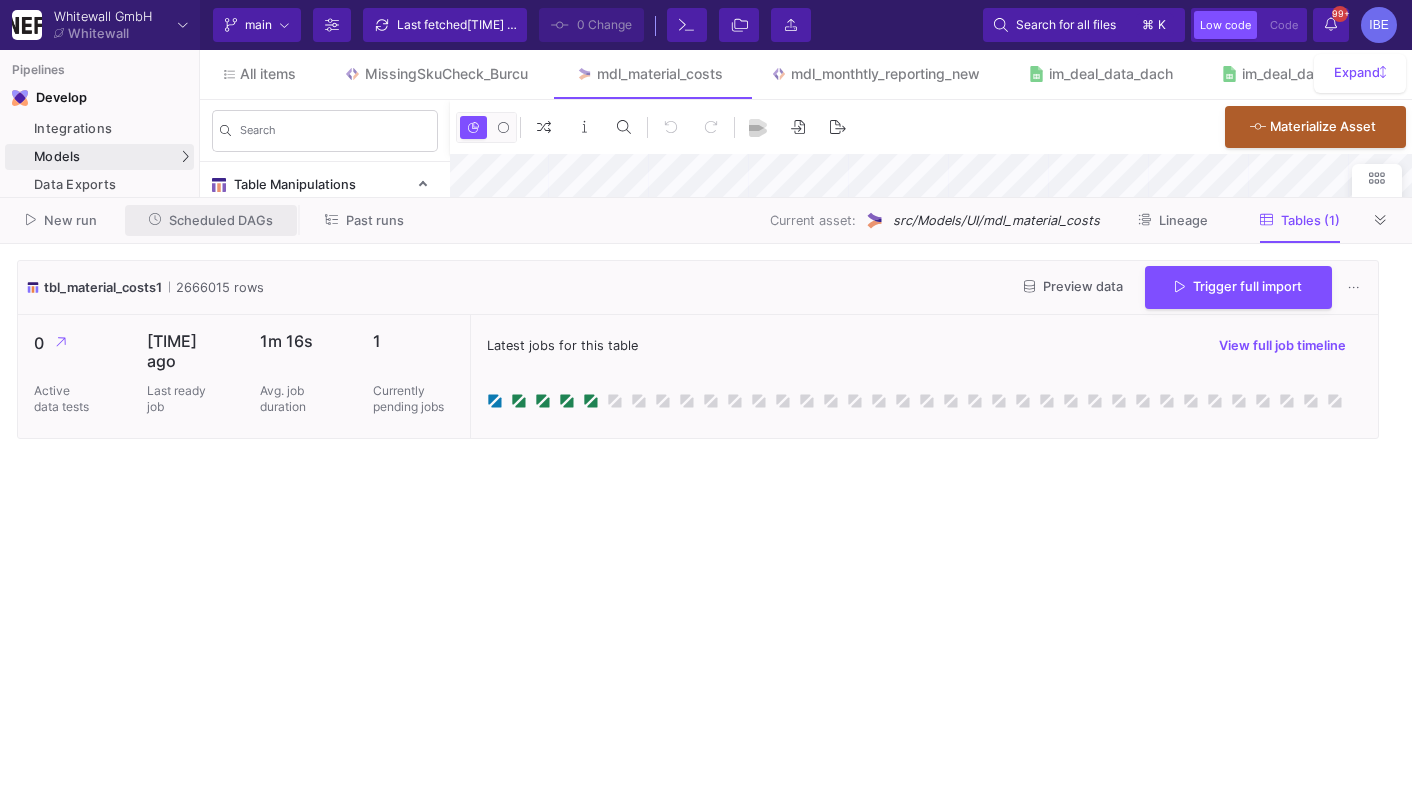 click on "Scheduled DAGs" 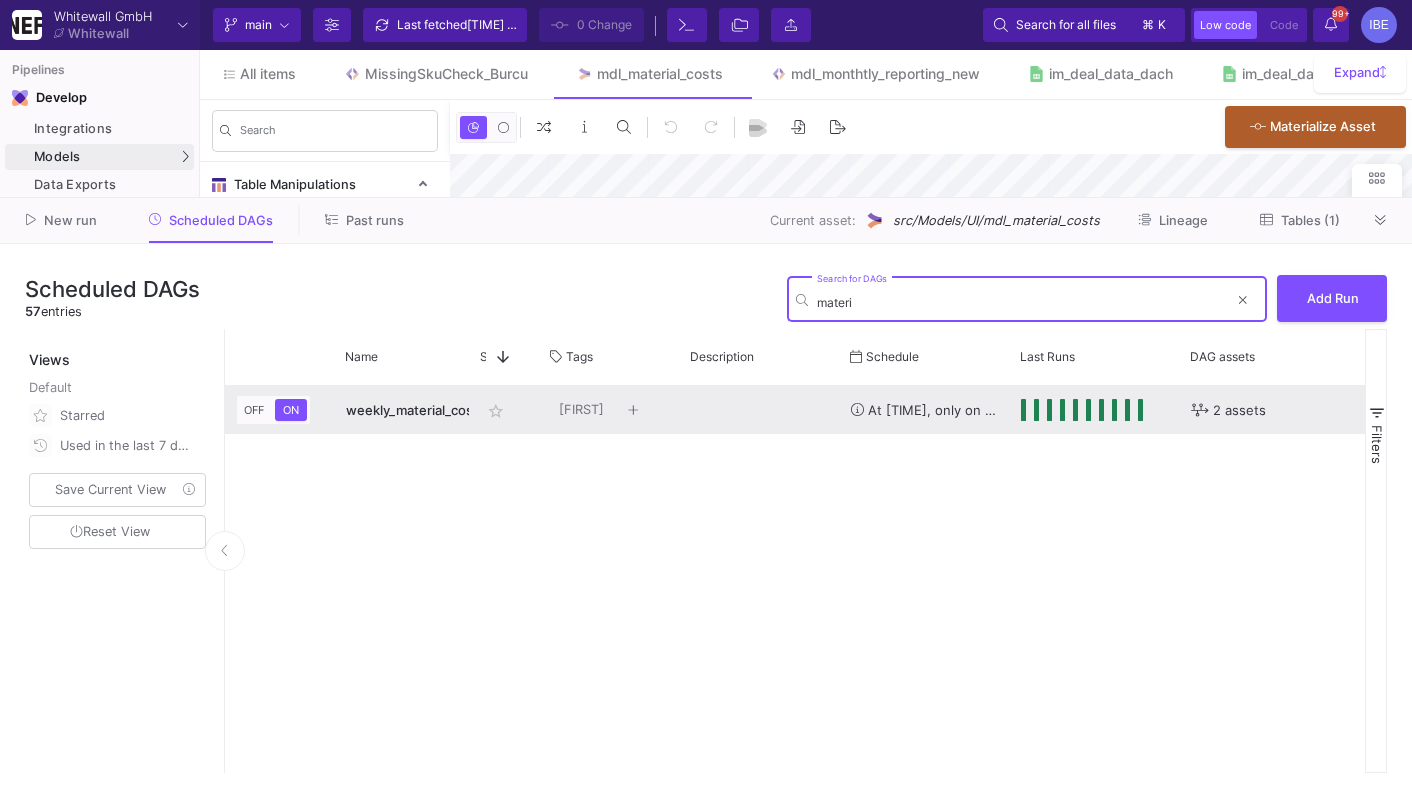 scroll, scrollTop: 0, scrollLeft: 169, axis: horizontal 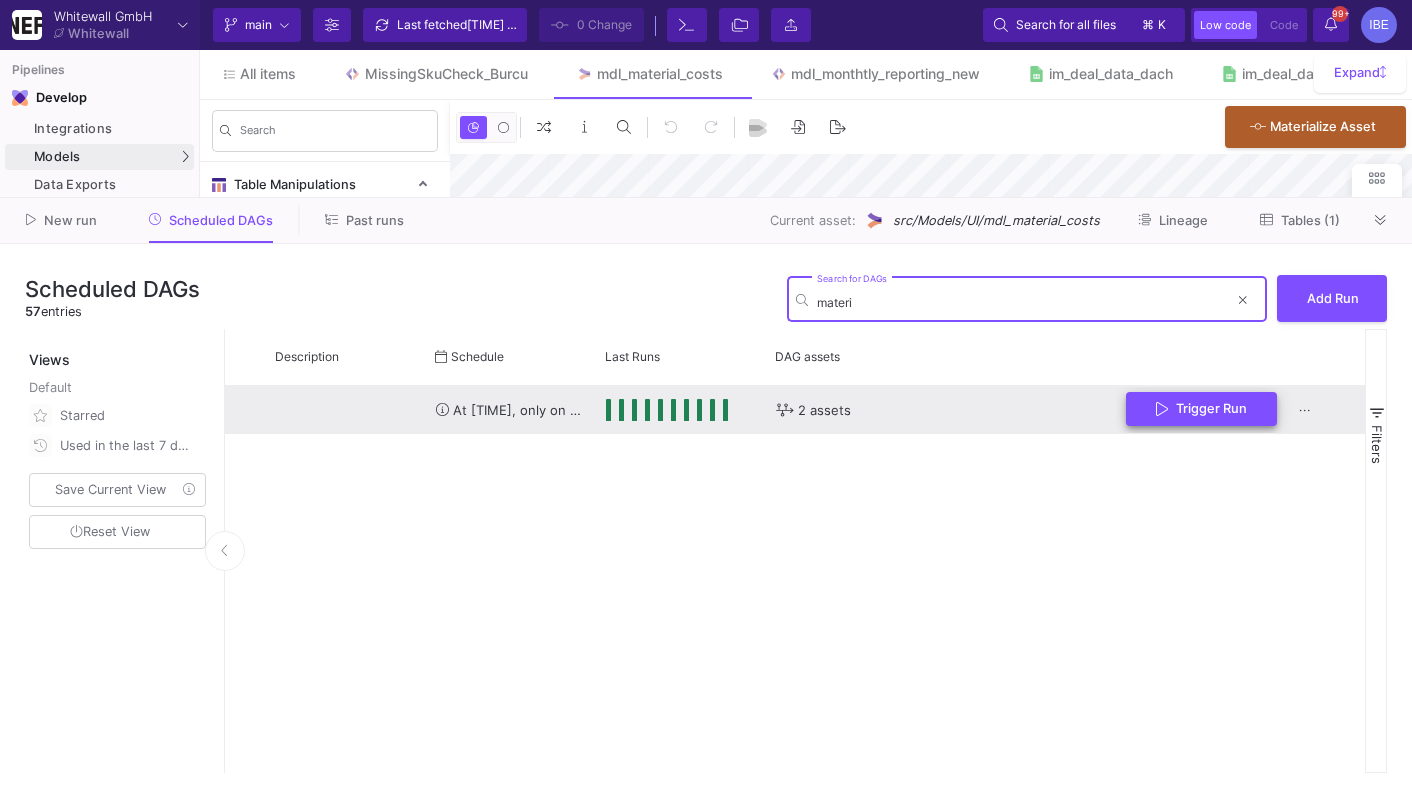 type on "materi" 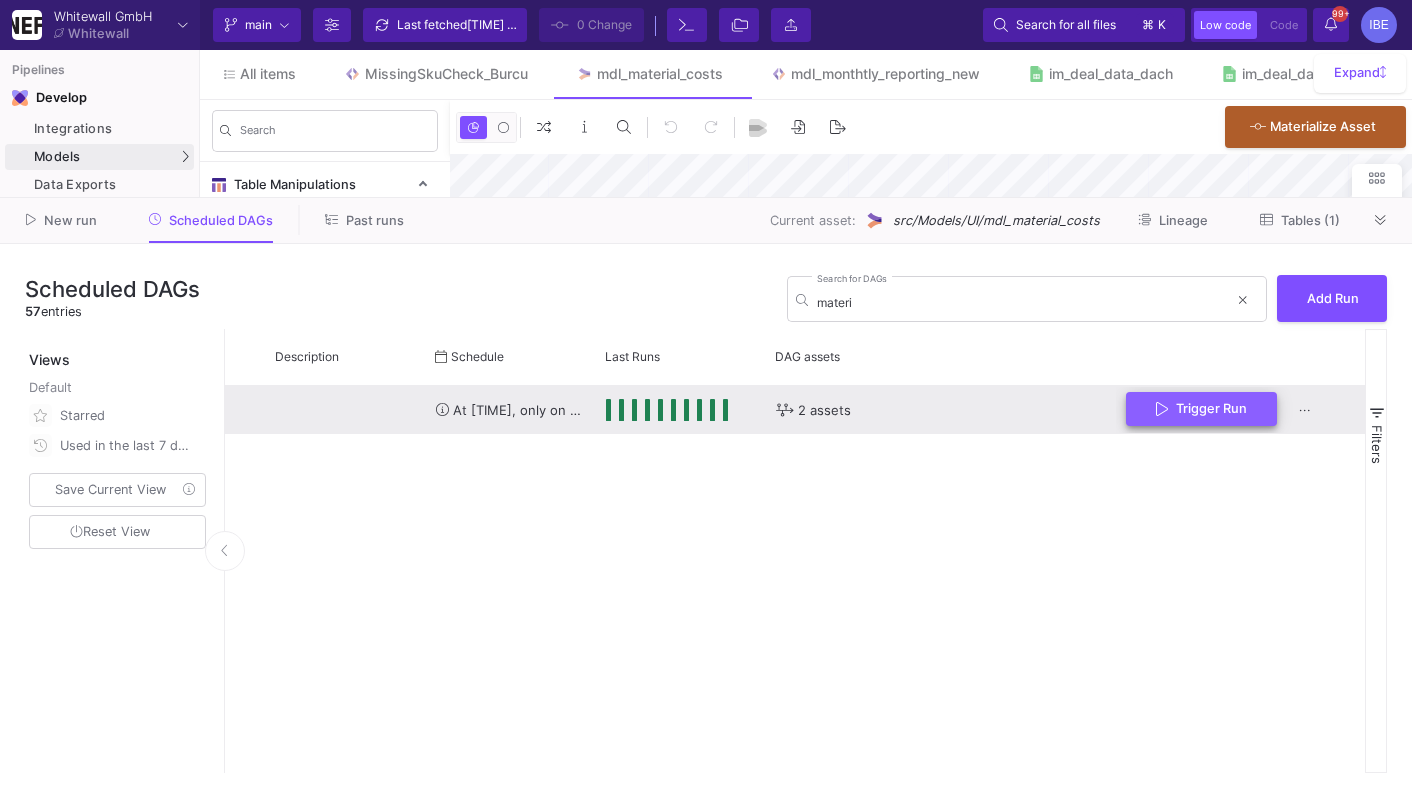 click on "Trigger Run" at bounding box center [1211, 408] 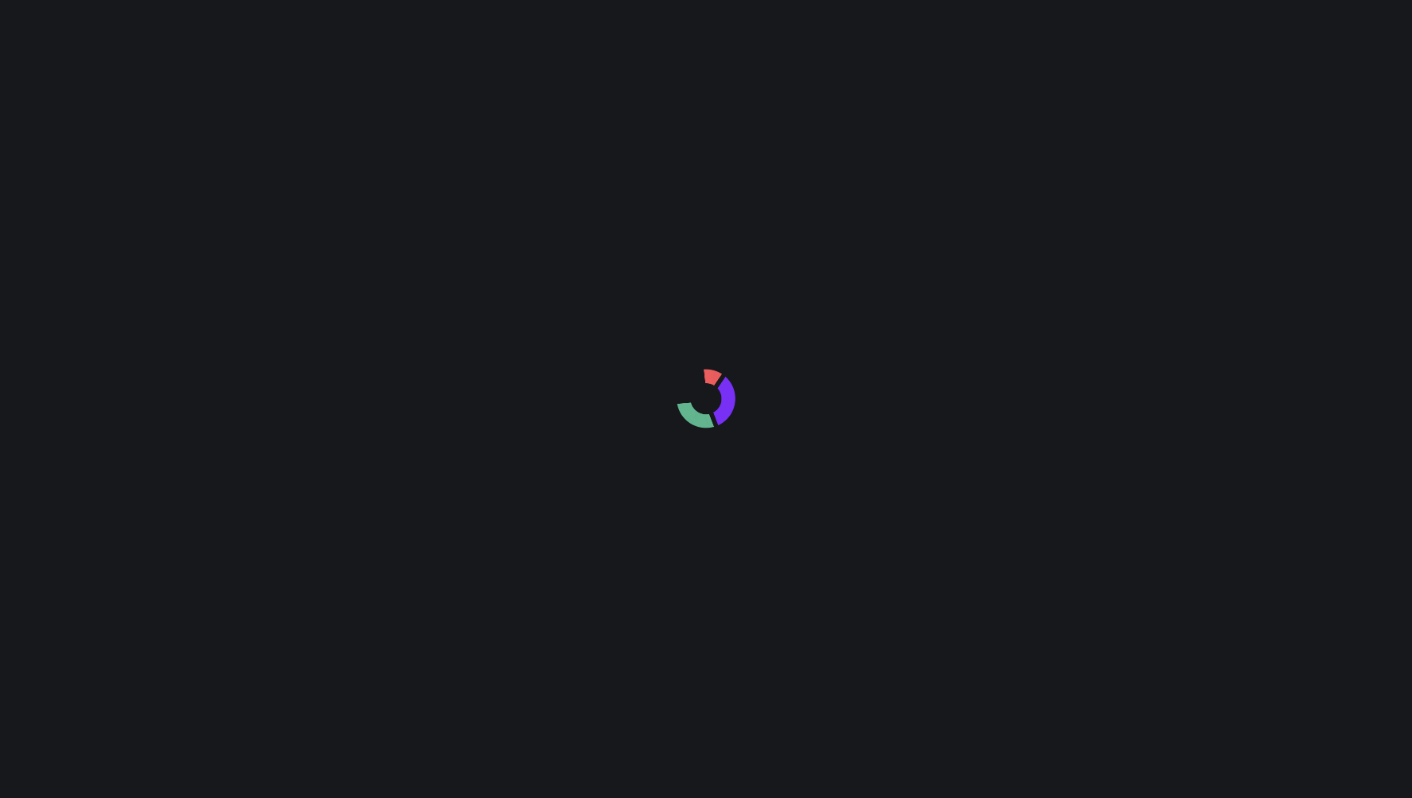scroll, scrollTop: 0, scrollLeft: 0, axis: both 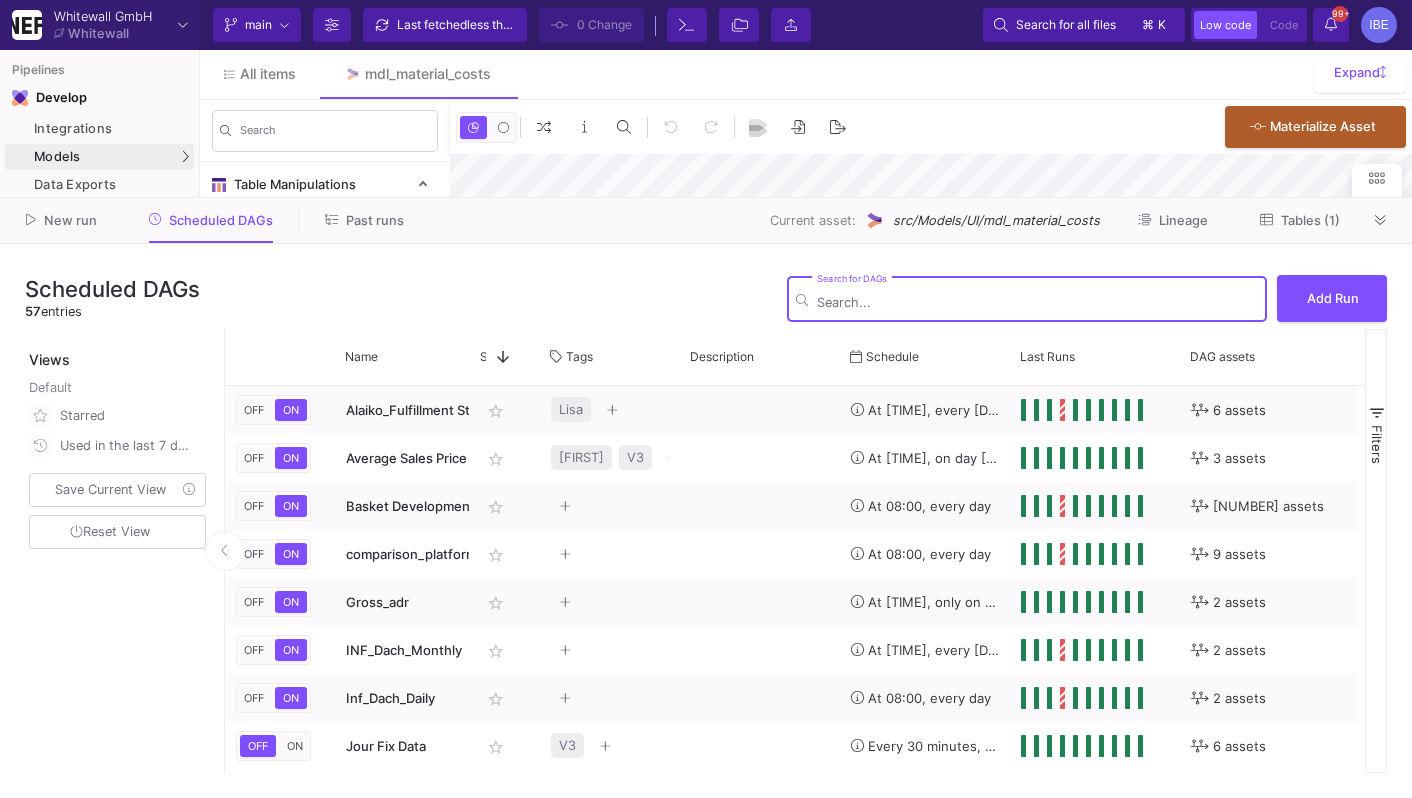 type on "-24" 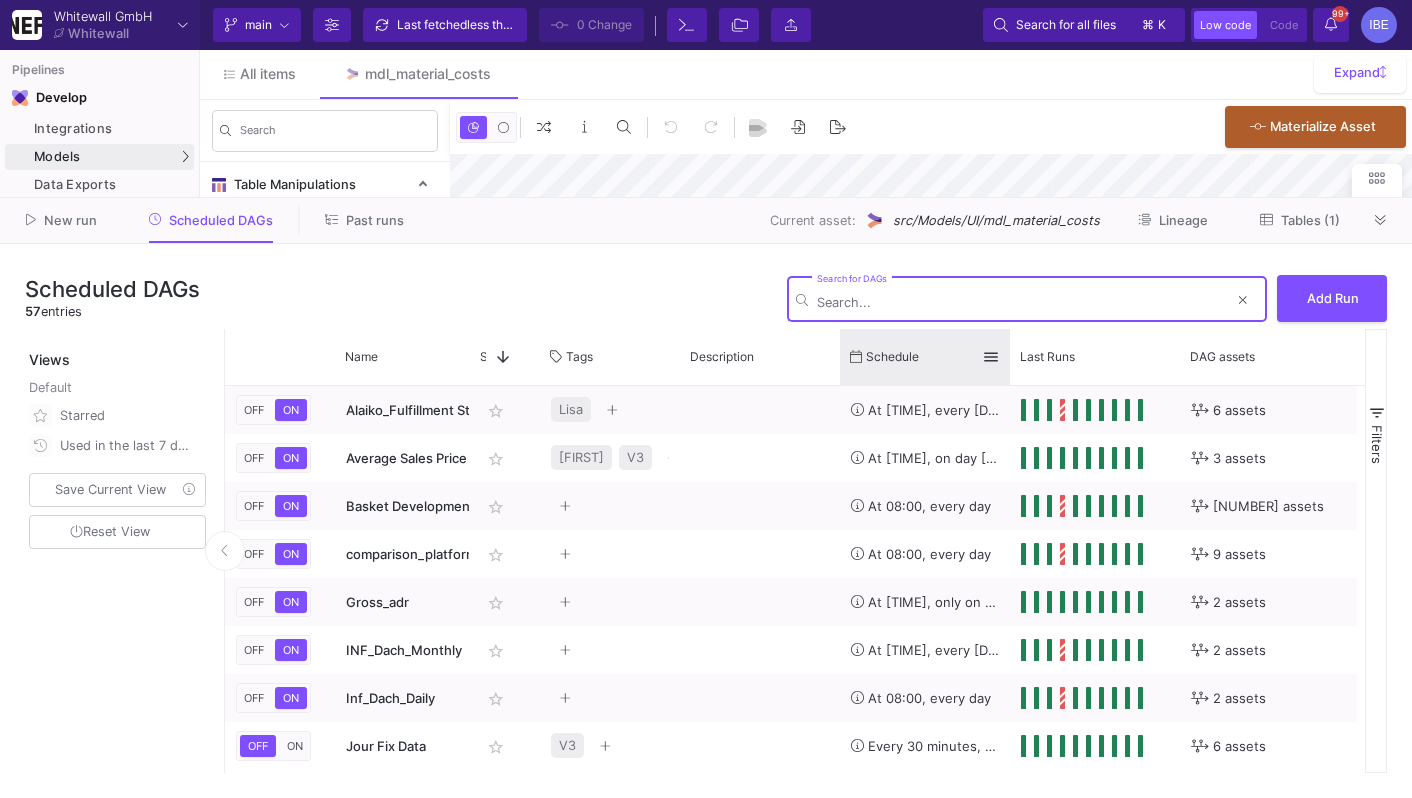 type on "m" 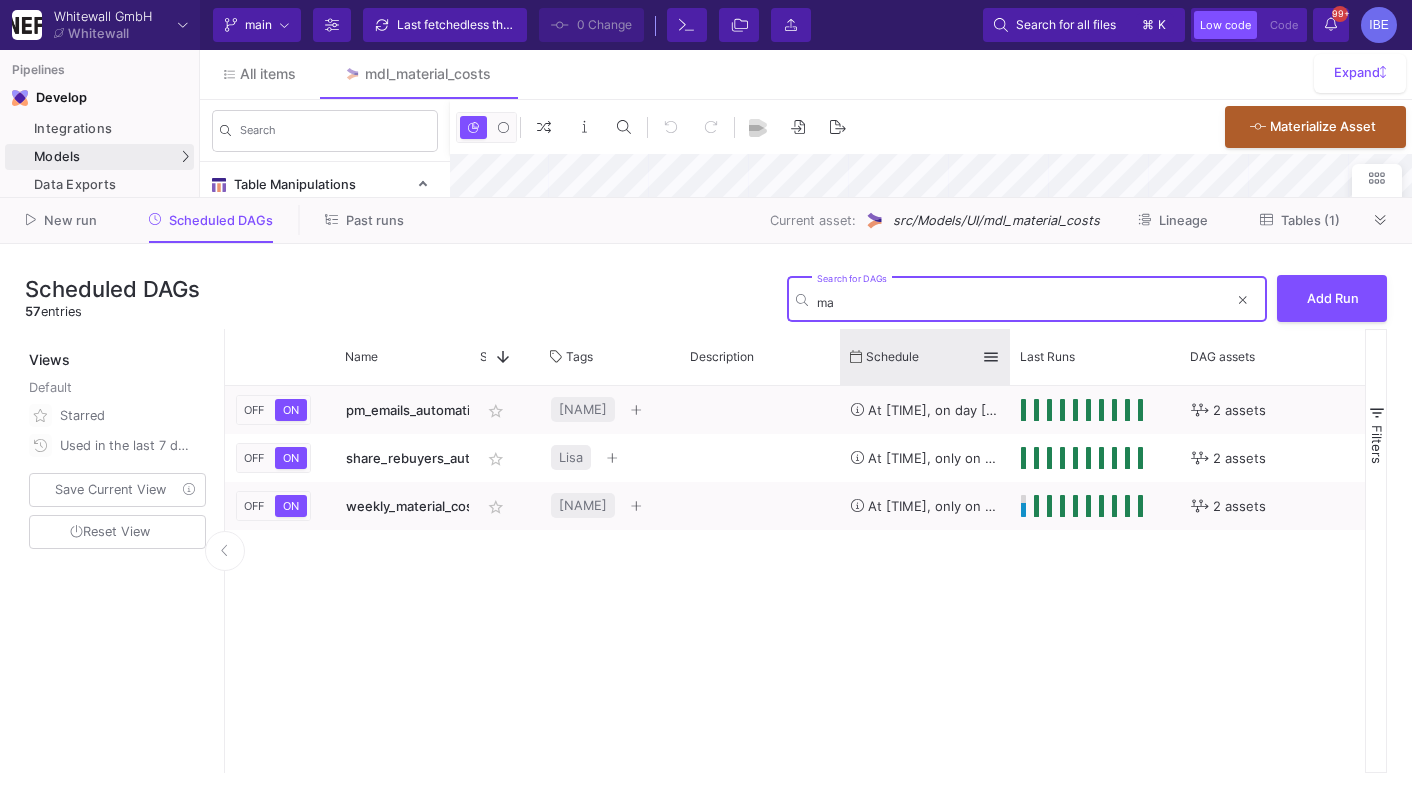 type on "m" 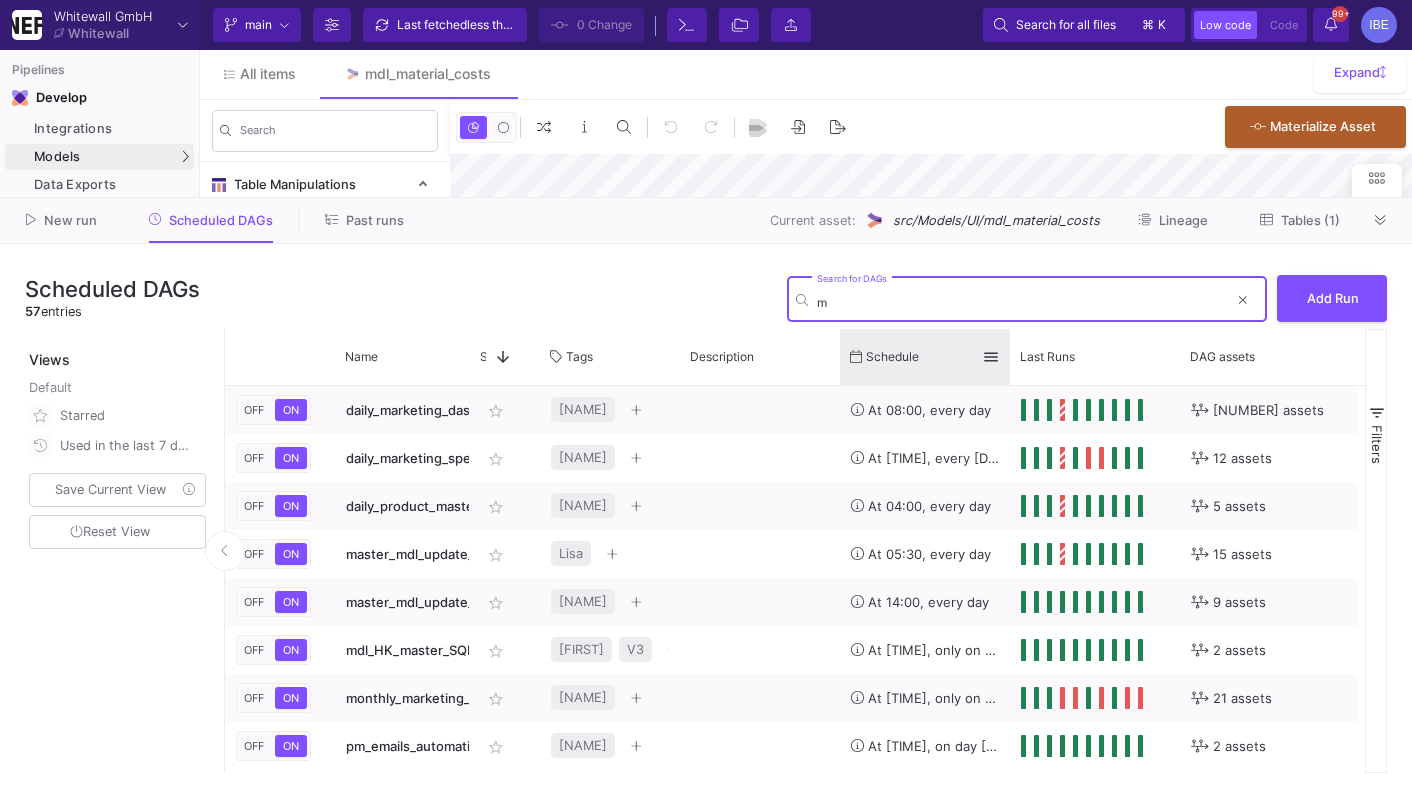 type 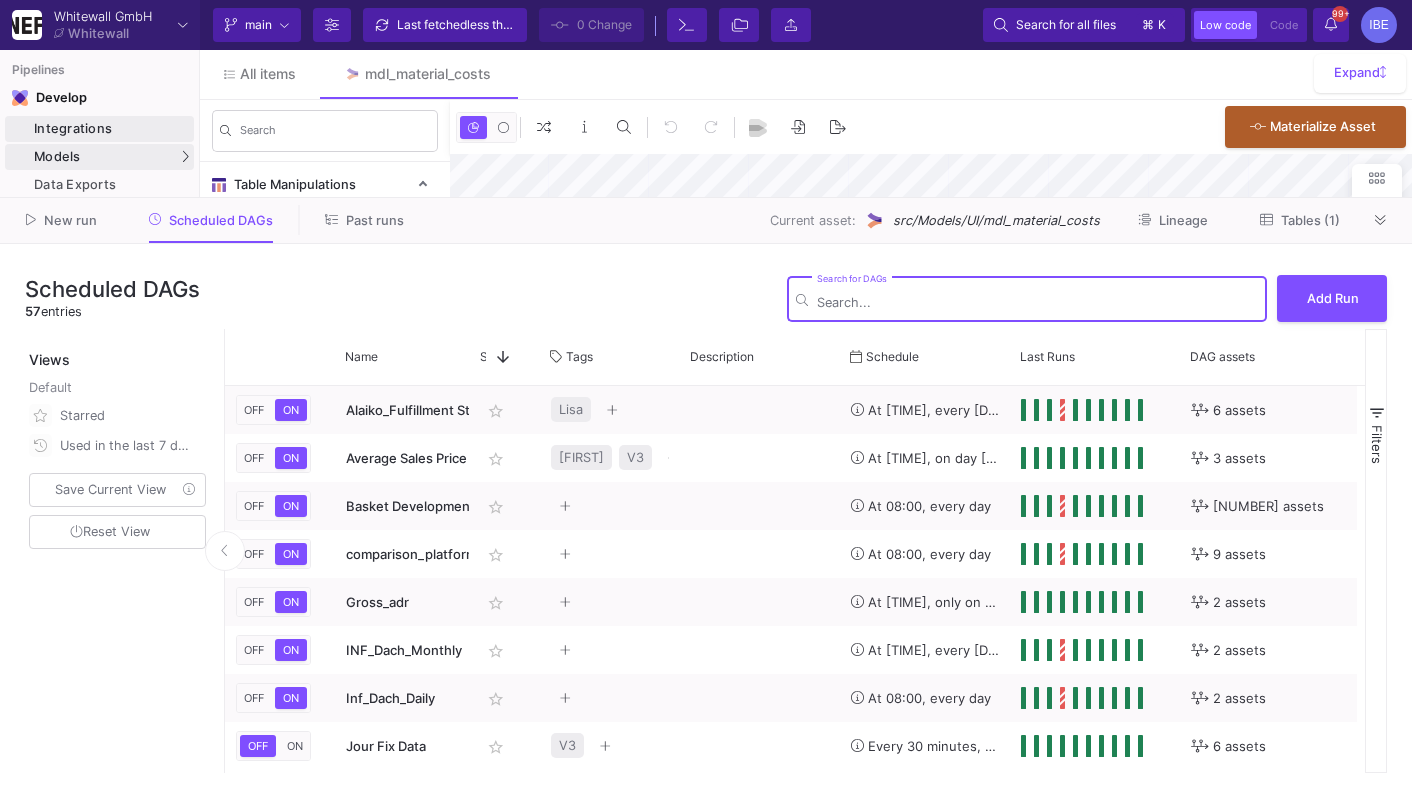 click on "Integrations" at bounding box center (111, 129) 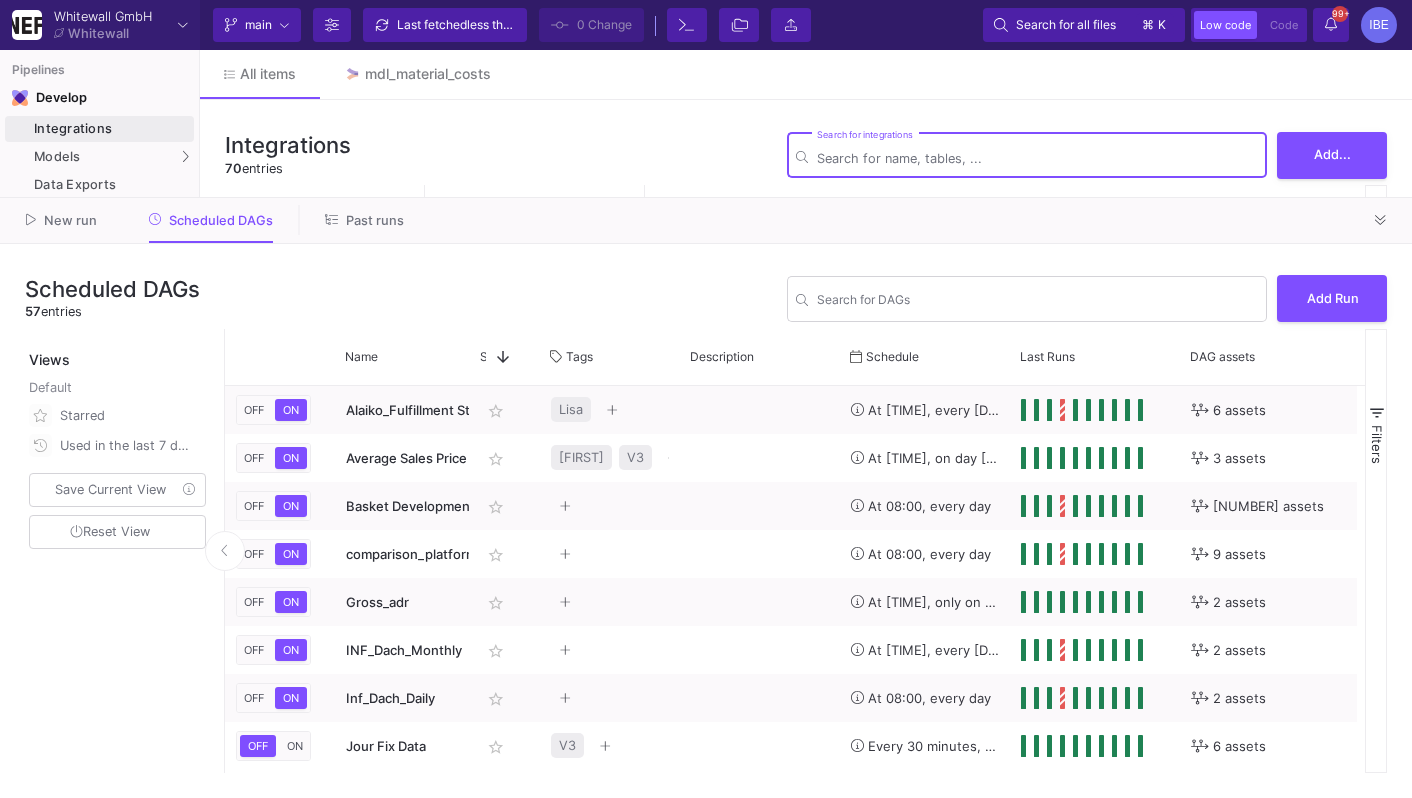 click on "Scheduled DAGs  57  entries  Search for DAGs  Add Run  Views Default  Starred   Used in the last 7 days   Save Current View    Reset View
Drag here to set row groups Drag here to set column labels
Name
Star" 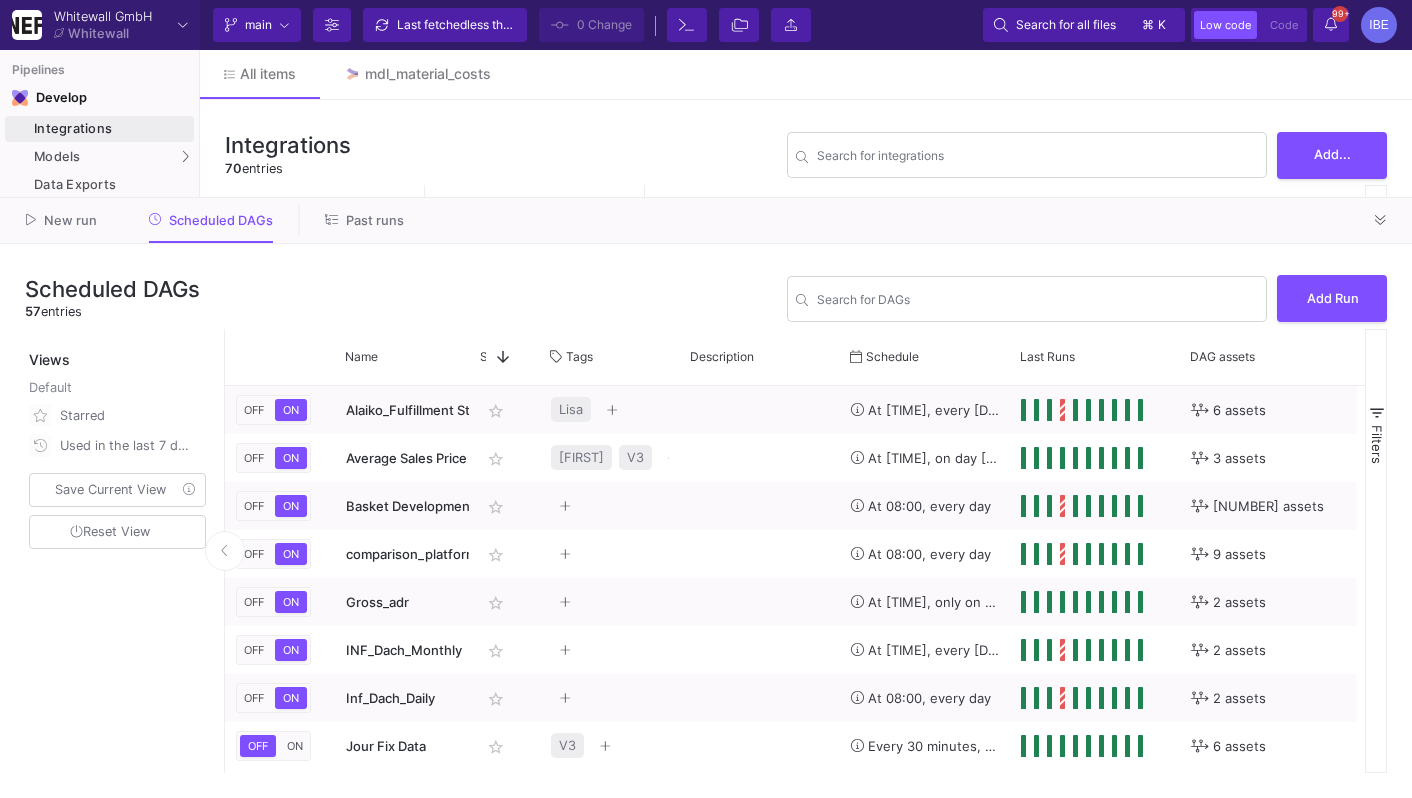 click on "New run Scheduled DAGs Past runs" 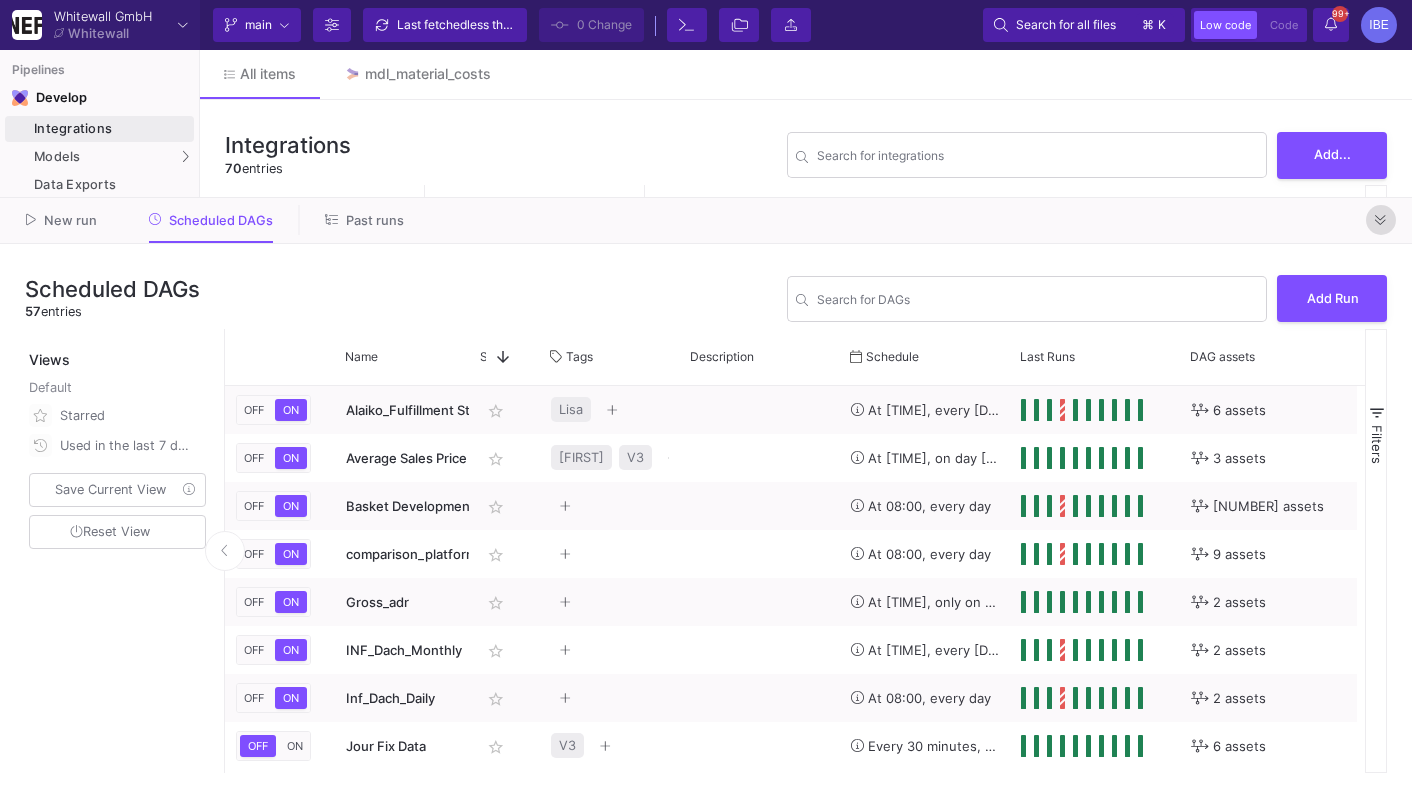 click 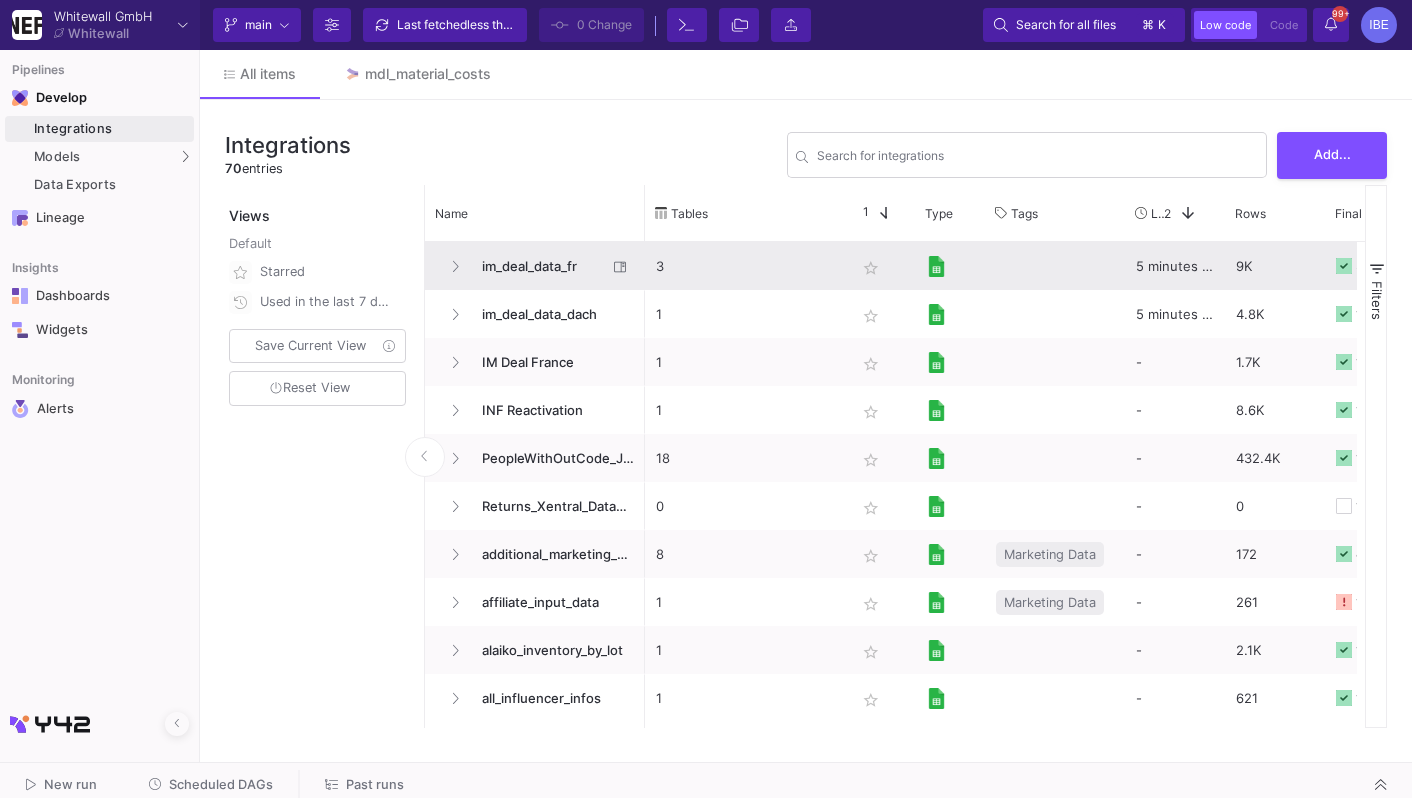 click on "im_deal_data_fr" 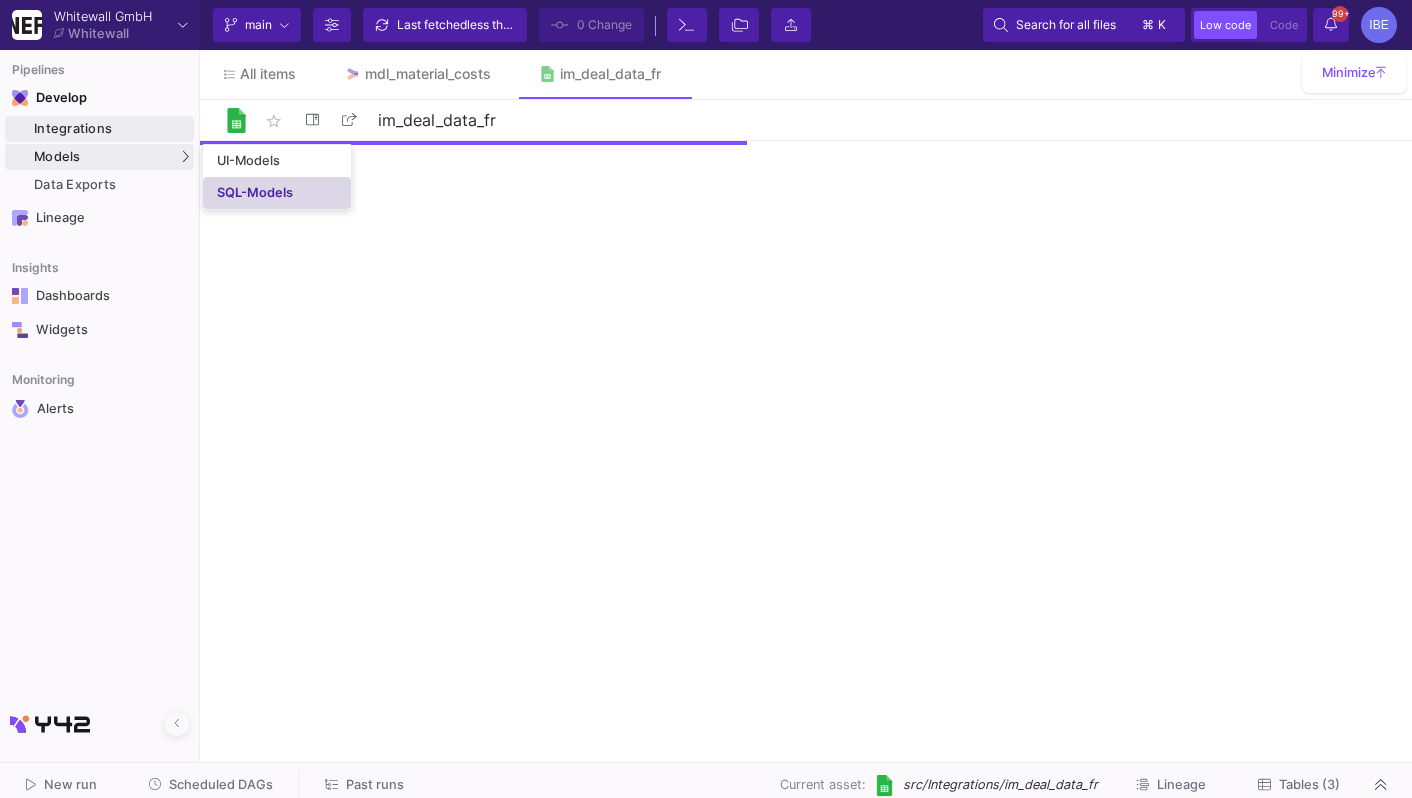 click on "SQL-Models" at bounding box center [277, 193] 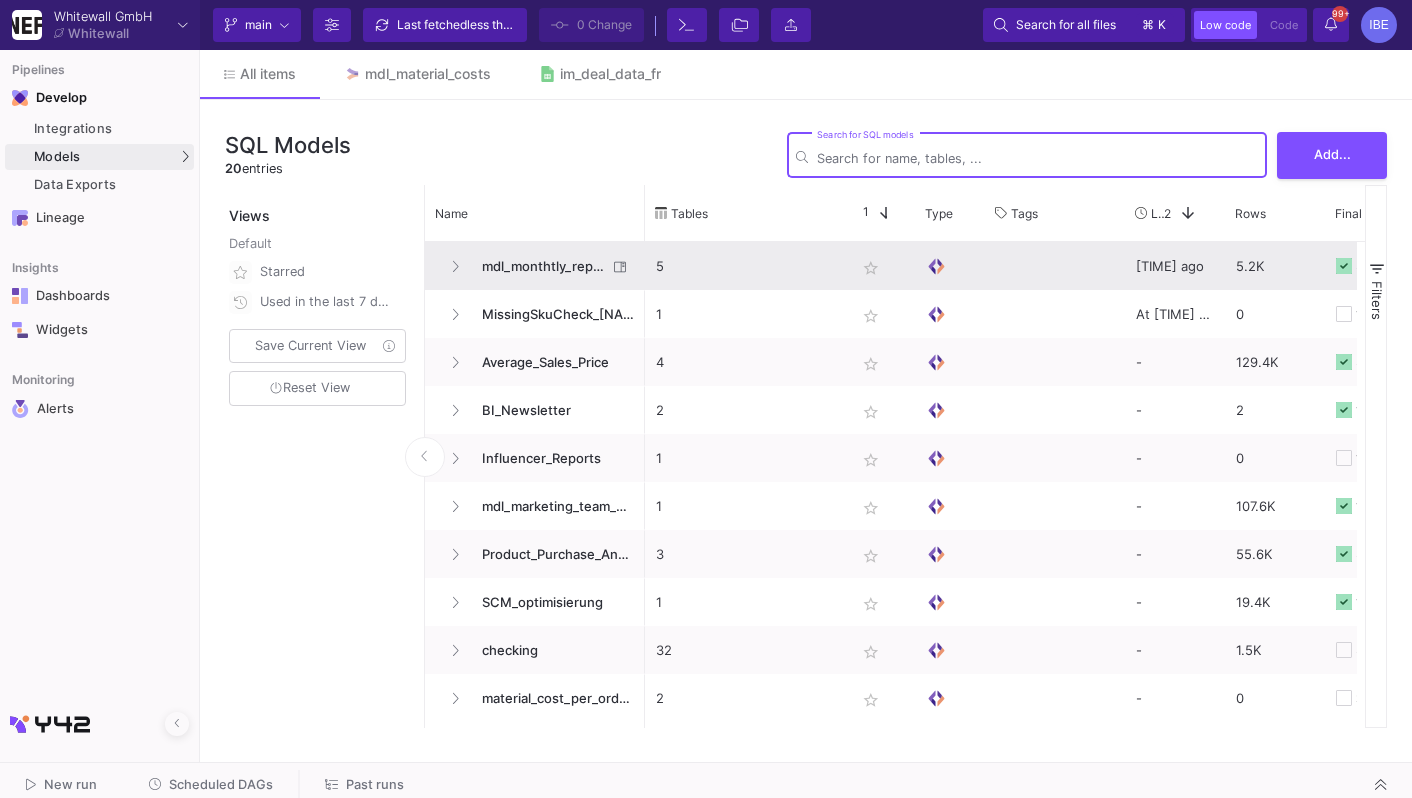 click on "mdl_monthtly_reporting_new" 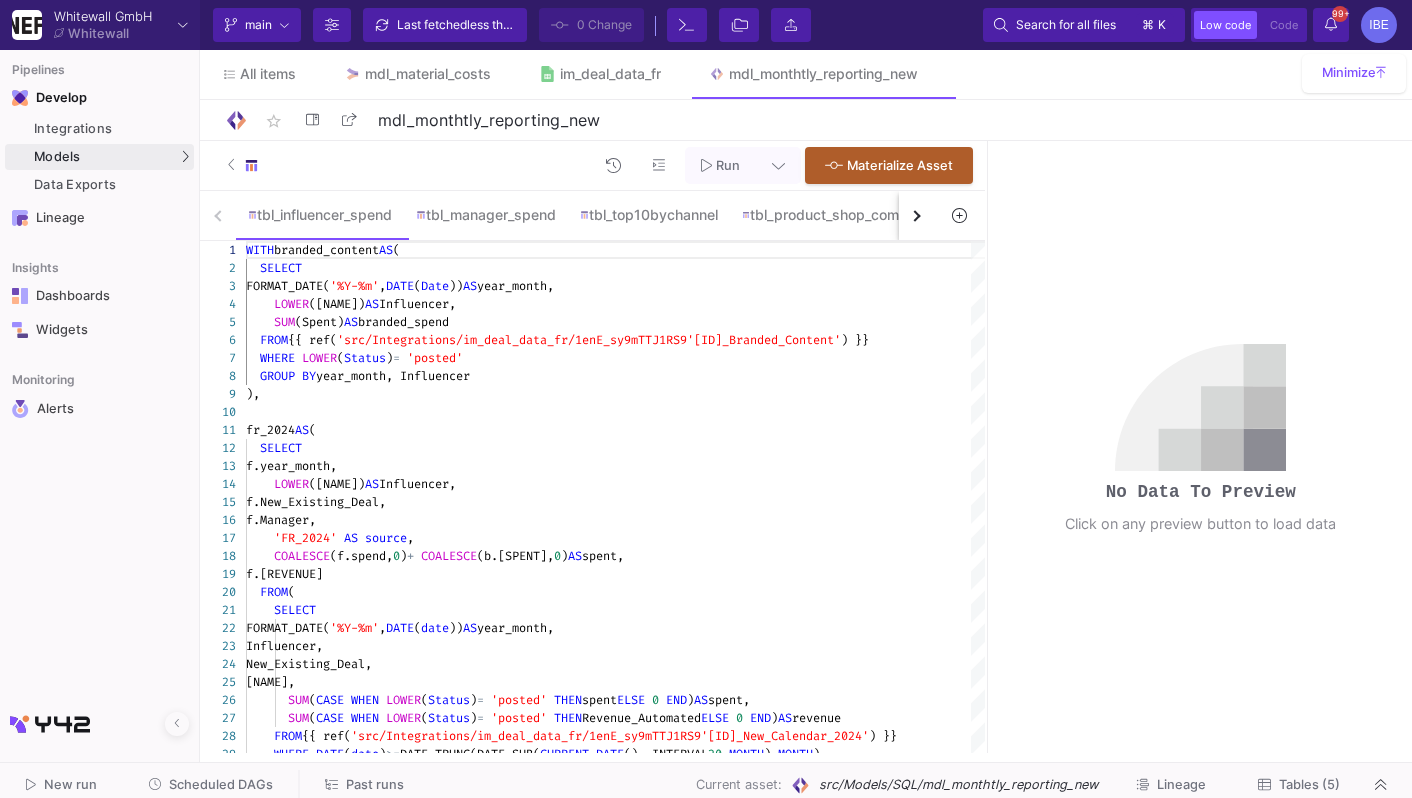 click 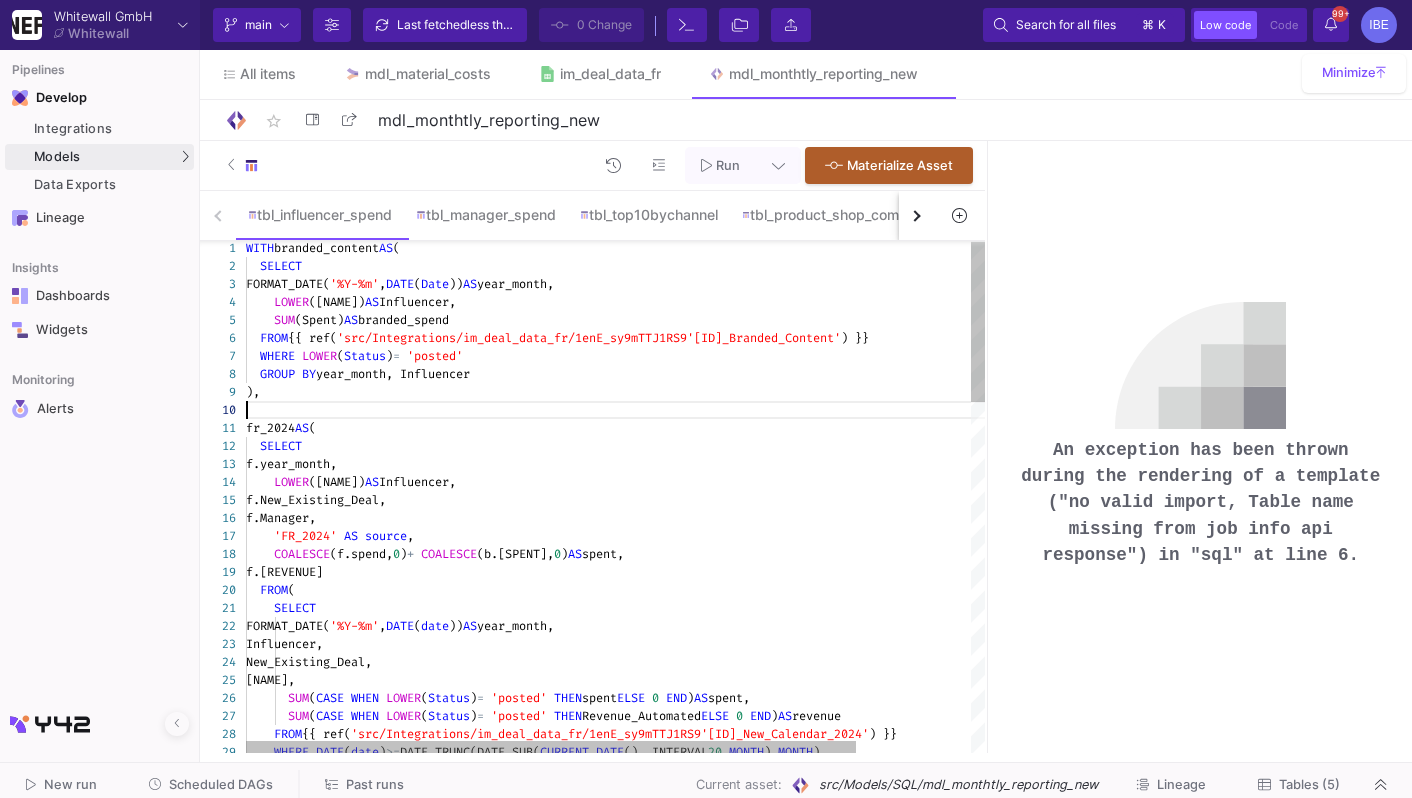 click 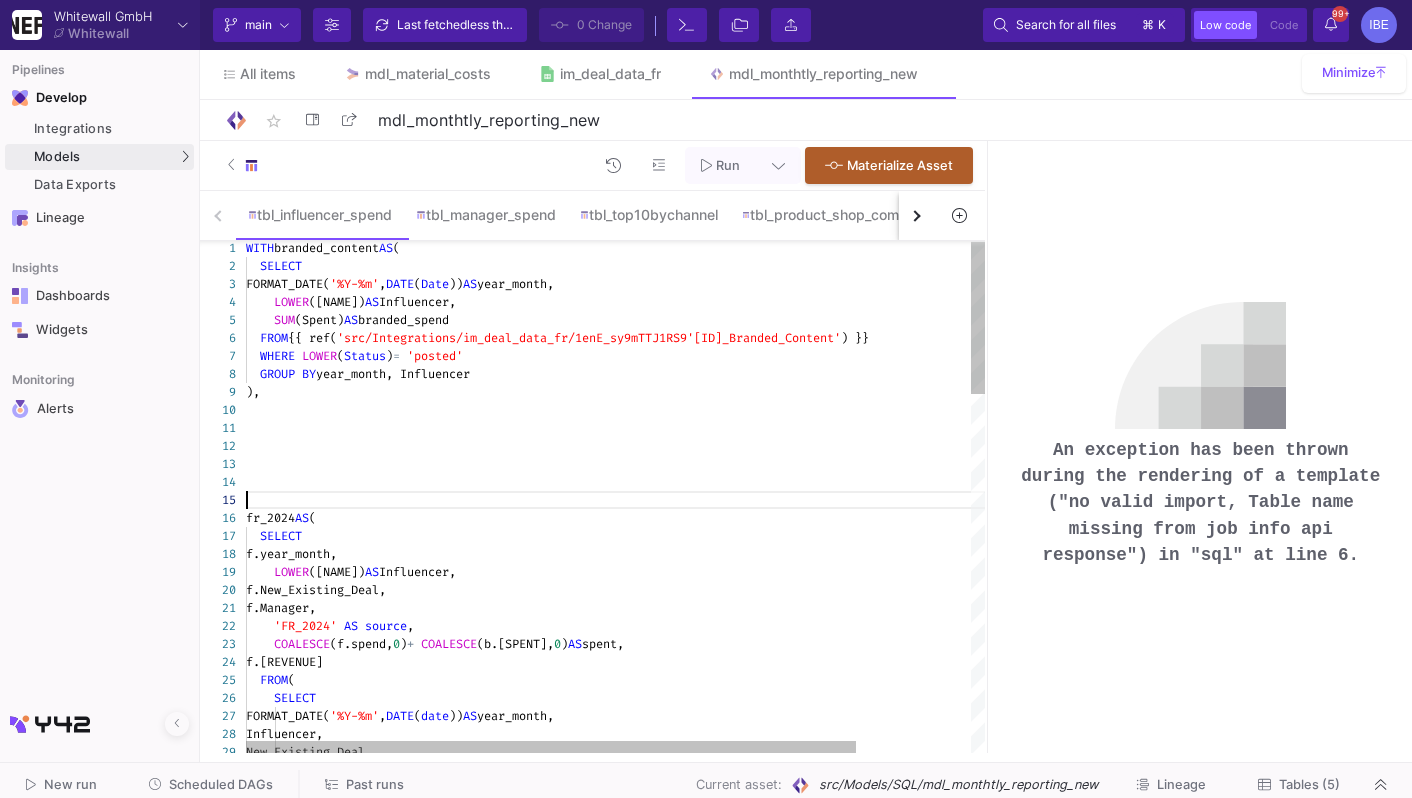 scroll, scrollTop: 71, scrollLeft: 0, axis: vertical 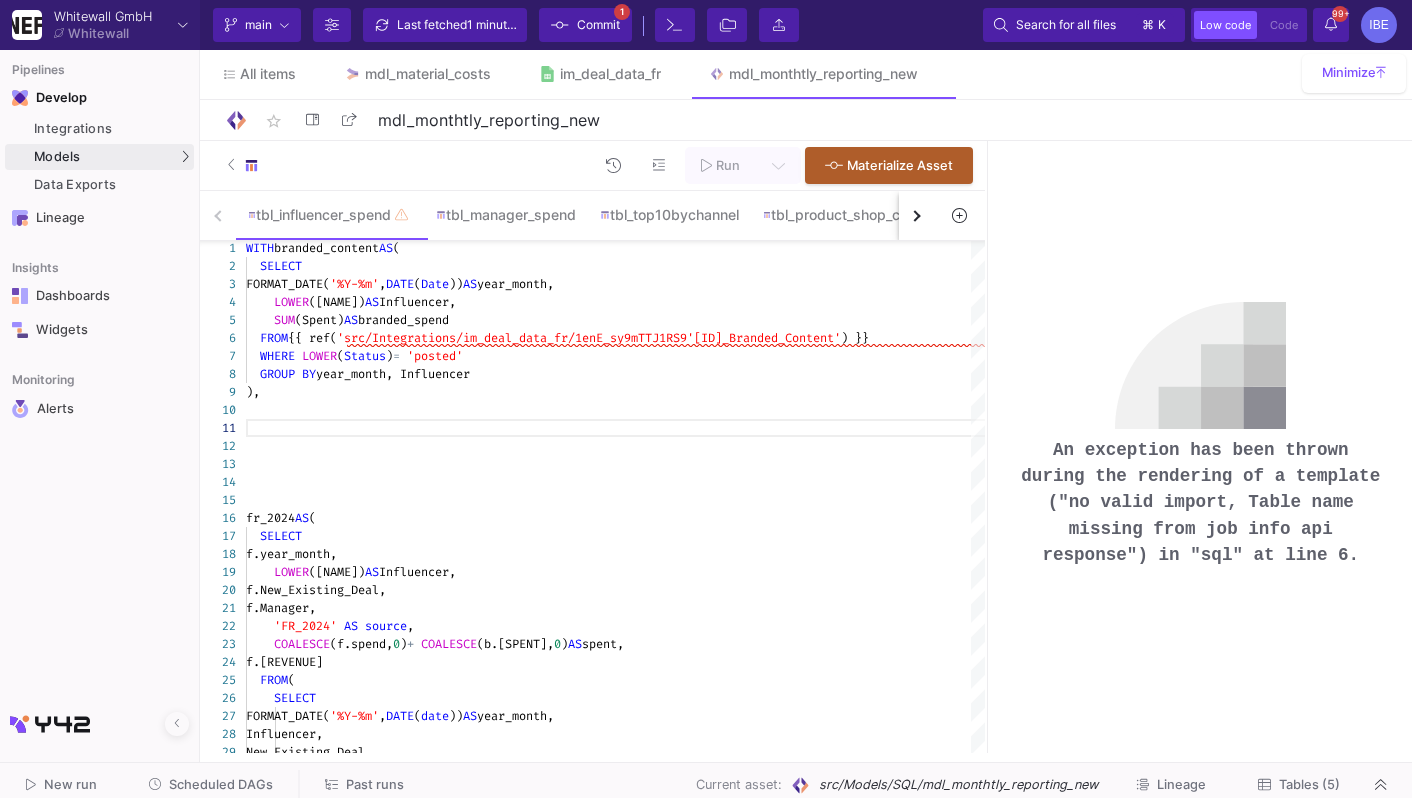 type on "fr_2024 AS (
SELECT
f.year_month,
LOWER(f.Influencer) AS Influencer,
f.New_Existing_Deal," 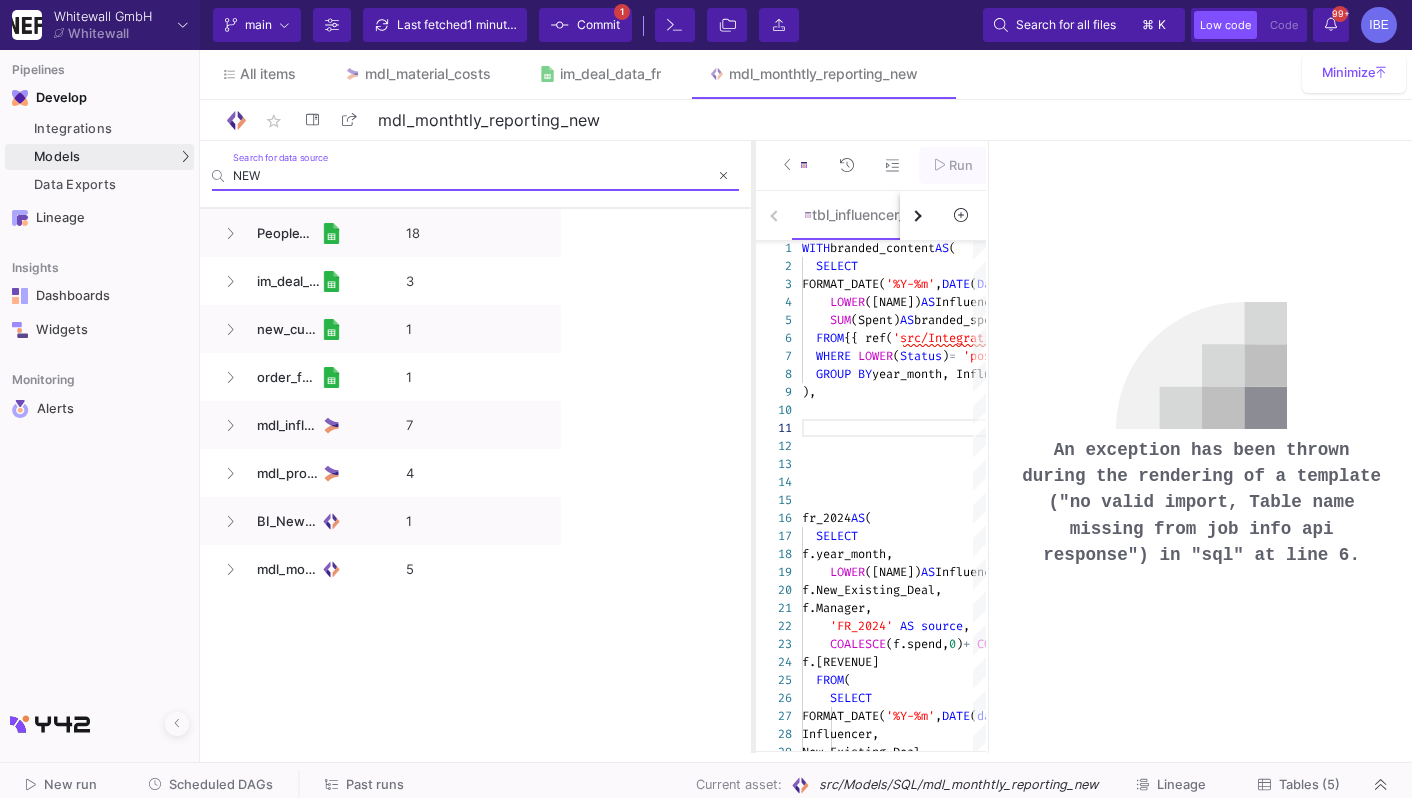 drag, startPoint x: 562, startPoint y: 331, endPoint x: 770, endPoint y: 321, distance: 208.24025 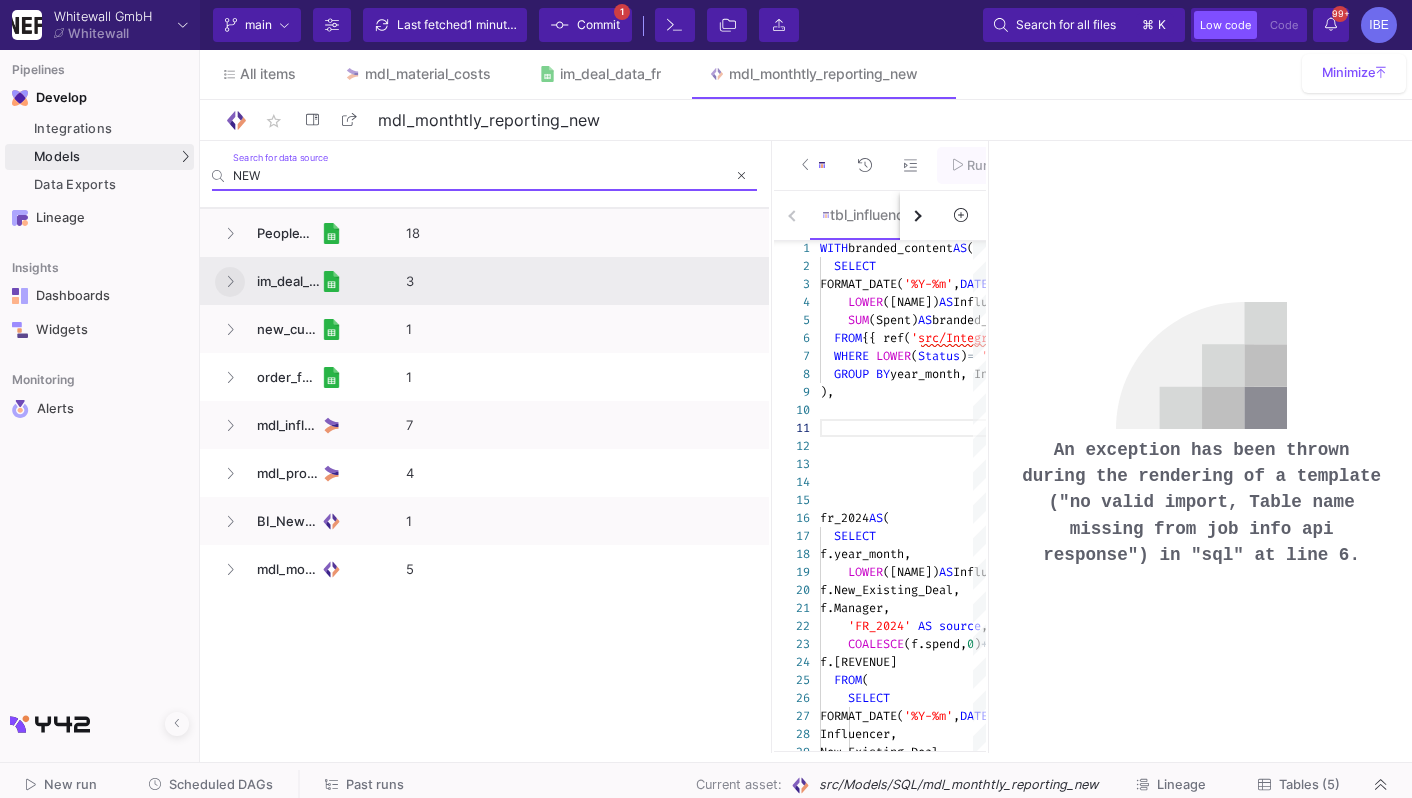 type on "NEW" 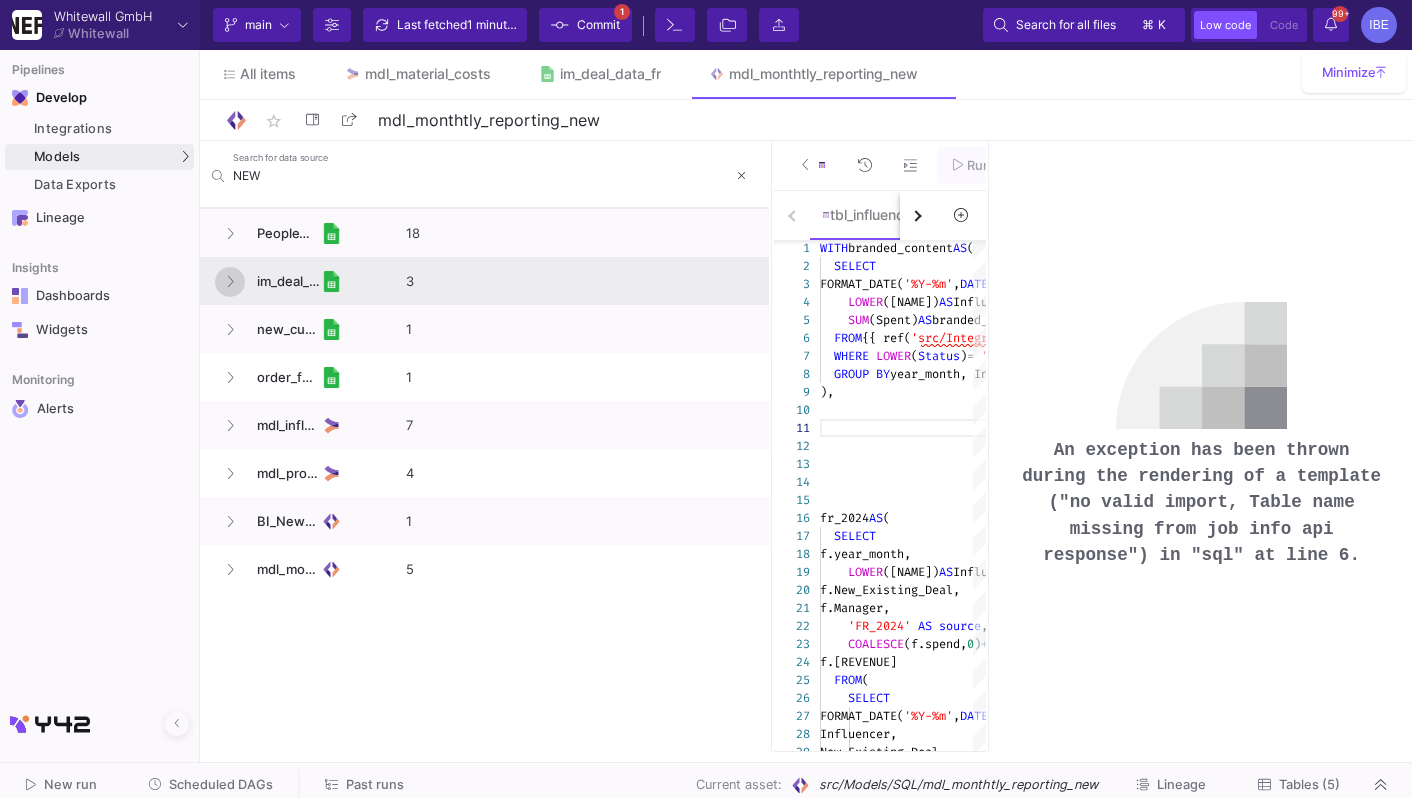 click 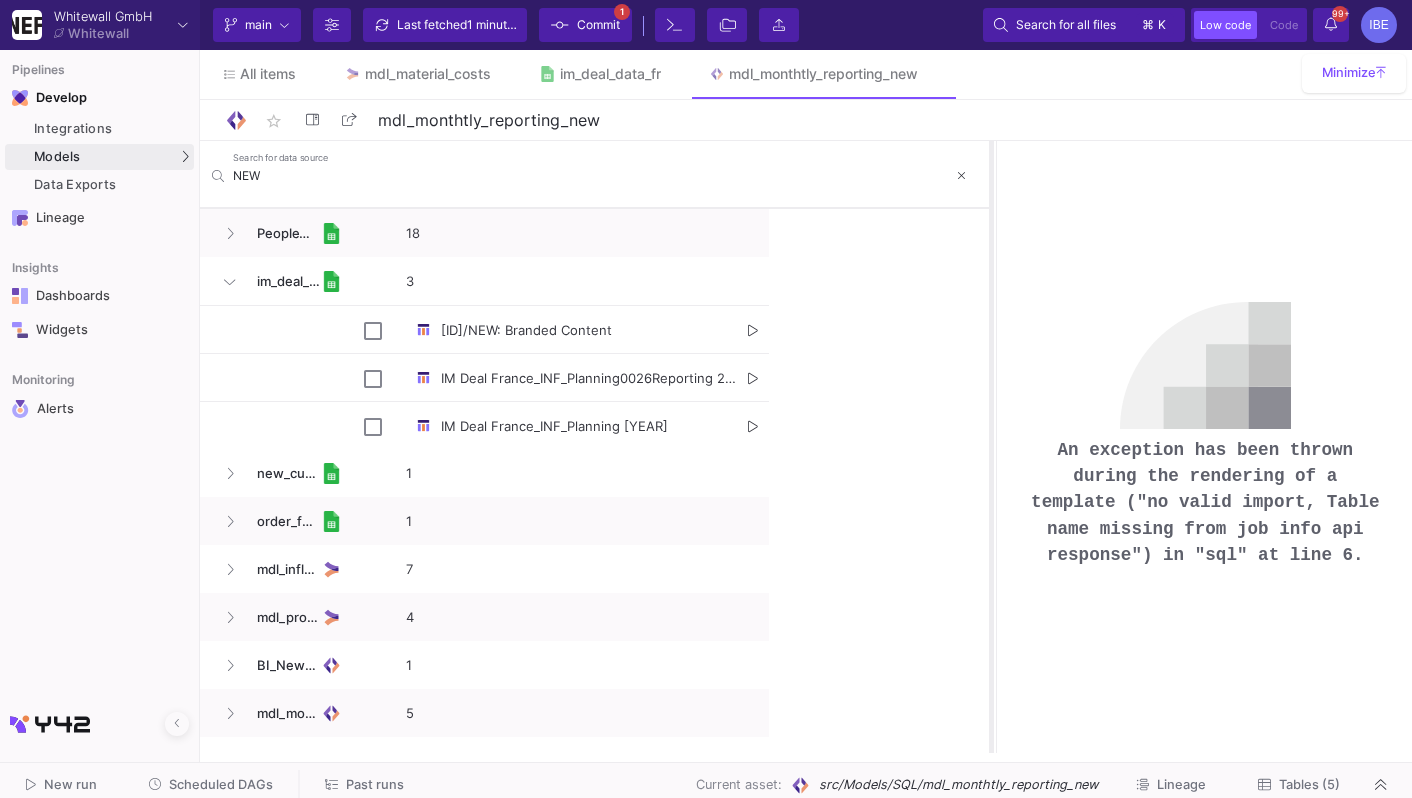 drag, startPoint x: 769, startPoint y: 305, endPoint x: 988, endPoint y: 310, distance: 219.05707 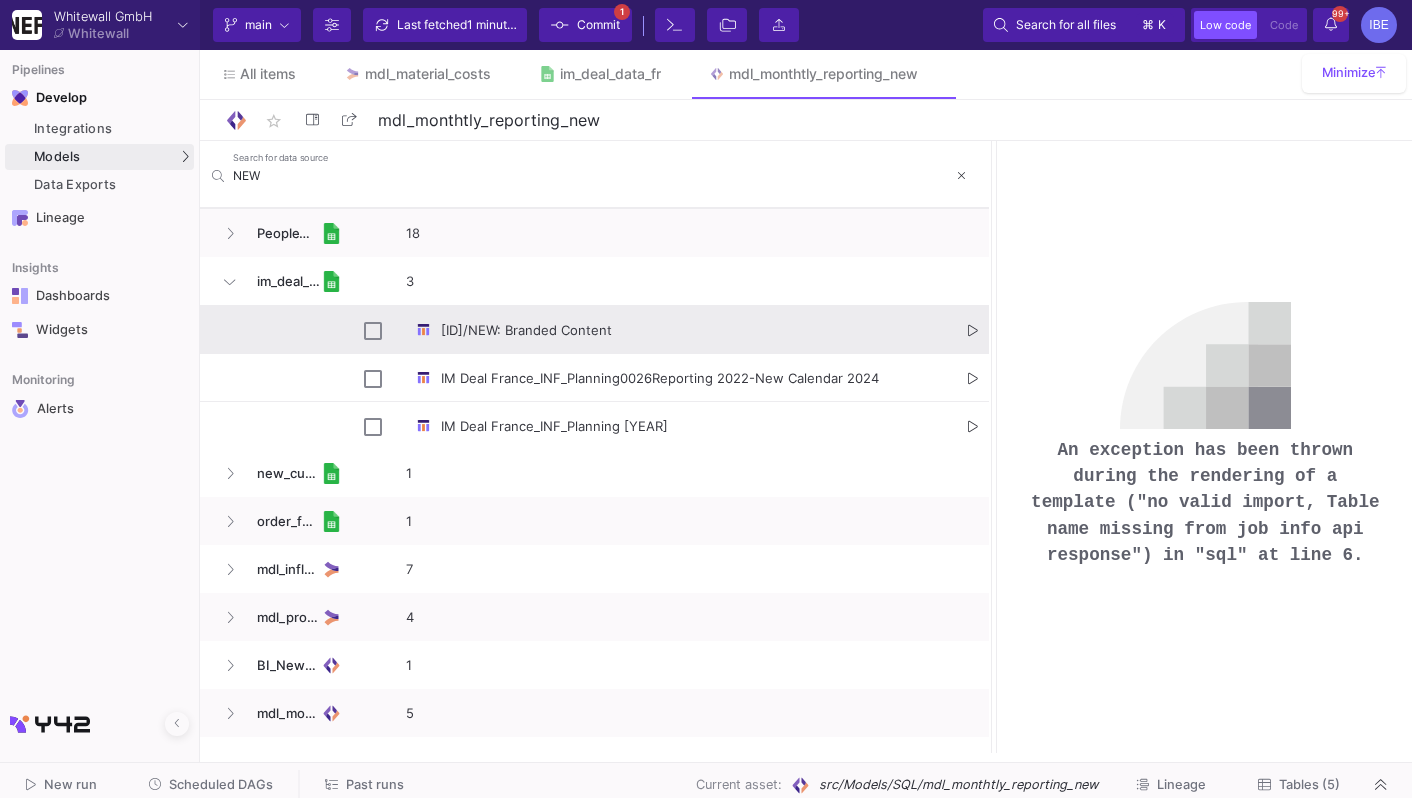 click 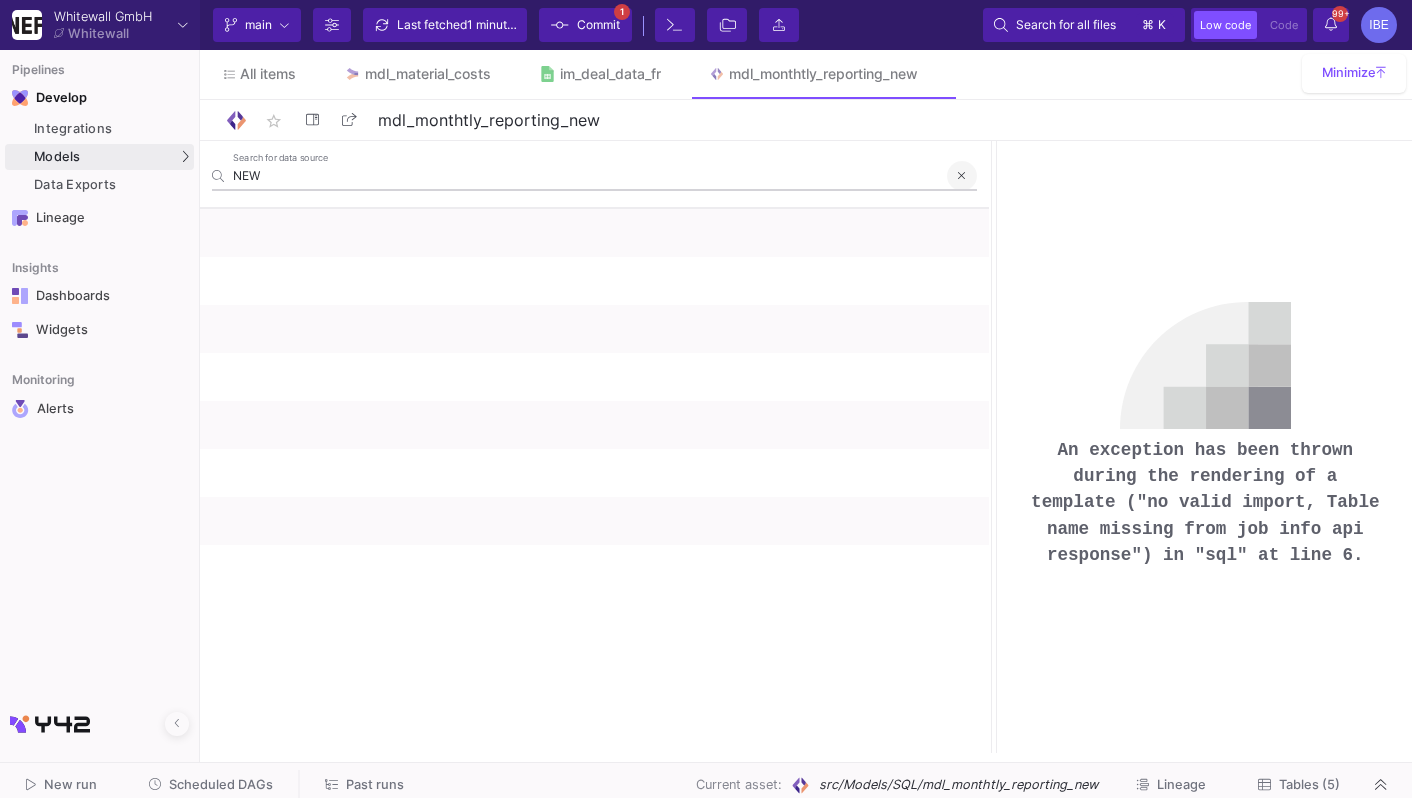 click 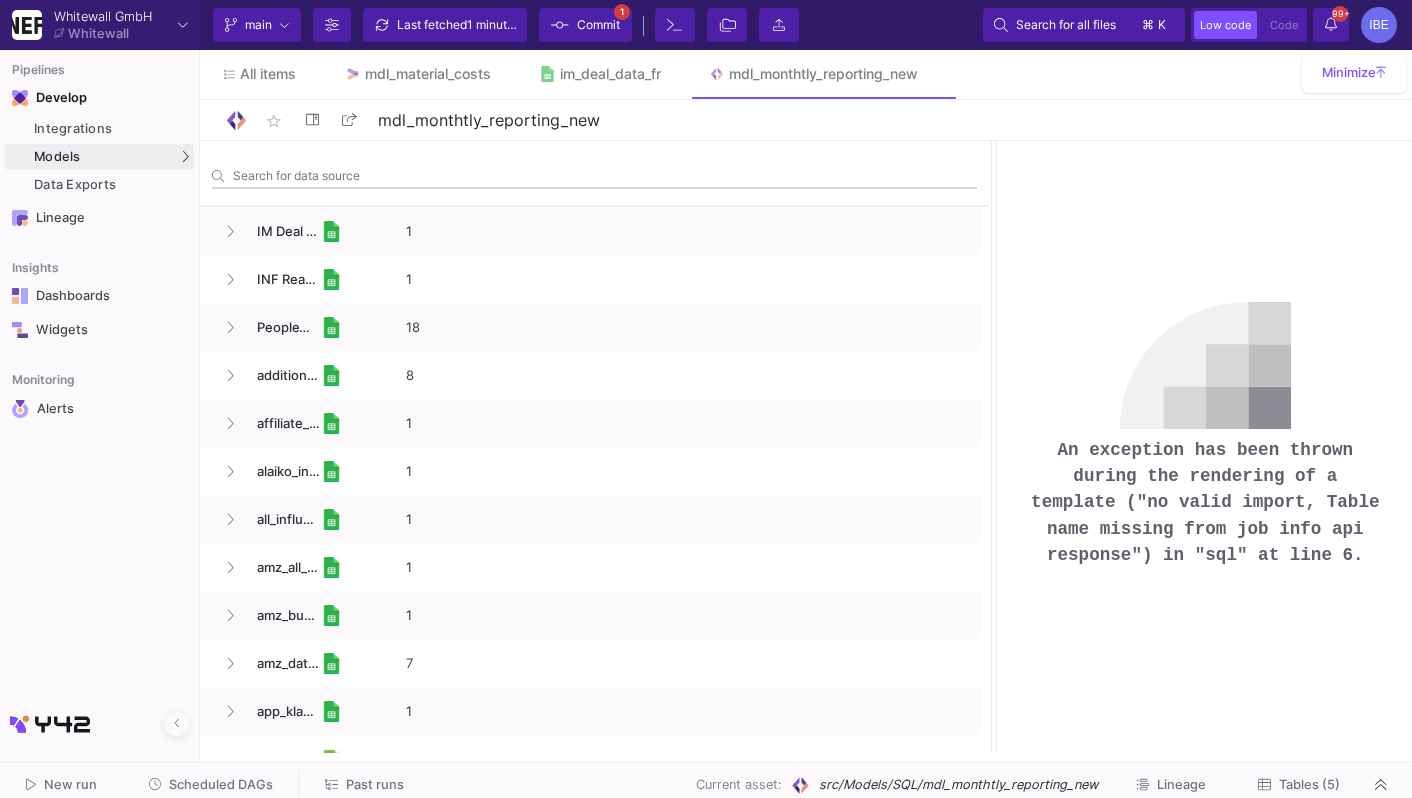 click on "An exception has been thrown during the rendering of a template ("no valid import, Table name missing from job info api response") in "sql" at line 6." 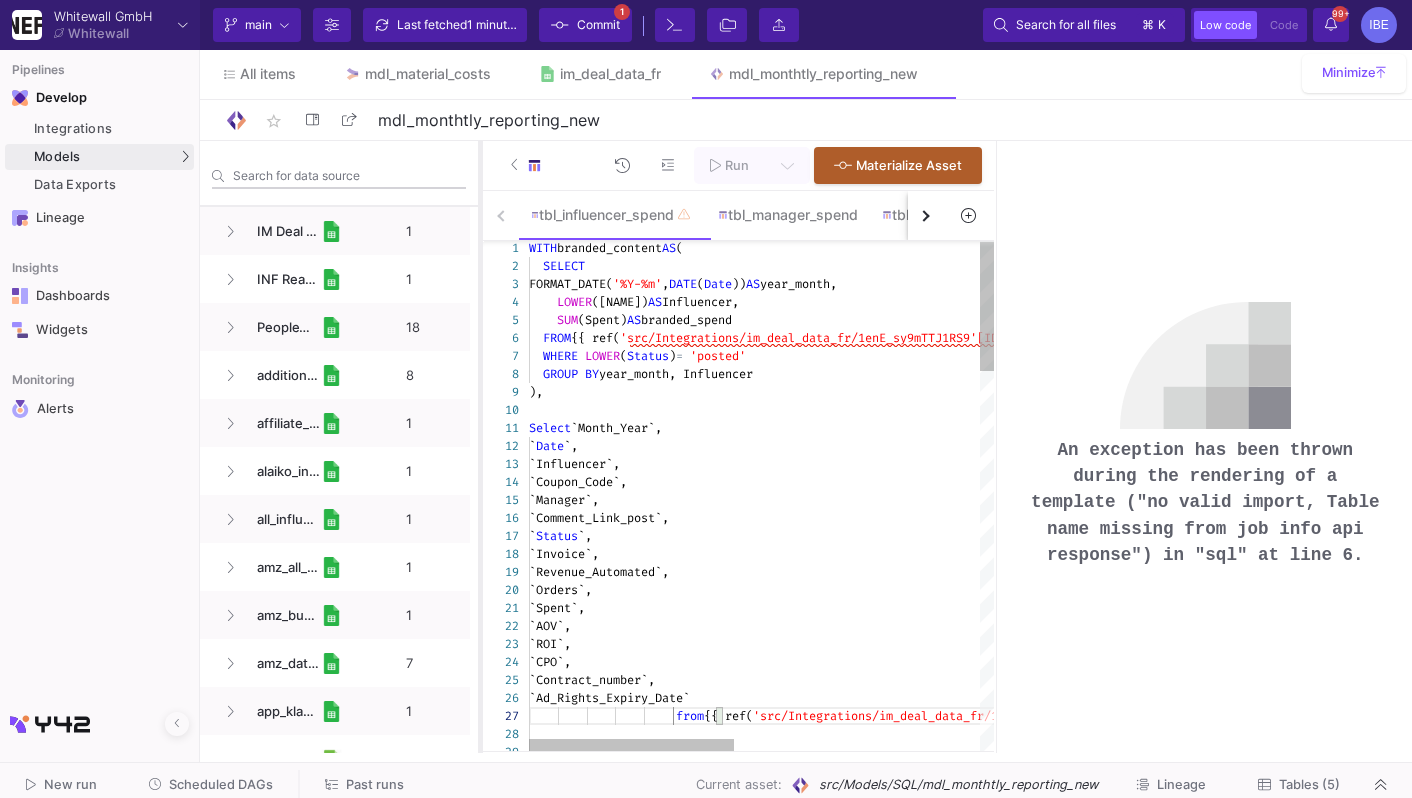 drag, startPoint x: 990, startPoint y: 195, endPoint x: 478, endPoint y: 251, distance: 515.0534 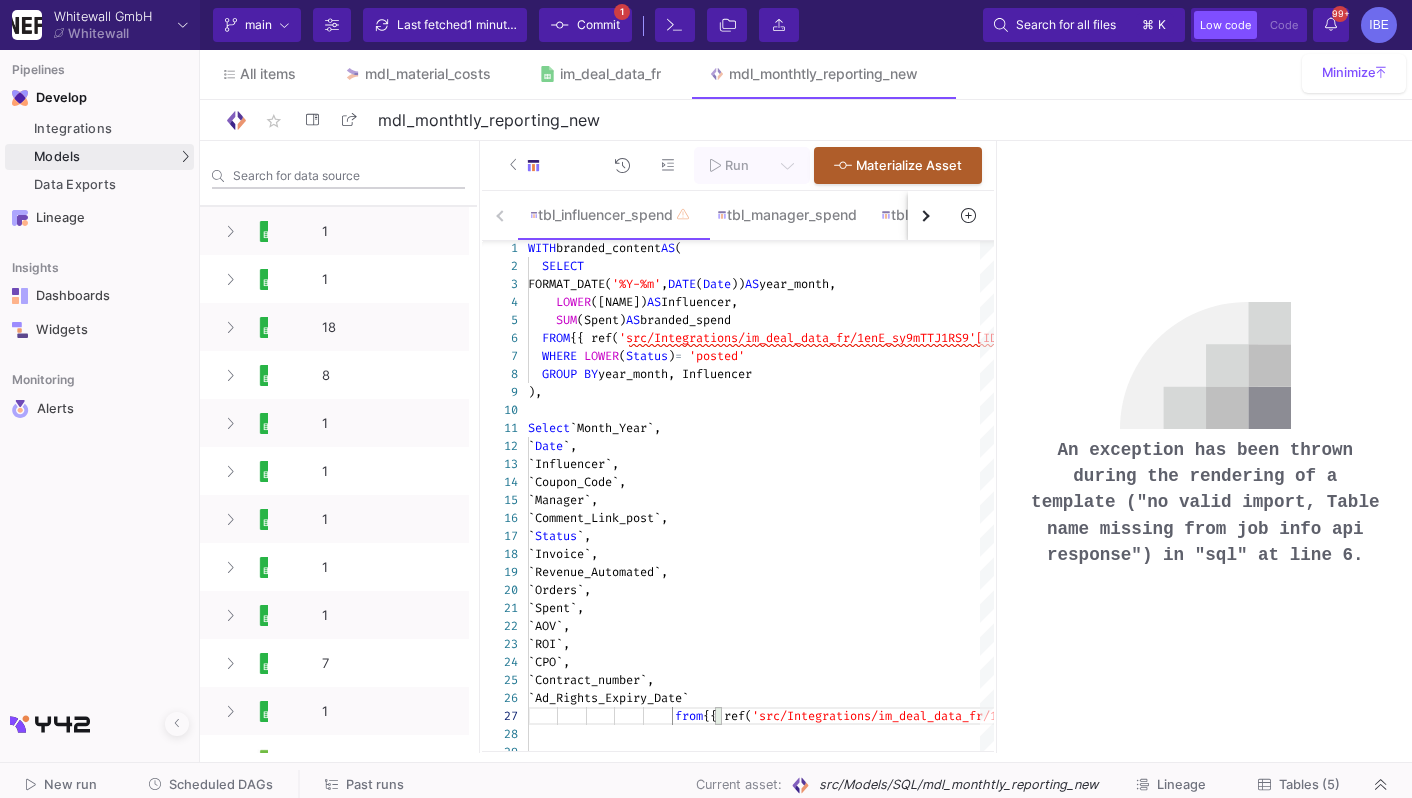 click 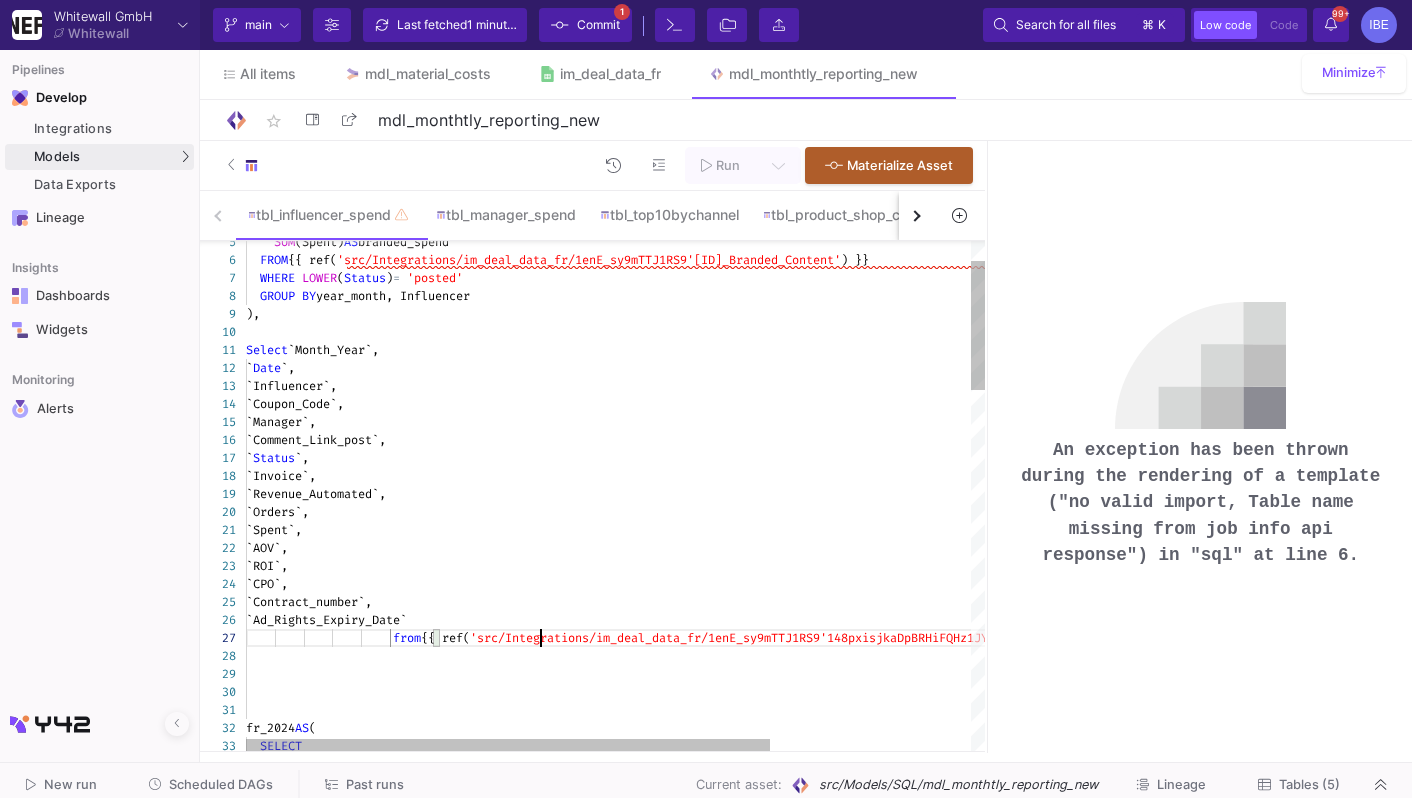click on "'src/Integrations/im_deal_data_fr/1enE_sy9mTTJ1RS9" 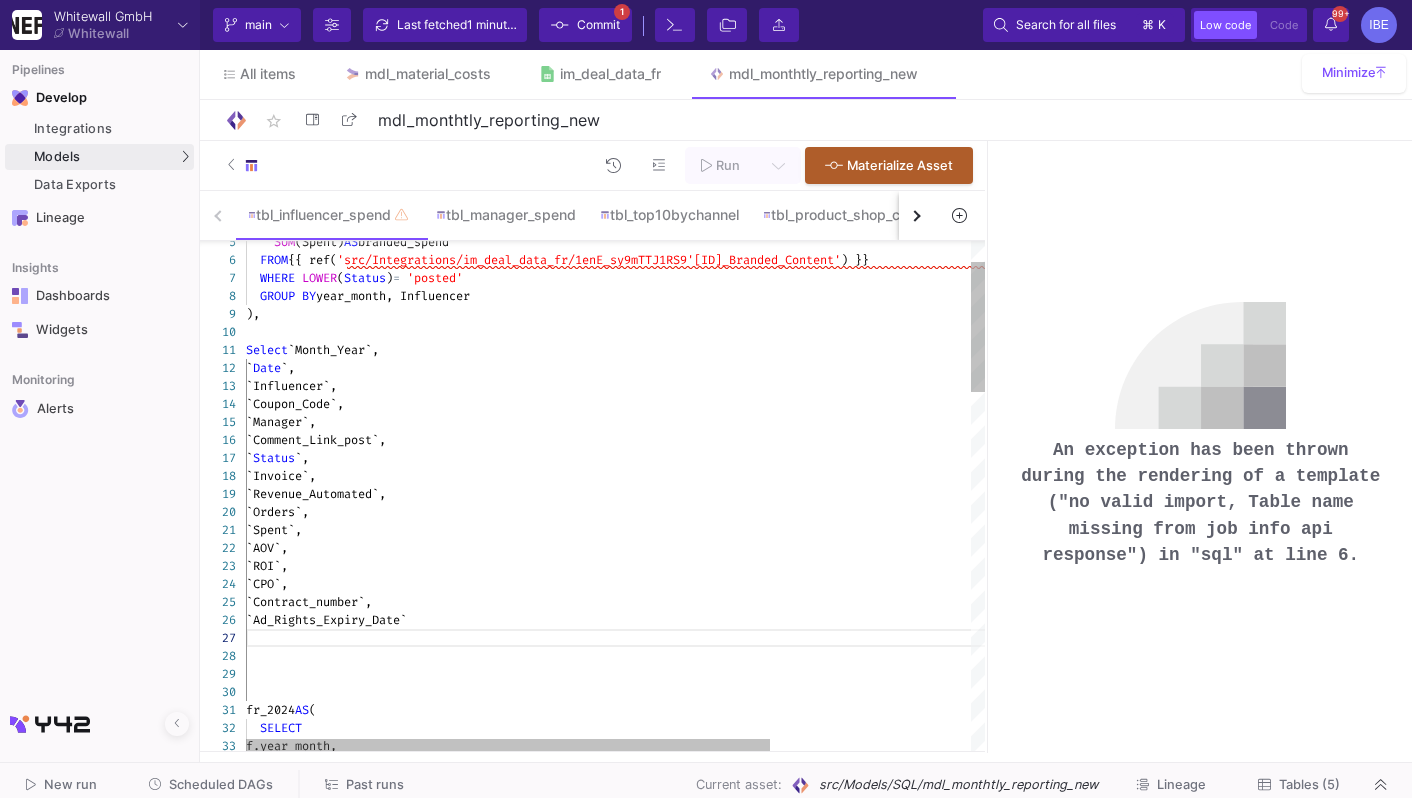 click on "'src/Integrations/im_deal_data_fr/1enE_sy9mTTJ1RS9" 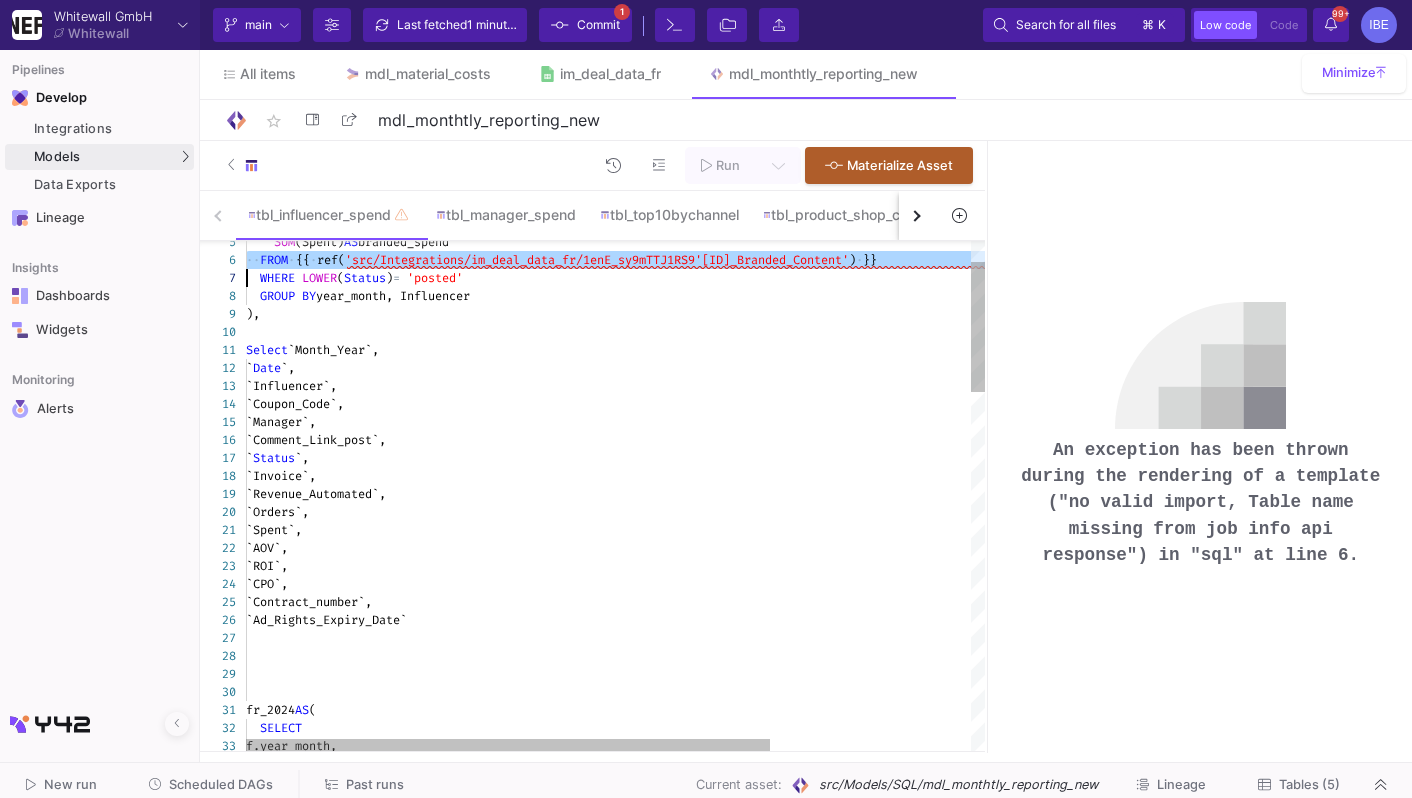 paste on "from {{ ref('src/Integrations/im_deal_data_fr/1enE_sy9mTTJ1RS9148pxisjkaDpBRHiFQHz1JY7mbmA_NEW_" 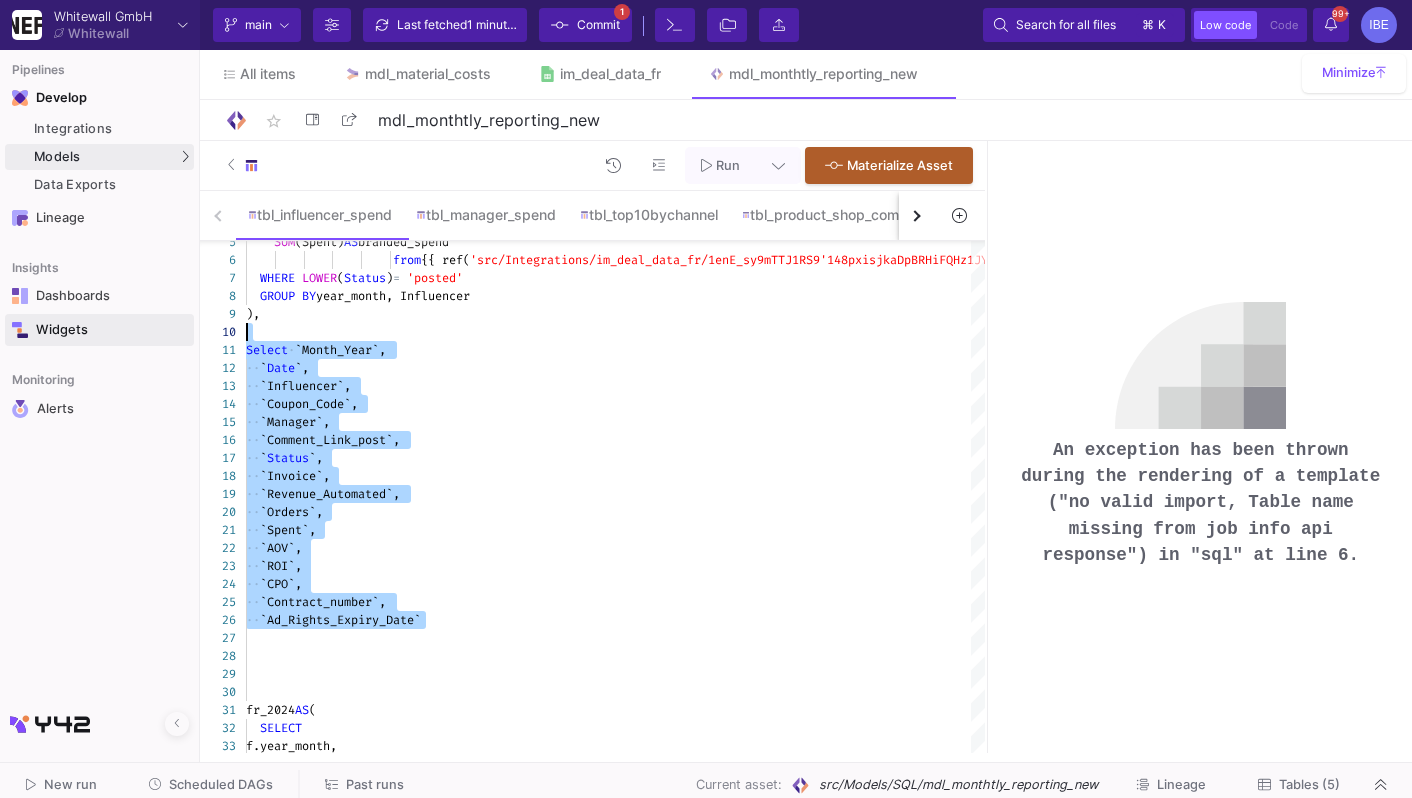 drag, startPoint x: 445, startPoint y: 628, endPoint x: 186, endPoint y: 331, distance: 394.0685 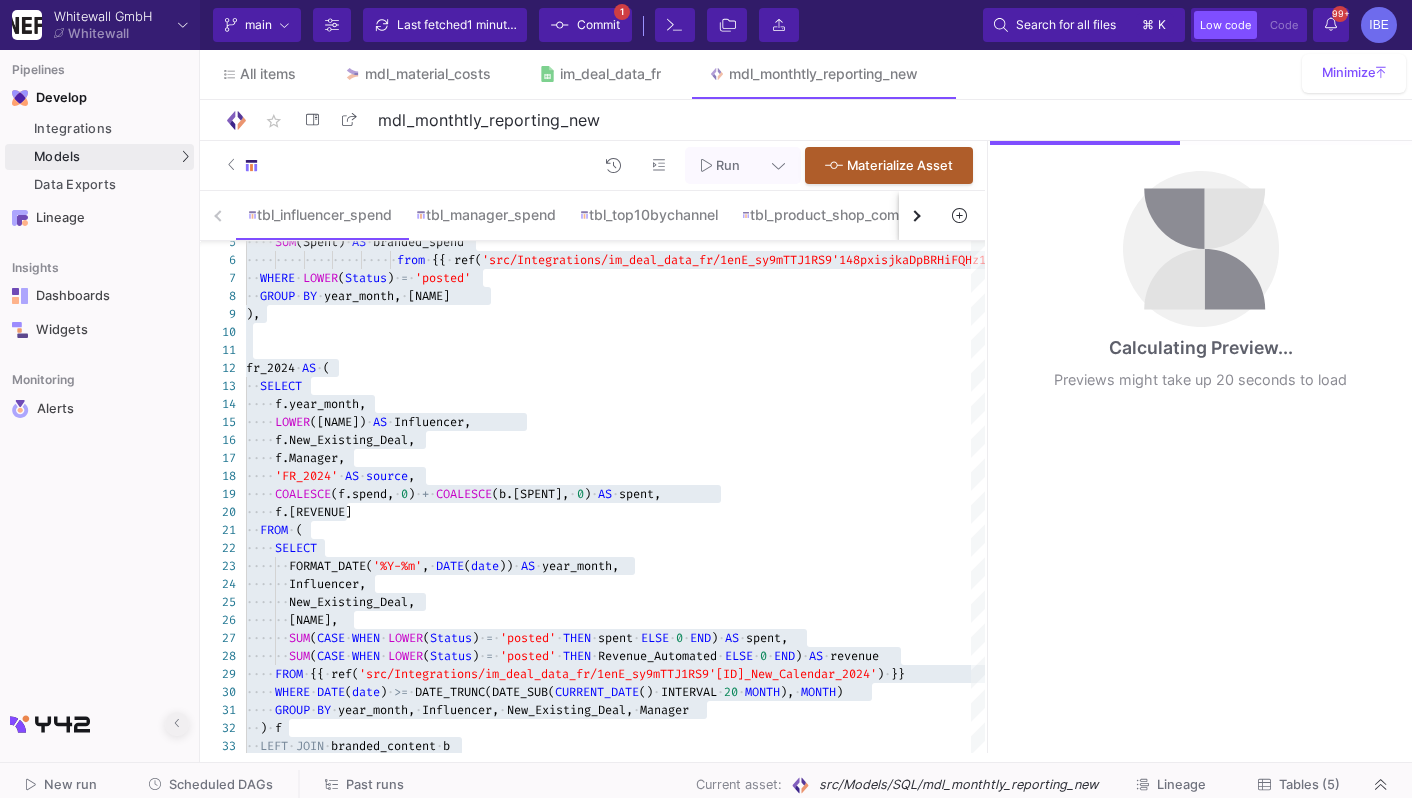 click 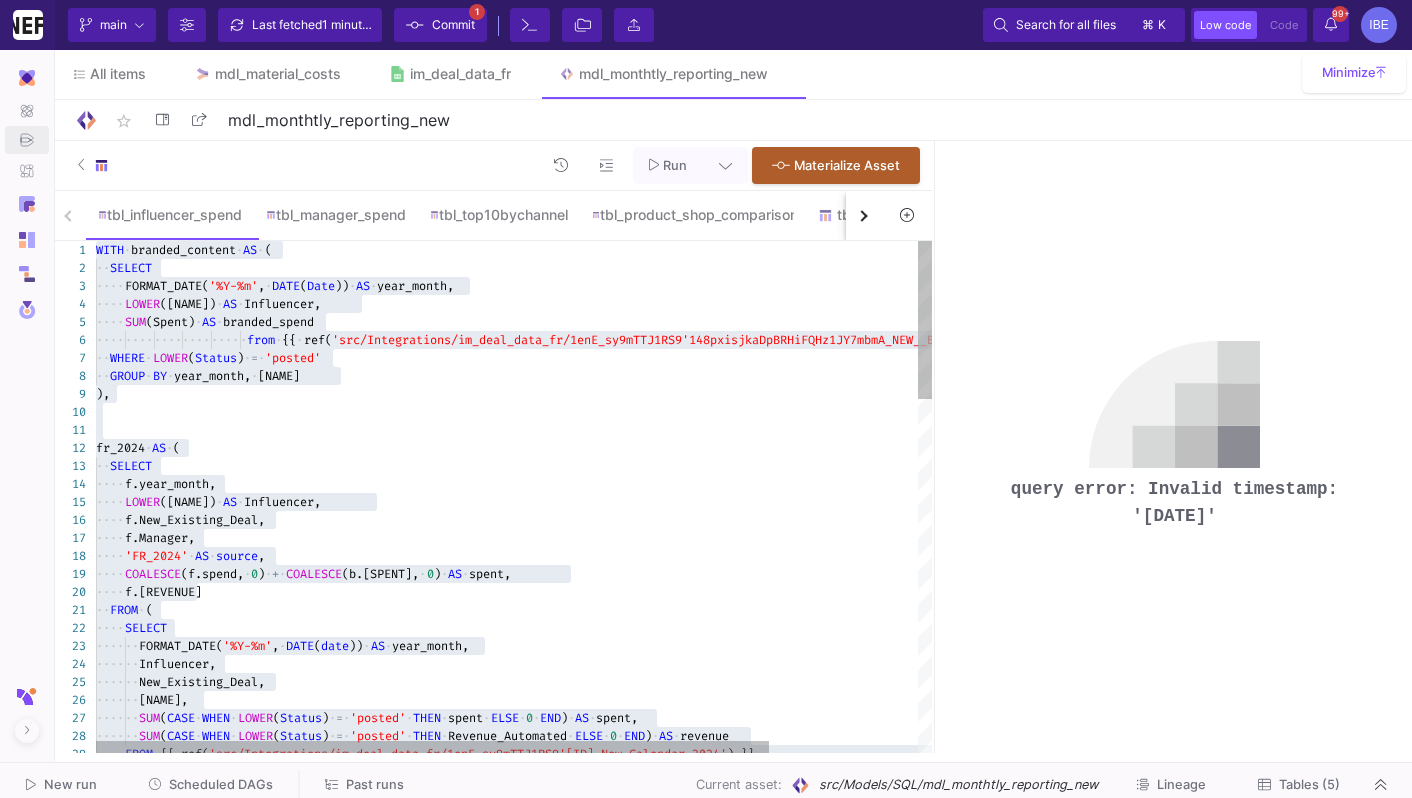click 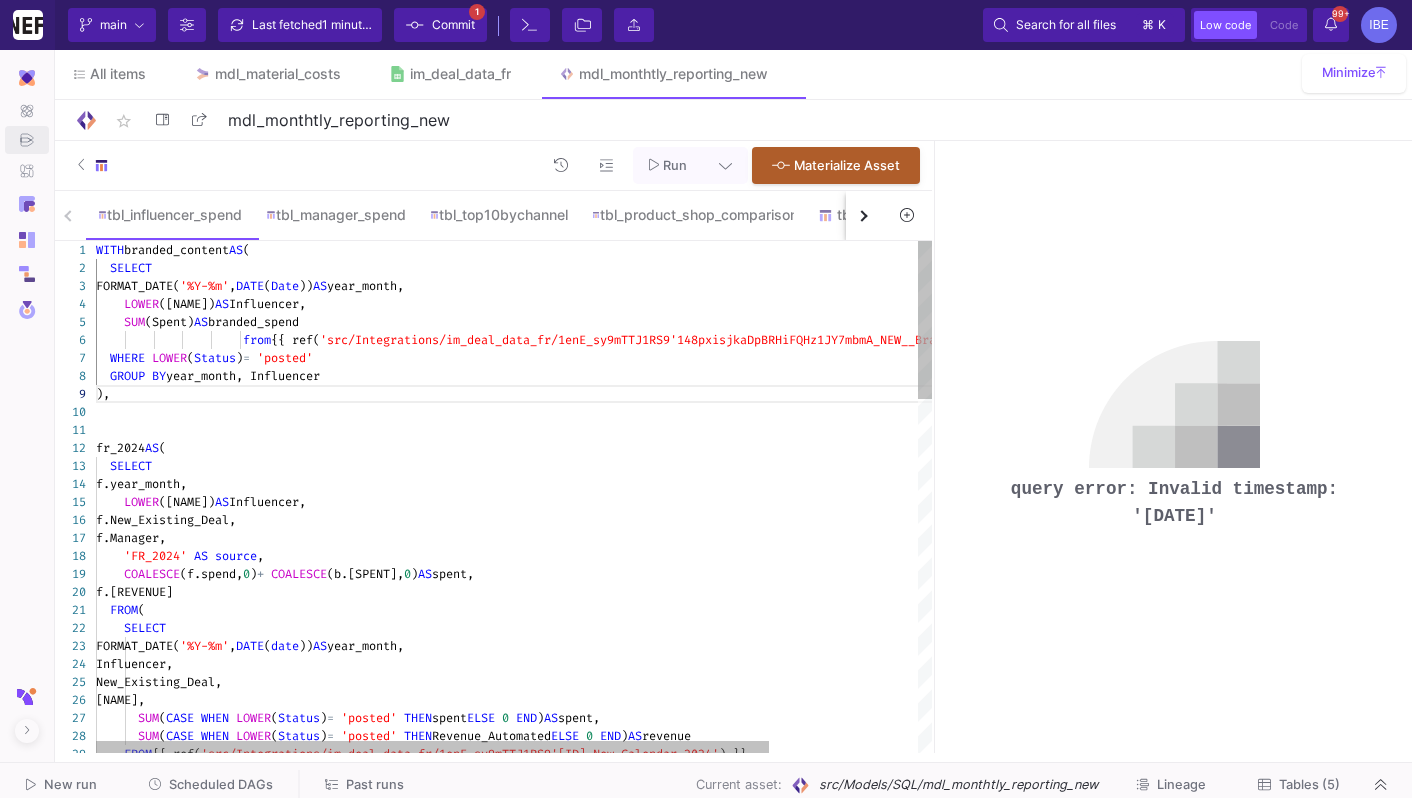 type on "WITH branded_content AS (
SELECT
FORMAT_DATE('%Y-%m', DATE(Date)) AS year_month,
LOWER(Influencer) AS Influencer,
SUM(Spent) AS branded_spend
from {{ ref('src/Integrations/im_deal_data_fr/1enE_sy9mTTJ1RS9148pxisjkaDpBRHiFQHz1JY7mbmA_NEW__Branded_Content') }}
WHERE LOWER(Status) = 'posted'
GROUP BY year_month, Influencer
),
…" 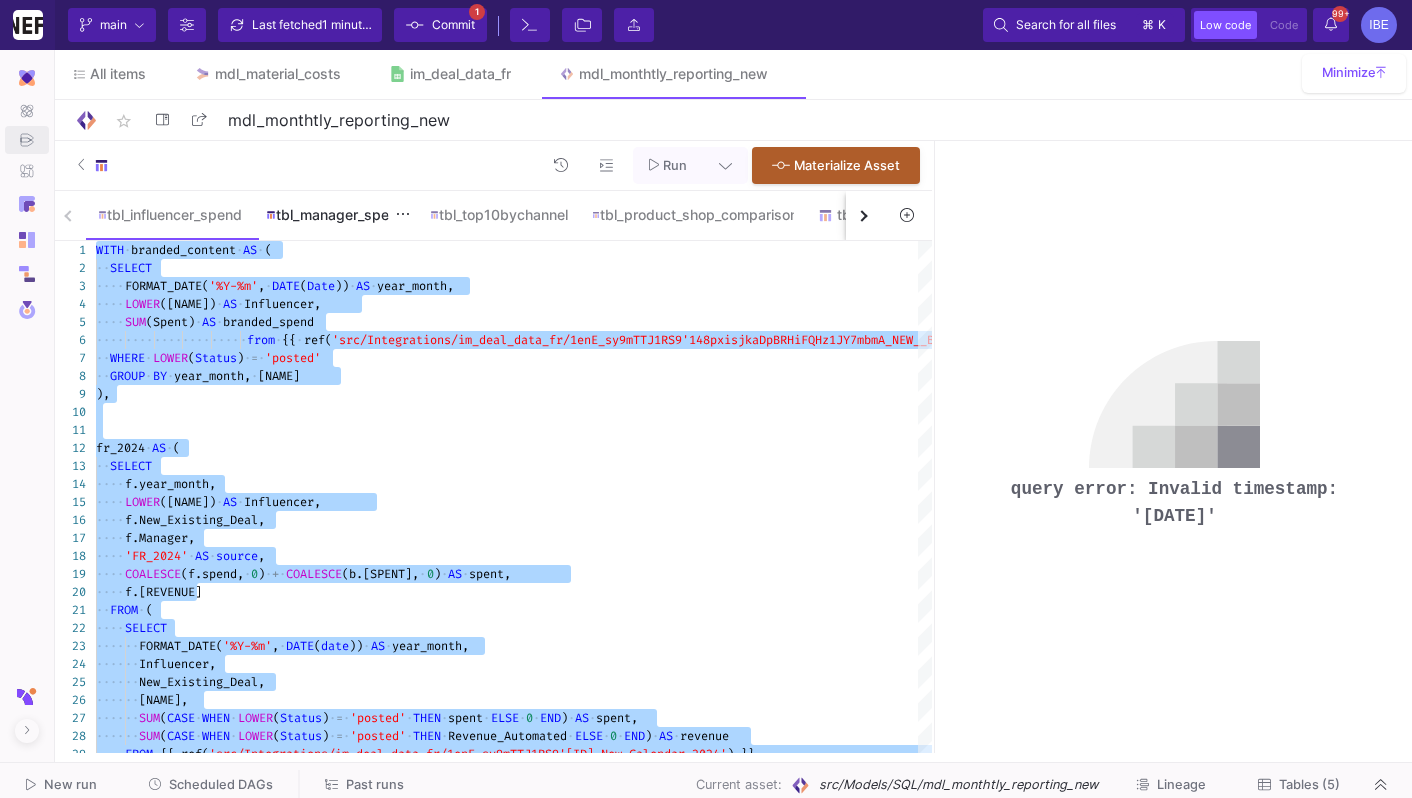 click on "tbl_manager_spend" at bounding box center [336, 215] 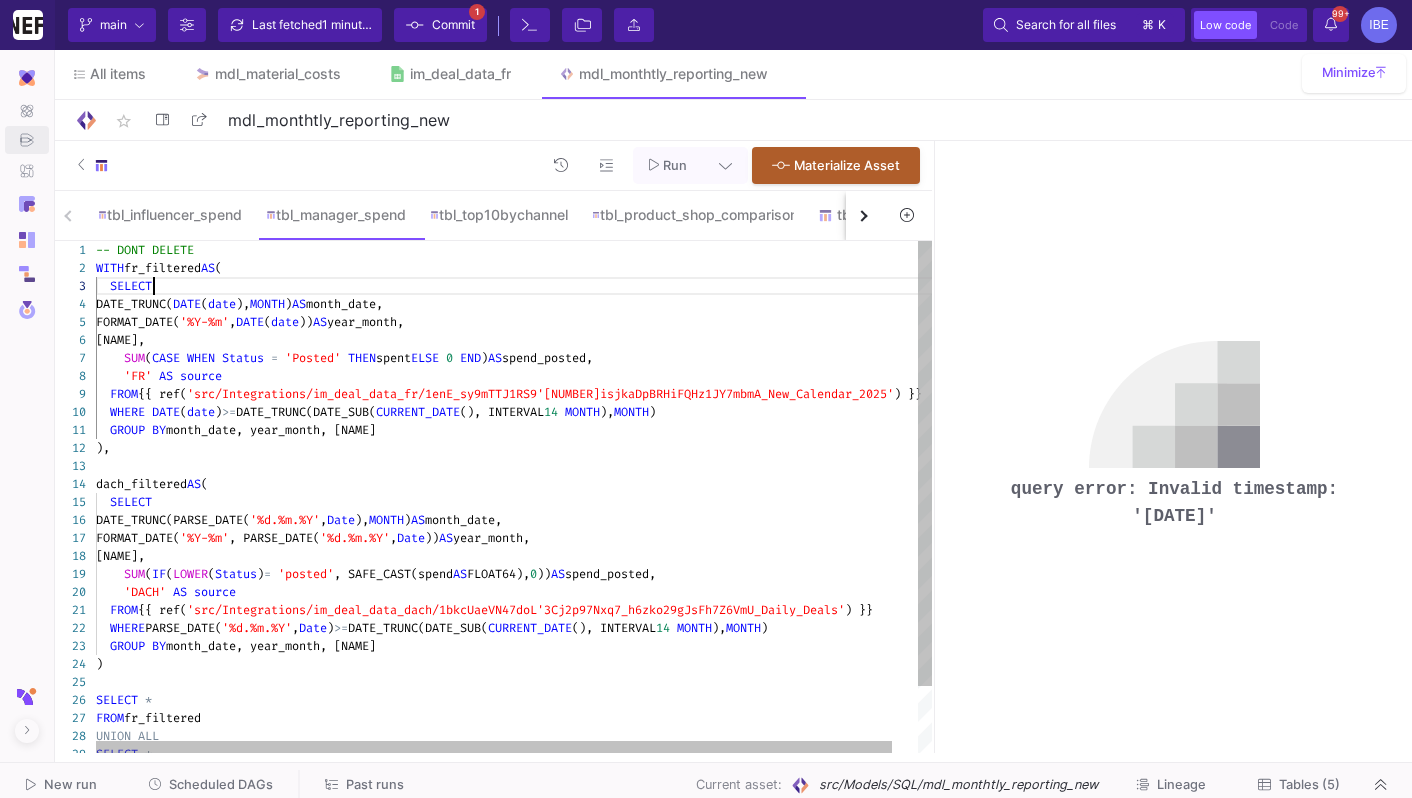 click on "SELECT" 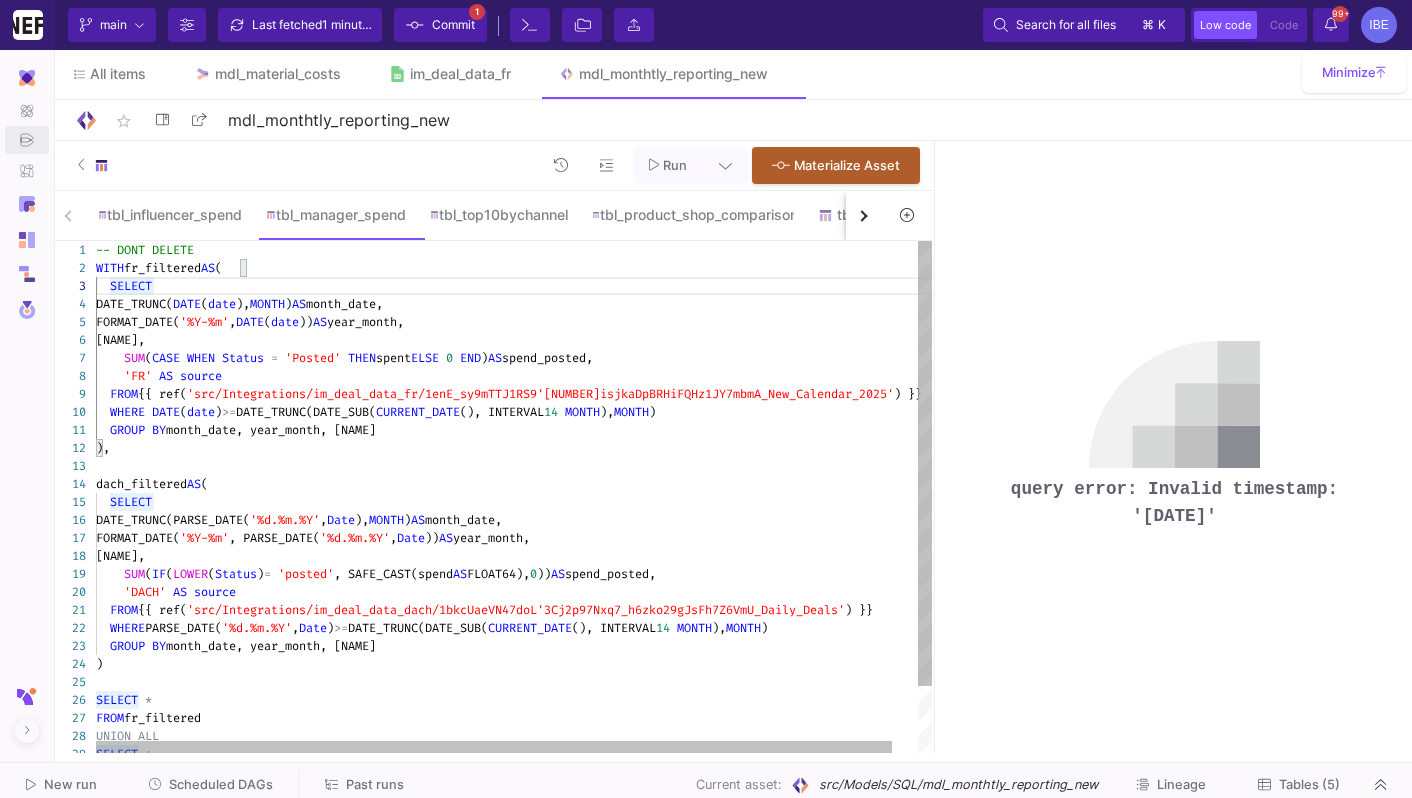 type on "-- DONT DELETE
WITH fr_filtered AS (
SELECT
DATE_TRUNC(DATE(date), MONTH) AS month_date,
FORMAT_DATE('%Y-%m', DATE(date)) AS year_month,
Manager,
SUM(CASE WHEN Status = 'Posted' THEN spent ELSE 0 END) AS spend_posted,
'FR' AS source
FROM {{ ref('src/Integrations/im_deal_data_fr/1enE_sy9mTTJ1RS9148pxisjkaDpBRHiFQHz1JY7mbmA_New_Calendar_2025') }}
WHERE DATE(date) >= DATE_TRUNC(DATE_SUB(CURRENT_DATE(), INTERVAL 14 MONTH), MONTH)
…ORDER BY month_date DESC, Manager" 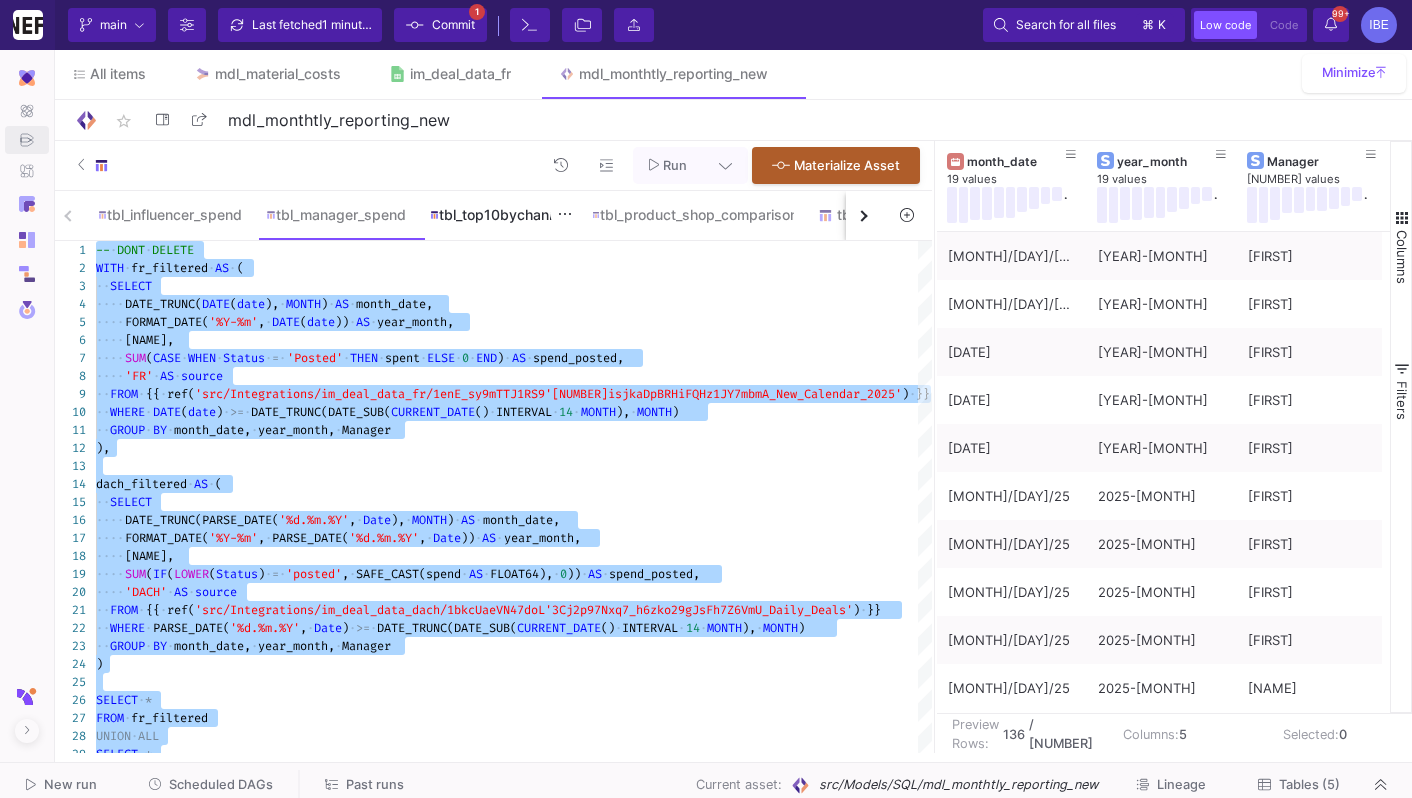 click on "tbl_top10bychannel" at bounding box center [499, 215] 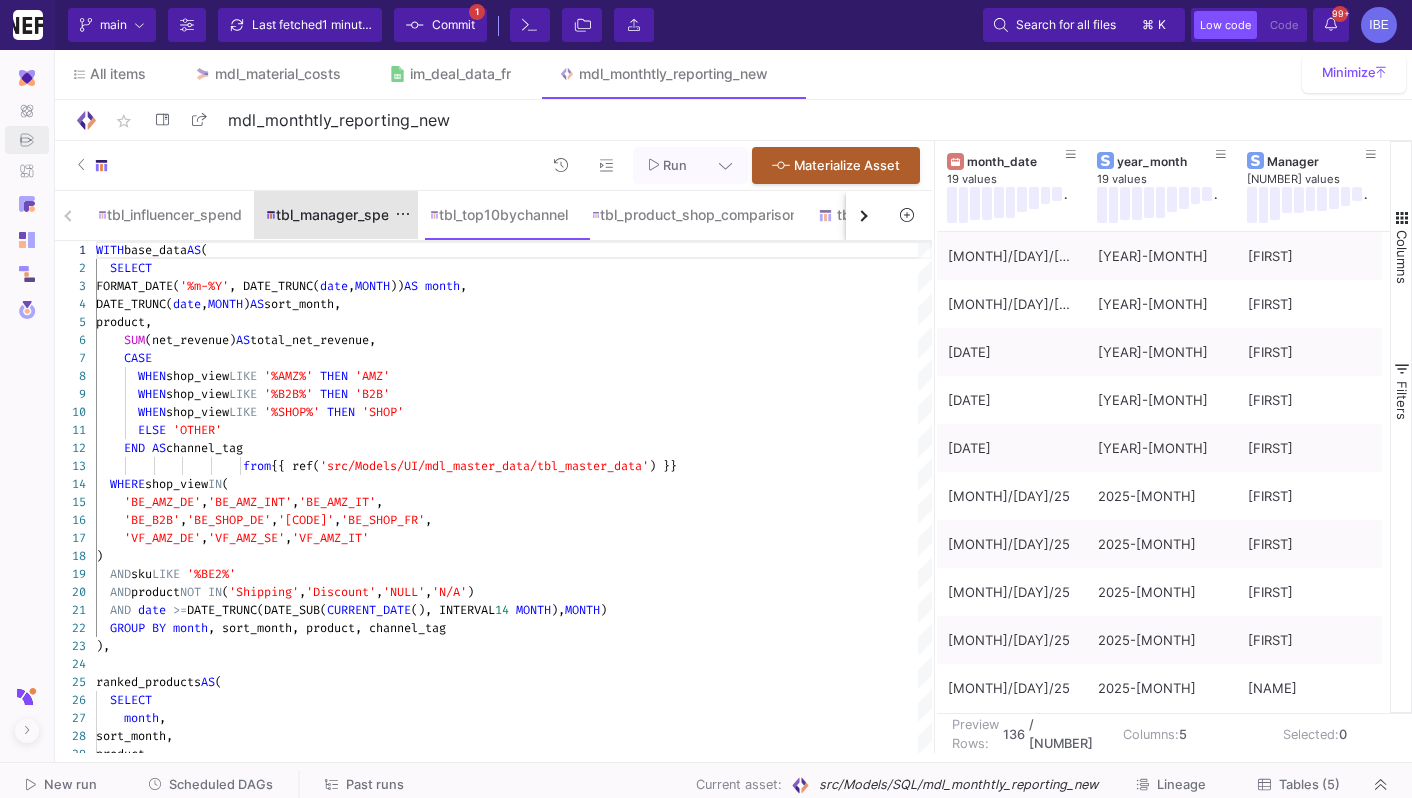 click on "tbl_manager_spend" at bounding box center [336, 215] 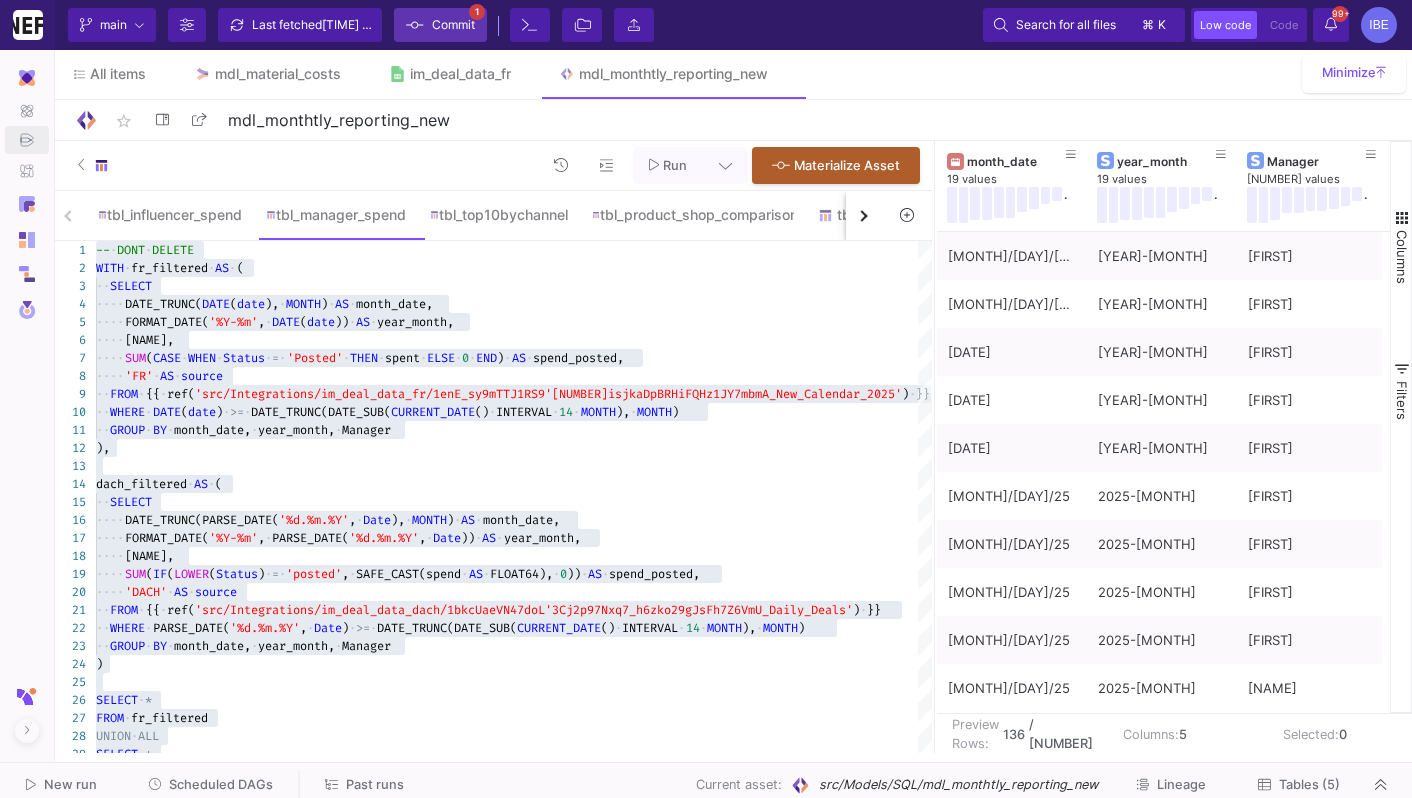 click on "Commit" 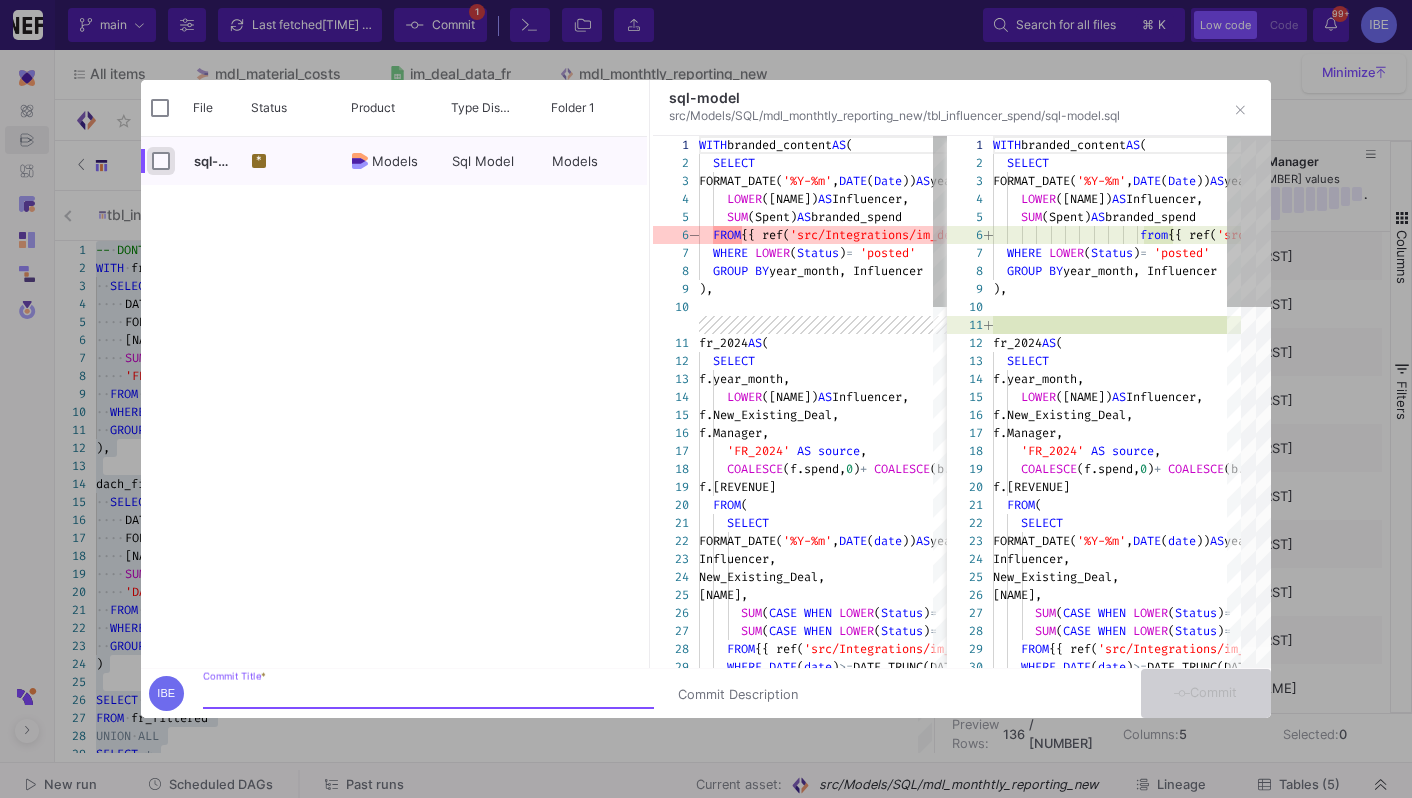 click at bounding box center (161, 161) 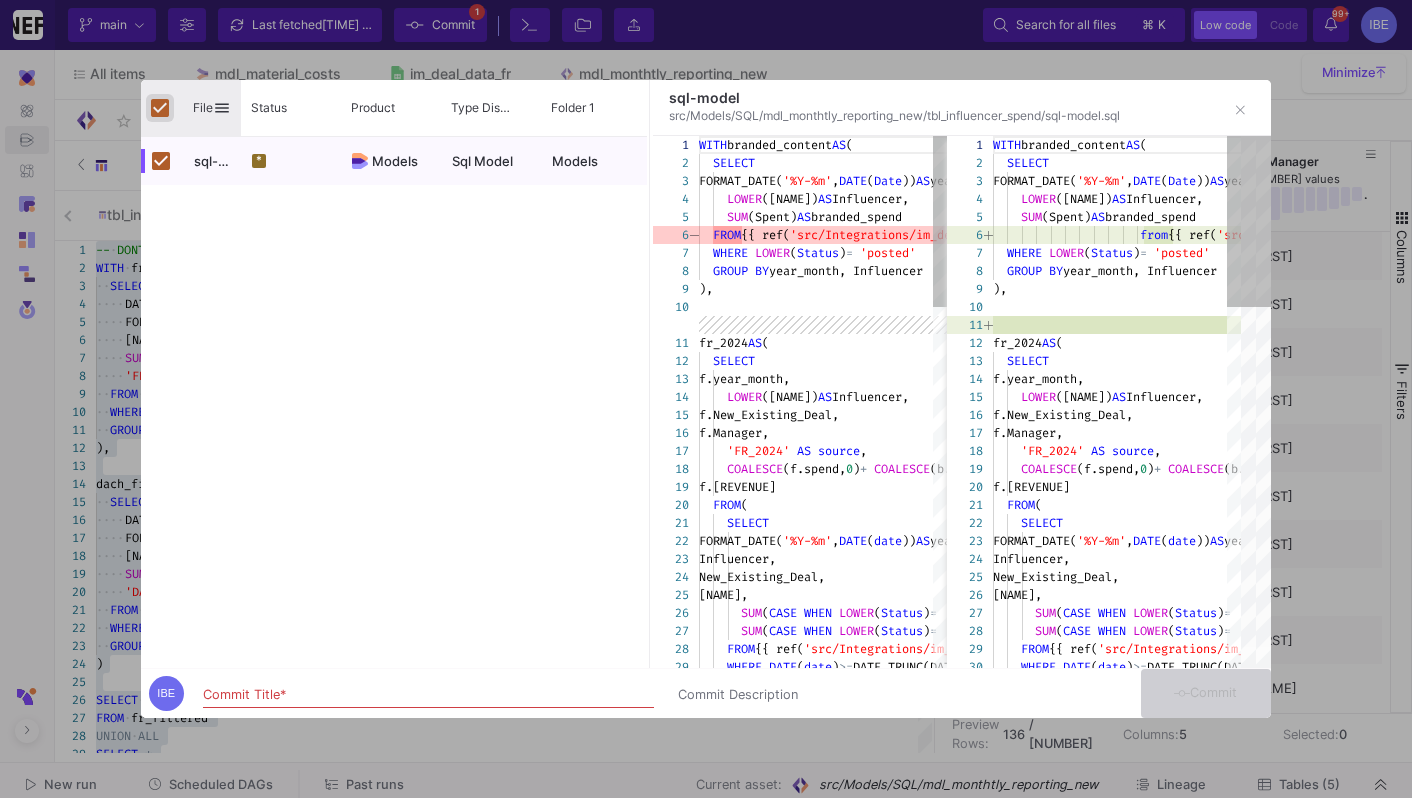 click at bounding box center (160, 108) 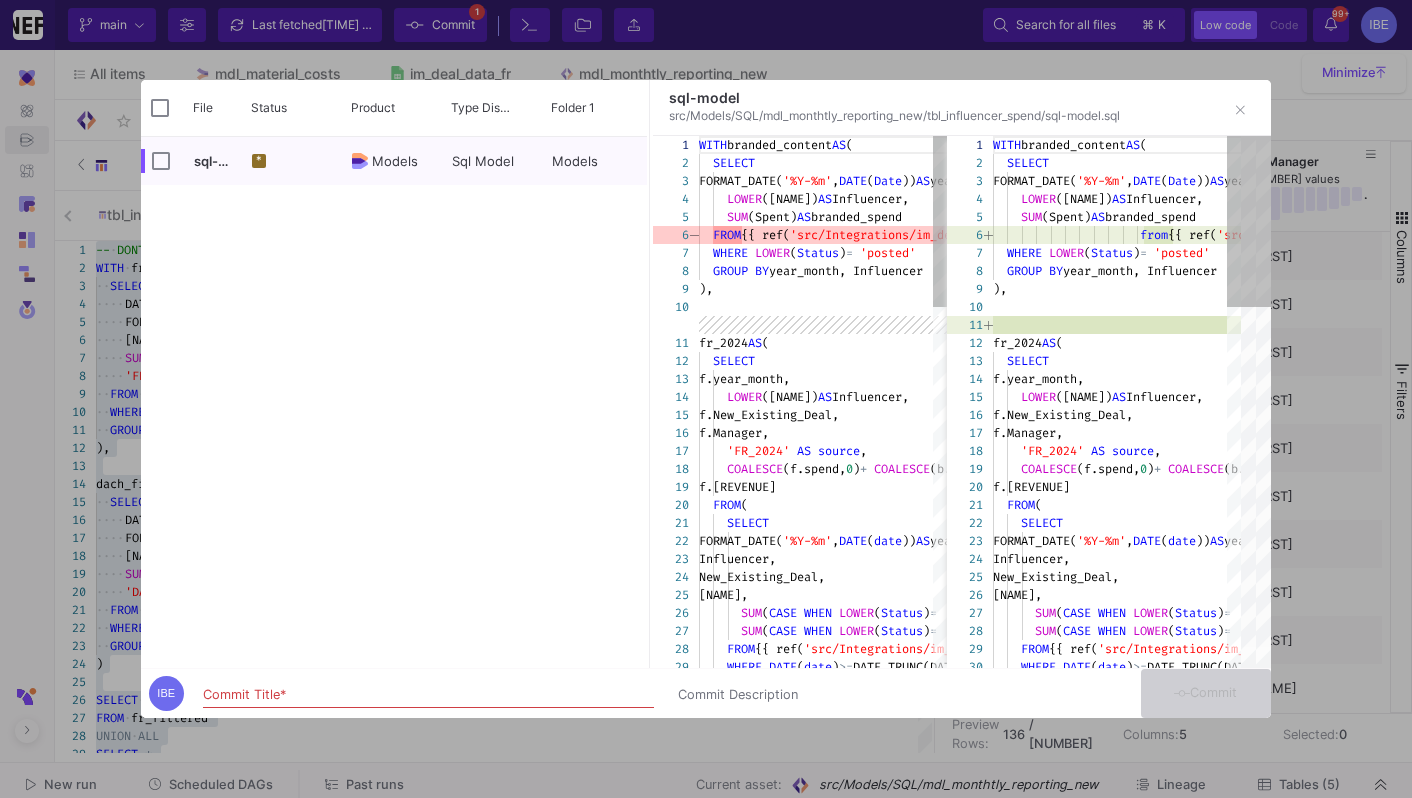 click on "sql-model" at bounding box center [191, 161] 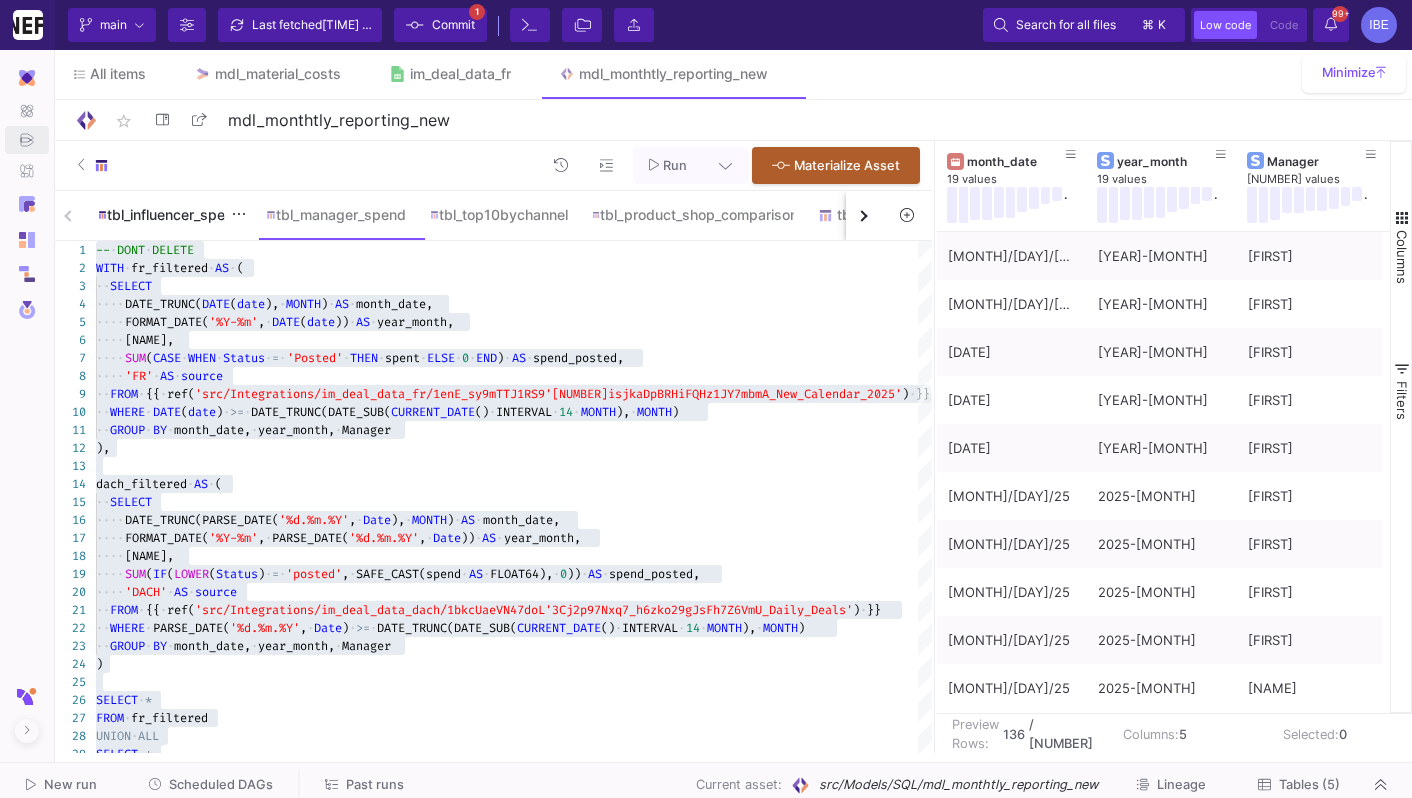 click on "tbl_influencer_spend" at bounding box center [170, 215] 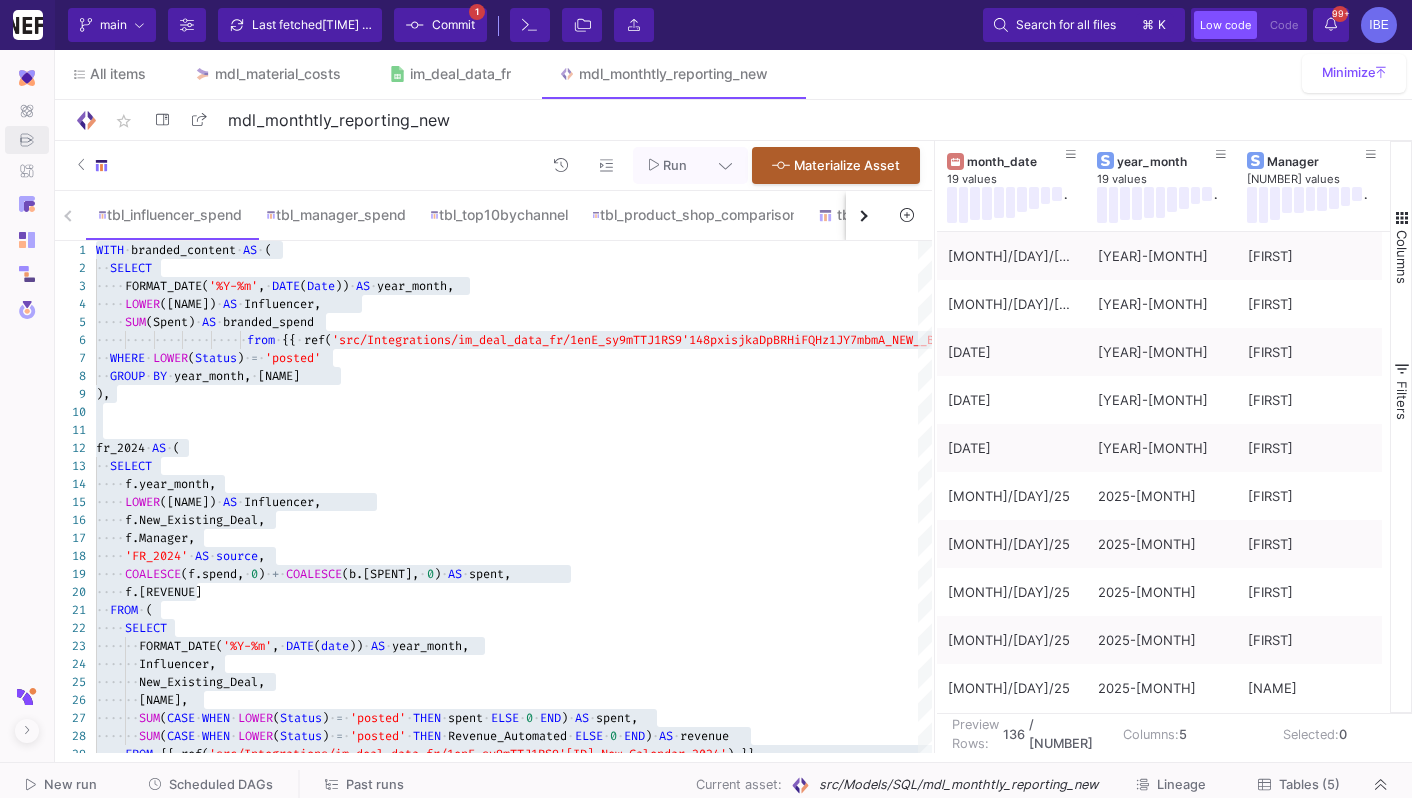 click at bounding box center (864, 215) 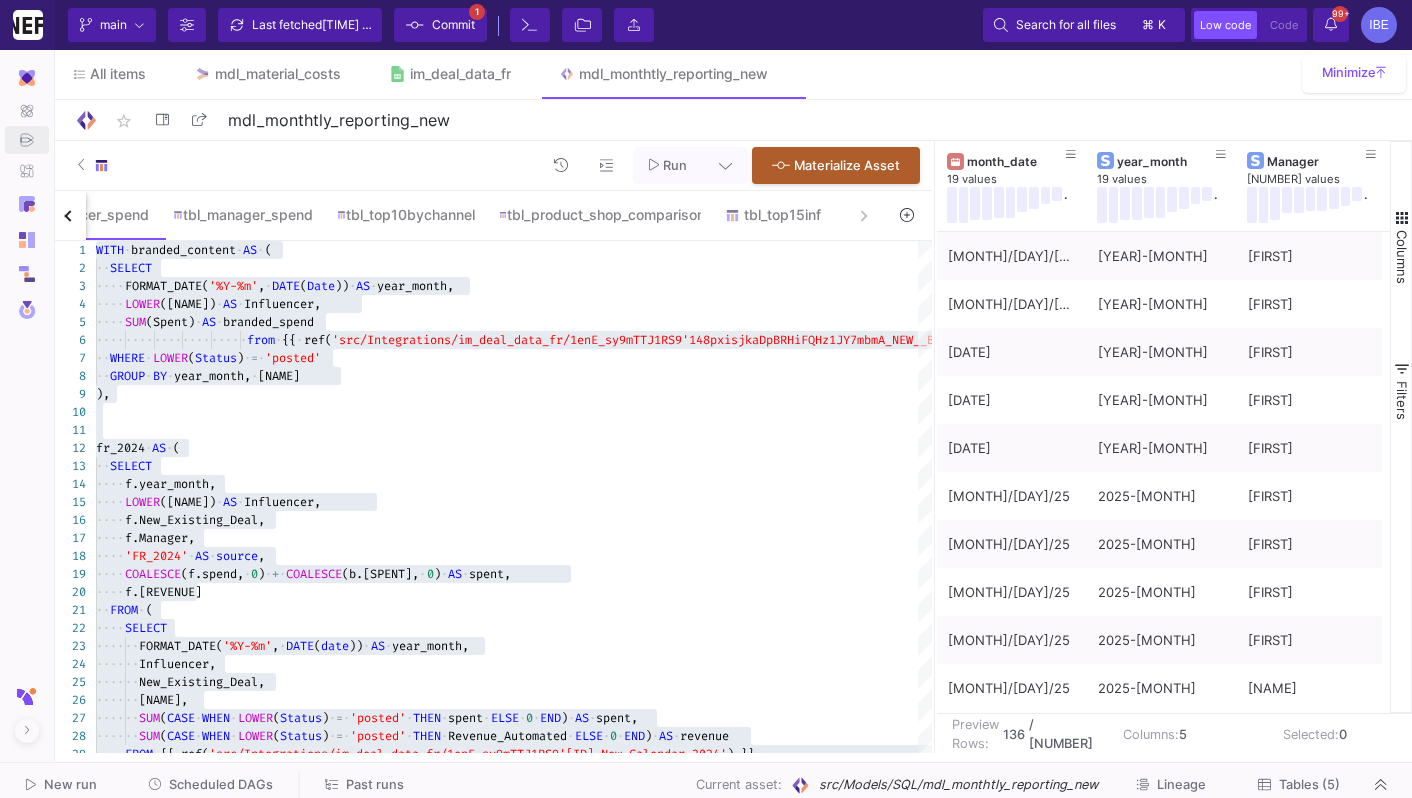 click on "tbl_influencer_spend   tbl_manager_spend   tbl_top10bychannel   tbl_product_shop_comparison   tbl_top15inf" at bounding box center [466, 216] 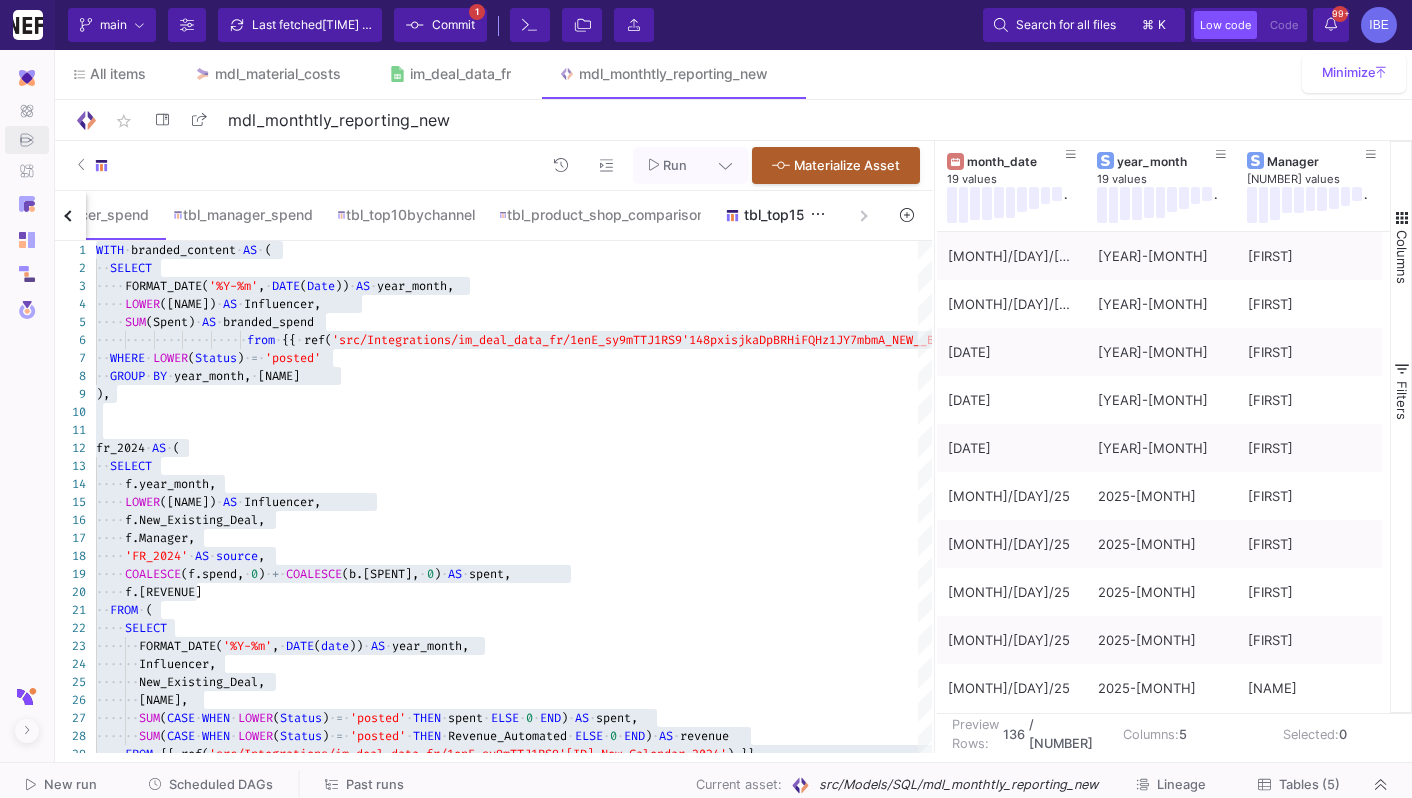 click on "tbl_top15inf" at bounding box center (773, 215) 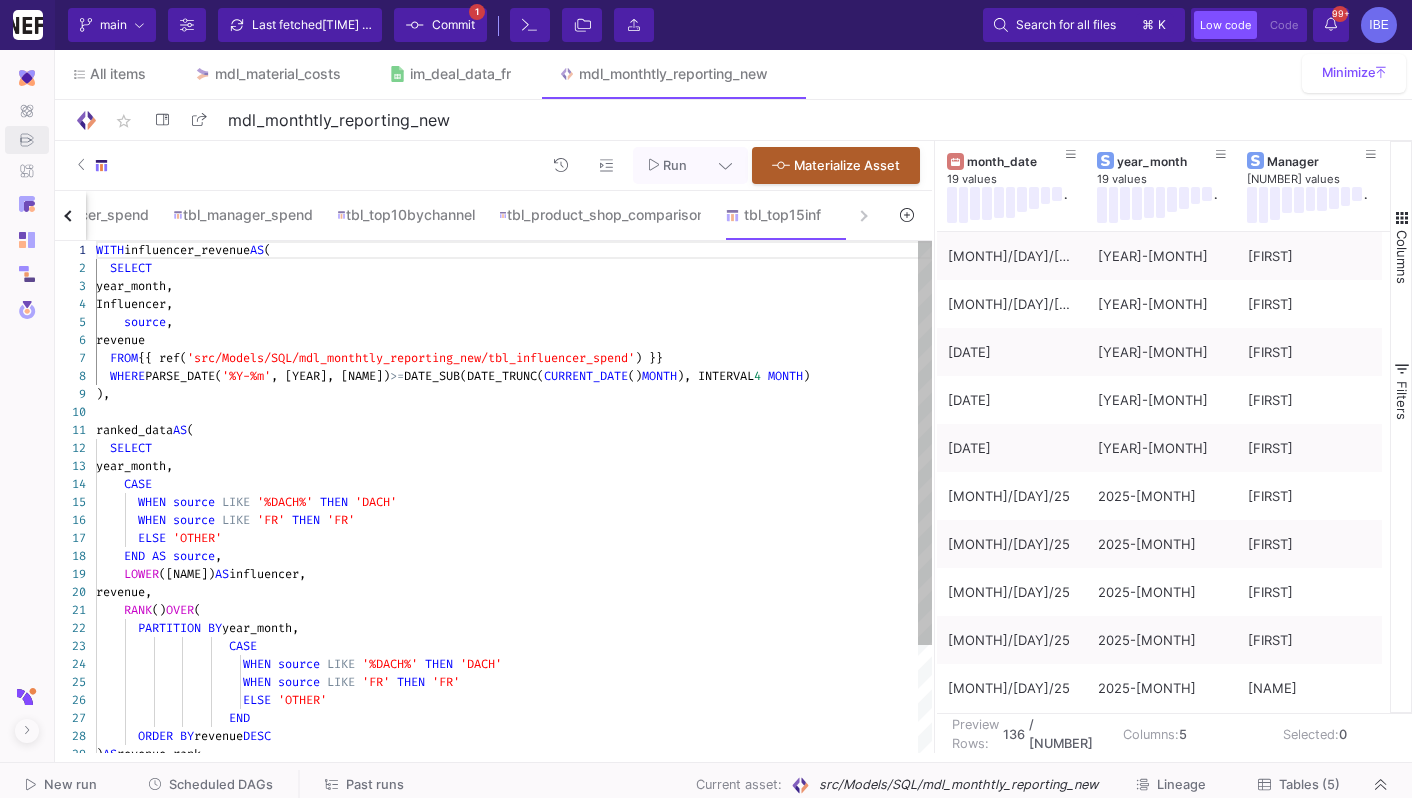 click 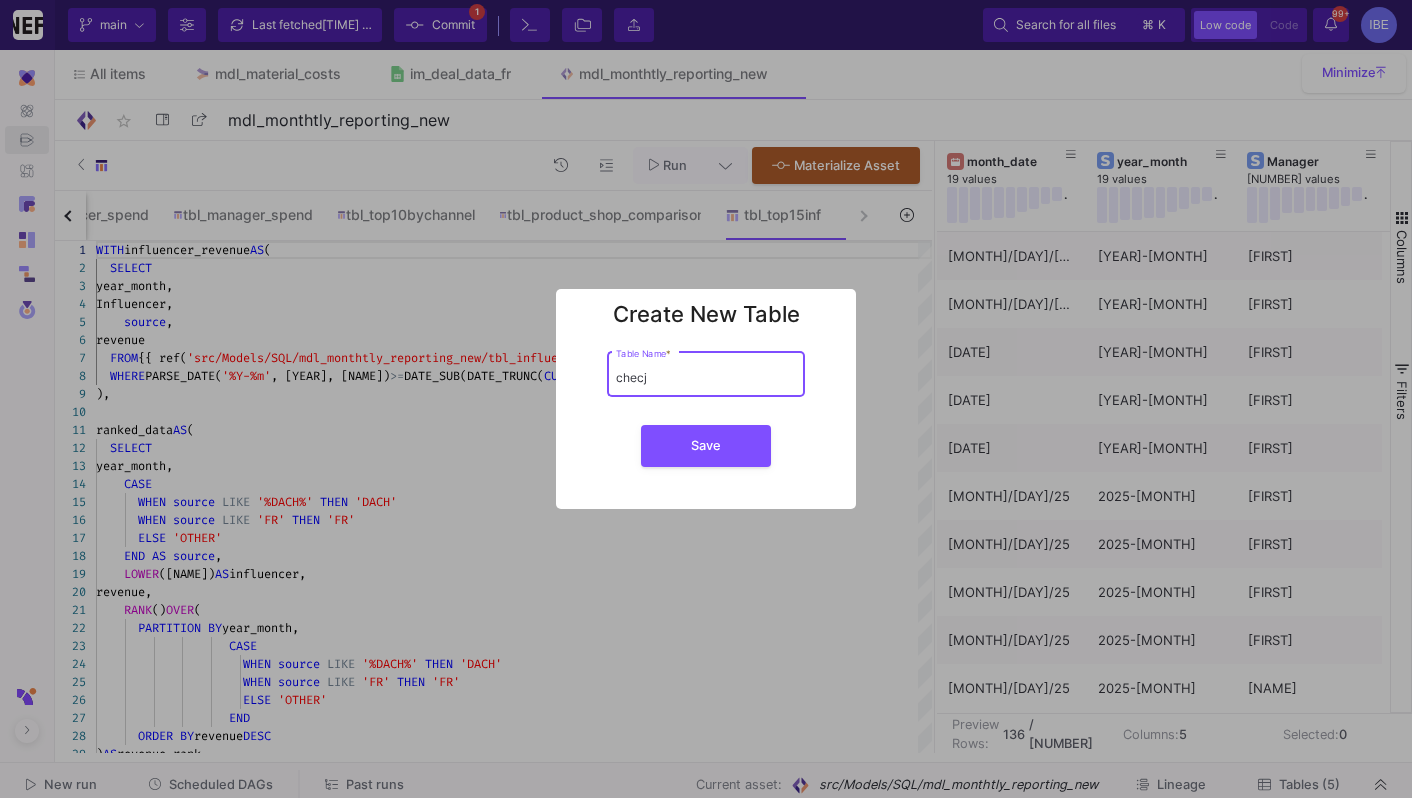 type on "[USERNAME]" 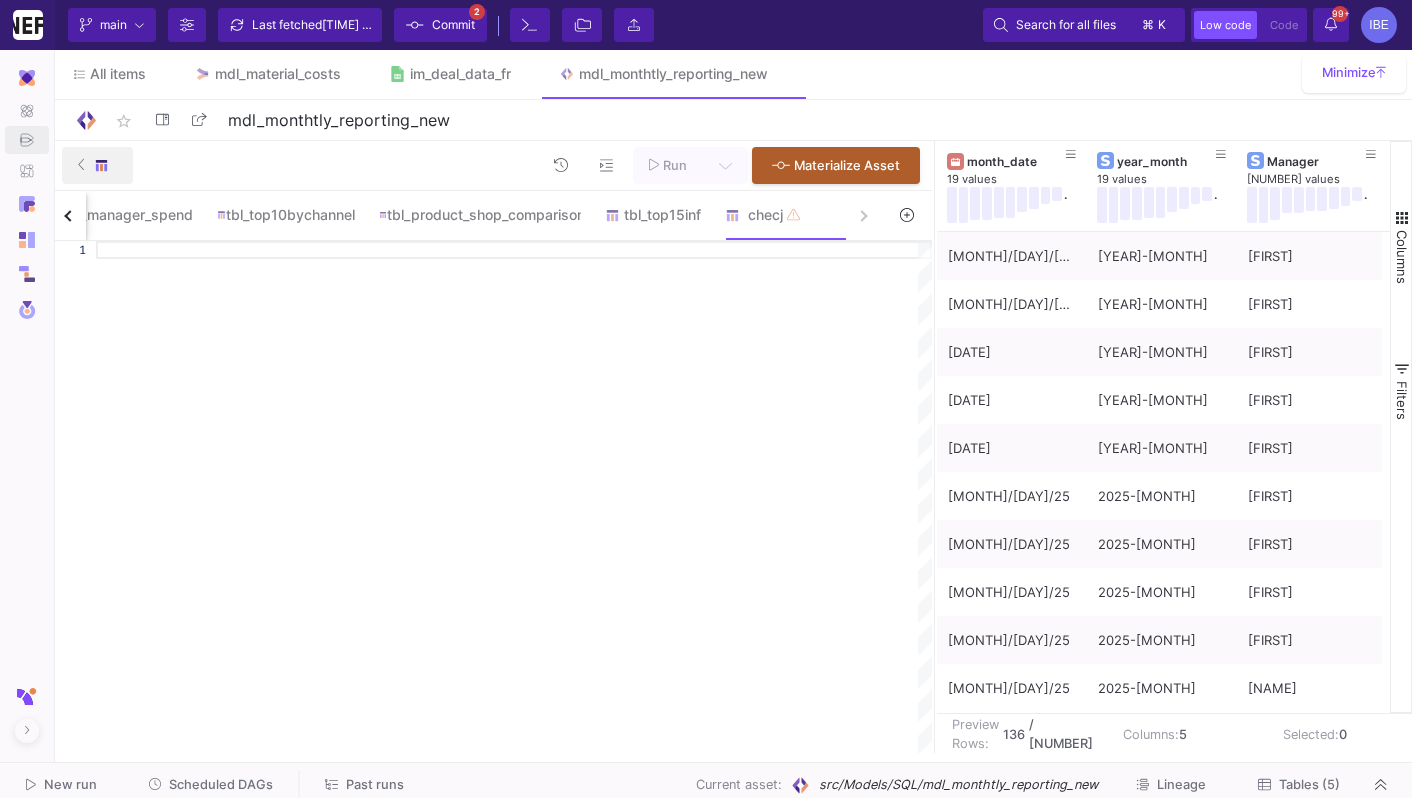 click 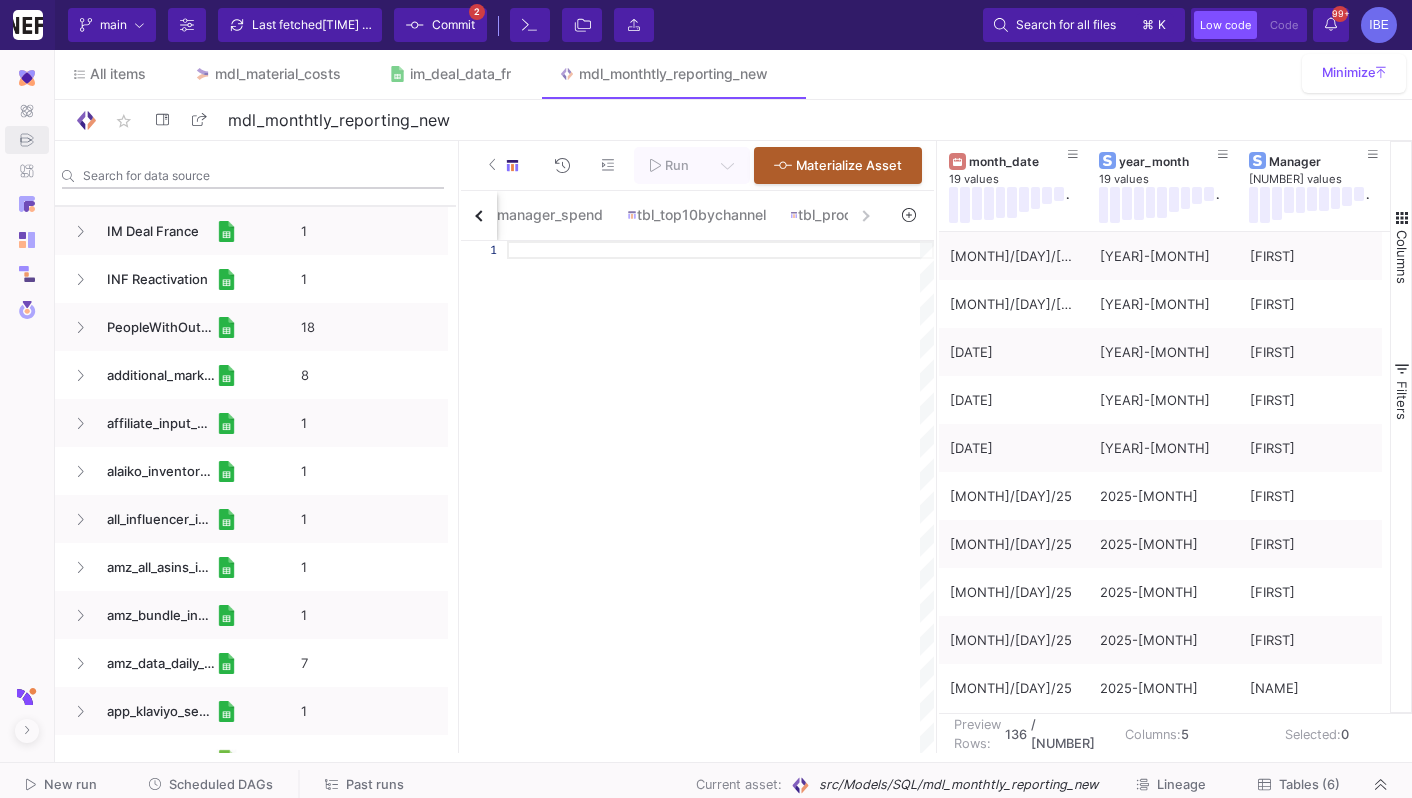 click on "Search for data source" 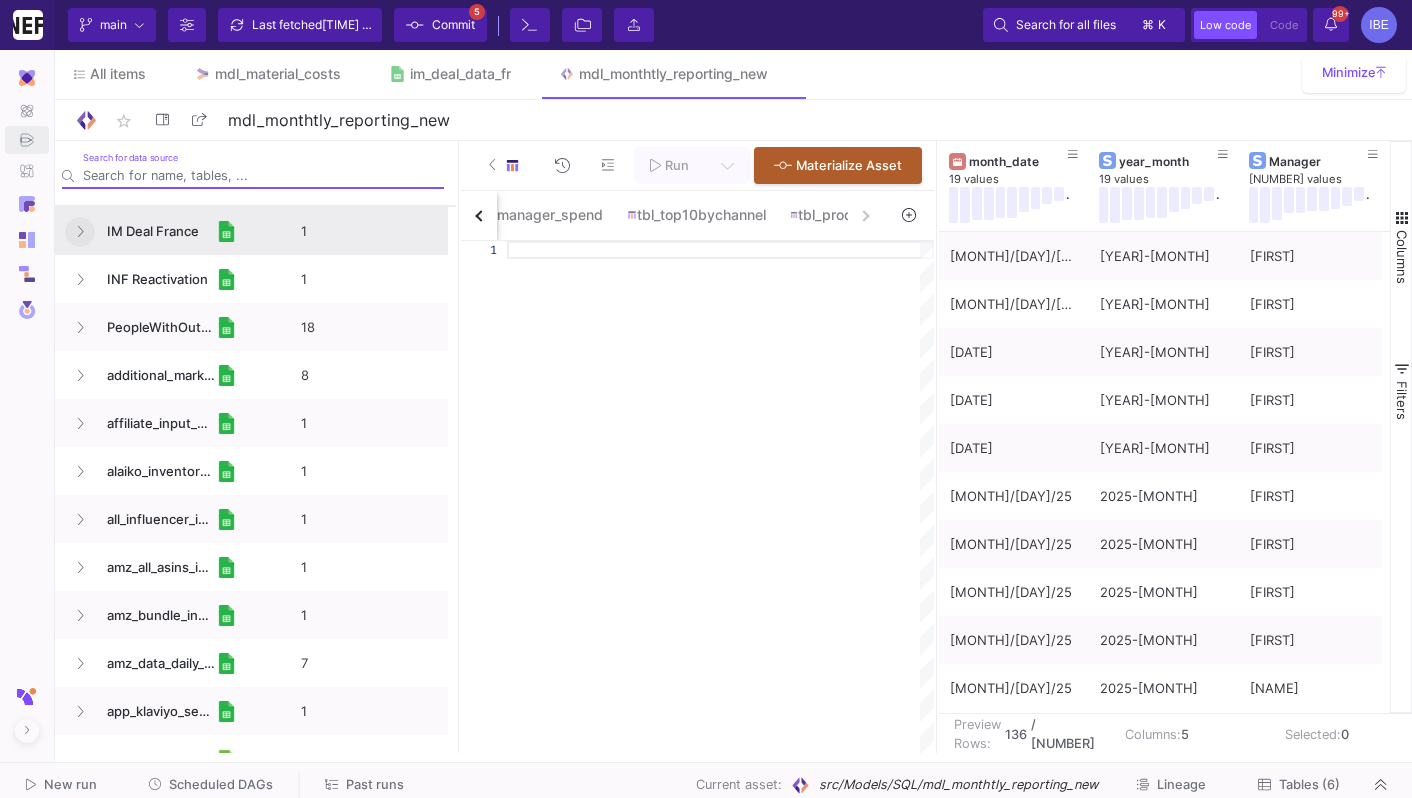 click 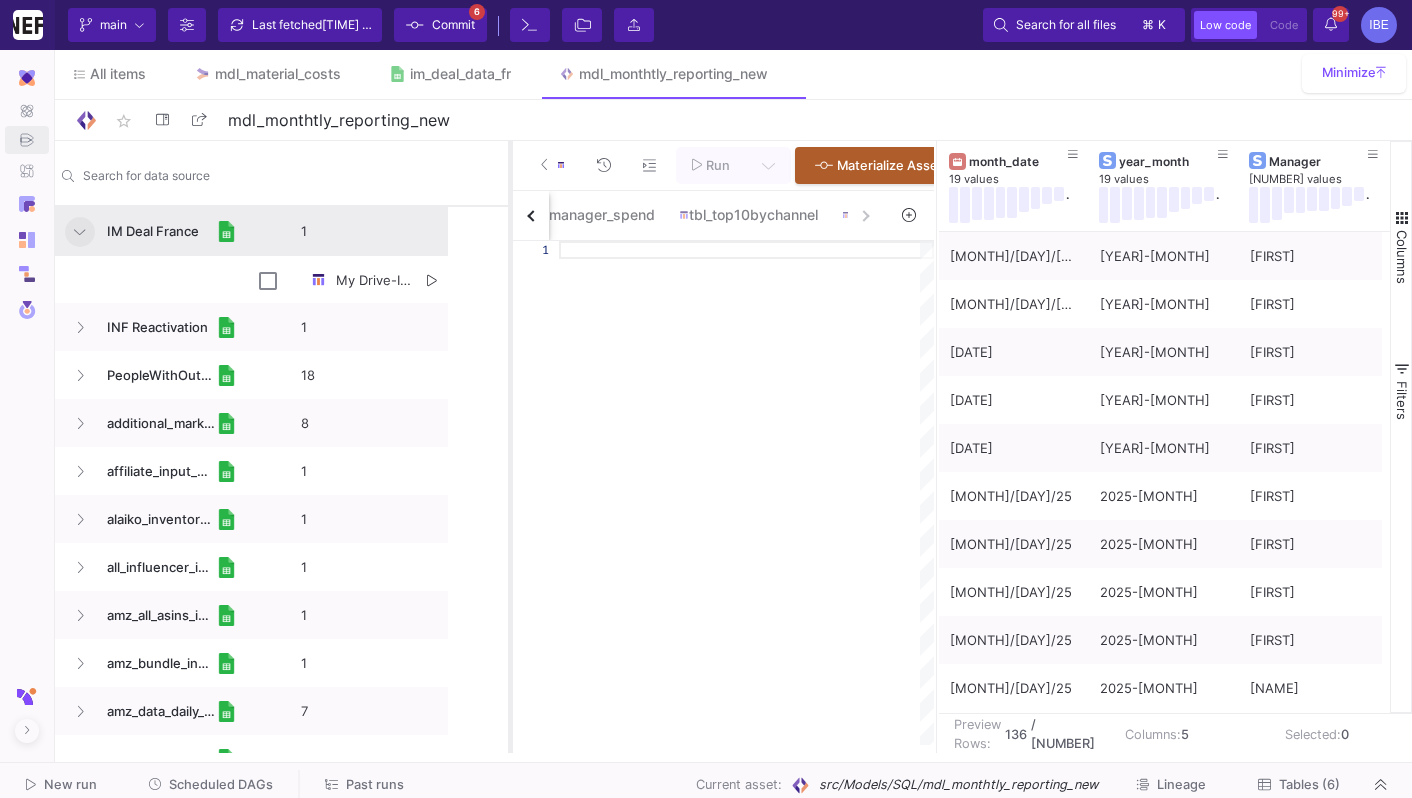 drag, startPoint x: 456, startPoint y: 257, endPoint x: 653, endPoint y: 250, distance: 197.12433 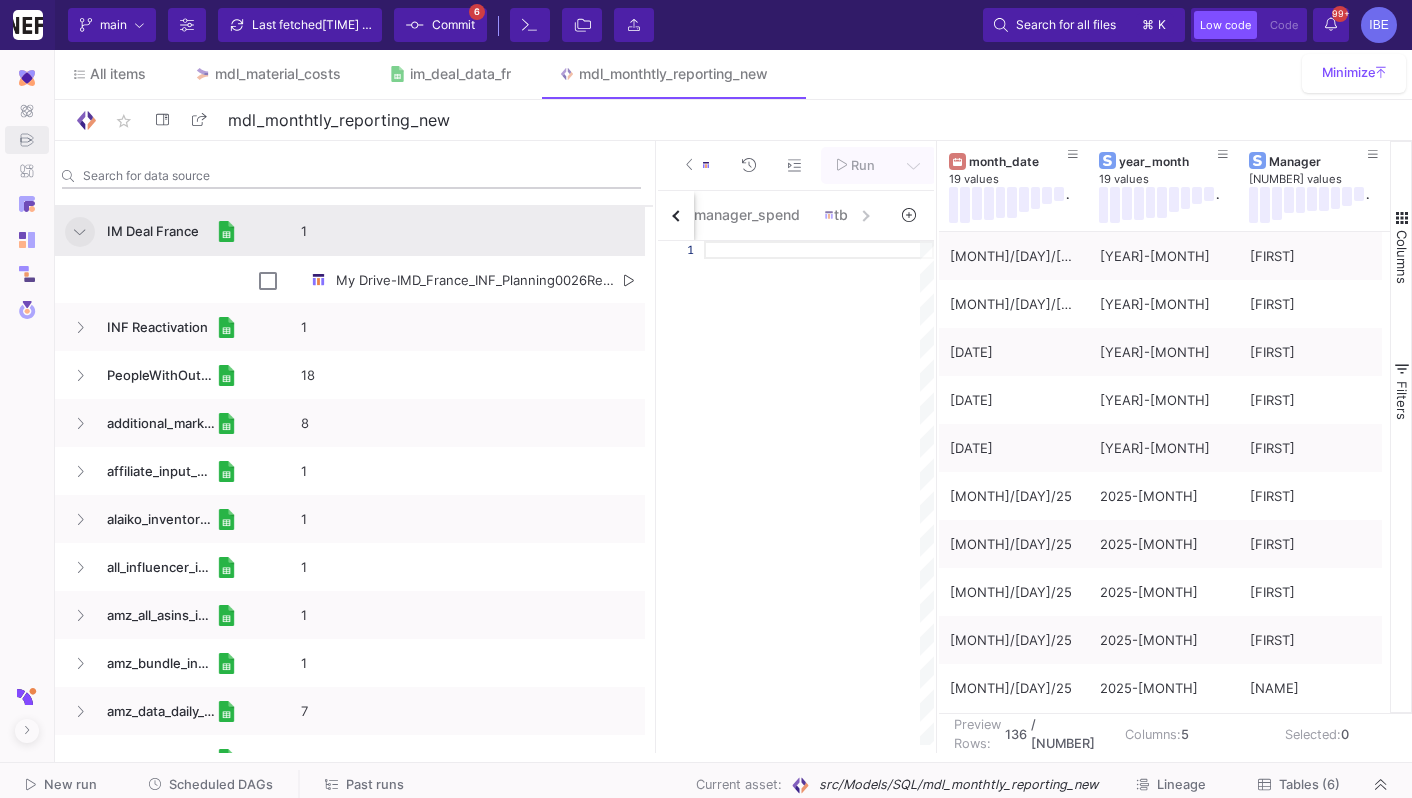 click on "Search for data source" 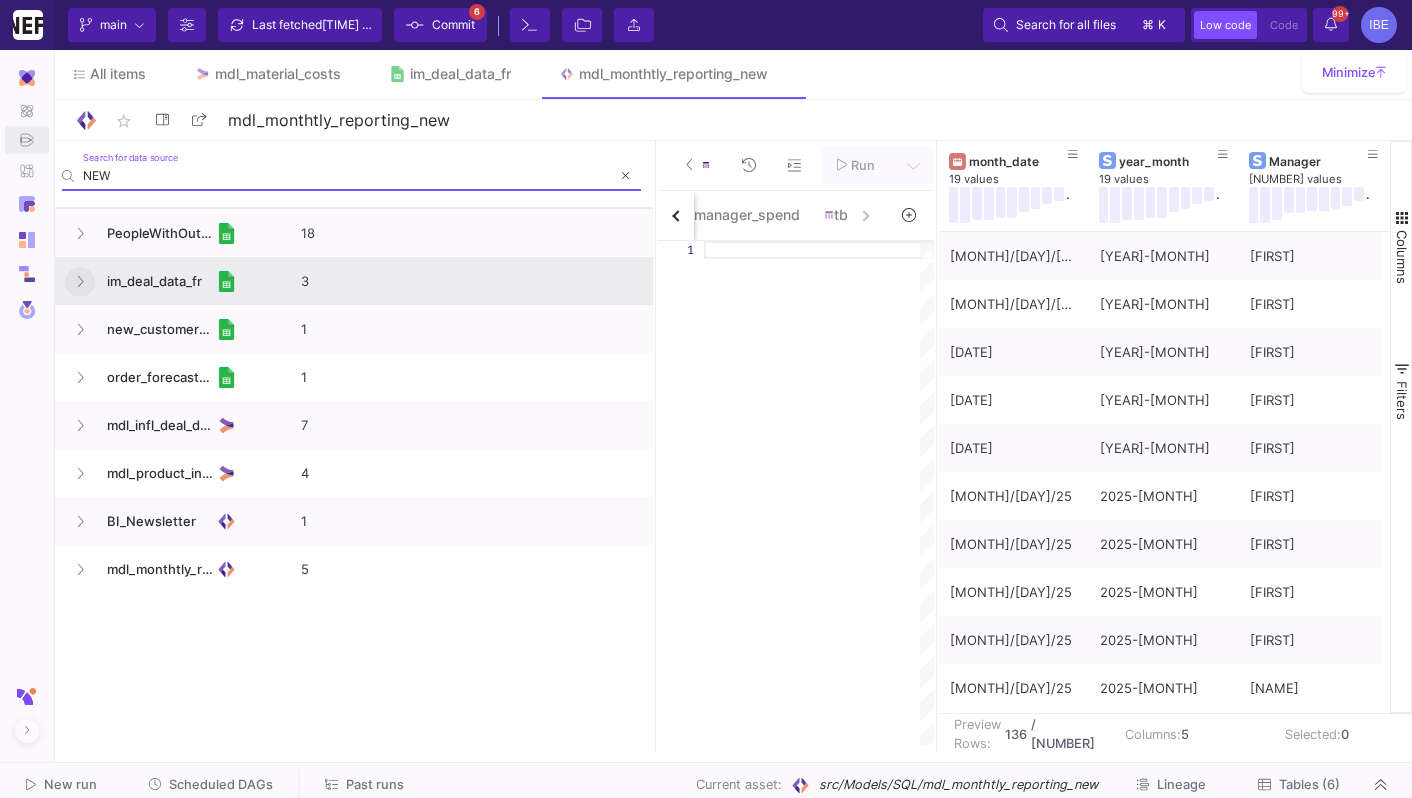 type on "NEW" 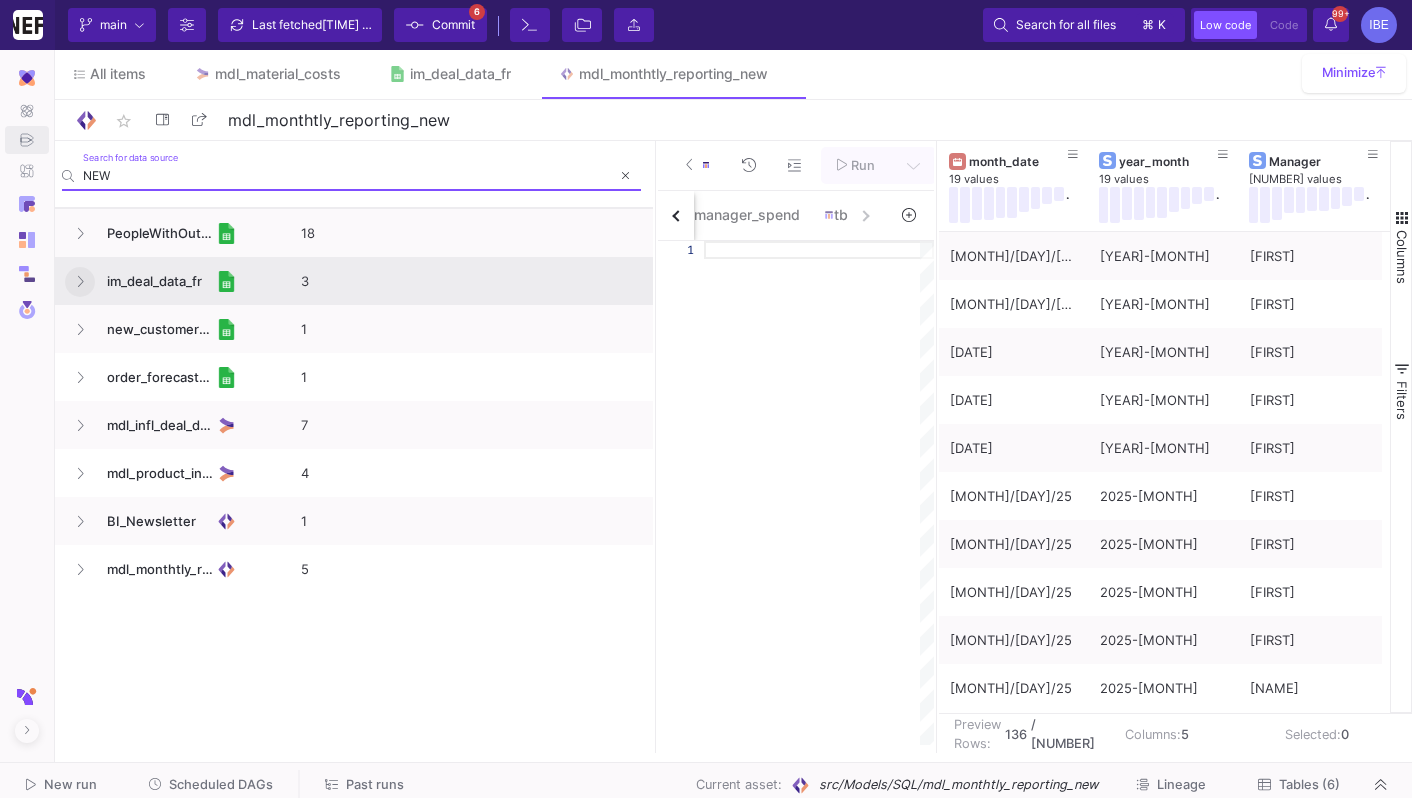 click 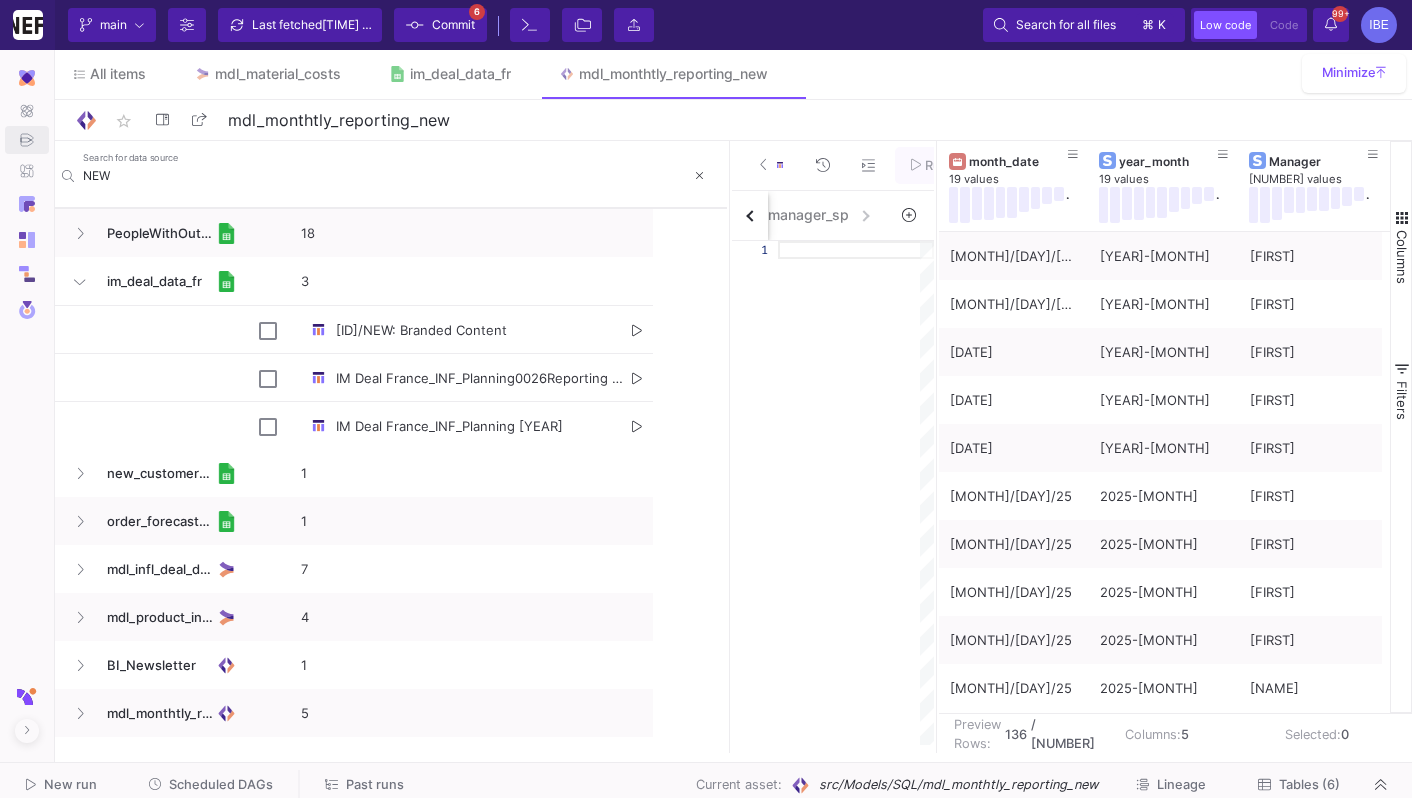 drag, startPoint x: 655, startPoint y: 380, endPoint x: 766, endPoint y: 380, distance: 111 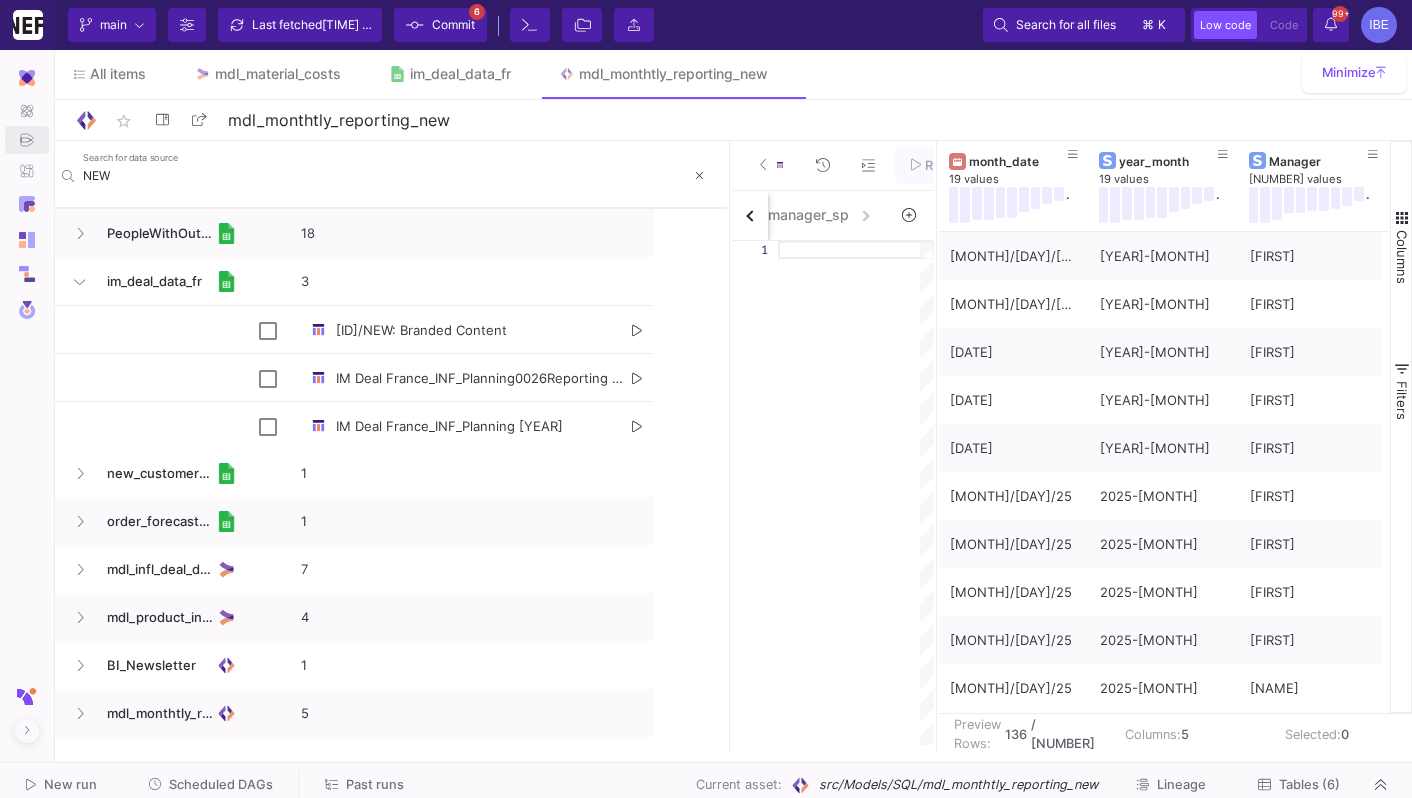 click 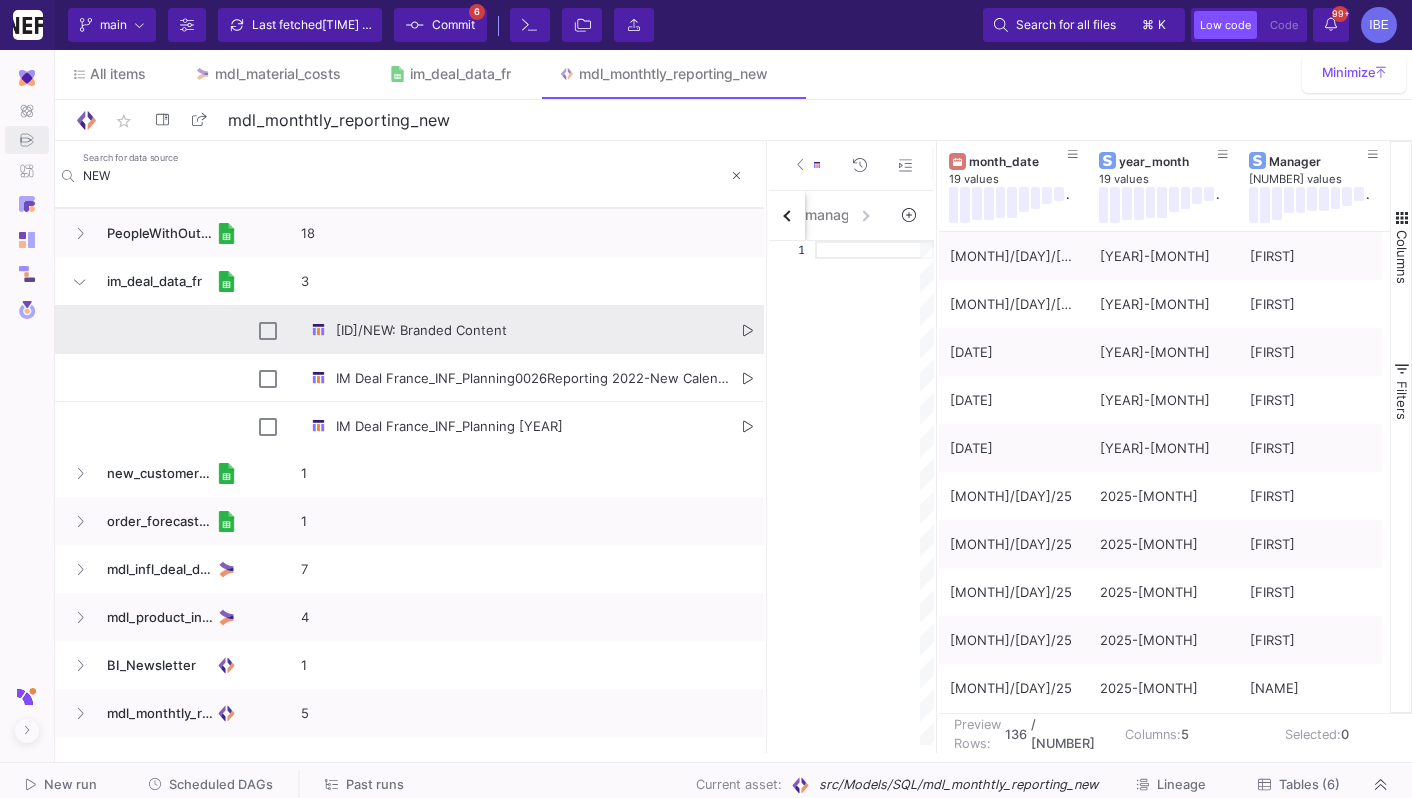 click 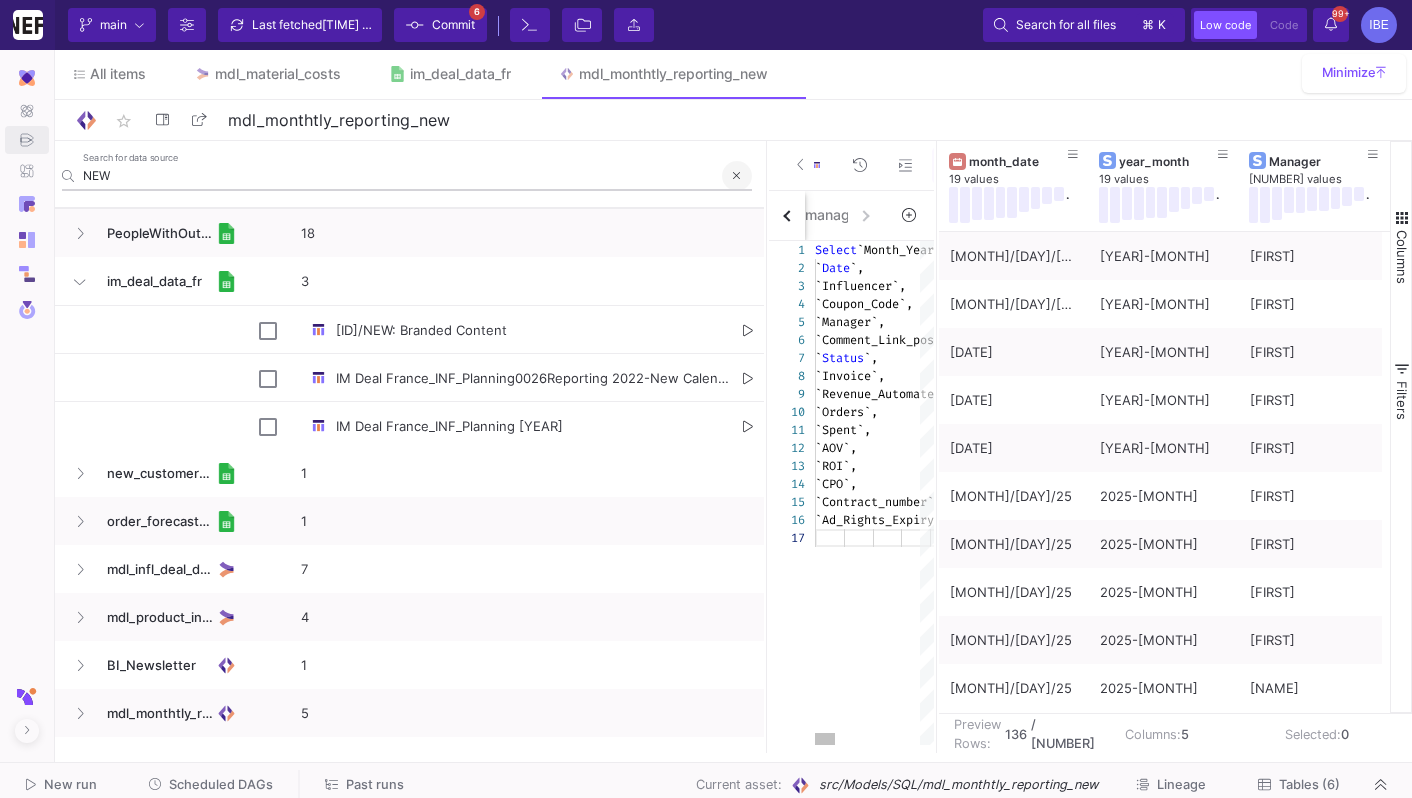 click 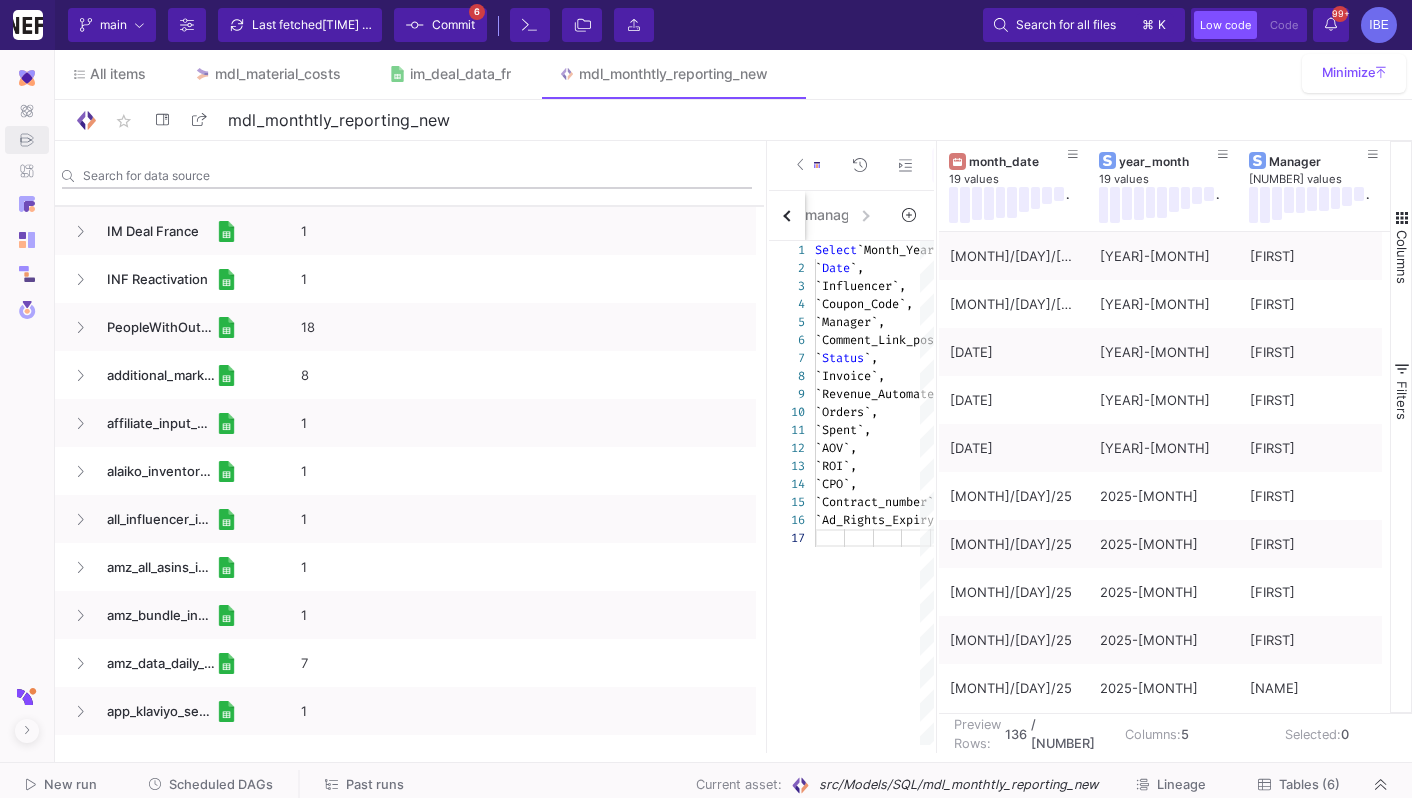 click on "Run Materialize Asset" 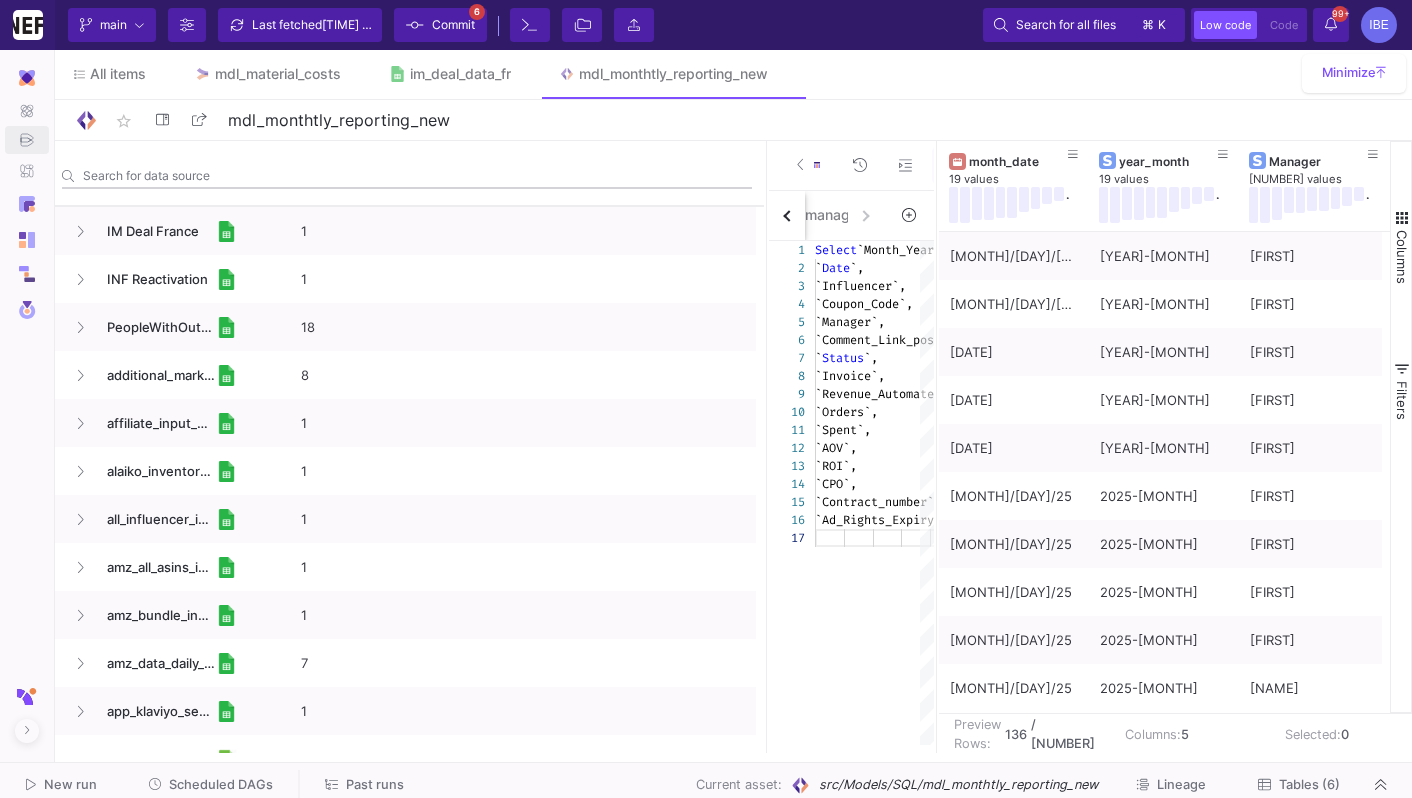 click 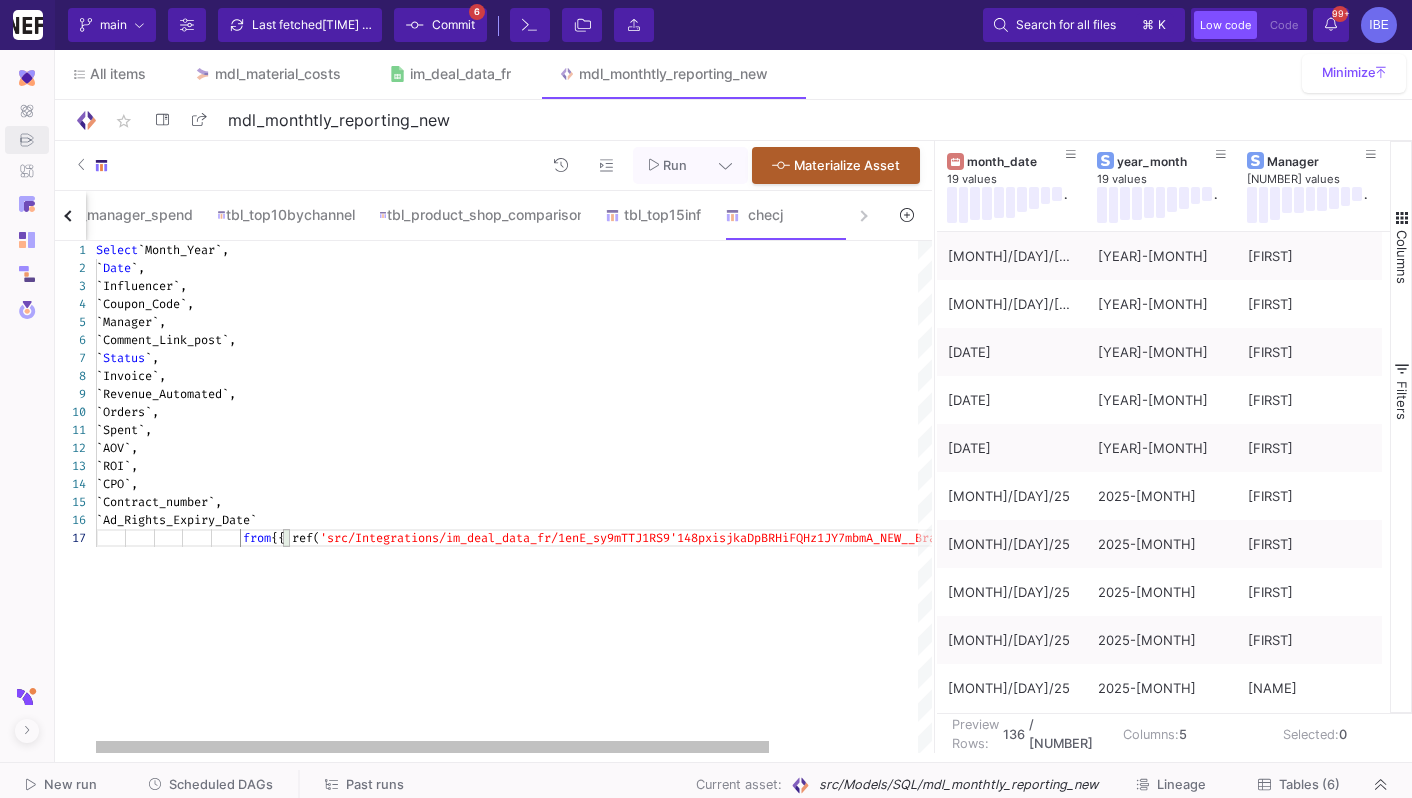 click on "`Revenue_Automated`," 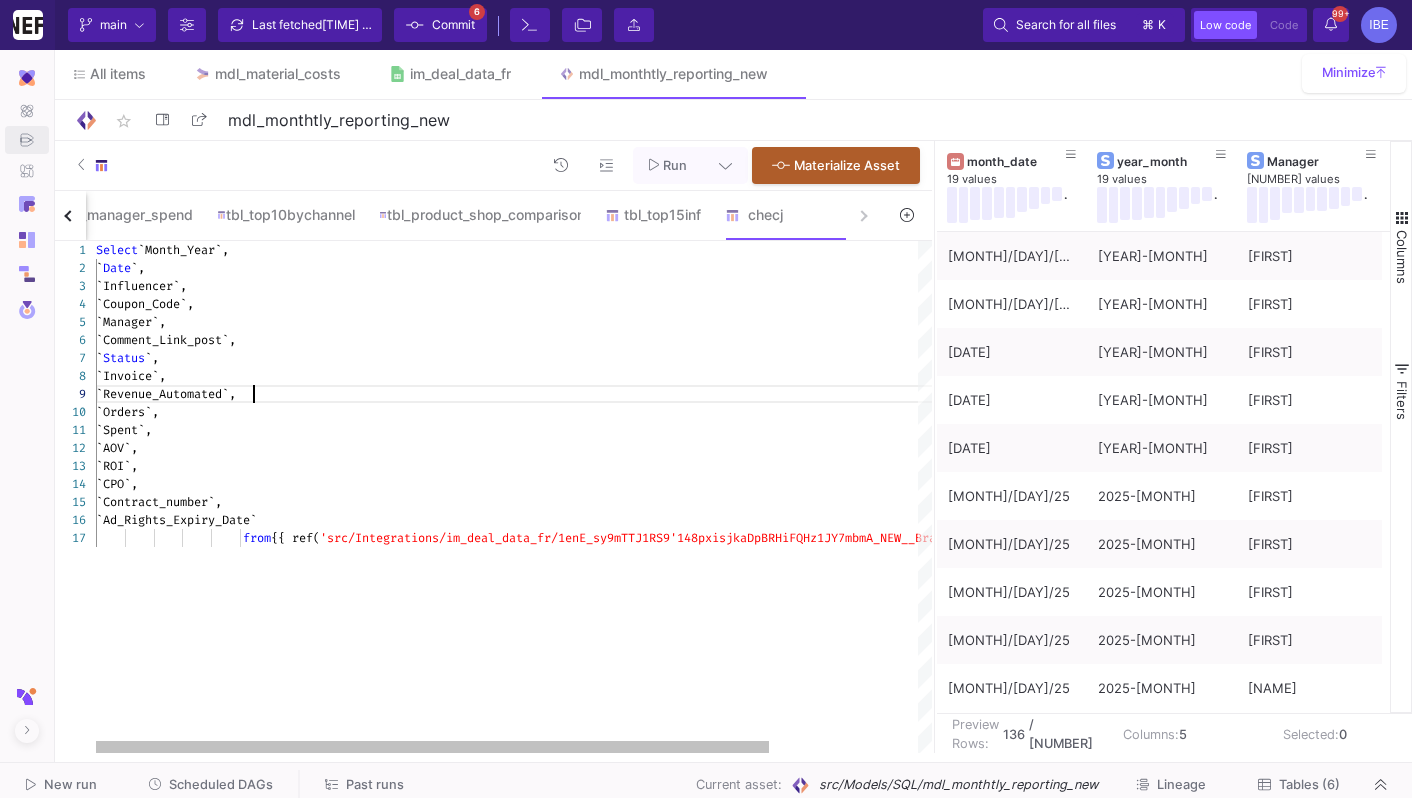 scroll, scrollTop: 0, scrollLeft: 157, axis: horizontal 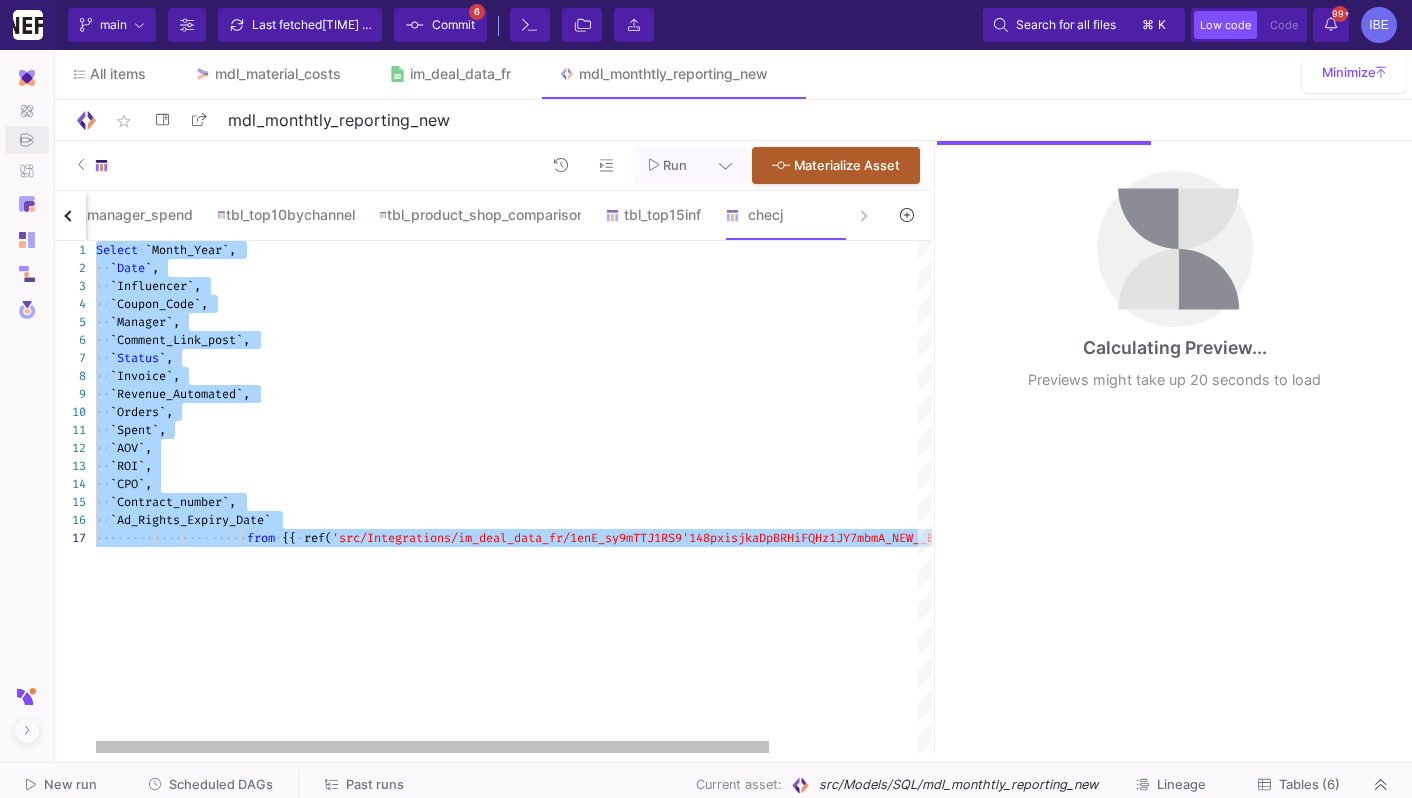 click on "`Month_Year`," 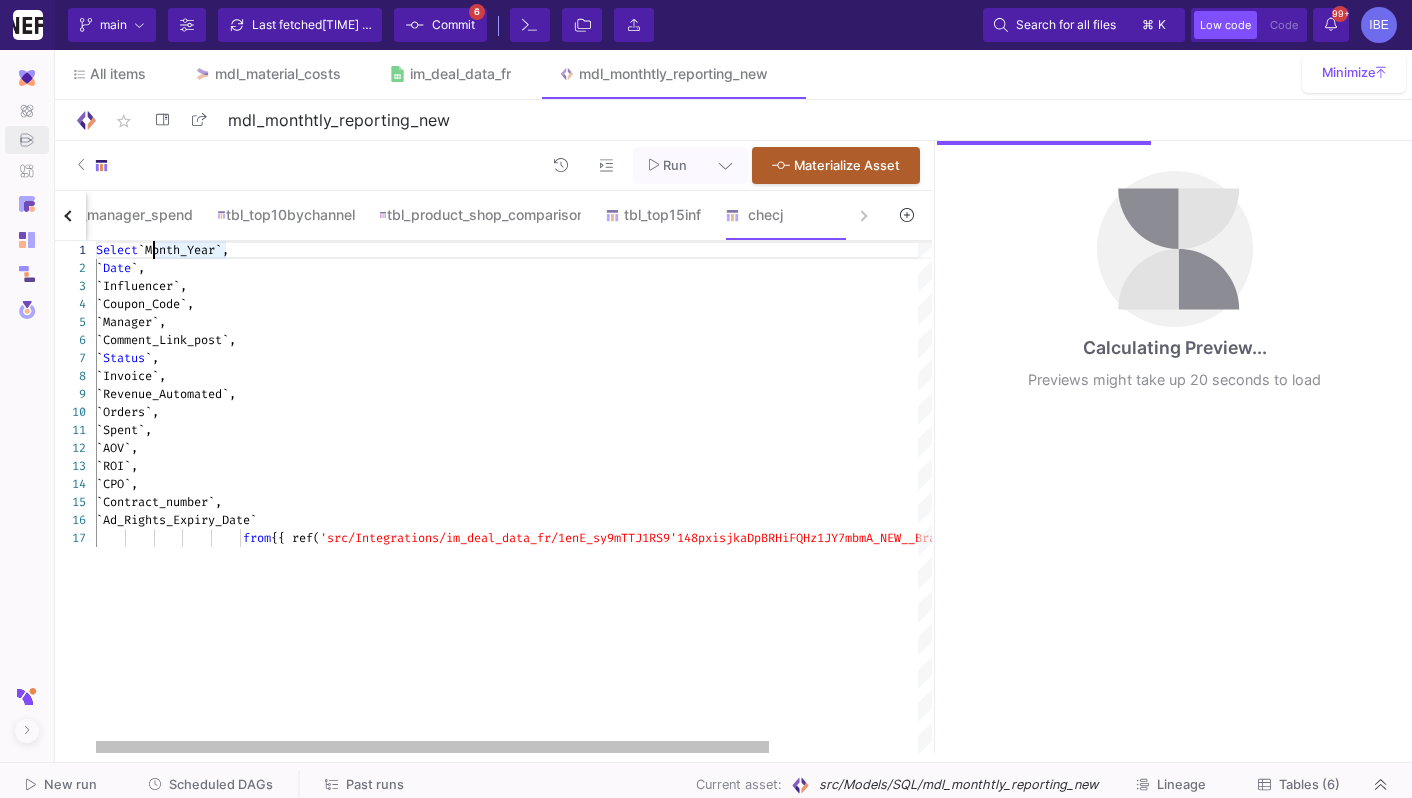 click on "`Month_Year`," 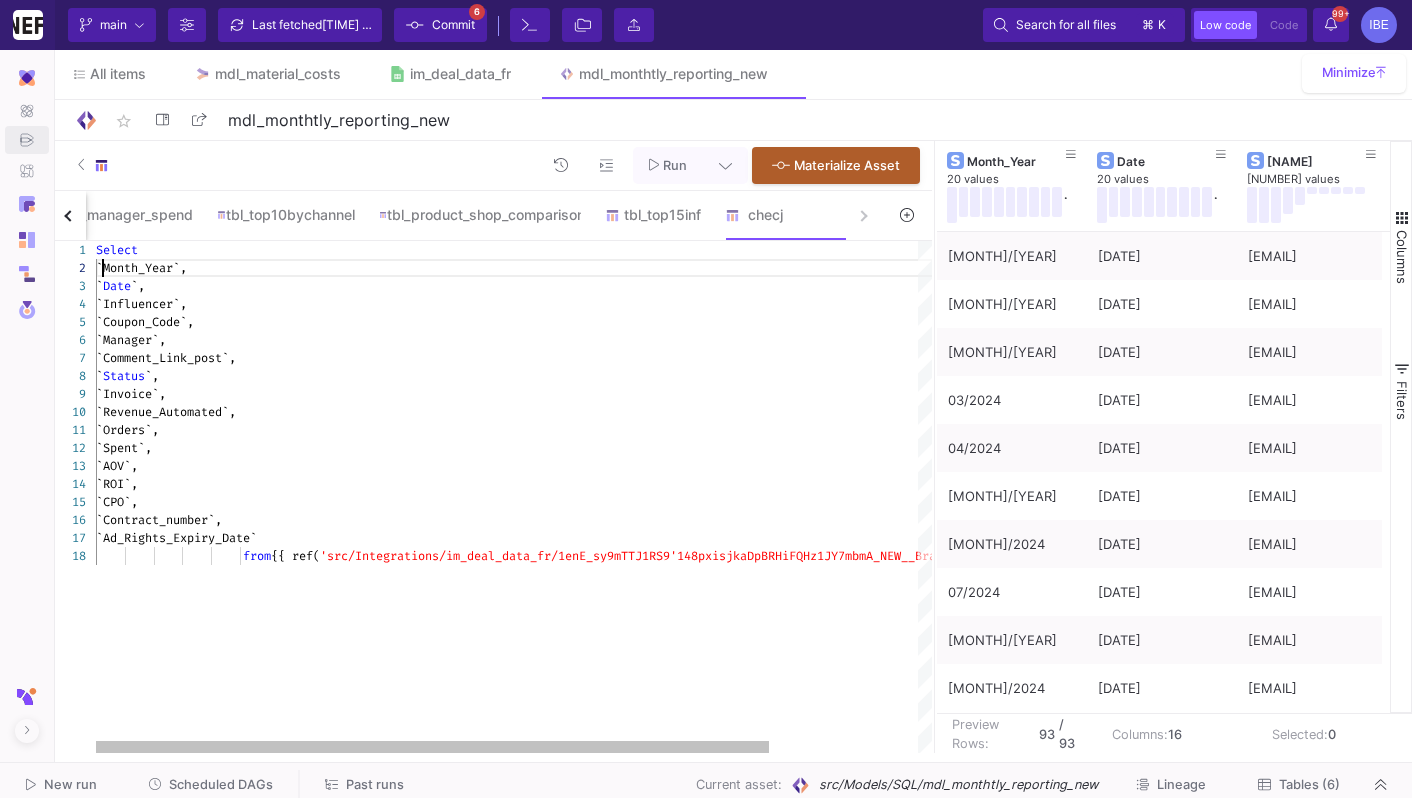 scroll, scrollTop: 17, scrollLeft: 6, axis: both 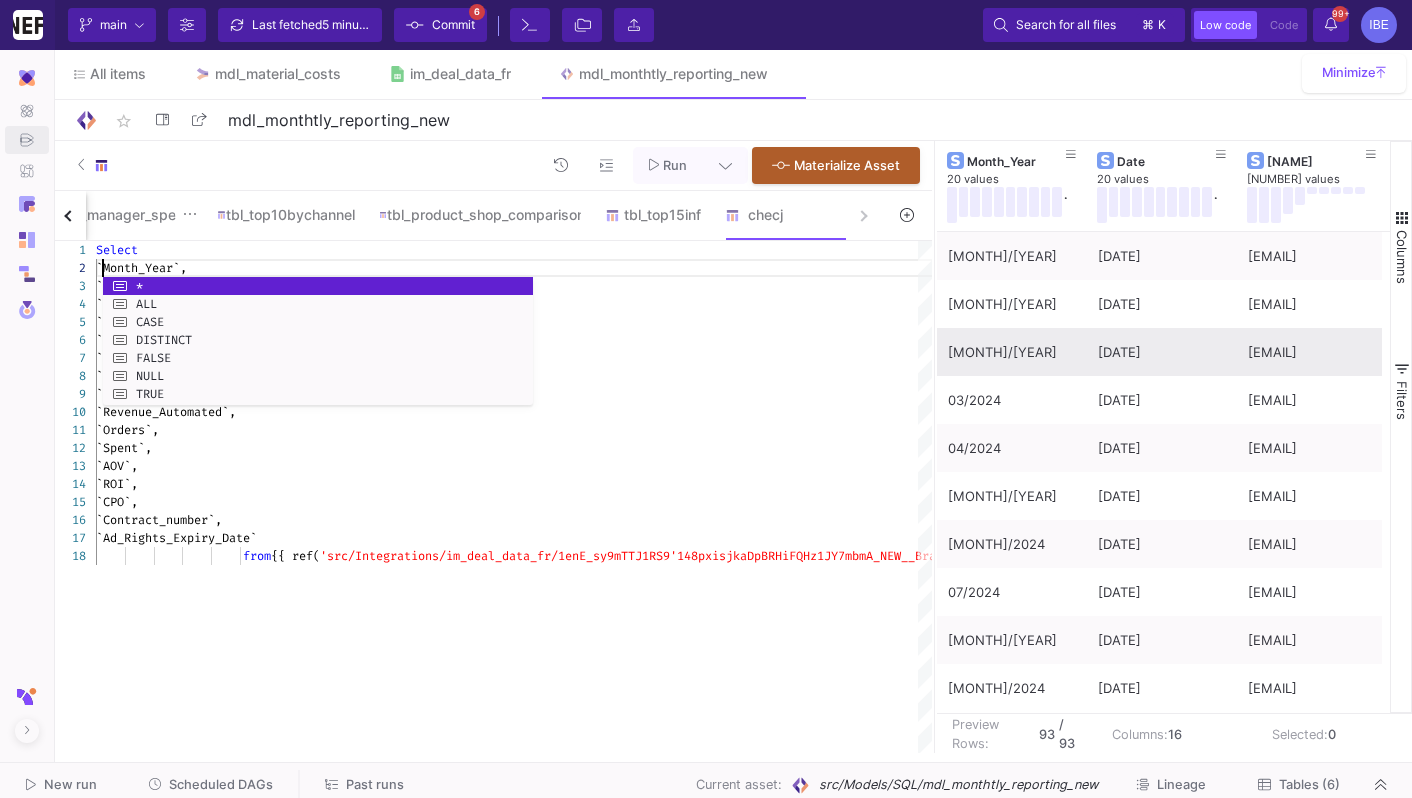 type on "Select
`Month_Year`,
`Date`,
`Influencer`,
`Coupon_Code`,
`Manager`,
`Comment_Link_post`,
`Status`,
`Invoice`,
`Revenue_Automated`," 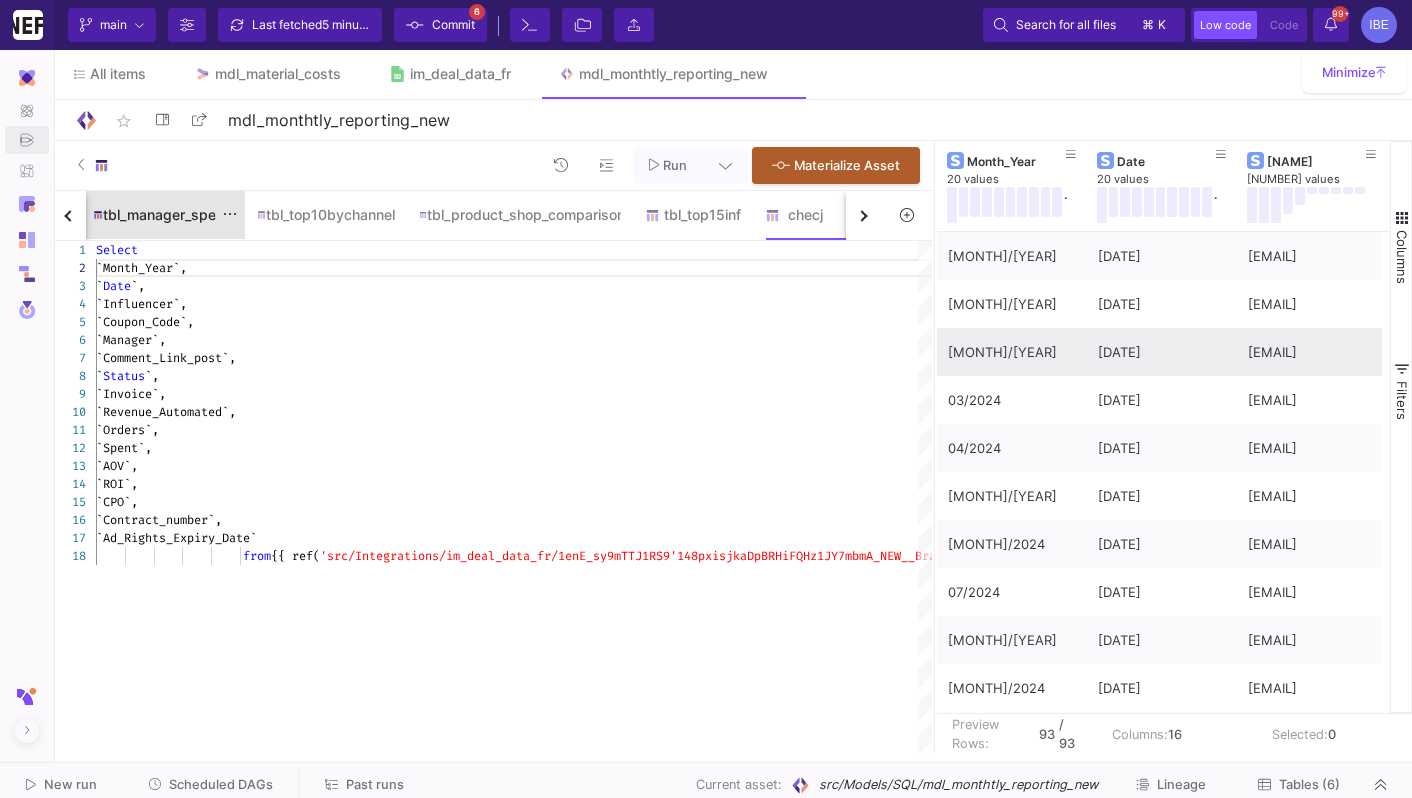 click on "tbl_manager_spend" at bounding box center (163, 215) 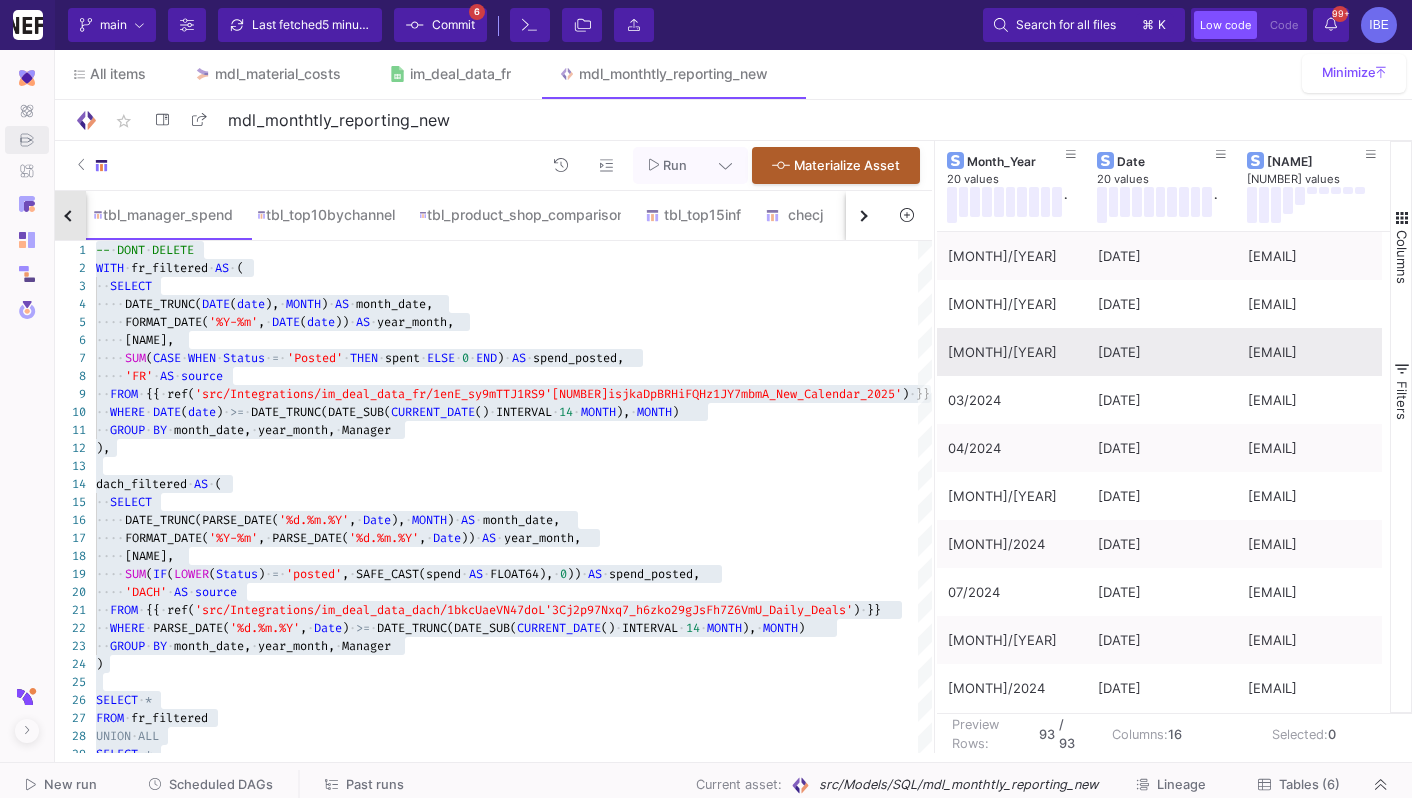 click at bounding box center (68, 215) 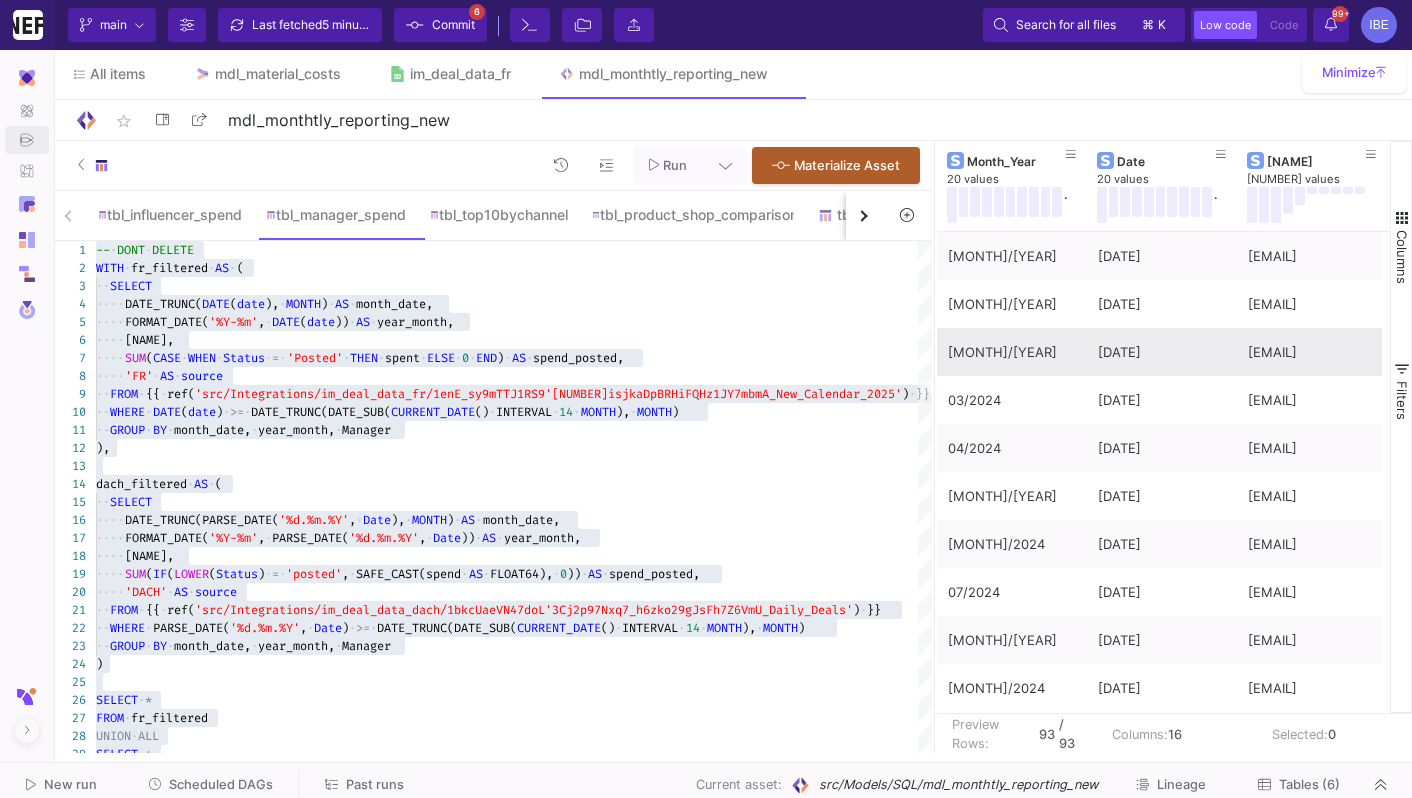 click on "tbl_influencer_spend   tbl_manager_spend   tbl_top10bychannel   tbl_product_shop_comparison   tbl_top15inf   checj" at bounding box center [466, 216] 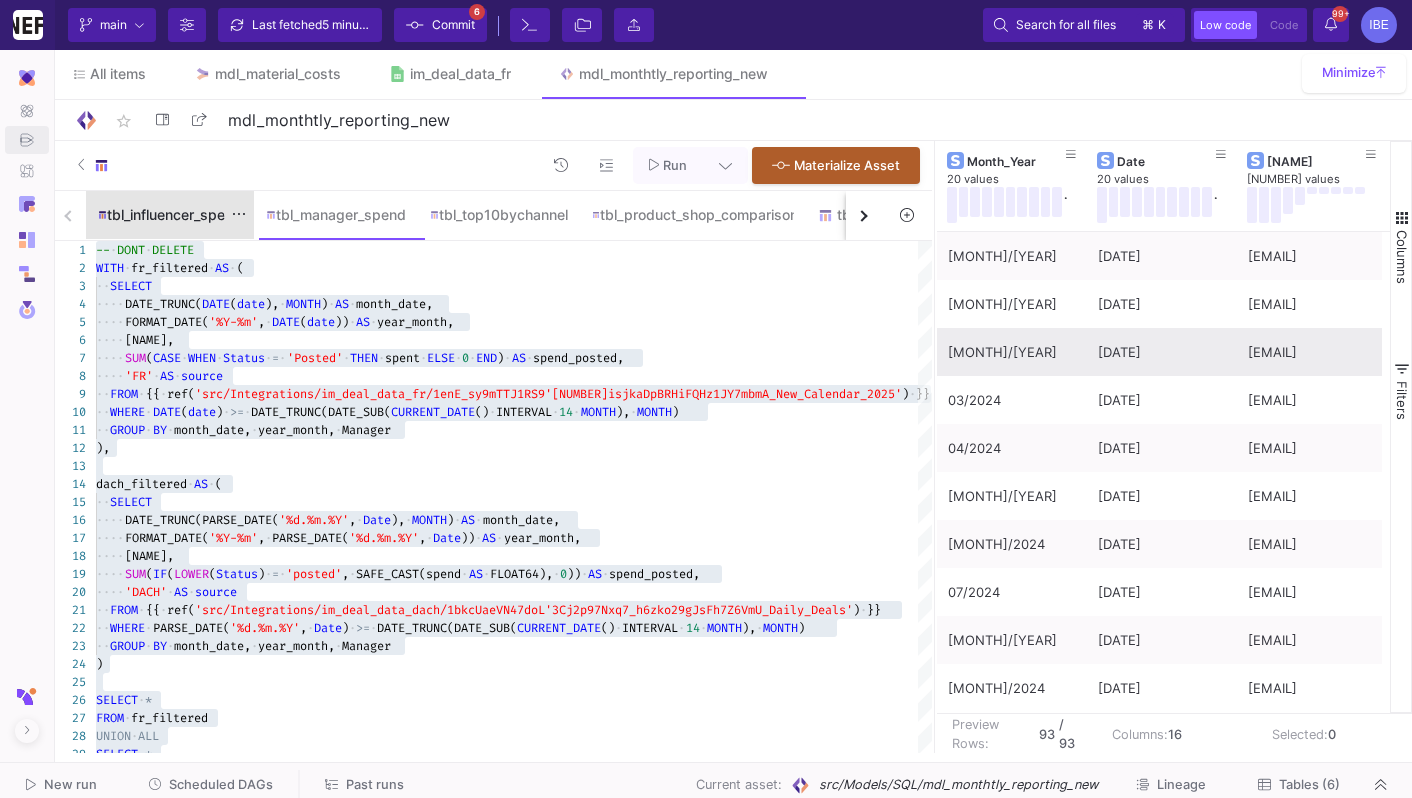 click on "tbl_influencer_spend" at bounding box center [170, 215] 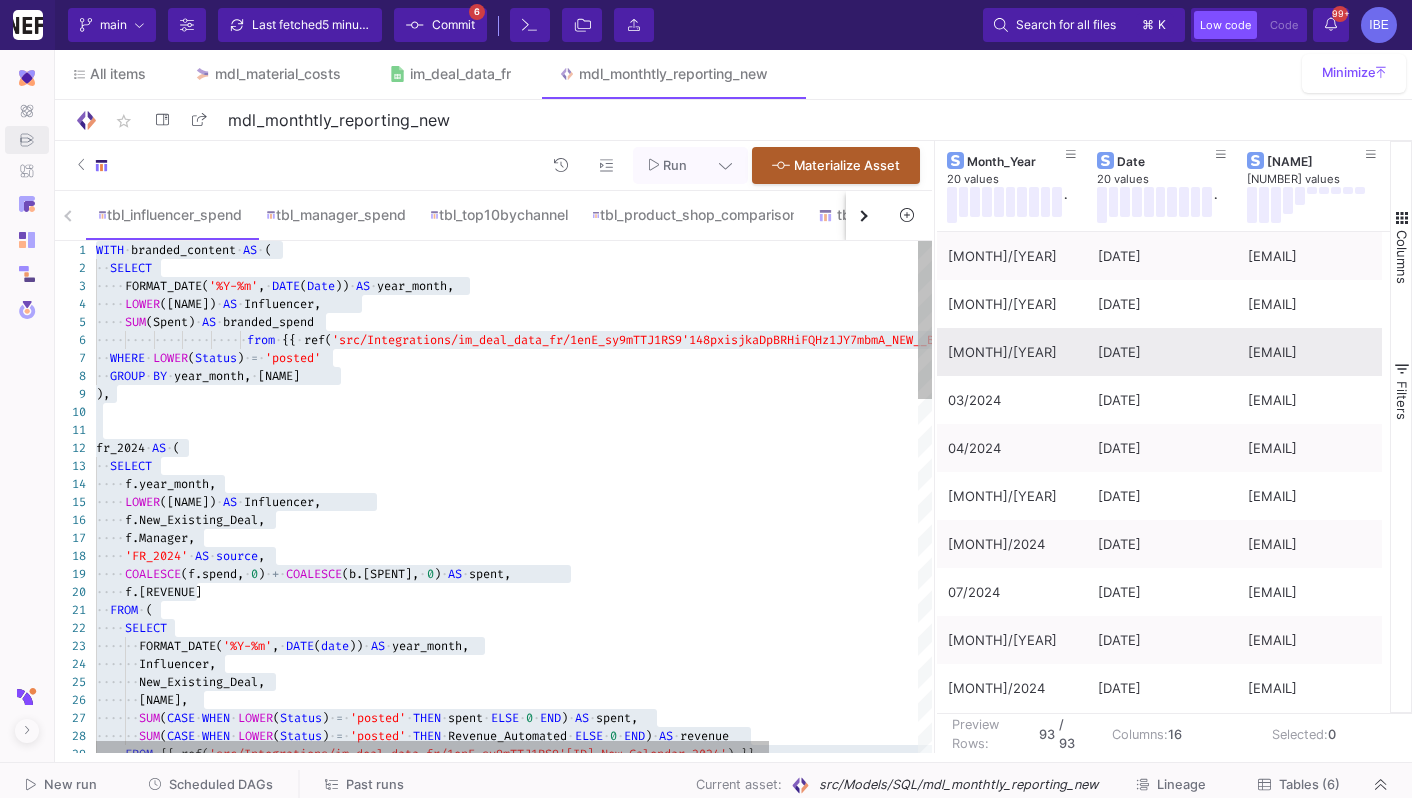 click 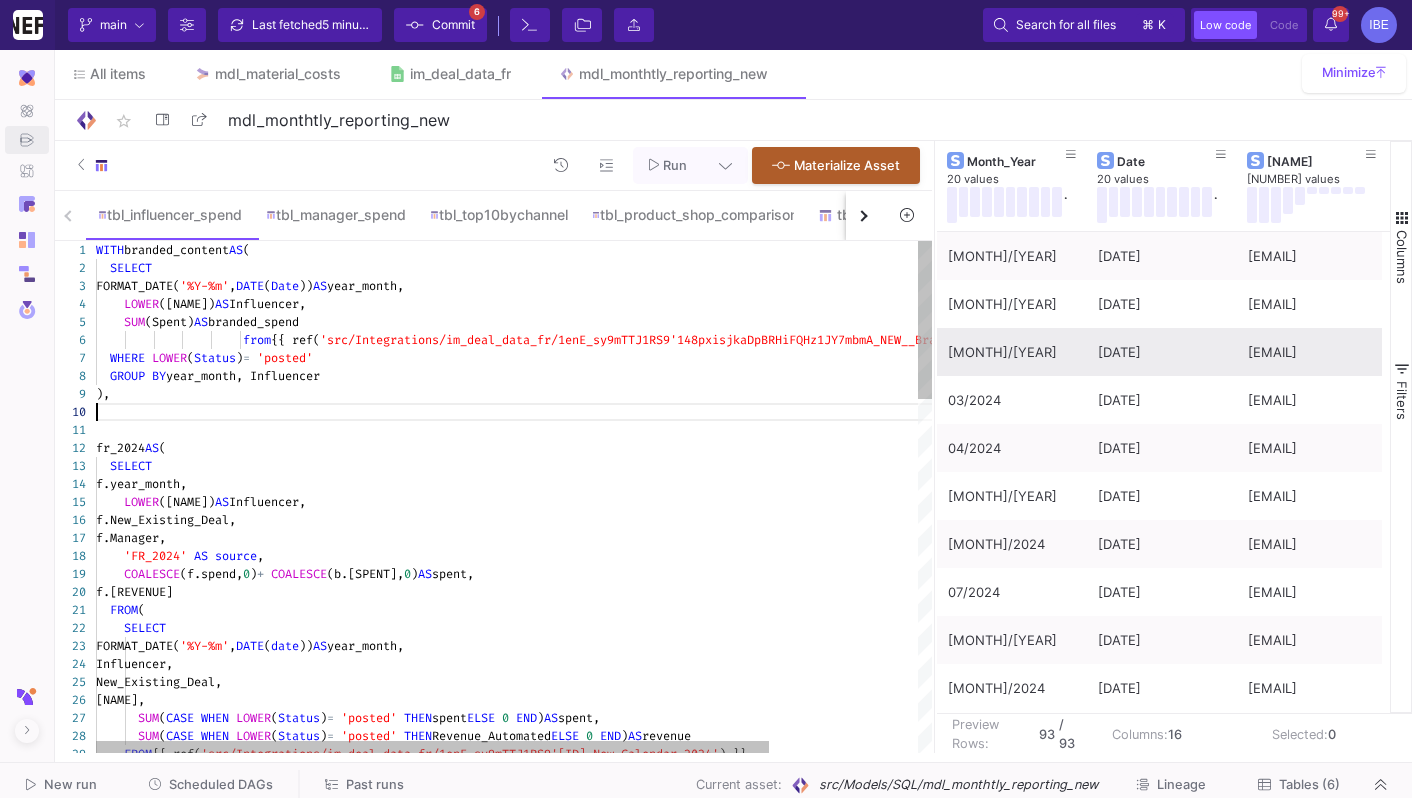 click on "GROUP   BY  year_month, Influencer" 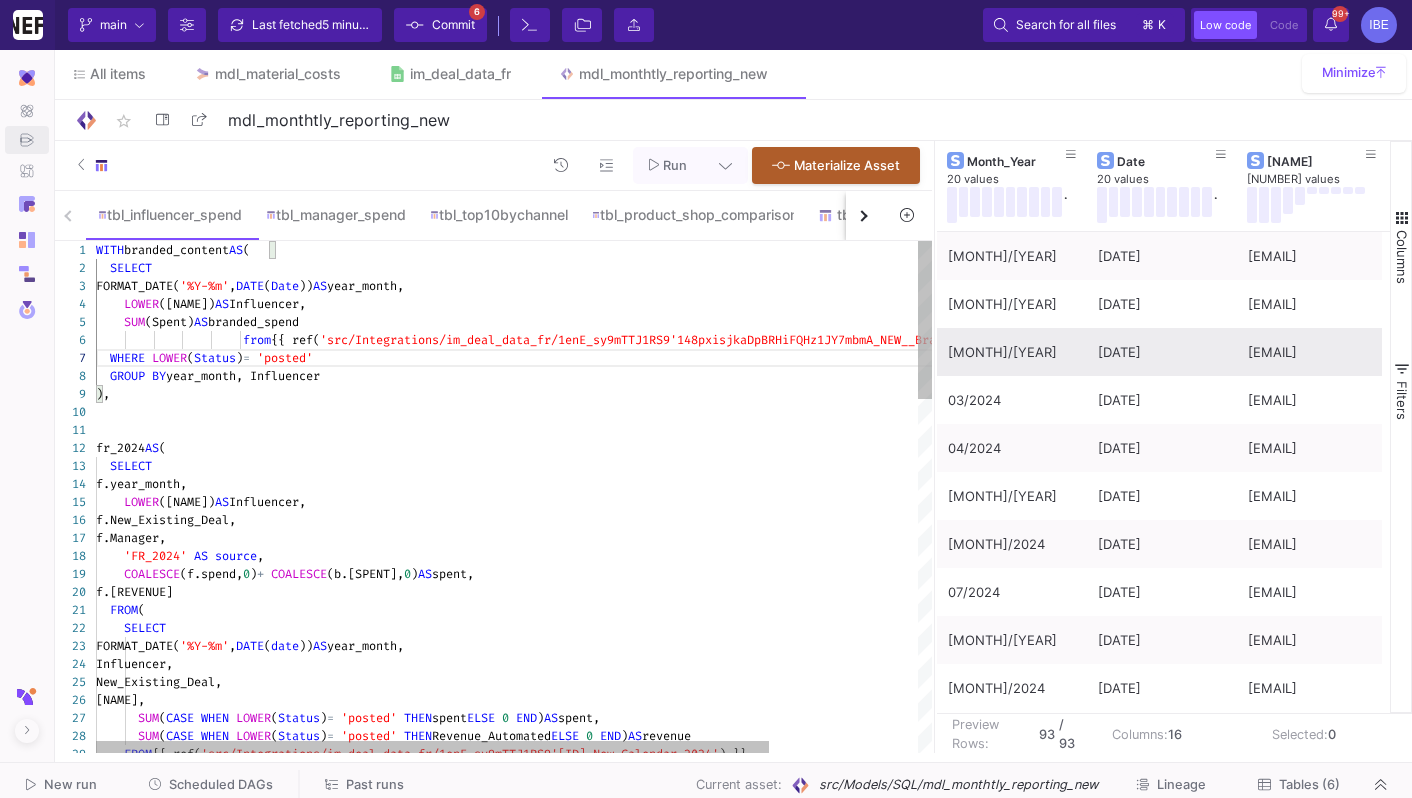 click on "'posted'" 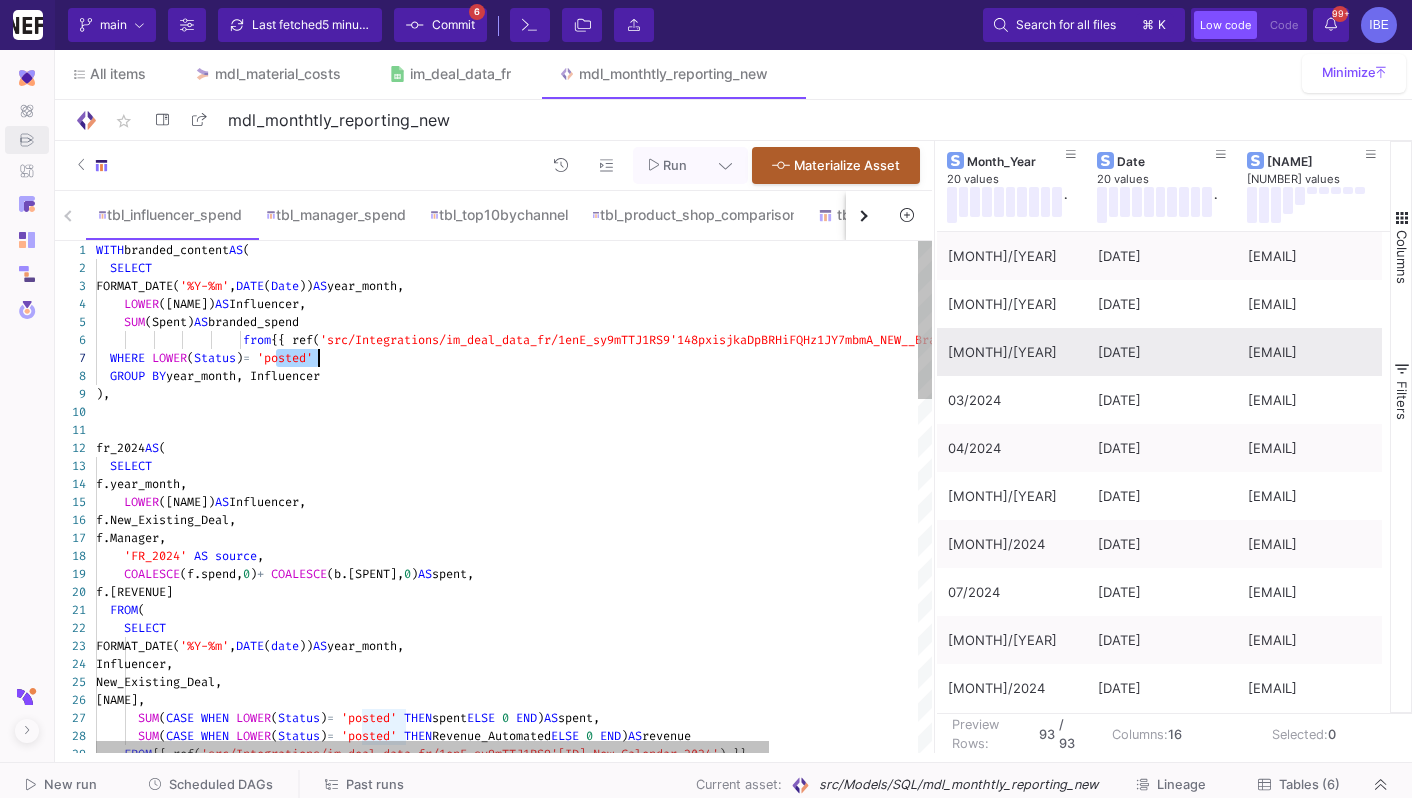 click on "'posted'" 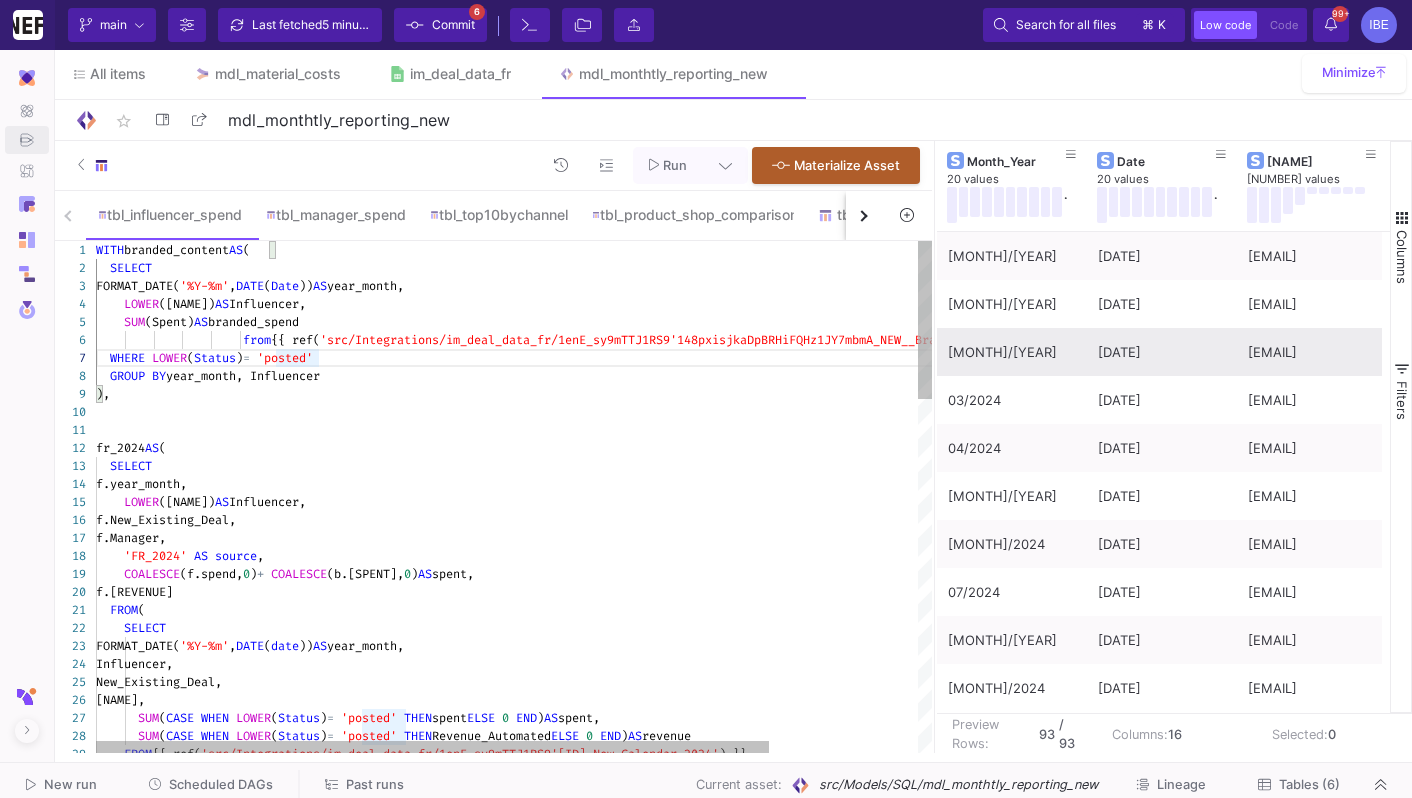 click on "'posted'" 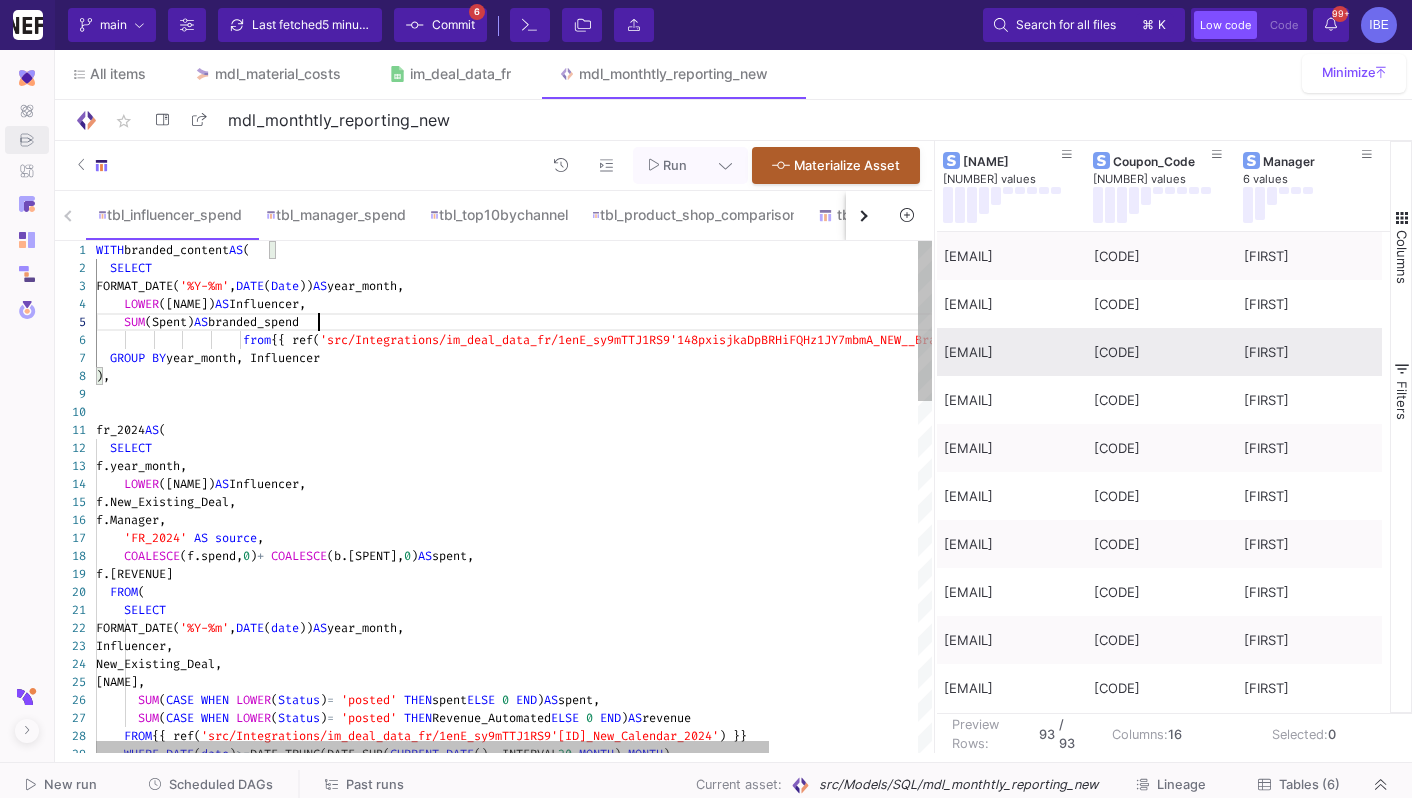 click on "SUM (Spent)  AS  branded_spend" 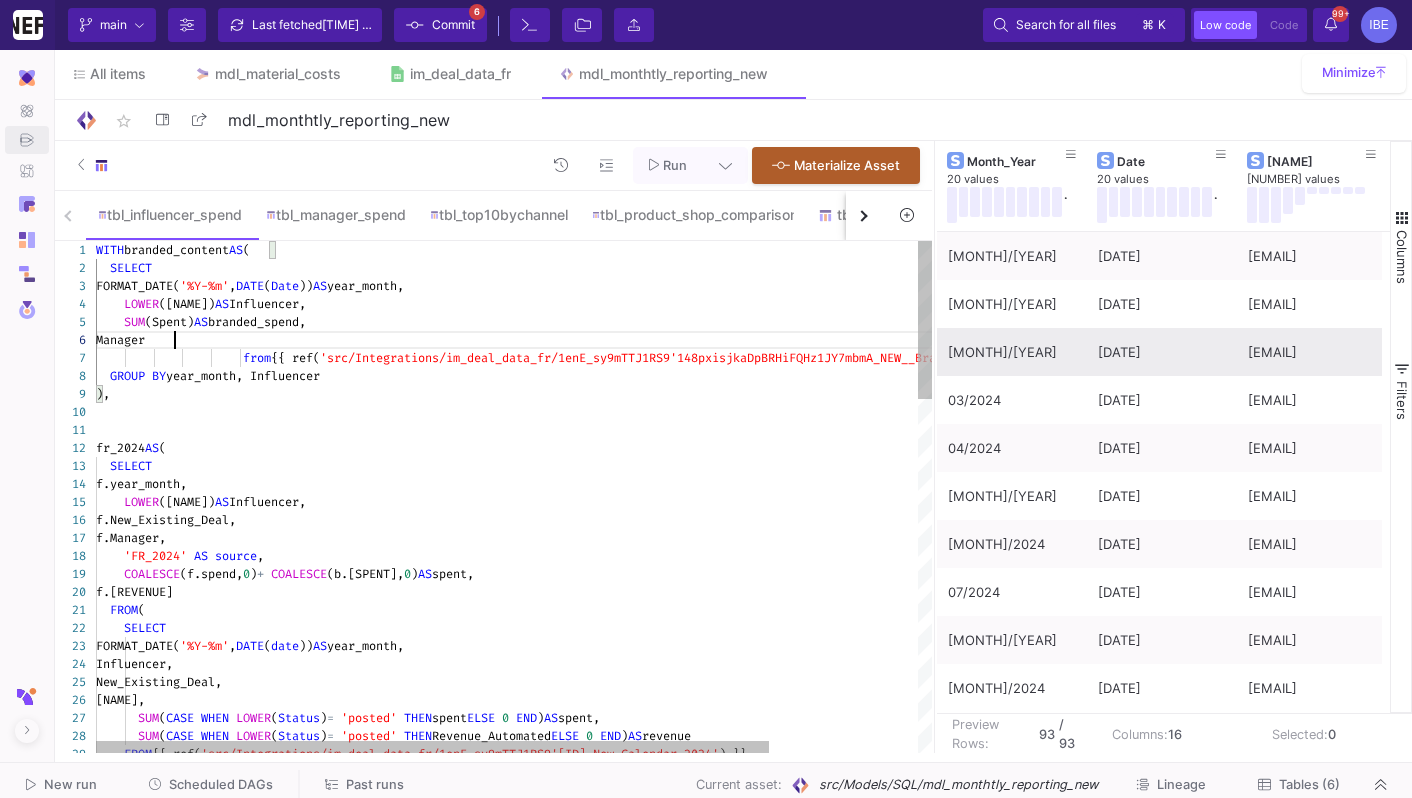 click on "year_month," 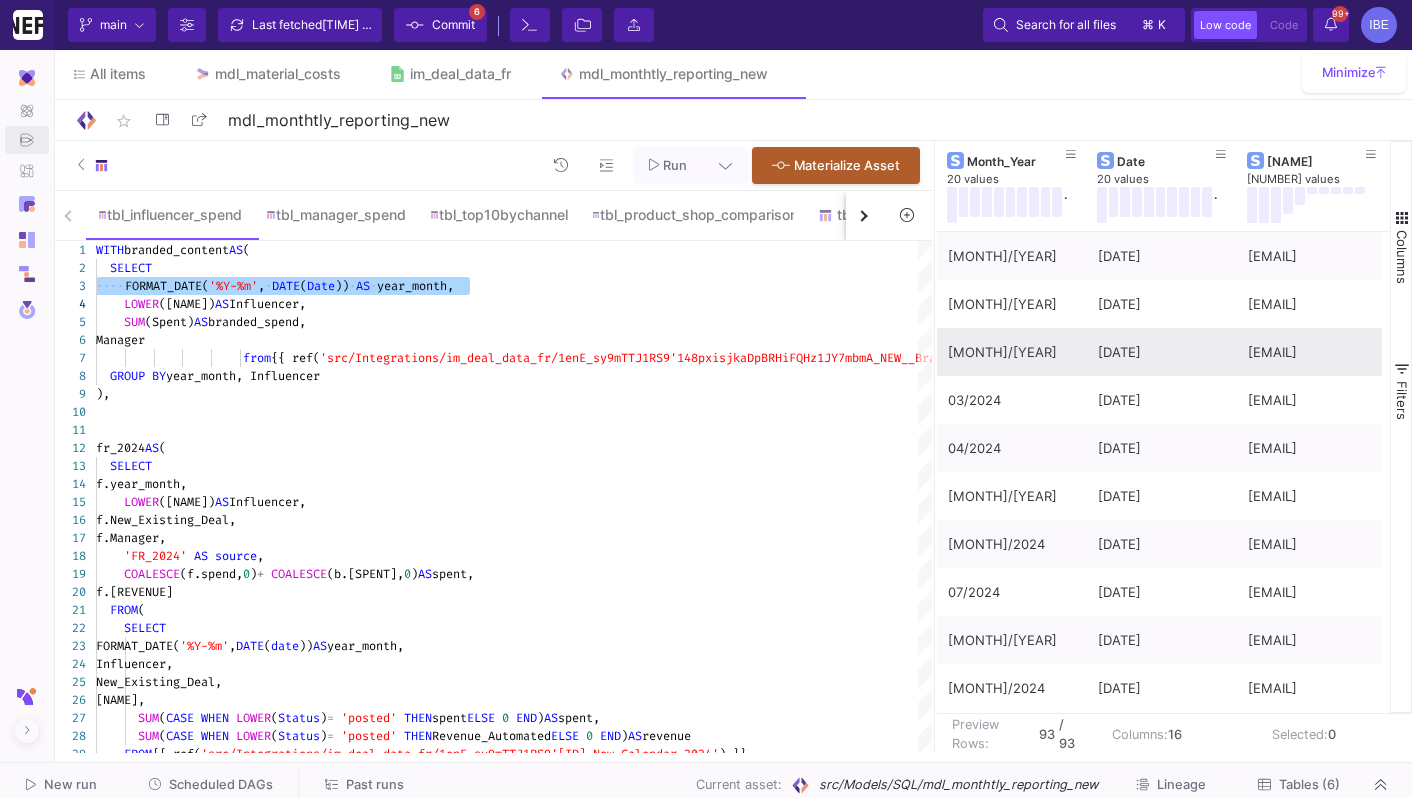 type on "WITH branded_content AS (
SELECT
FORMAT_DATE('%Y-%m', DATE(Date)) AS year_month,
LOWER(Influencer) AS Influencer,
SUM(Spent) AS branded_spend,
Manager
from {{ ref('src/Integrations/im_deal_data_fr/1enE_sy9mTTJ1RS9148pxisjkaDpBRHiFQHz1JY7mbmA_NEW__Branded_Content') }}
GROUP BY year_month, Influencer
)," 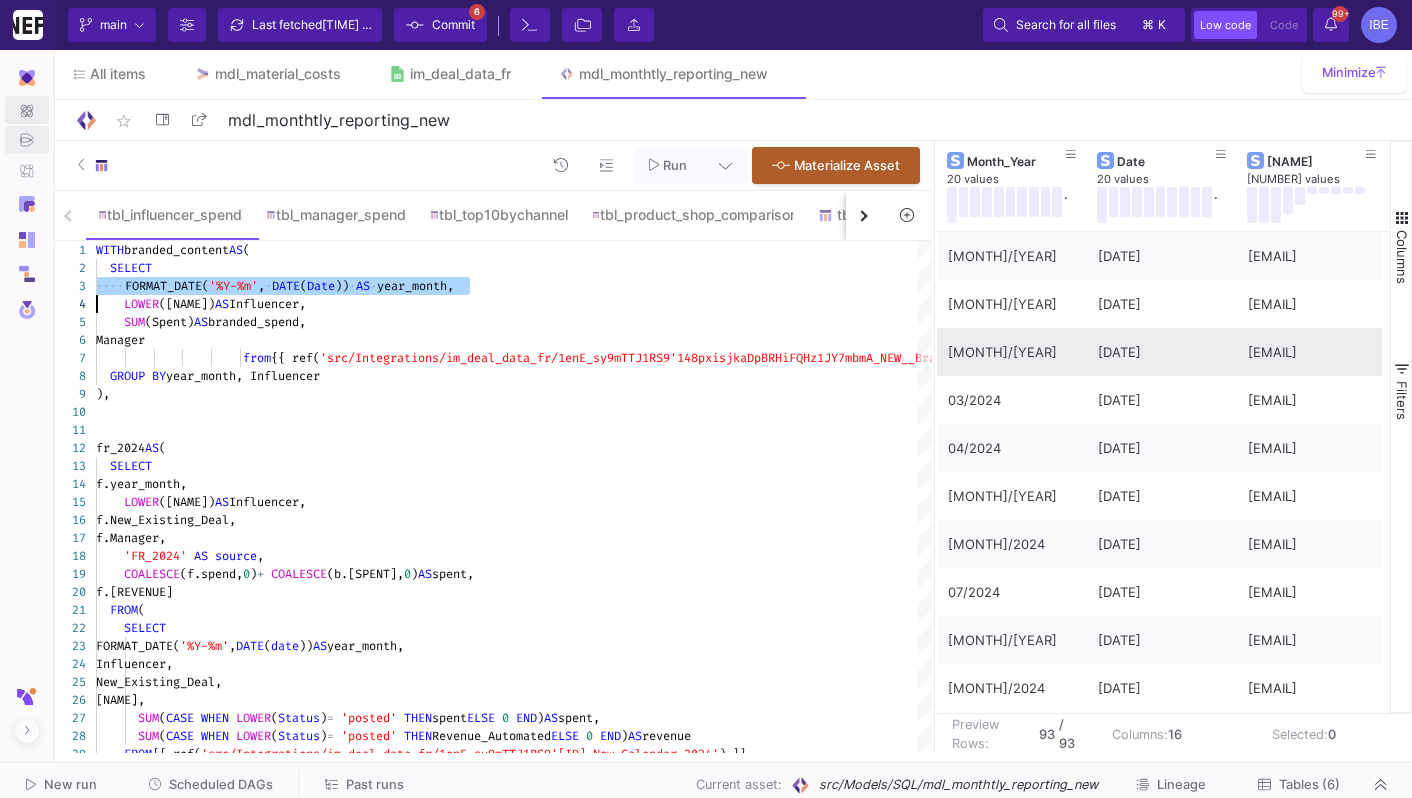 click at bounding box center [27, 111] 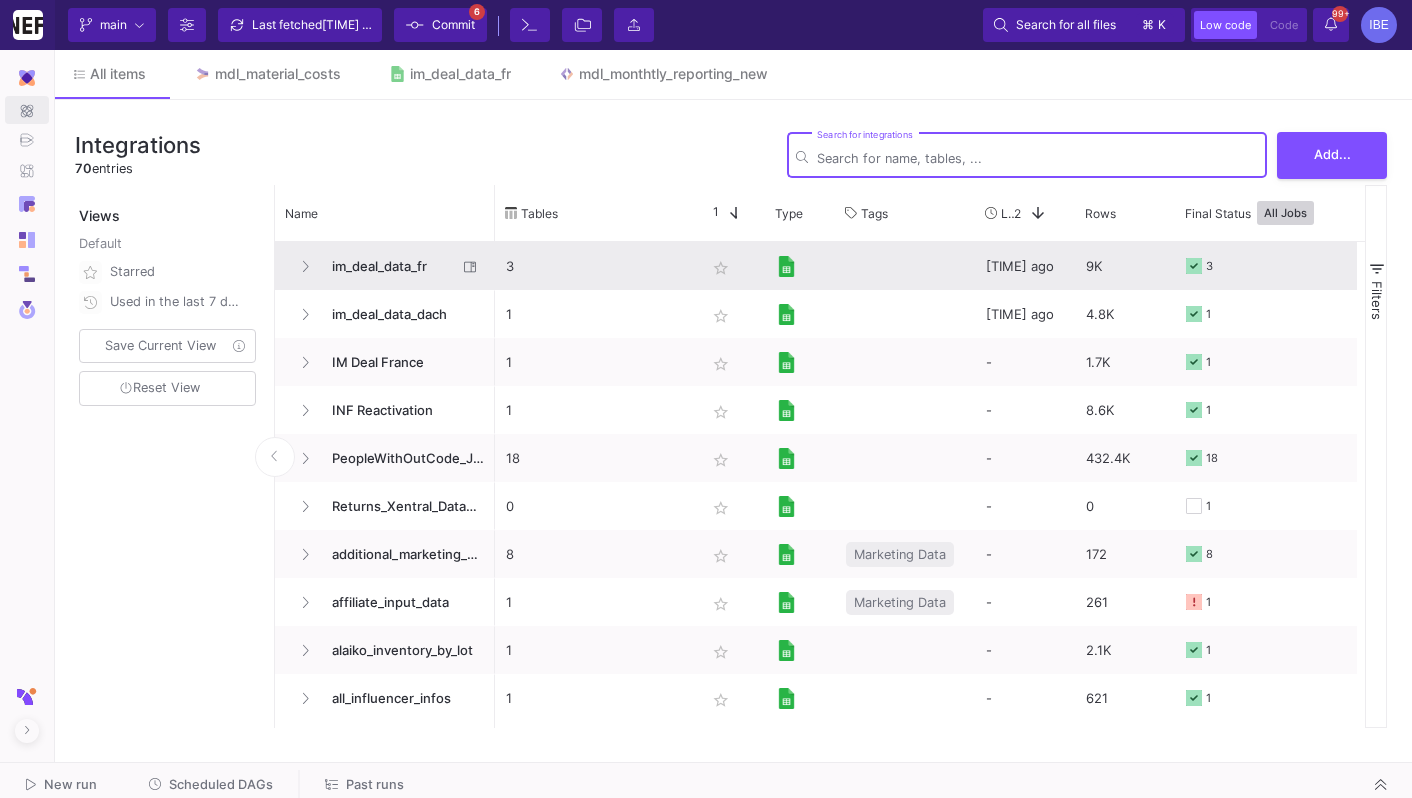 click on "im_deal_data_fr" 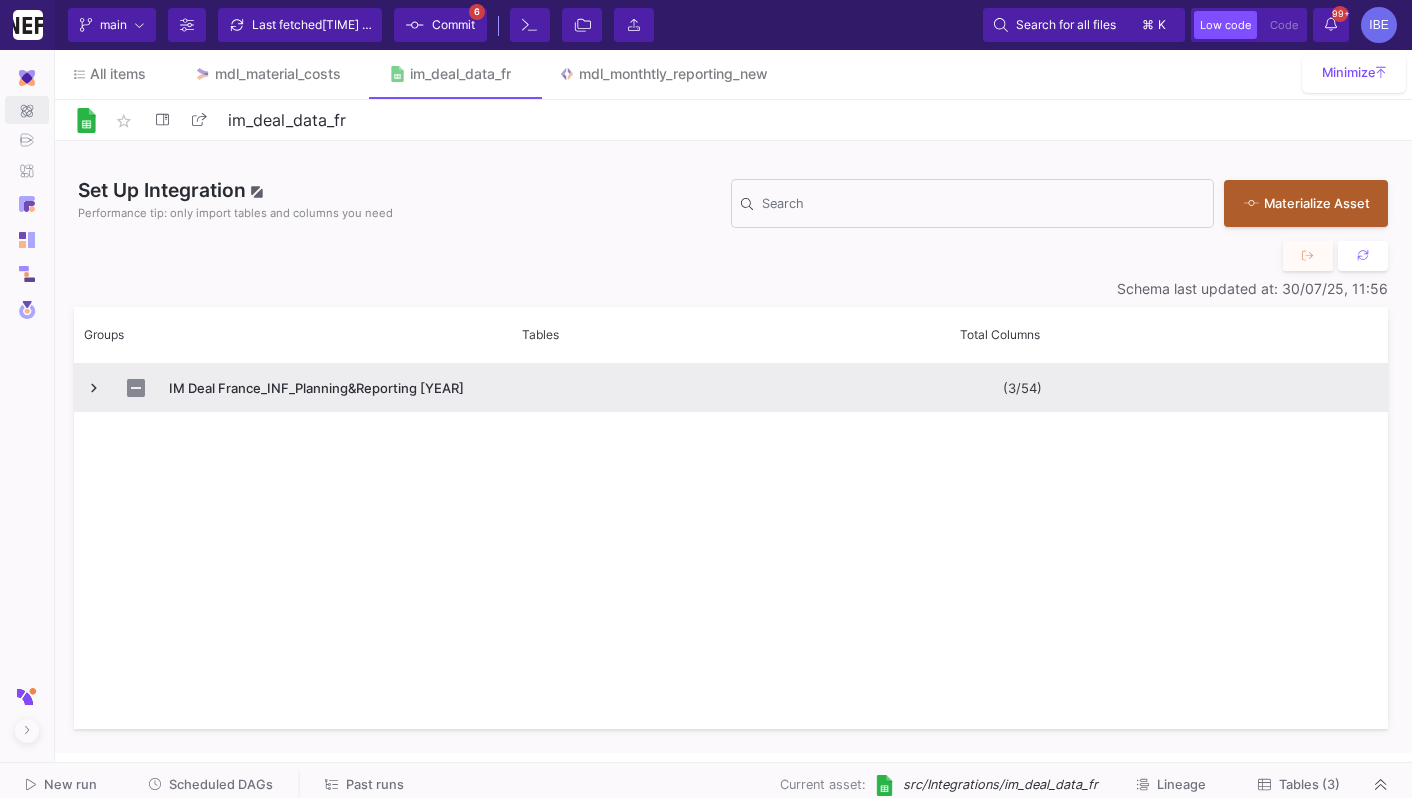 click at bounding box center (94, 388) 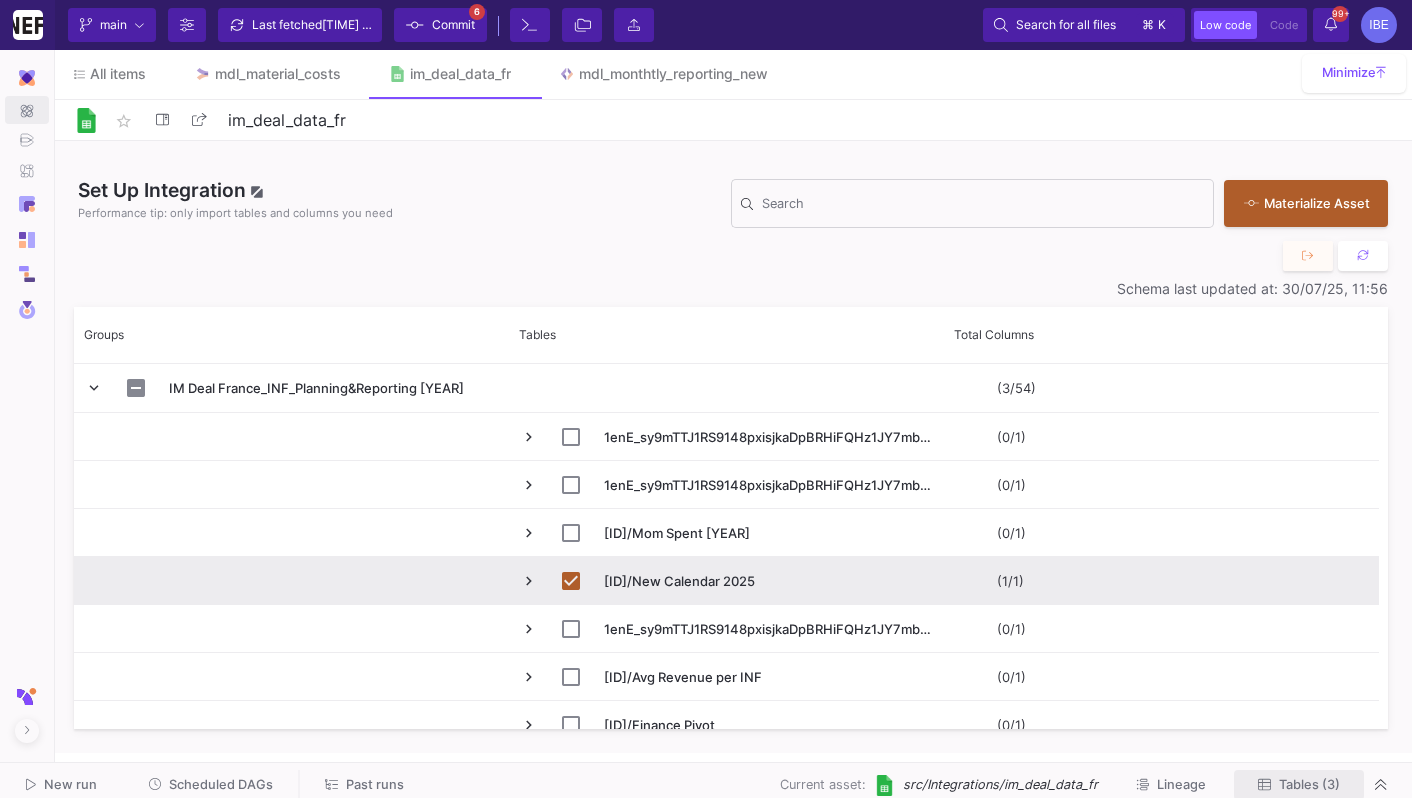 click on "Tables (3)" 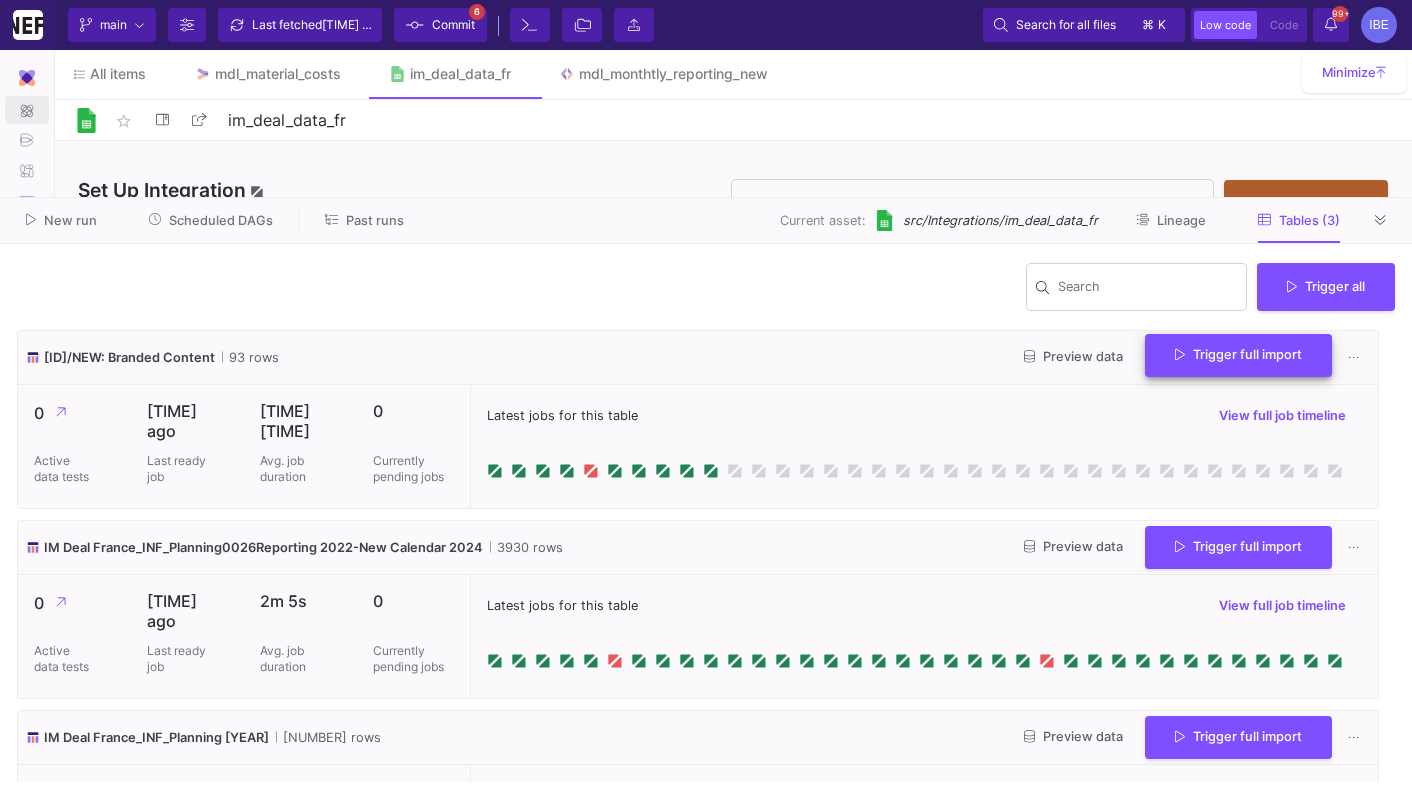 click 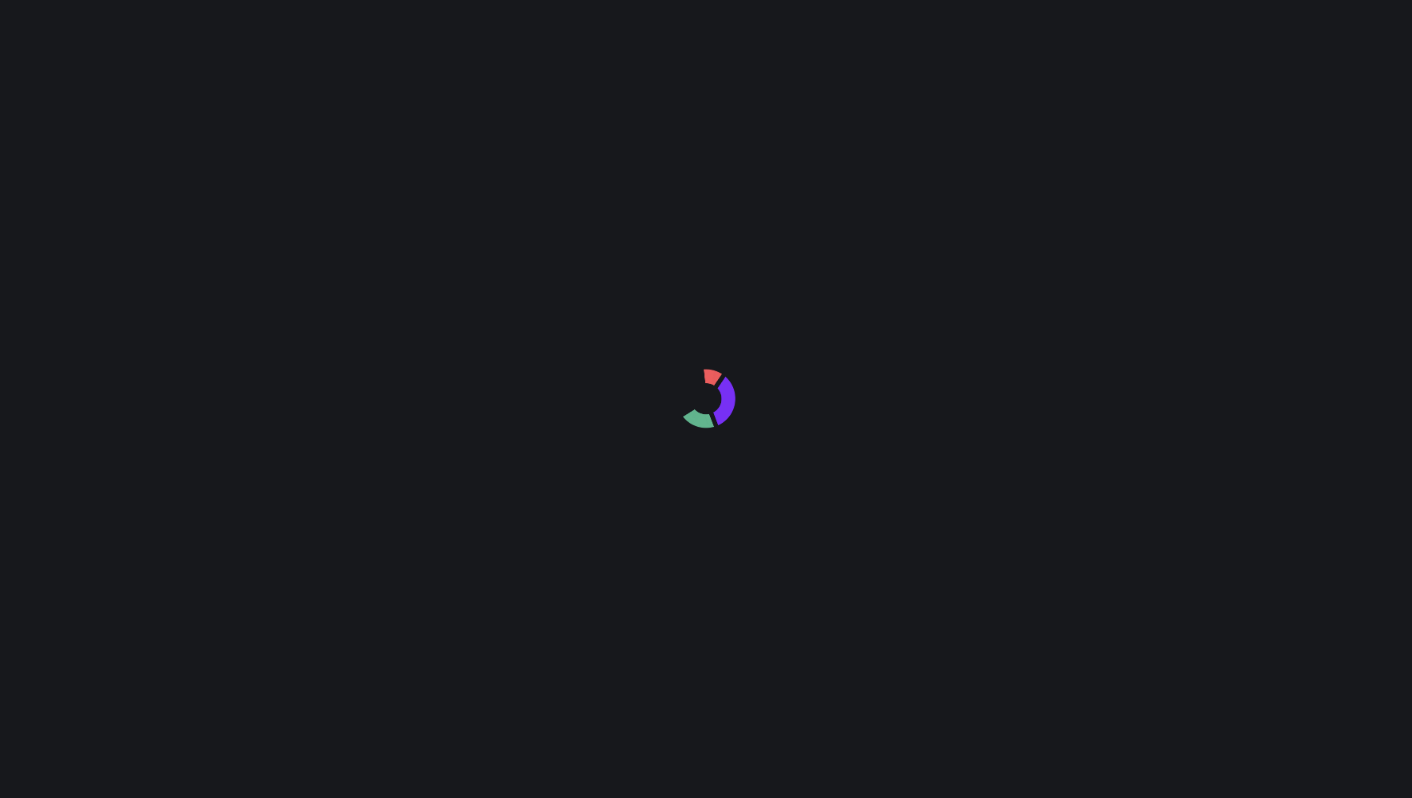 scroll, scrollTop: 0, scrollLeft: 0, axis: both 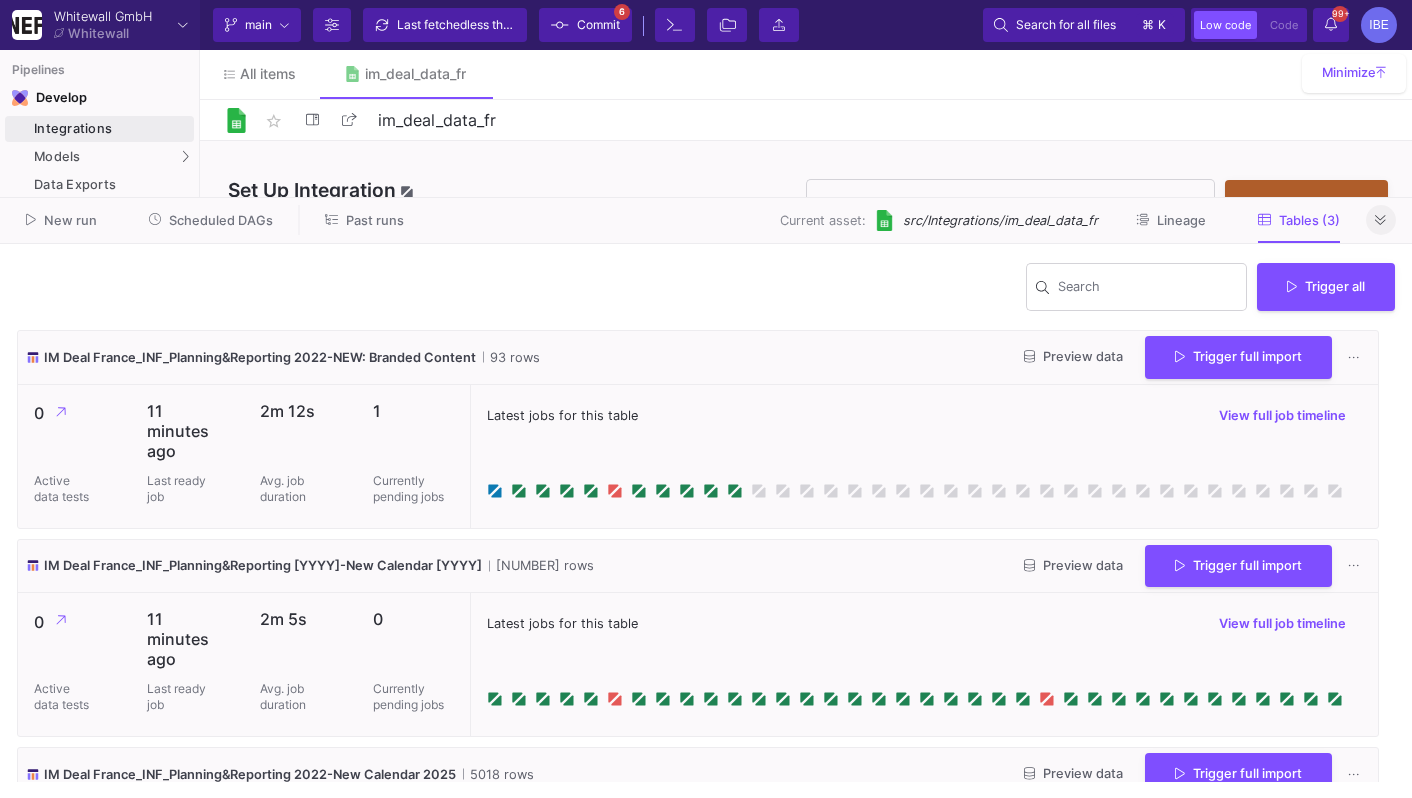 click 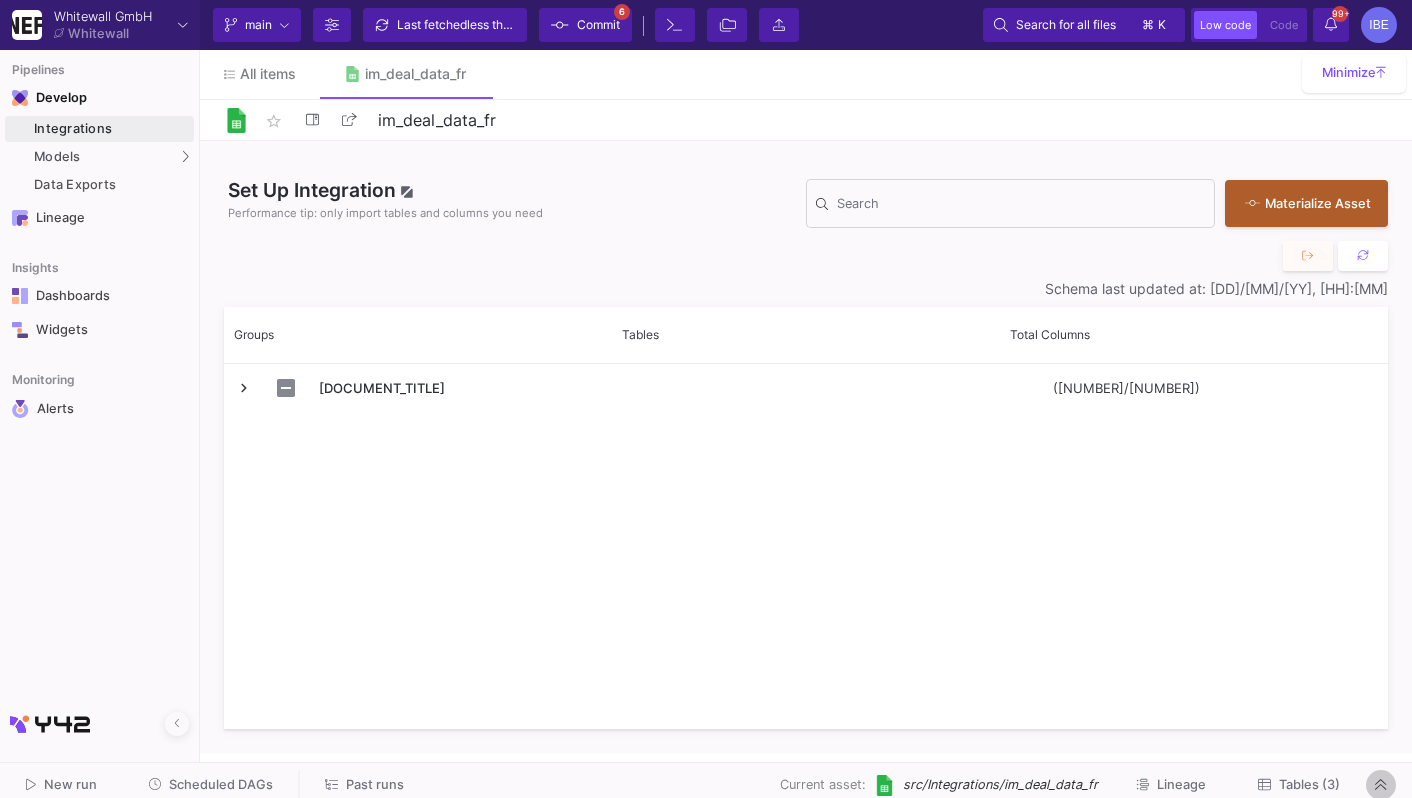 click on "Whitewall GmbH   Whitewall  Current branch  main Branch Options  Last fetched  less than a minute ago  Commit  6 Terminal File Tree Import asset Search for all files  ⌘   k  Low code Code 99+ 99+ Notifications  IBE  Settings  Pipelines  Develop  Integrations  Models Models UI-Models SQL-Models  Data Exports   Lineage   Insights   Dashboards   Widgets   Monitoring   Alerts
All items  im_deal_data_fr   Minimize   star_border im_deal_data_fr  15/90  Set Up Integration
Performance tip: only import tables and columns you need Search  Materialize Asset
Schema last updated at: 30/07/25, 11:56
Groups
Tables
Drag here to set column labels
Tables" 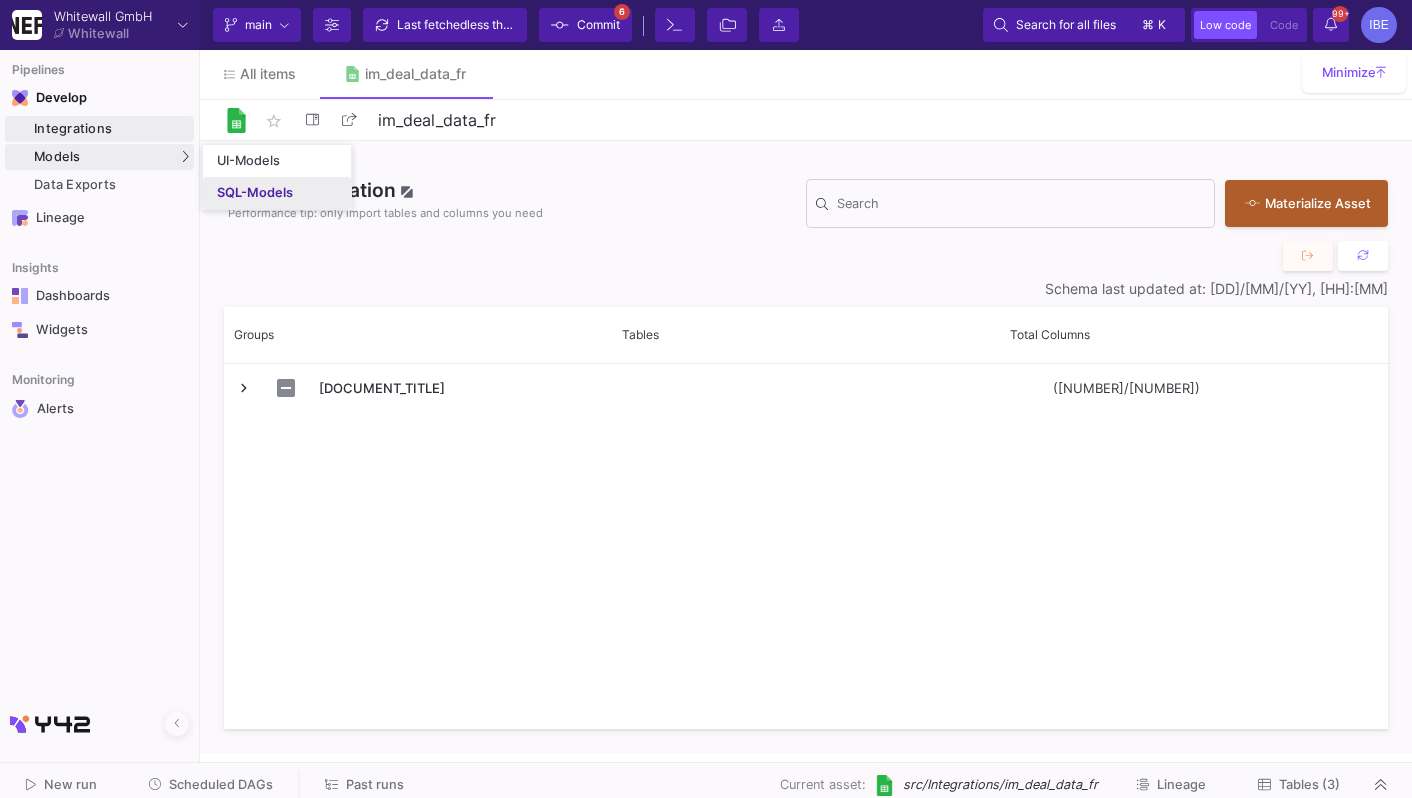 click on "SQL-Models" at bounding box center (255, 193) 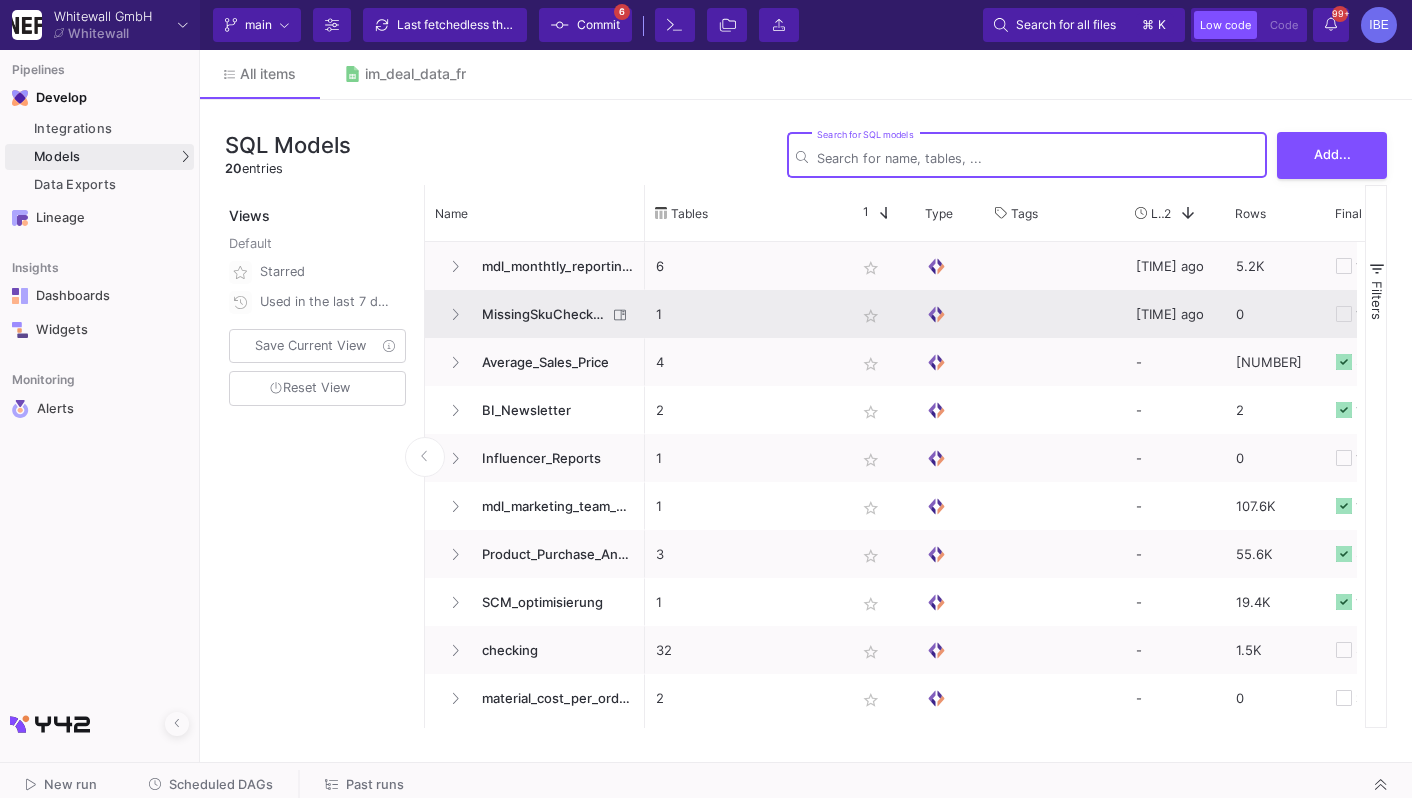click on "MissingSkuCheck_Burcu" 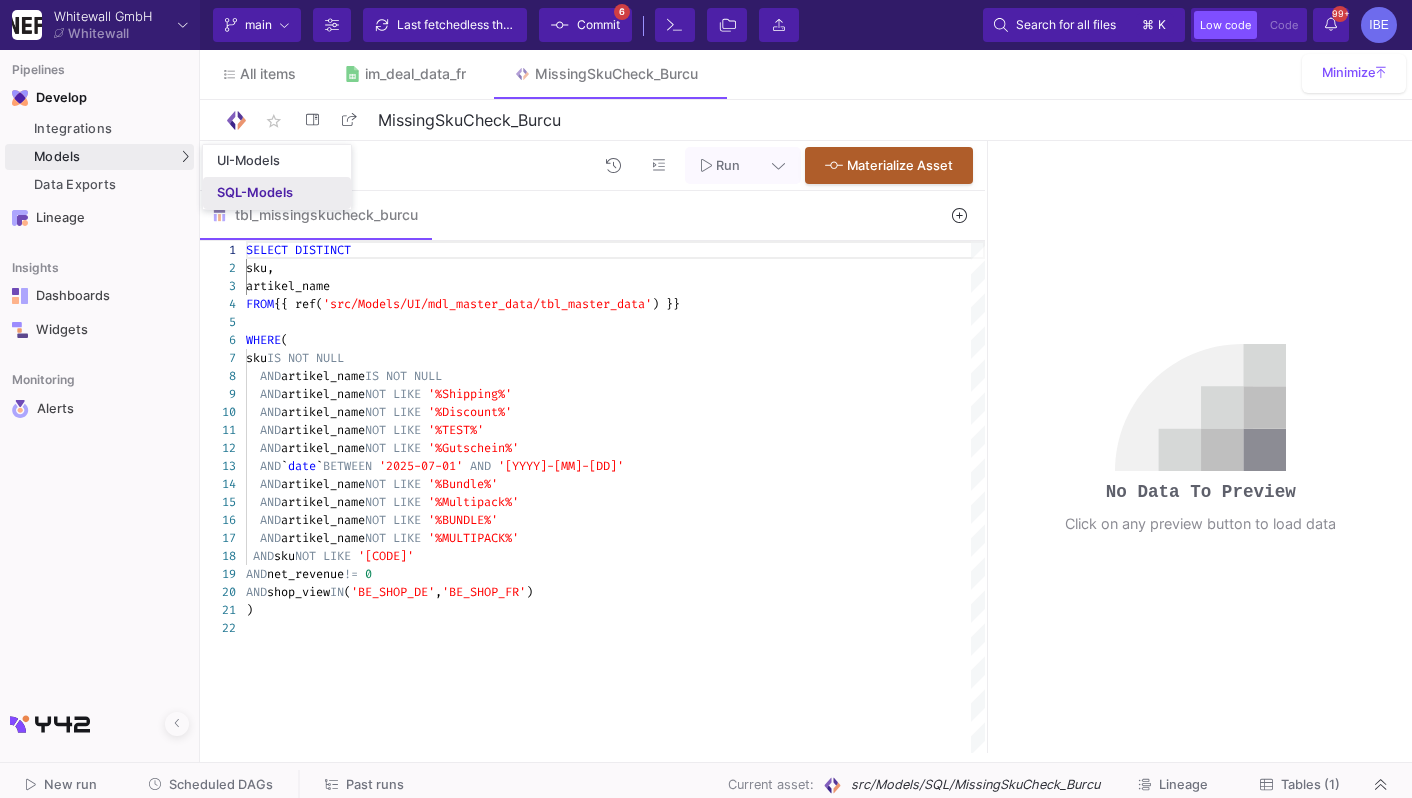 click on "SQL-Models" at bounding box center [277, 193] 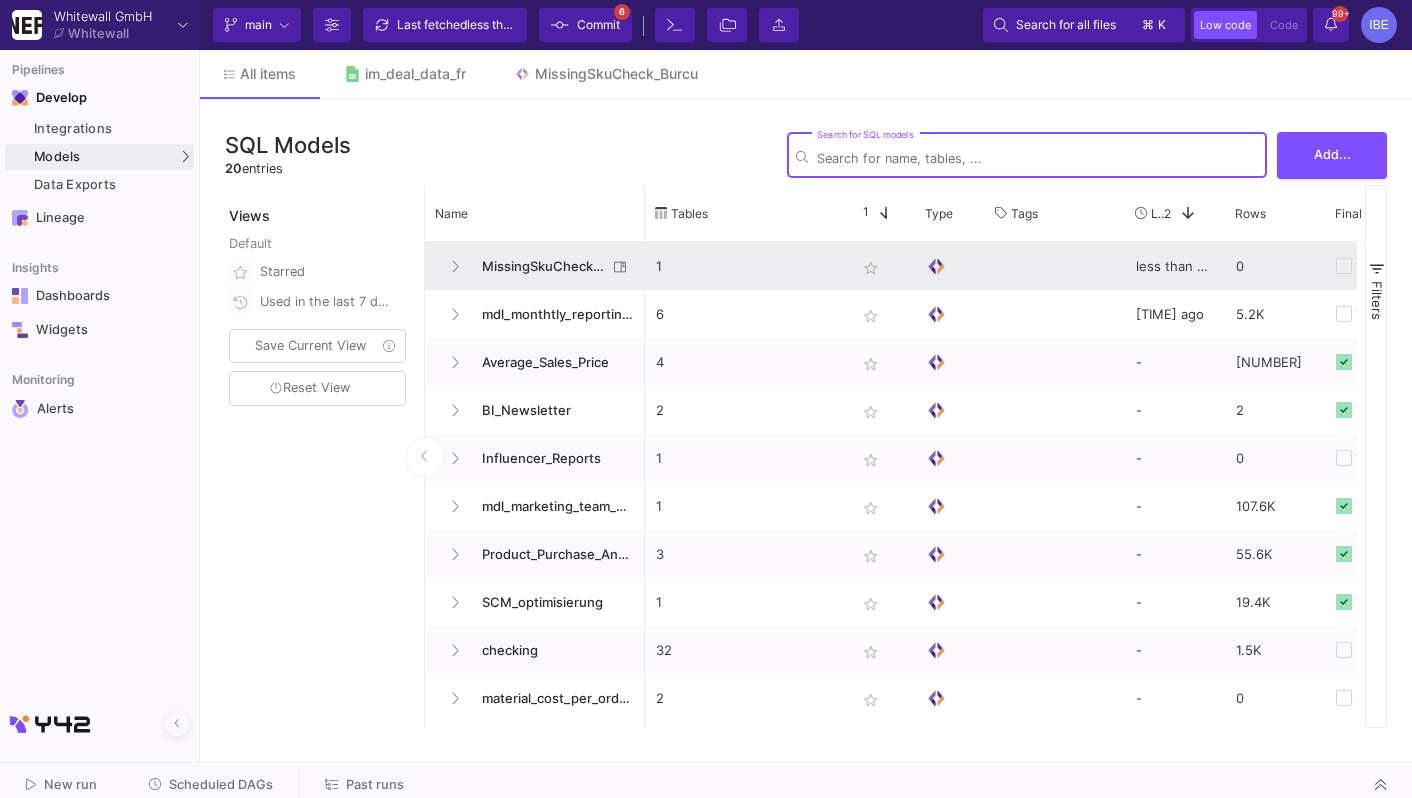 click on "MissingSkuCheck_Burcu" 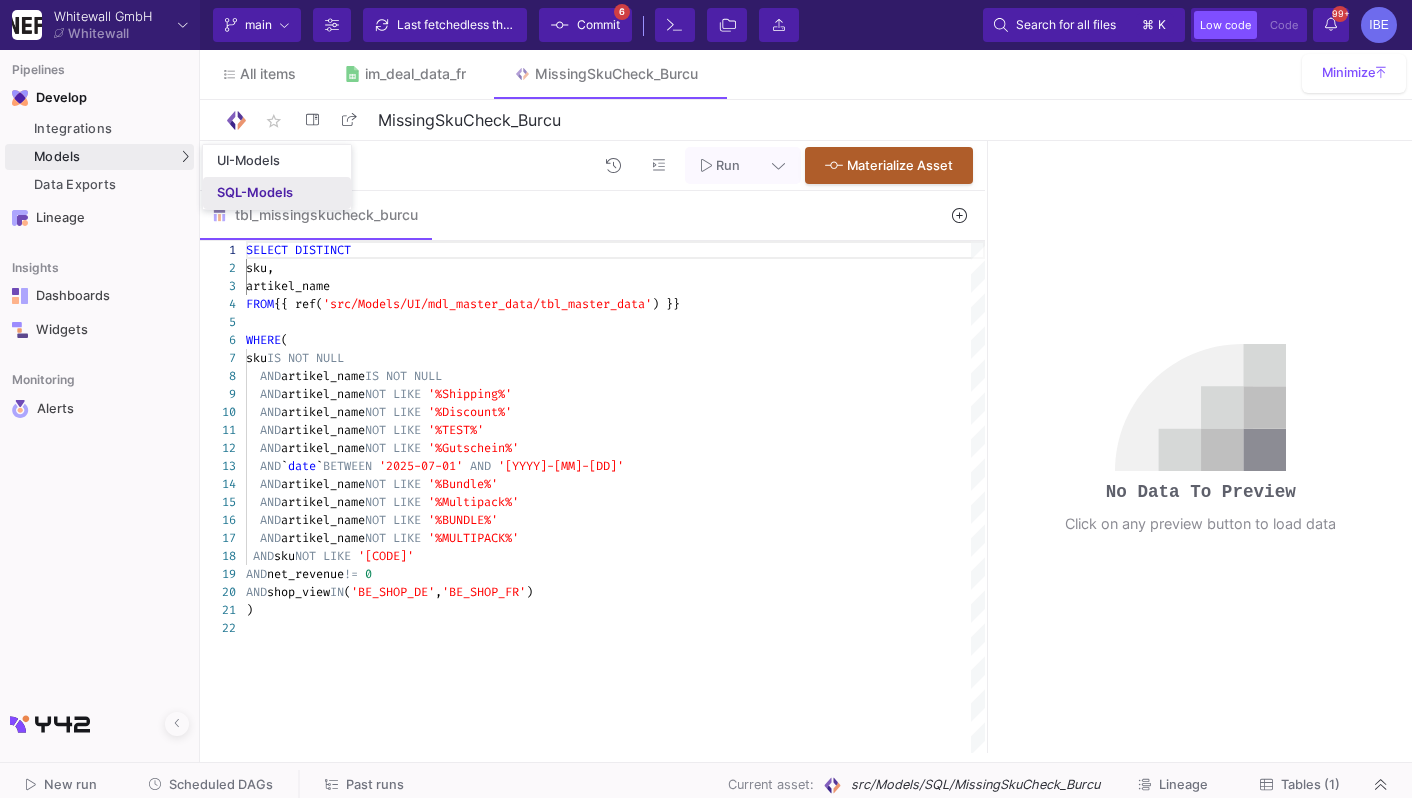 click on "SQL-Models" at bounding box center (255, 193) 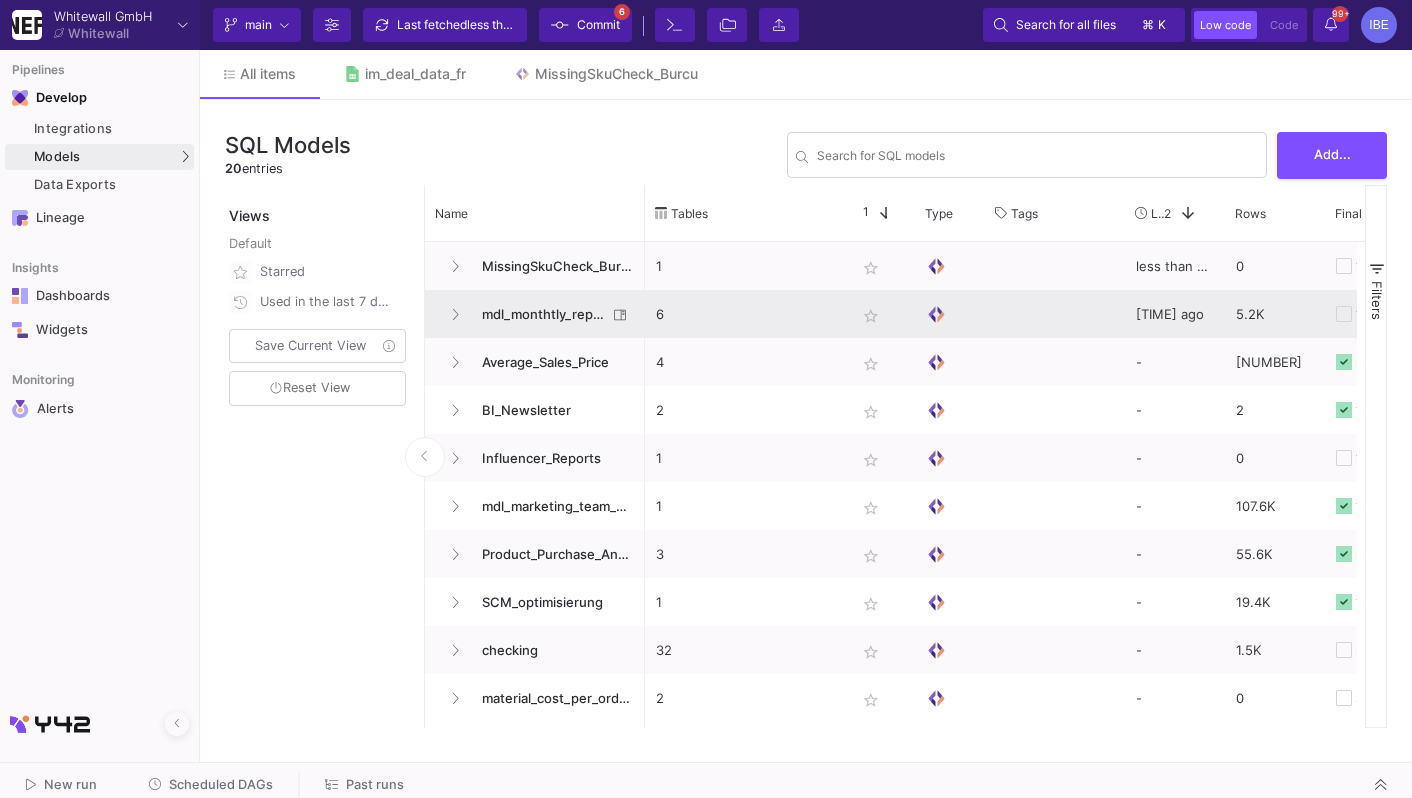 click on "mdl_monthtly_reporting_new" 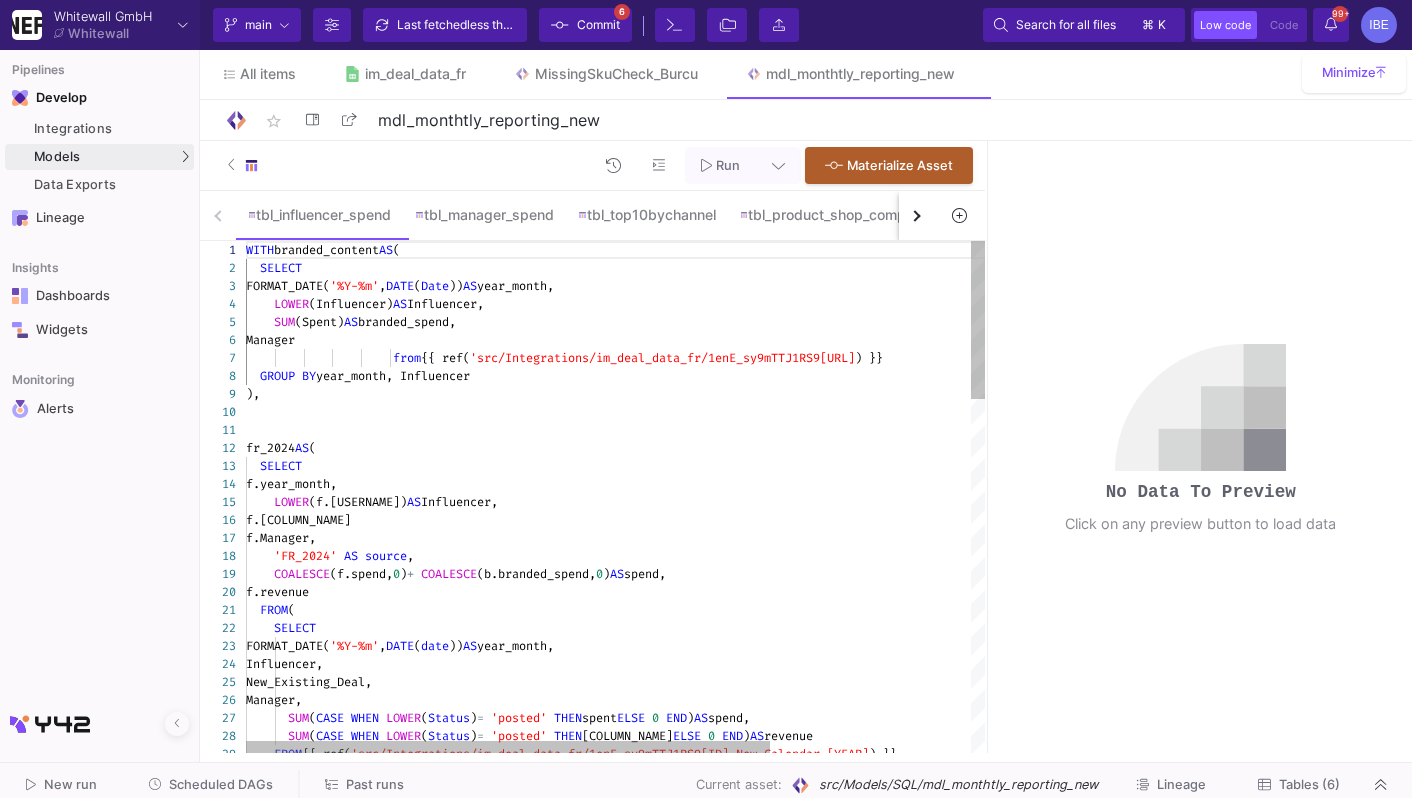 click on "GROUP   BY  year_month, Influencer" 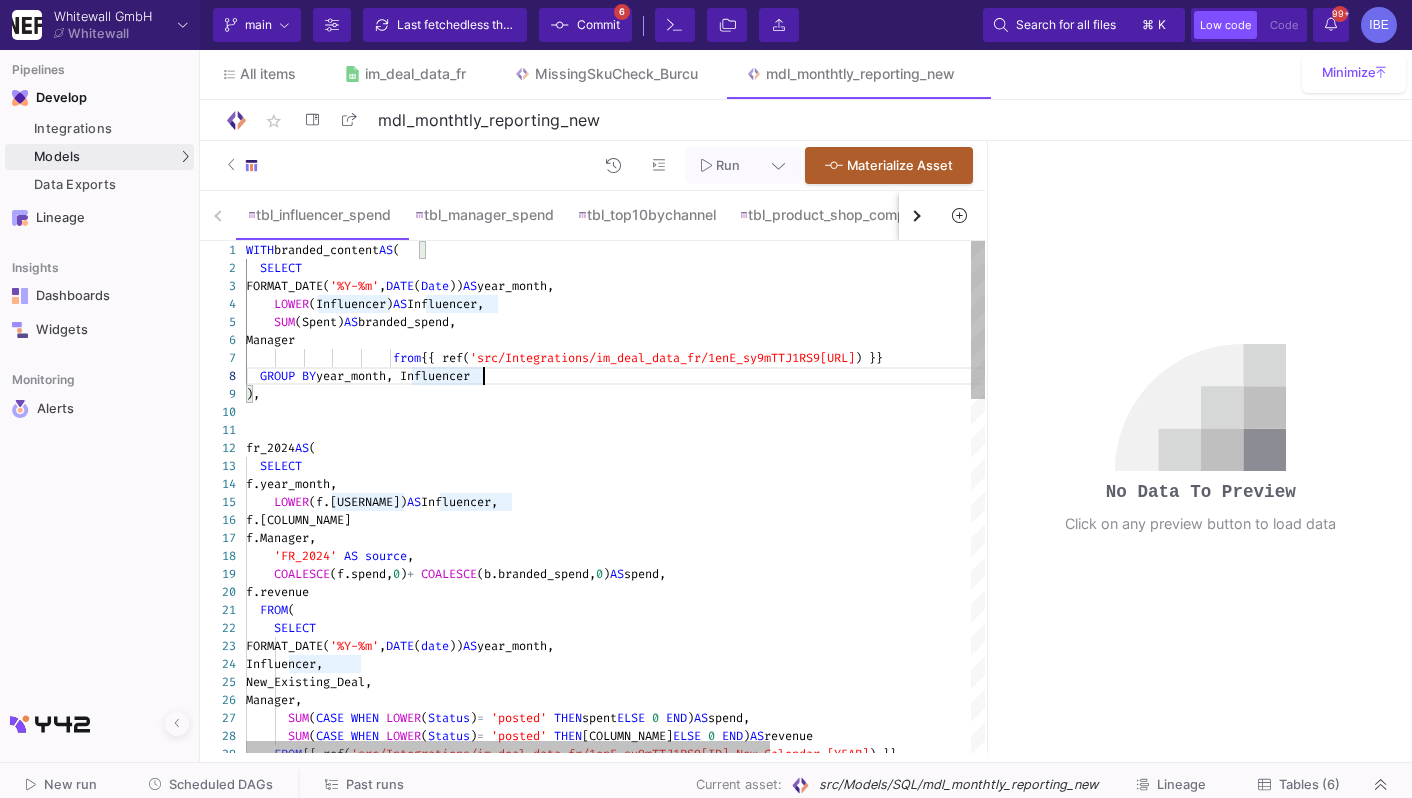 click on "GROUP" 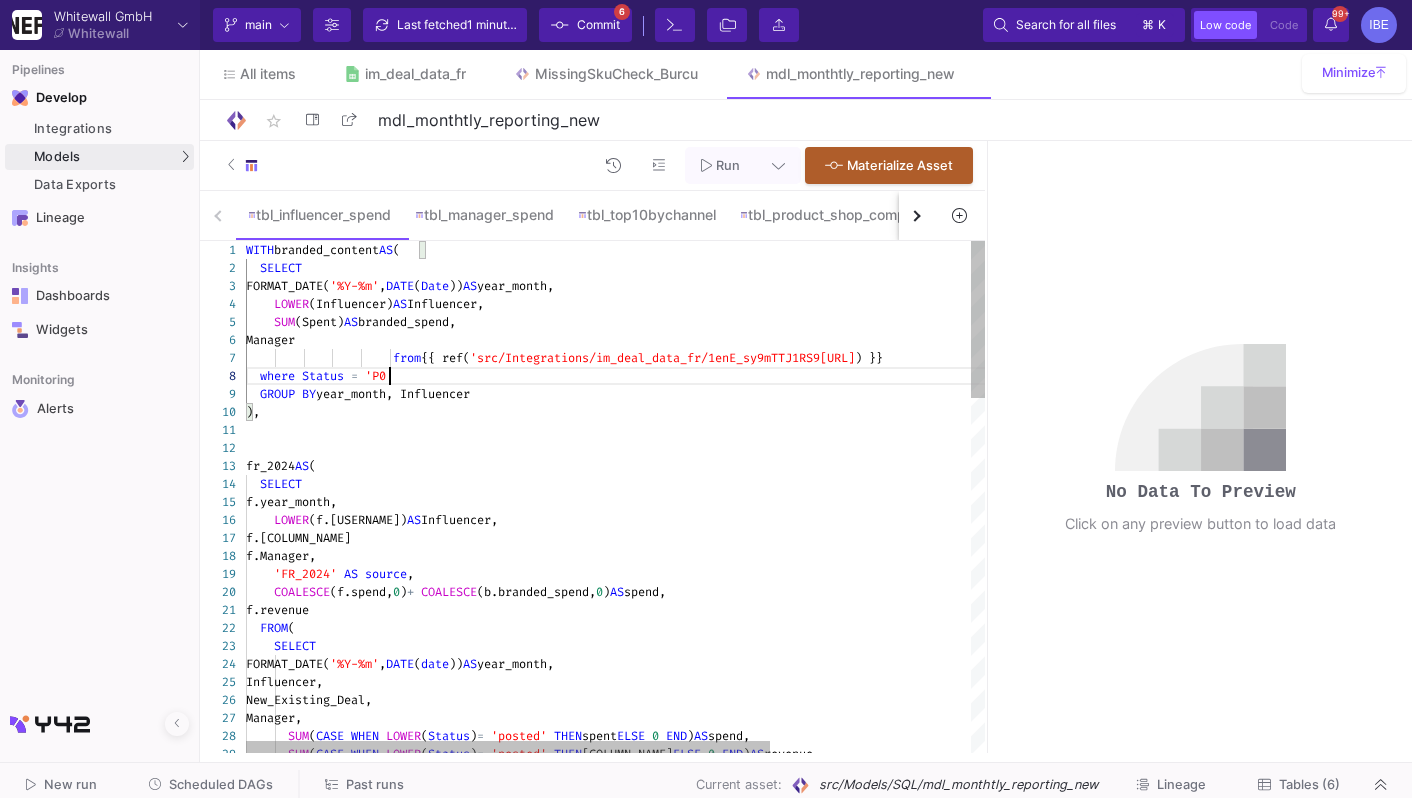 scroll, scrollTop: 127, scrollLeft: 158, axis: both 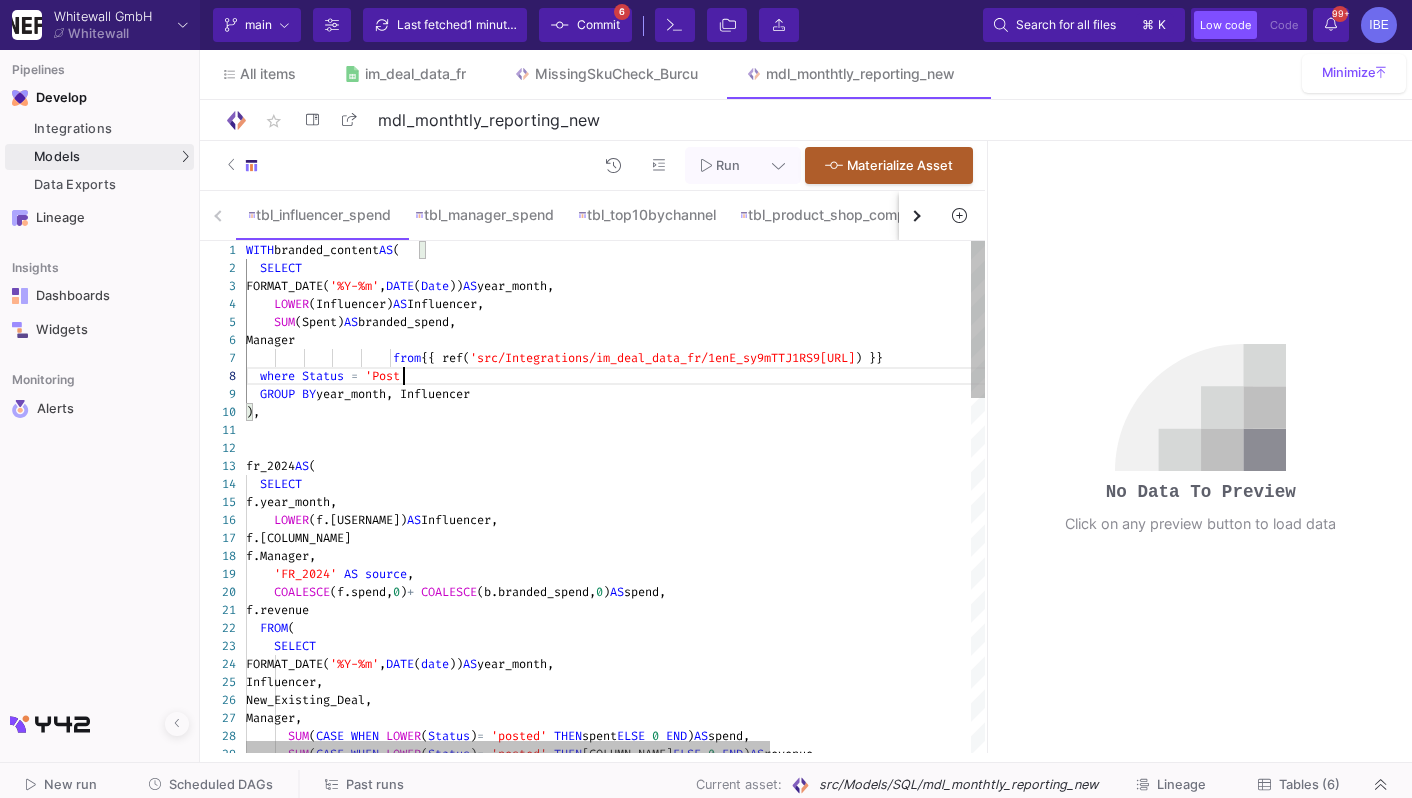 type on "WITH branded_content AS (
SELECT
FORMAT_DATE('%Y-%m', DATE(Date)) AS year_month,
LOWER(Influencer) AS Influencer,
SUM(Spent) AS branded_spend,
Manager
from {{ ref('src/Integrations/im_deal_data_fr/1enE_sy9mTTJ1RS9148pxisjkaDpBRHiFQHz1JY7mbmA_NEW__Branded_Content') }}
where Status = 'Posted'
GROUP BY year_month, Influencer
)," 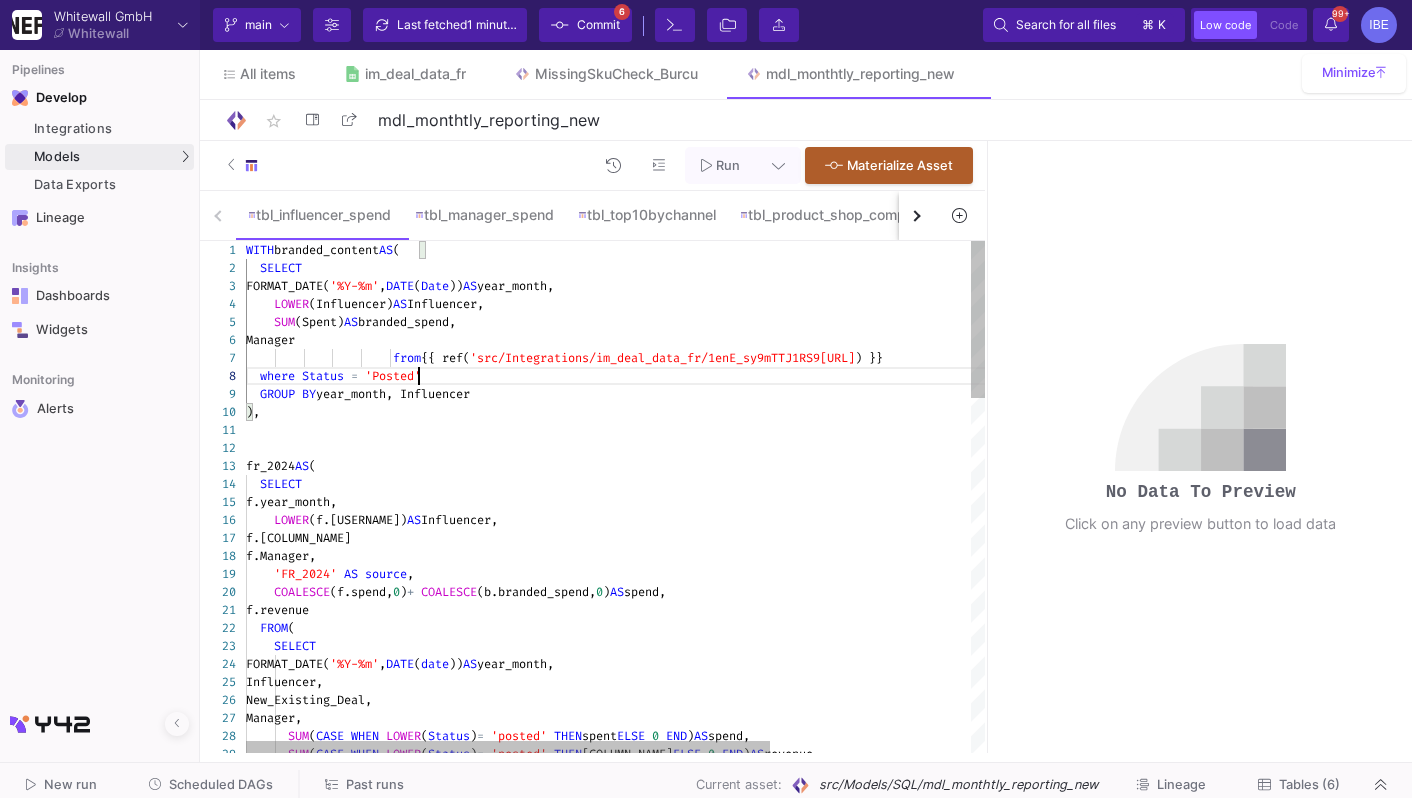 scroll, scrollTop: 127, scrollLeft: 172, axis: both 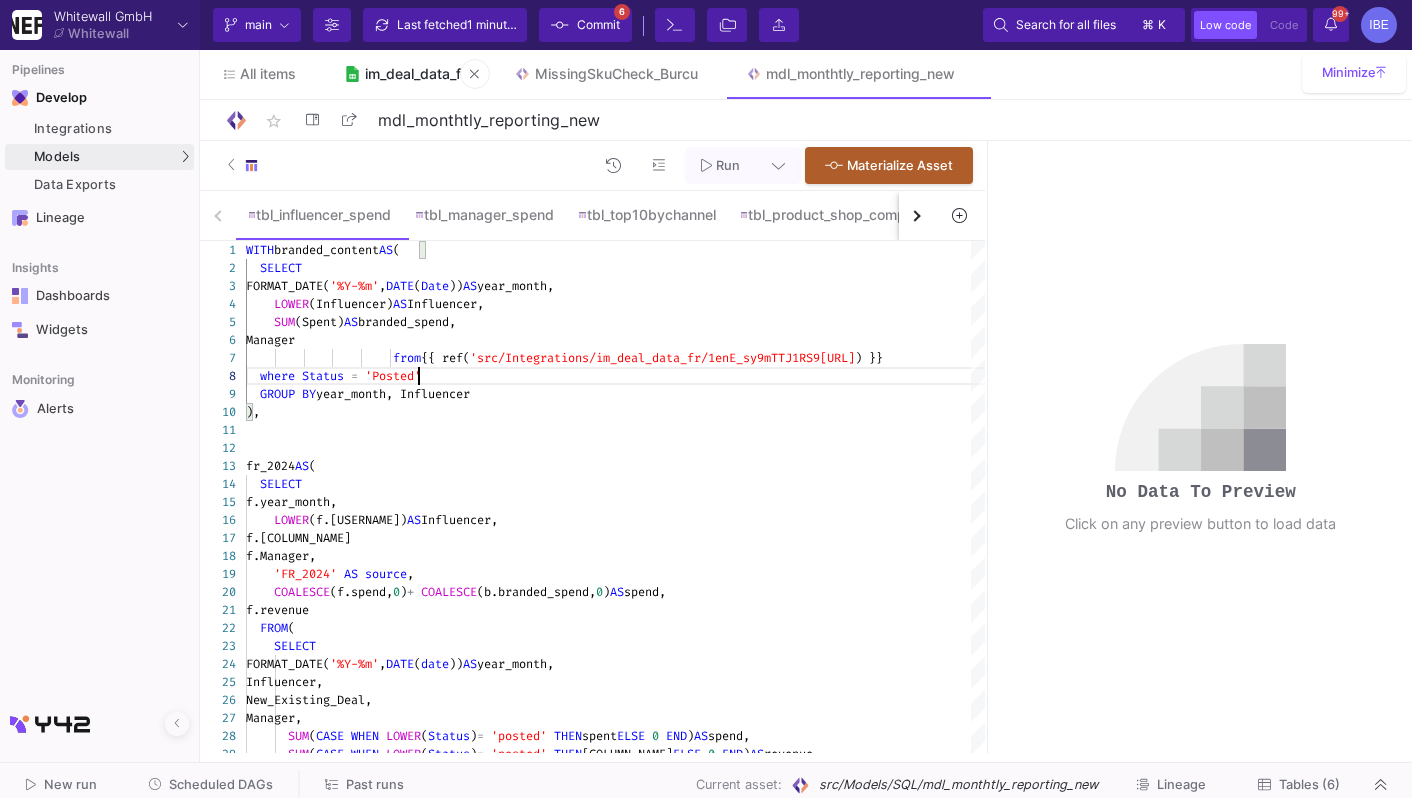 click on "im_deal_data_fr" at bounding box center [405, 74] 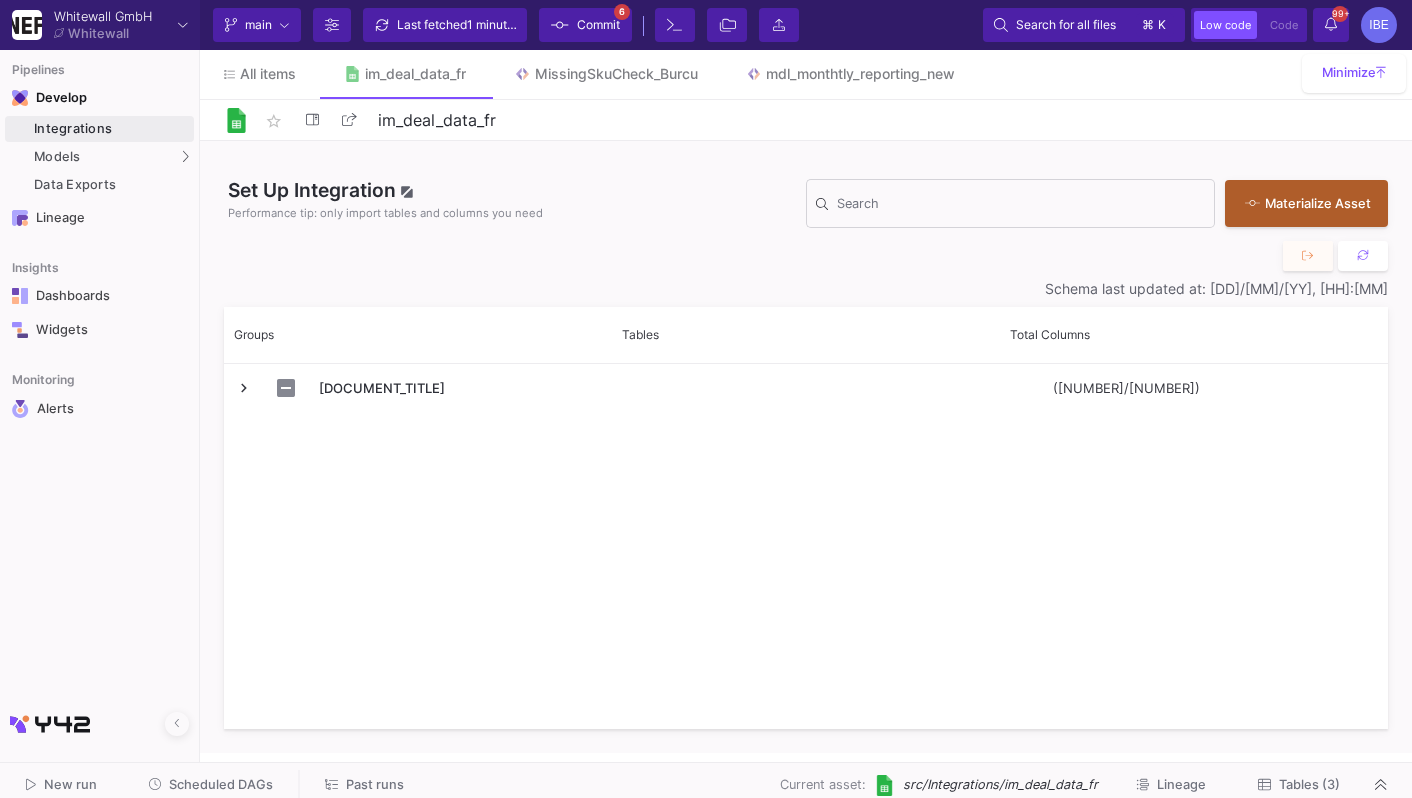 click on "Tables (3)" 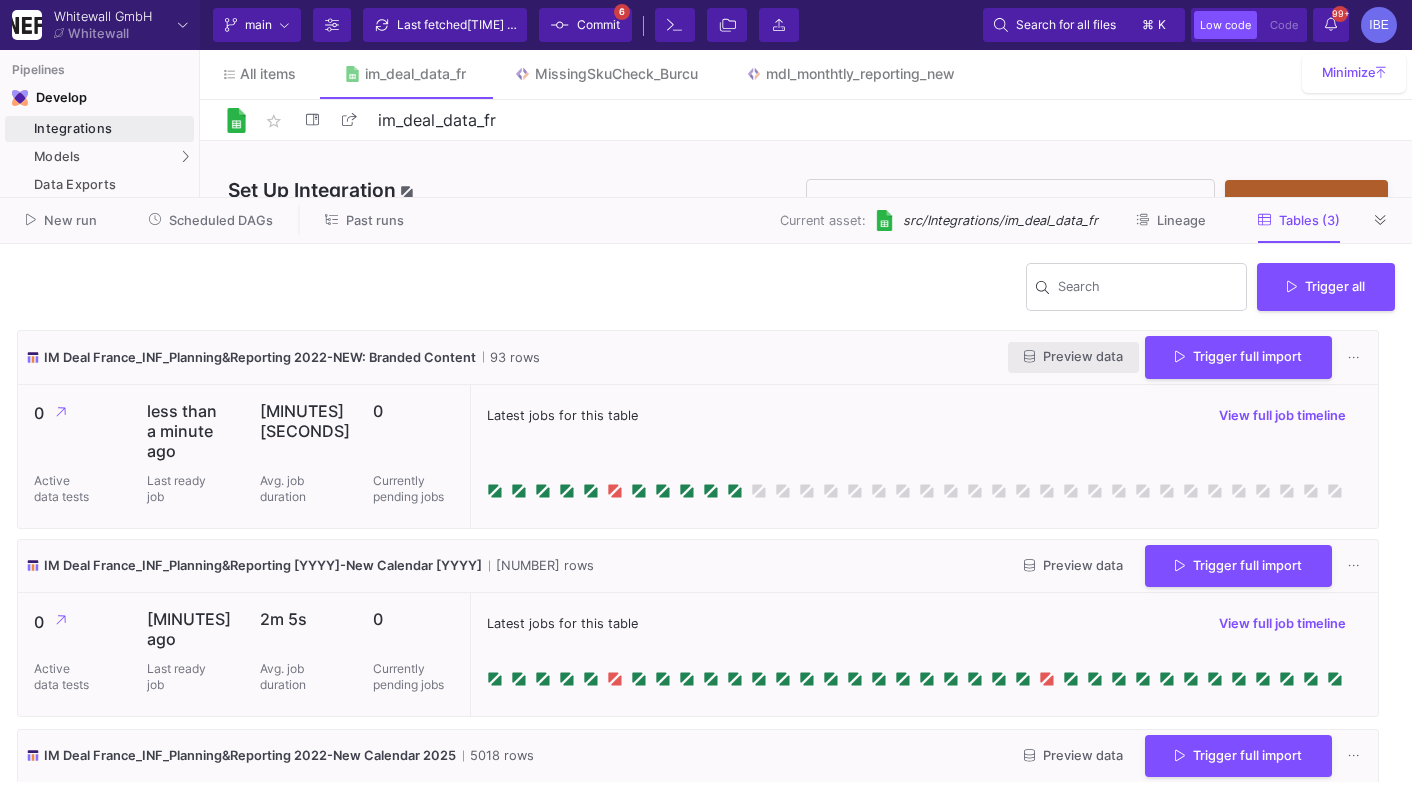 click on "Preview data" 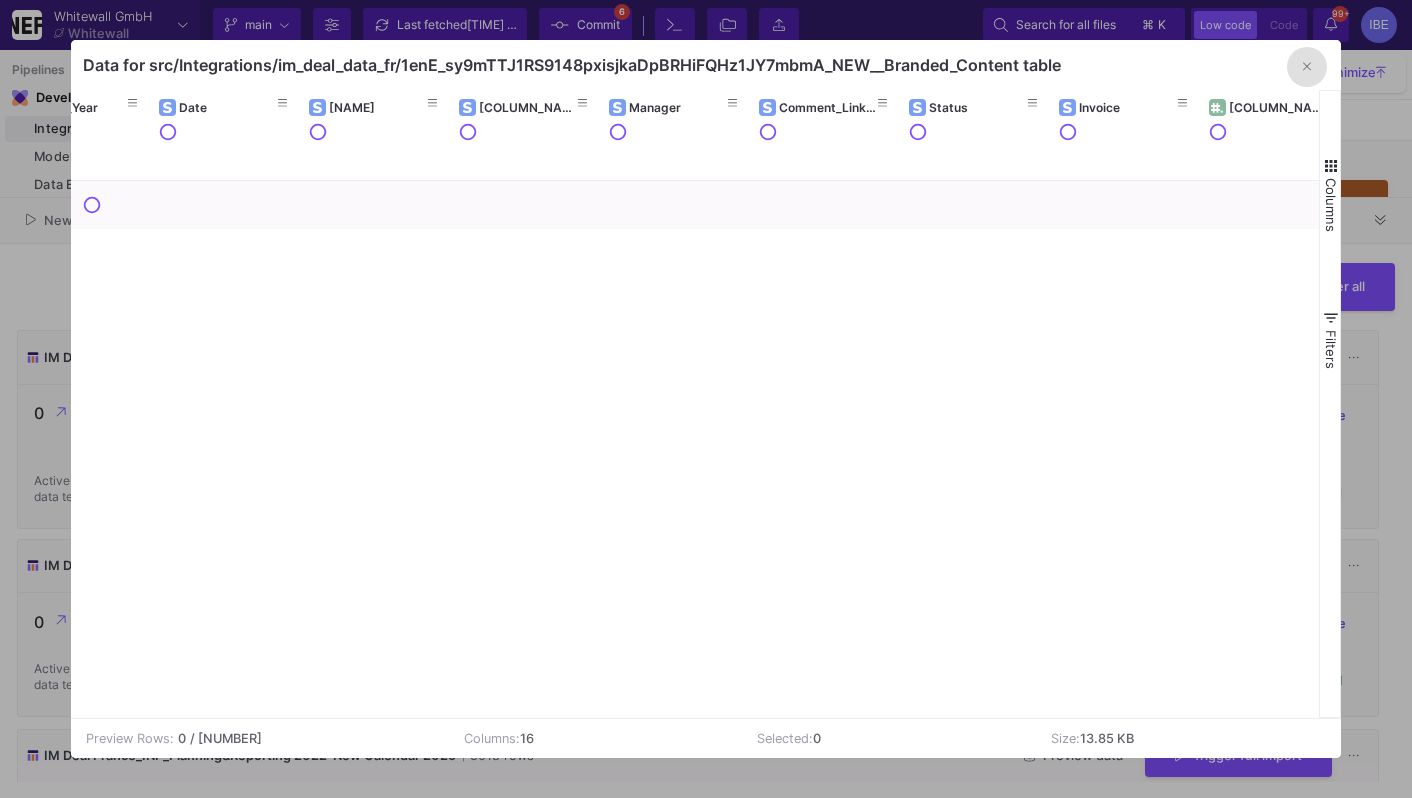 scroll, scrollTop: 0, scrollLeft: 394, axis: horizontal 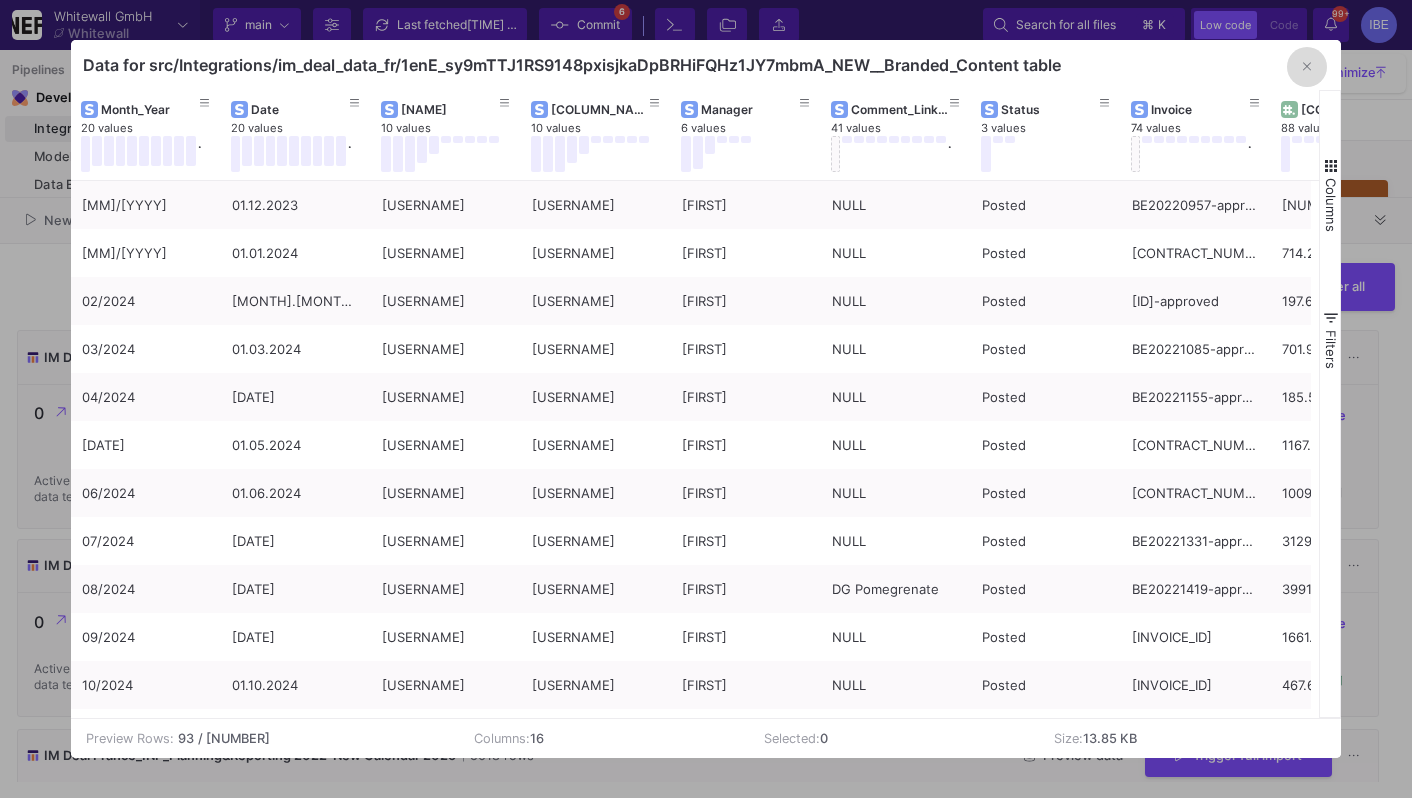 click at bounding box center (1307, 67) 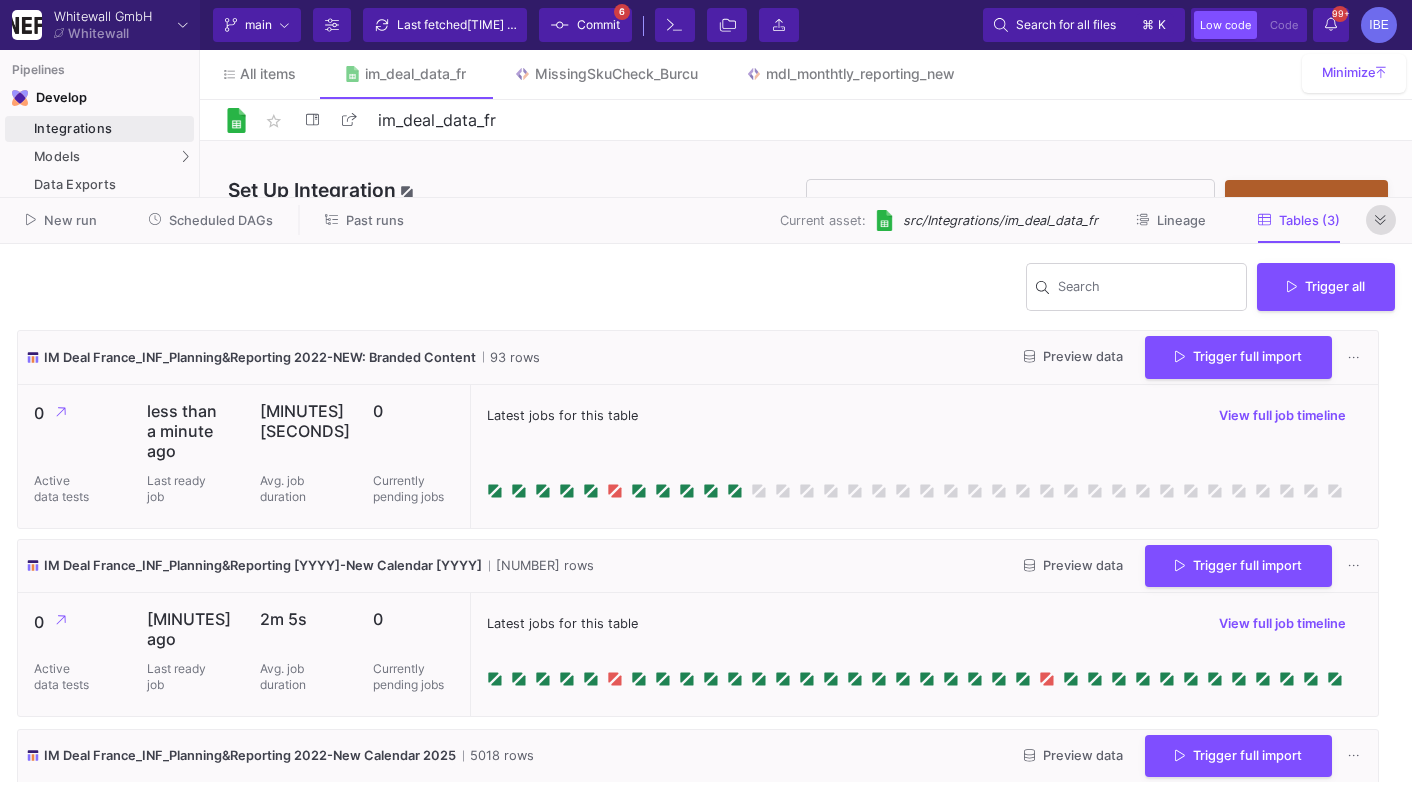 click 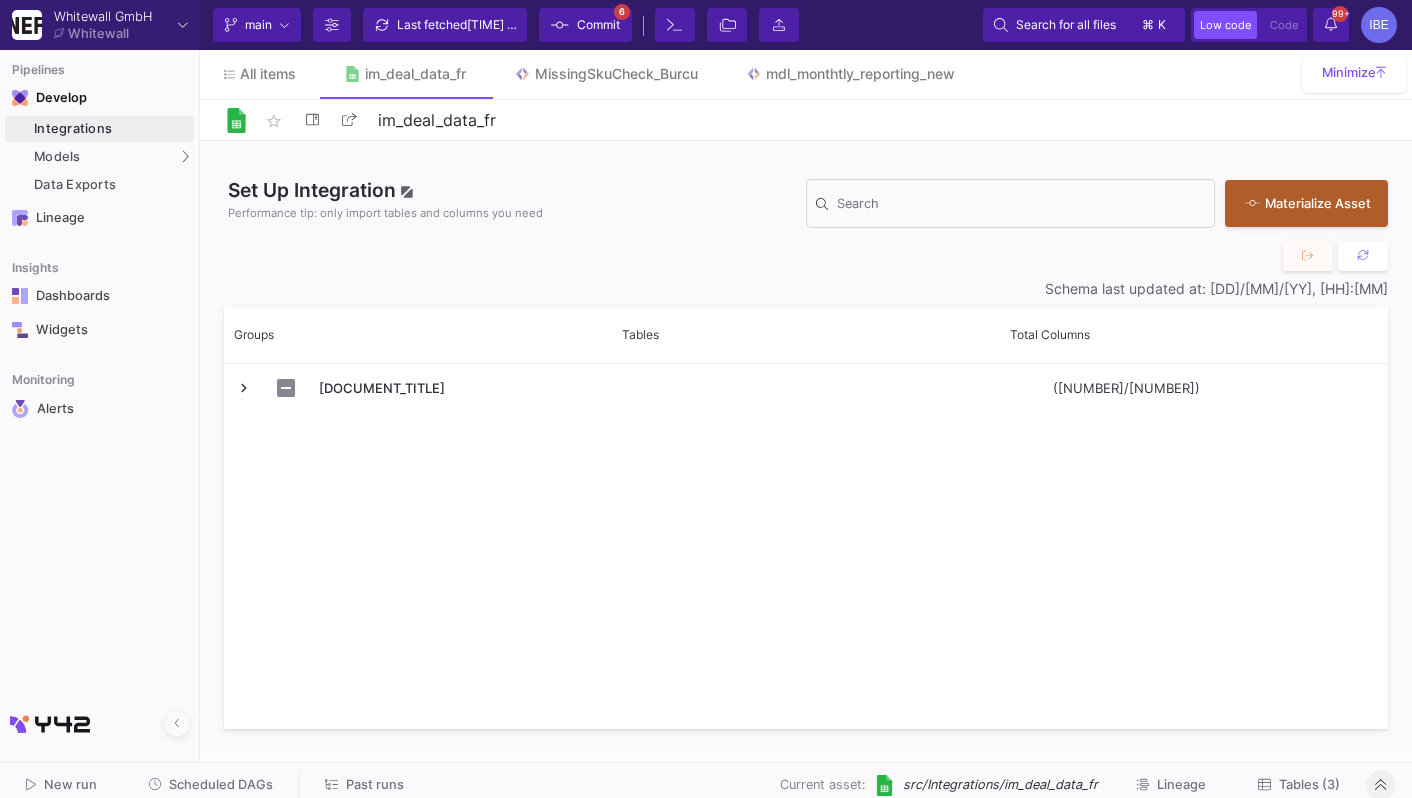 click on "star_border im_deal_data_fr  15/90" 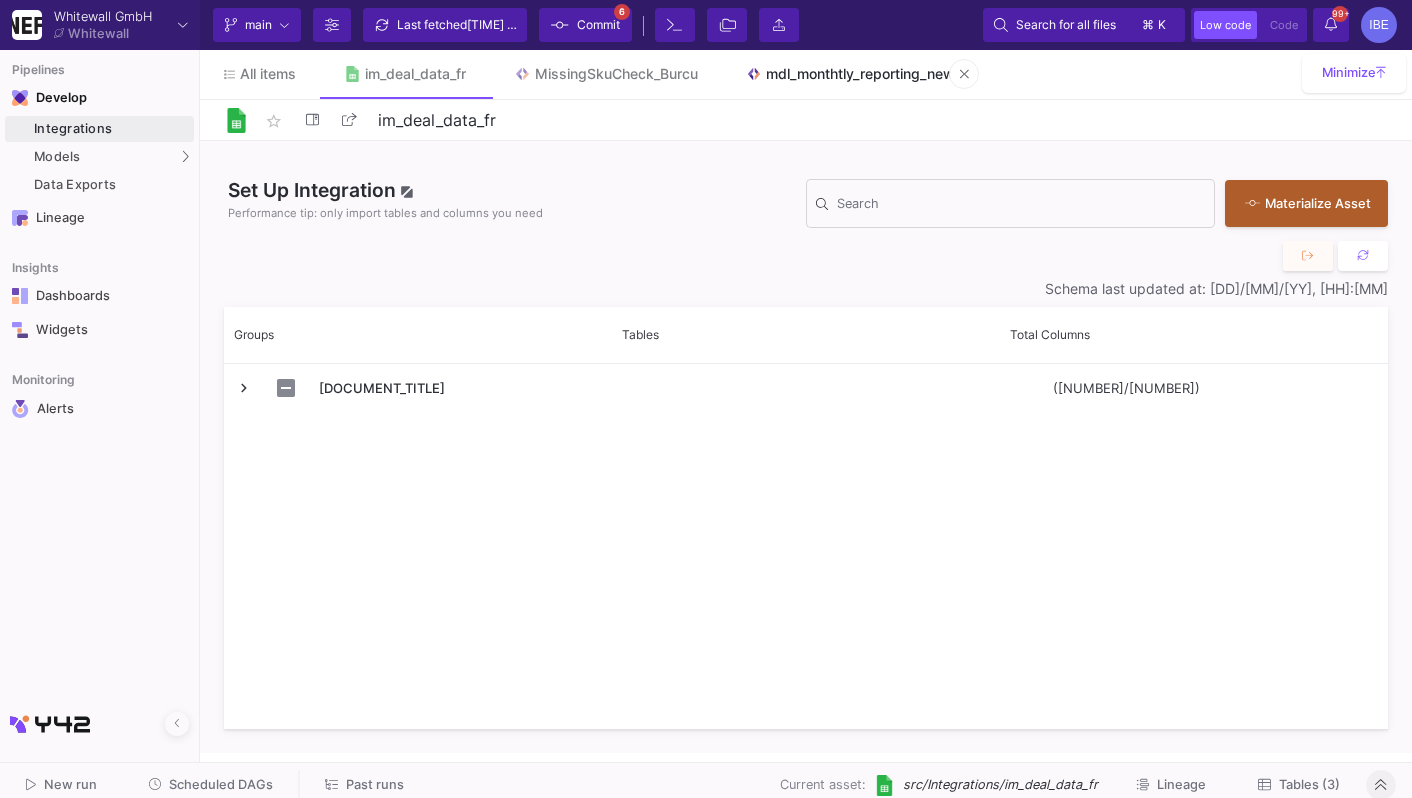 click on "mdl_monthtly_reporting_new" at bounding box center [860, 74] 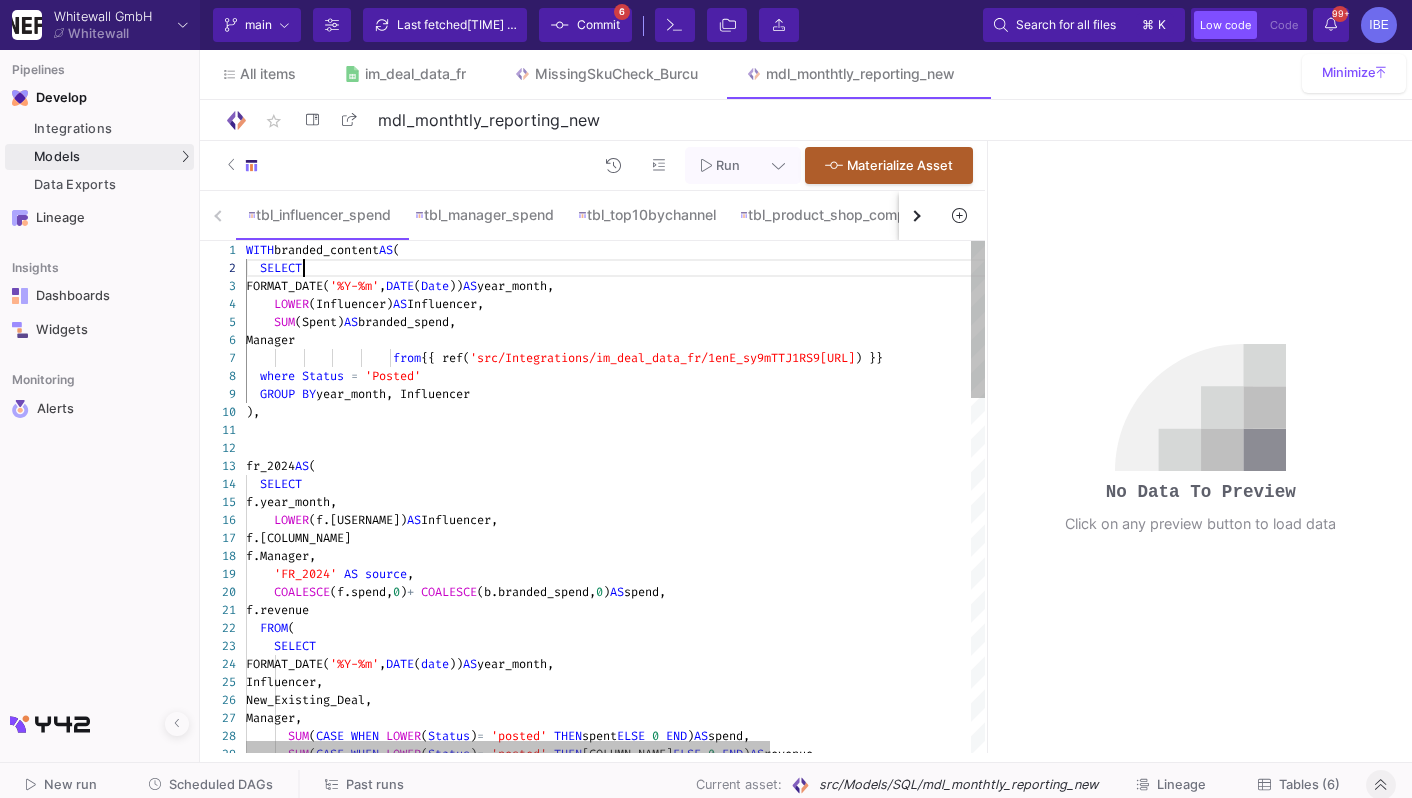 click on "SELECT" 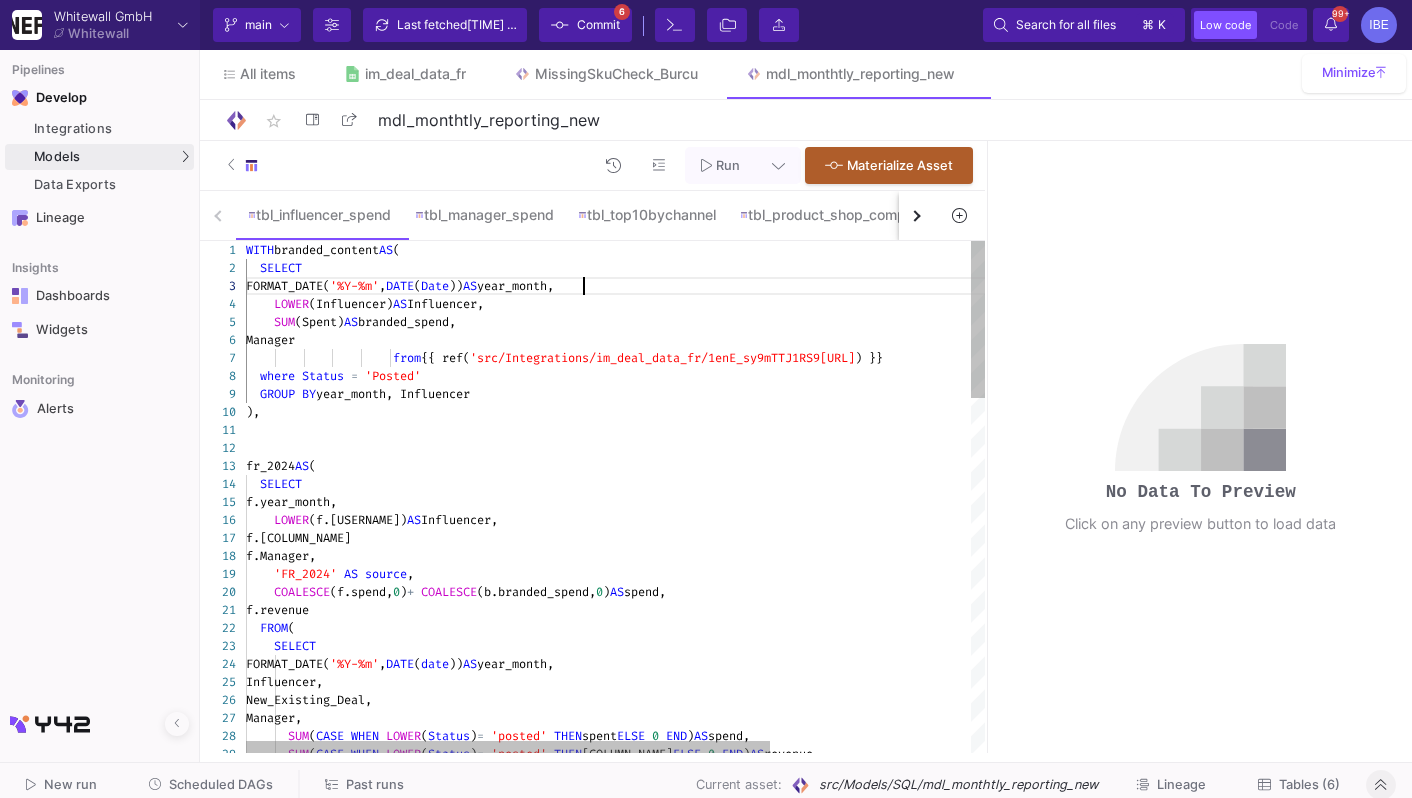 click on "year_month," 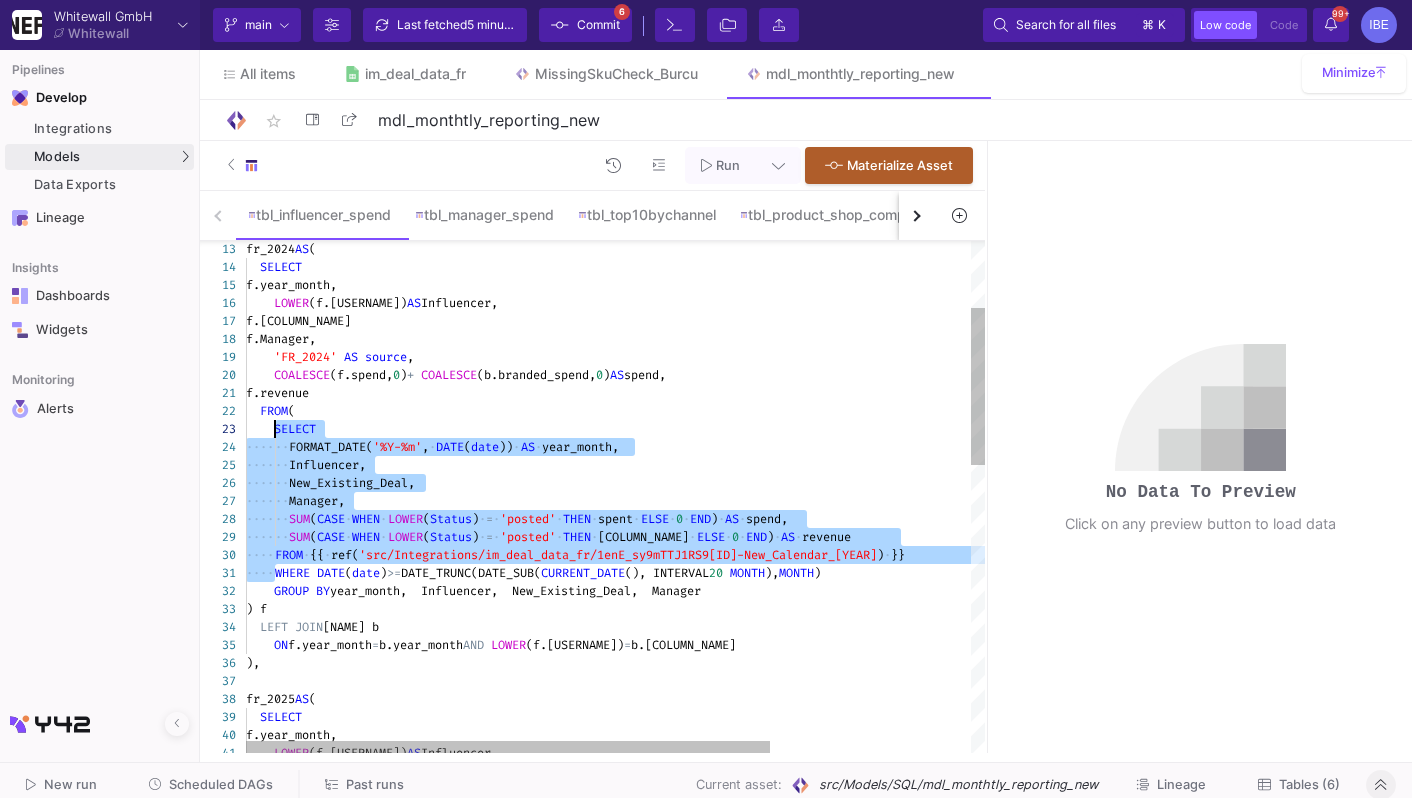 drag, startPoint x: 272, startPoint y: 568, endPoint x: 274, endPoint y: 438, distance: 130.01538 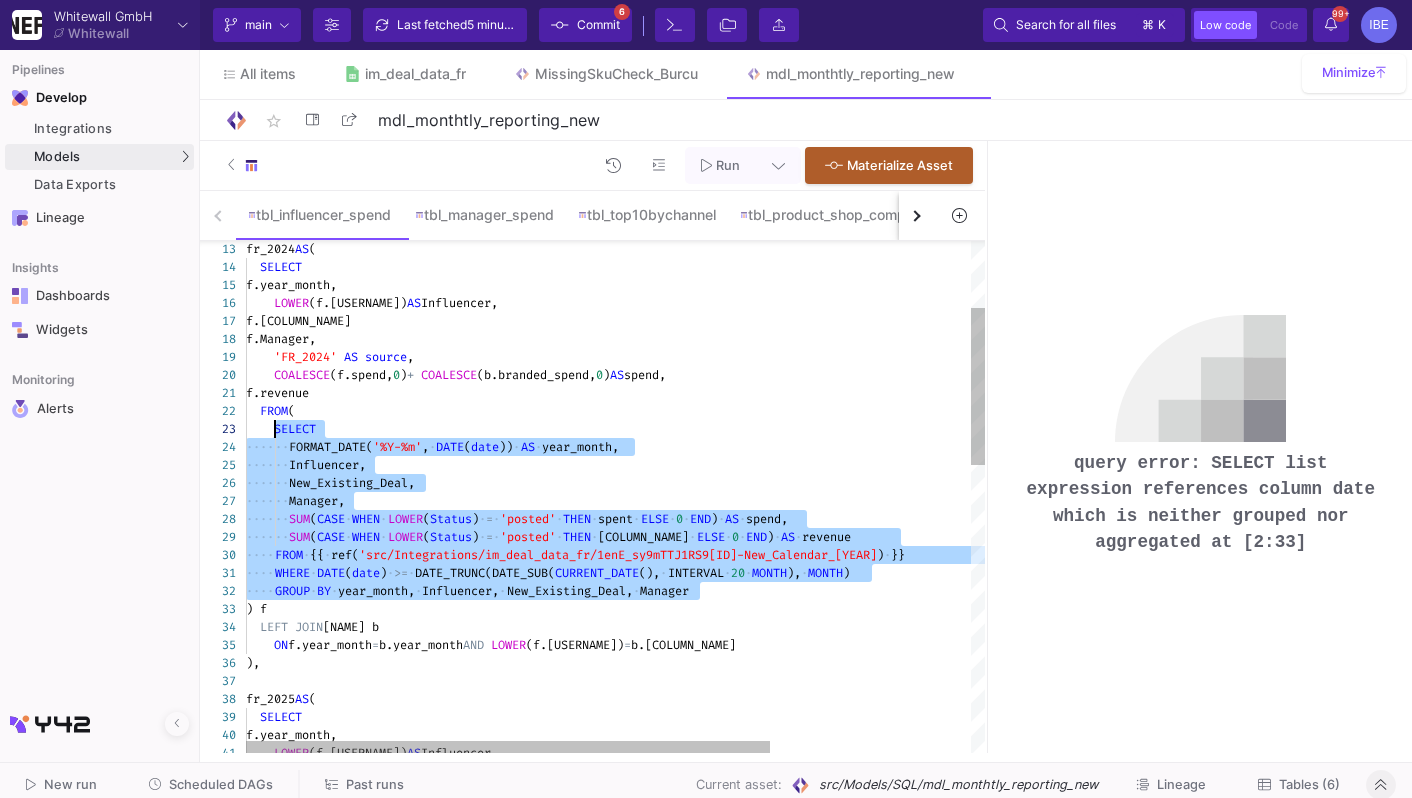 drag, startPoint x: 729, startPoint y: 594, endPoint x: 275, endPoint y: 428, distance: 483.39633 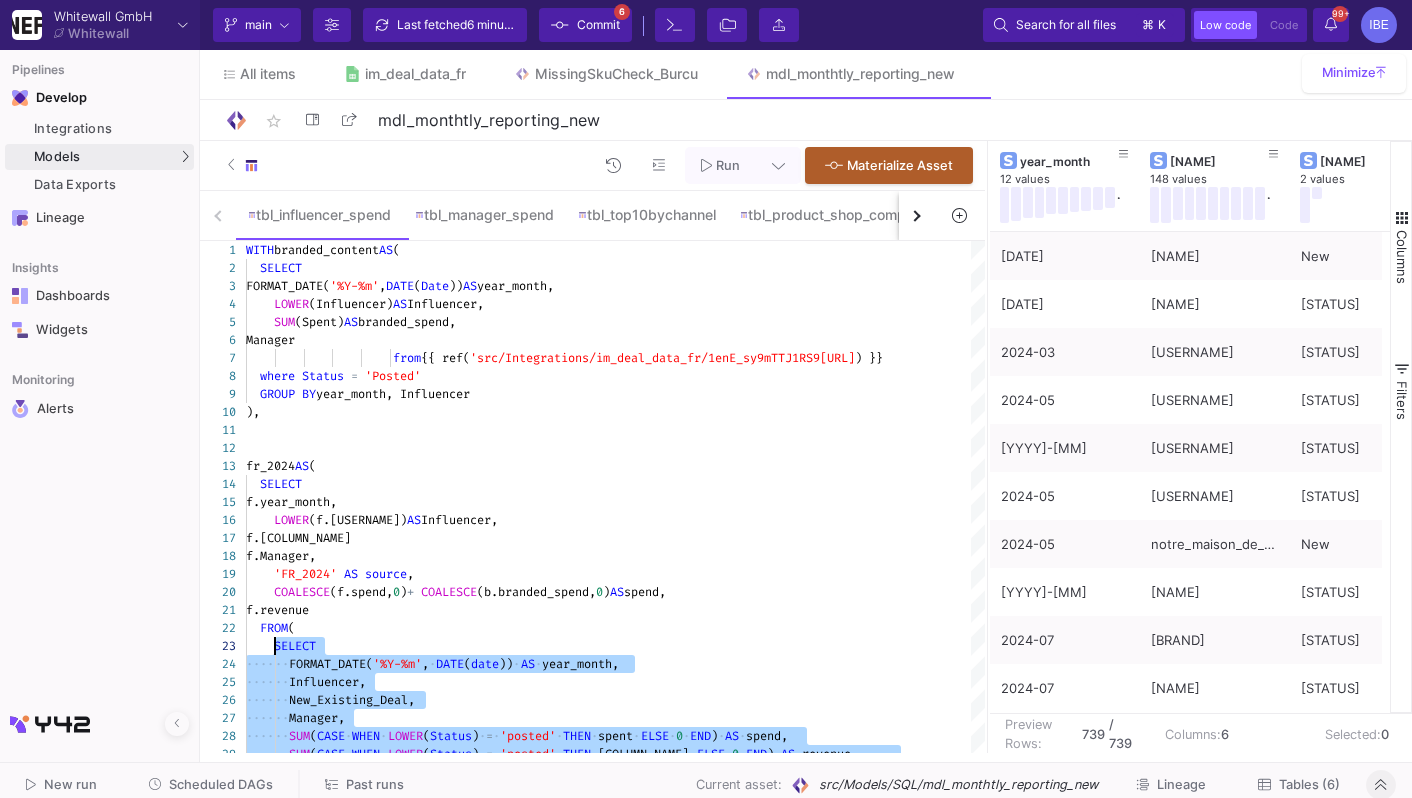 click on "FORMAT_DATE(" 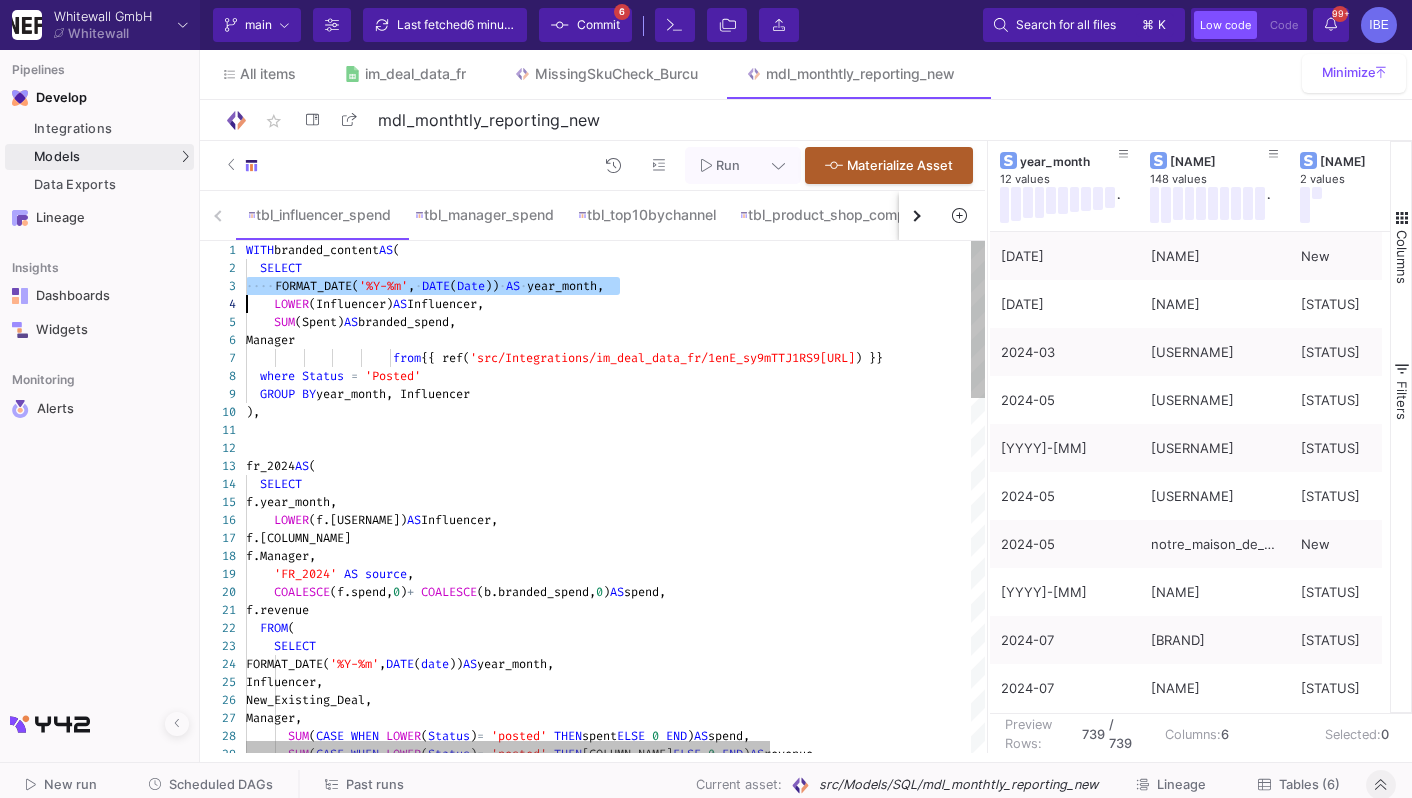 paste on "FORMAT_DATE('%Y-%m', PARSE_DATE('%d.%m.%Y', date)) AS year_month" 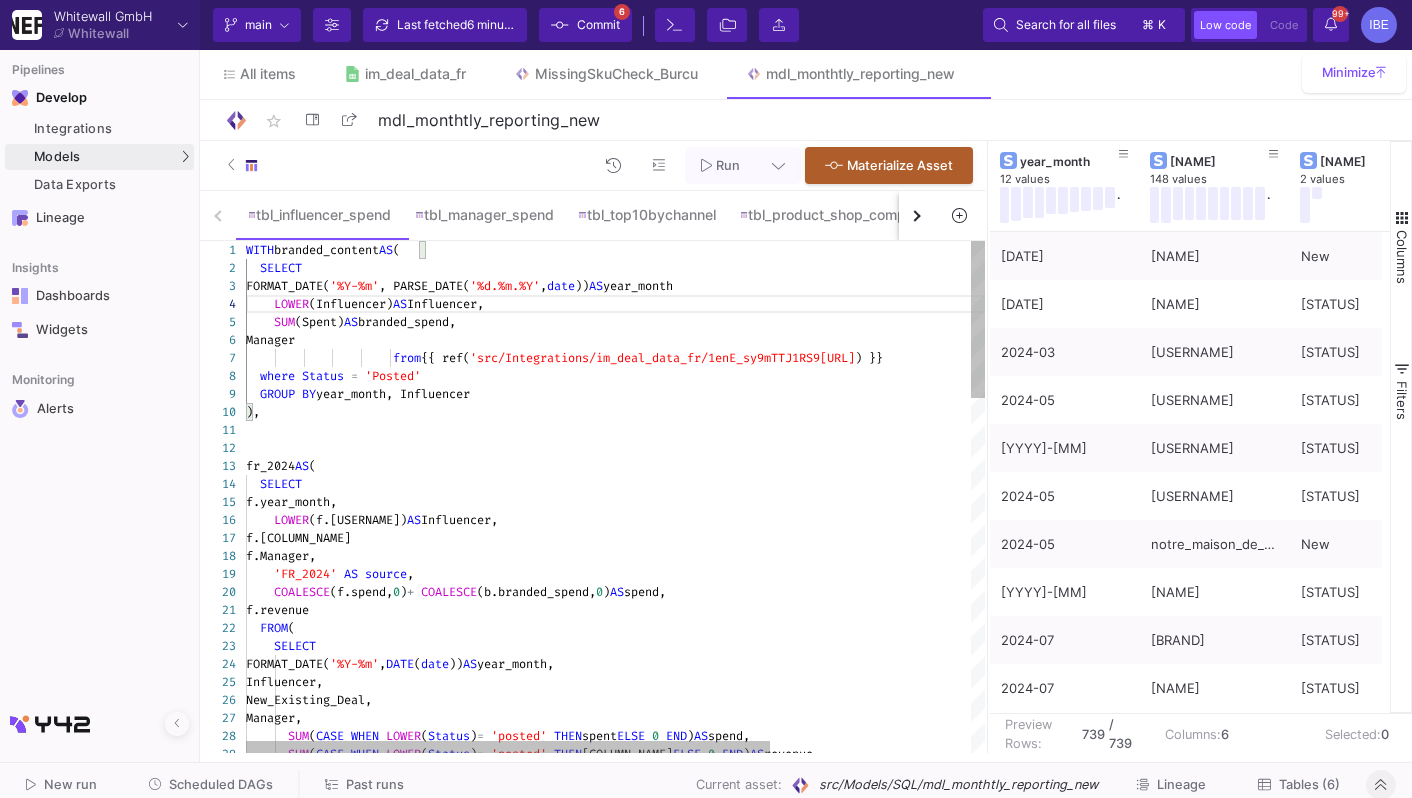 click on "29 28 27 26 25 24 23 22 21 20 19 18 17 16 15 14 13 12 10 11 9 8 7 6 5 4 3 2 1        SUM ( CASE   WHEN   LOWER ( Status )  =   'posted'   THEN  Revenue_Automated  ELSE   0   END )  AS  revenue        SUM ( CASE   WHEN   LOWER ( Status )  =   'posted'   THEN  spent  ELSE   0   END )  AS  spend,       Manager,       New_Existing_Deal,       Influencer,       FORMAT_DATE( '%Y-%m' ,  DATE ( date ))  AS  year_month,      SELECT    FROM  (     f.revenue      COALESCE (f.spend,  0 )  +   COALESCE (b.branded_spend,  0 )  AS  spend,      'FR_2024'   AS   source ,     f.Manager,     f.New_Existing_Deal,      LOWER (f.Influencer)  AS  Influencer,     f.year_month,    SELECT fr_2024  AS  ( ),    GROUP   BY  year_month, Influencer    where   Status   =   'Posted'                       from  {{ ref( 'src/Integrations/im_deal_data_fr/1enE_sy9mTTJ1RS9 ) }}     Manager      AS" 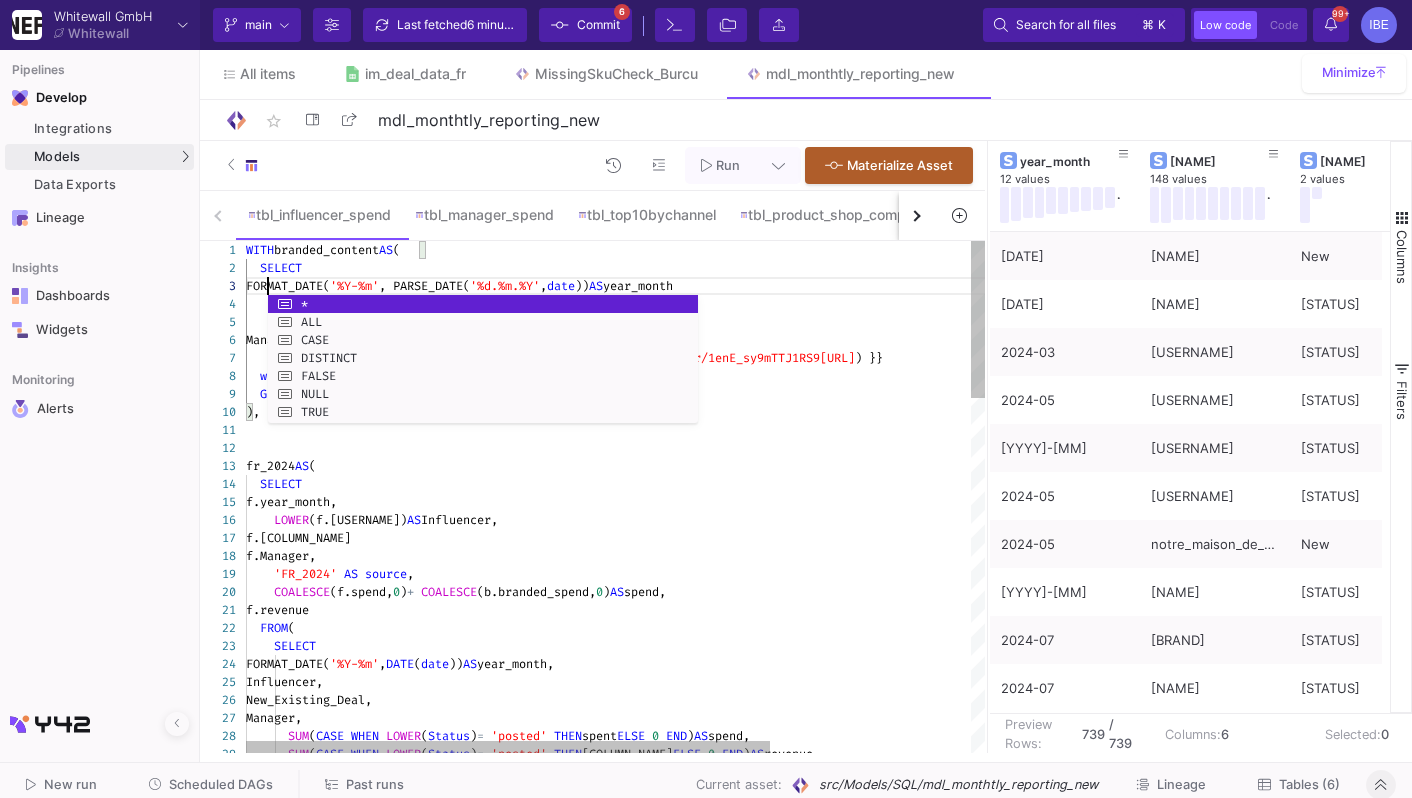 scroll, scrollTop: 35, scrollLeft: 28, axis: both 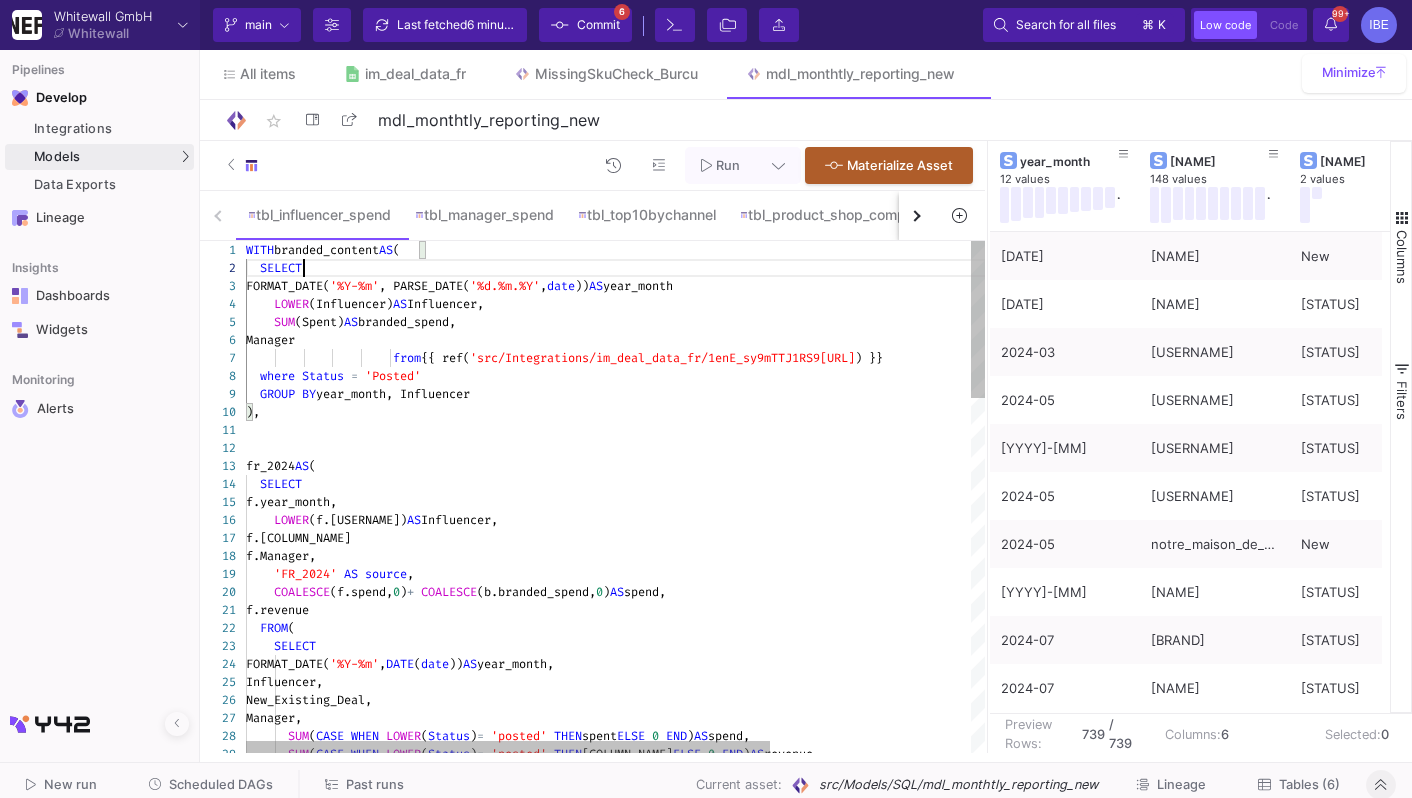 click on "SELECT" 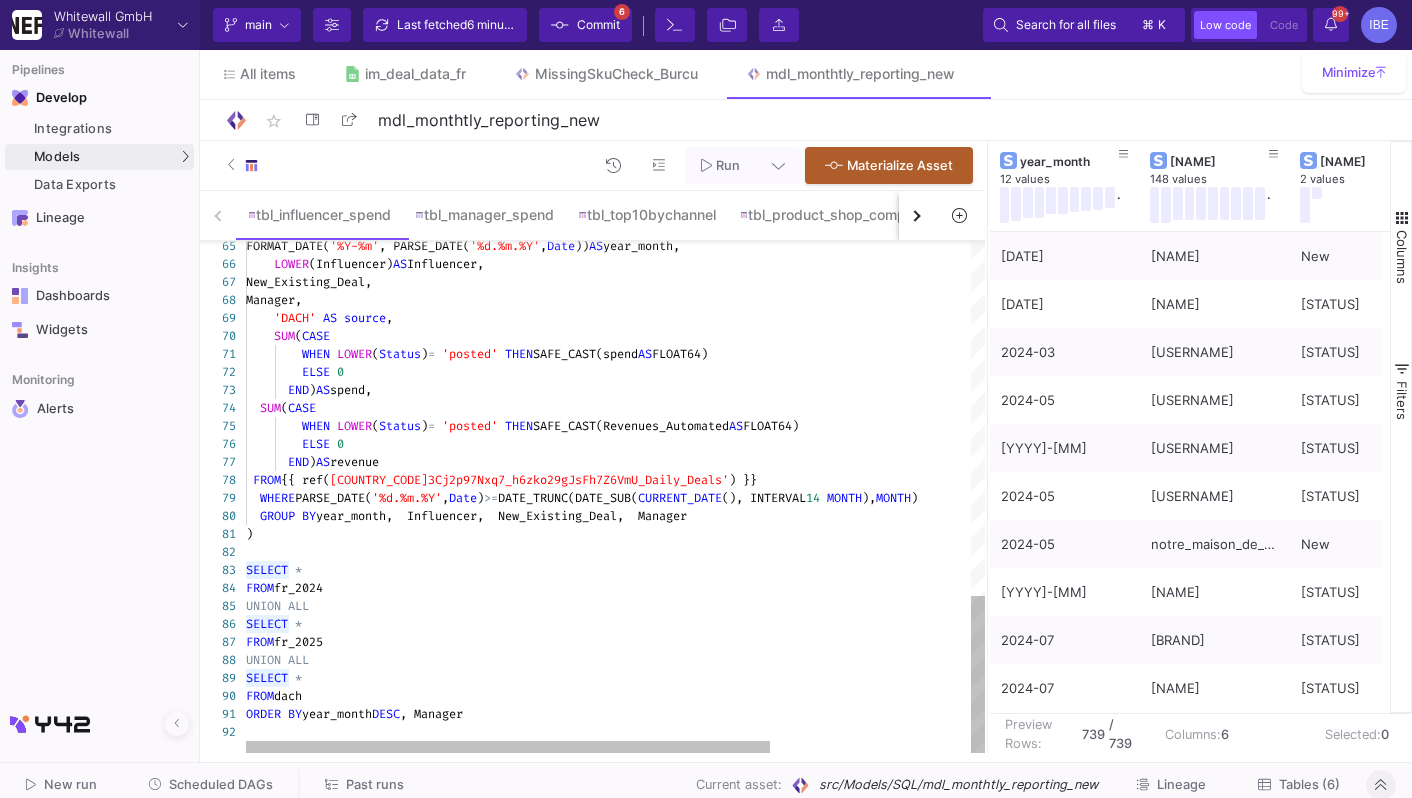 click on "SELECT   *" 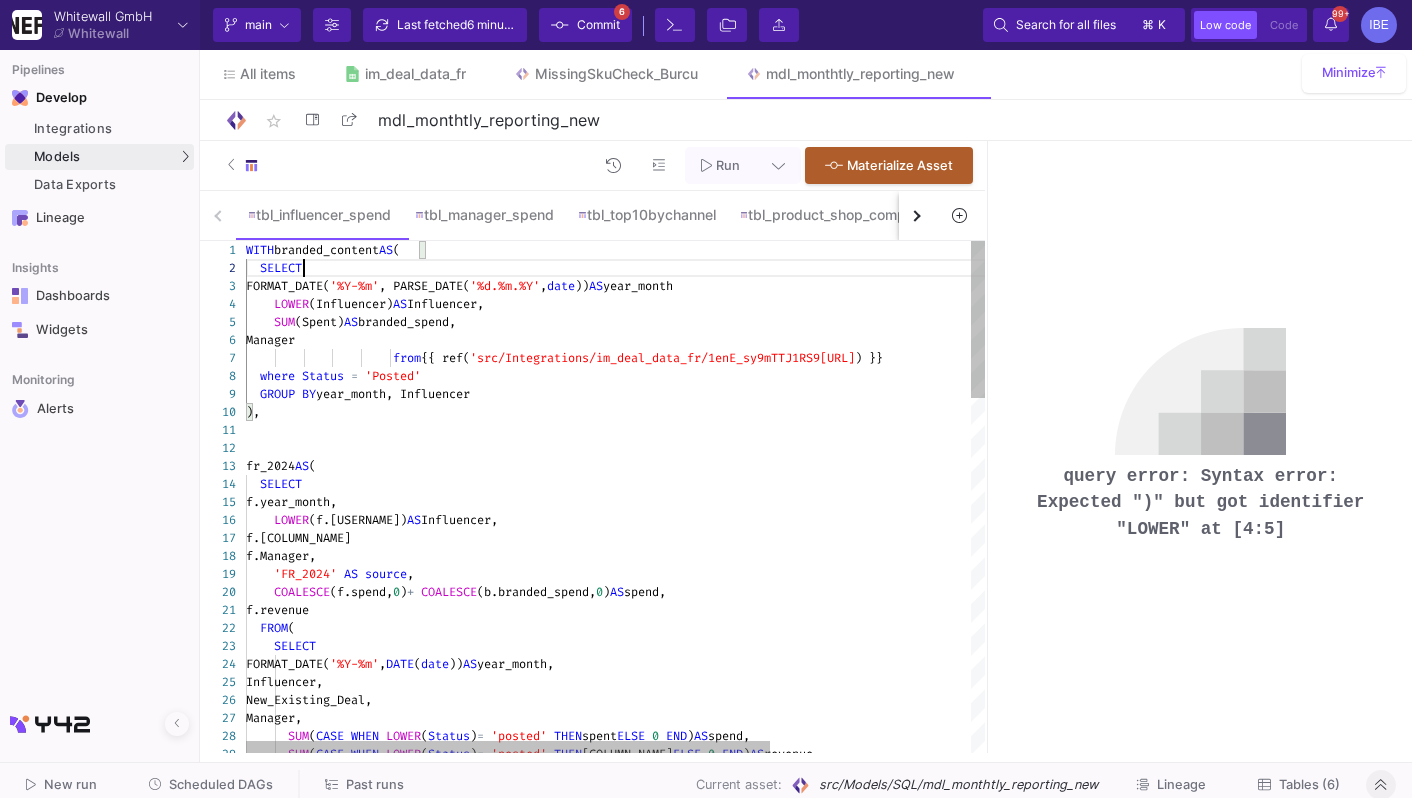 click on "SELECT" 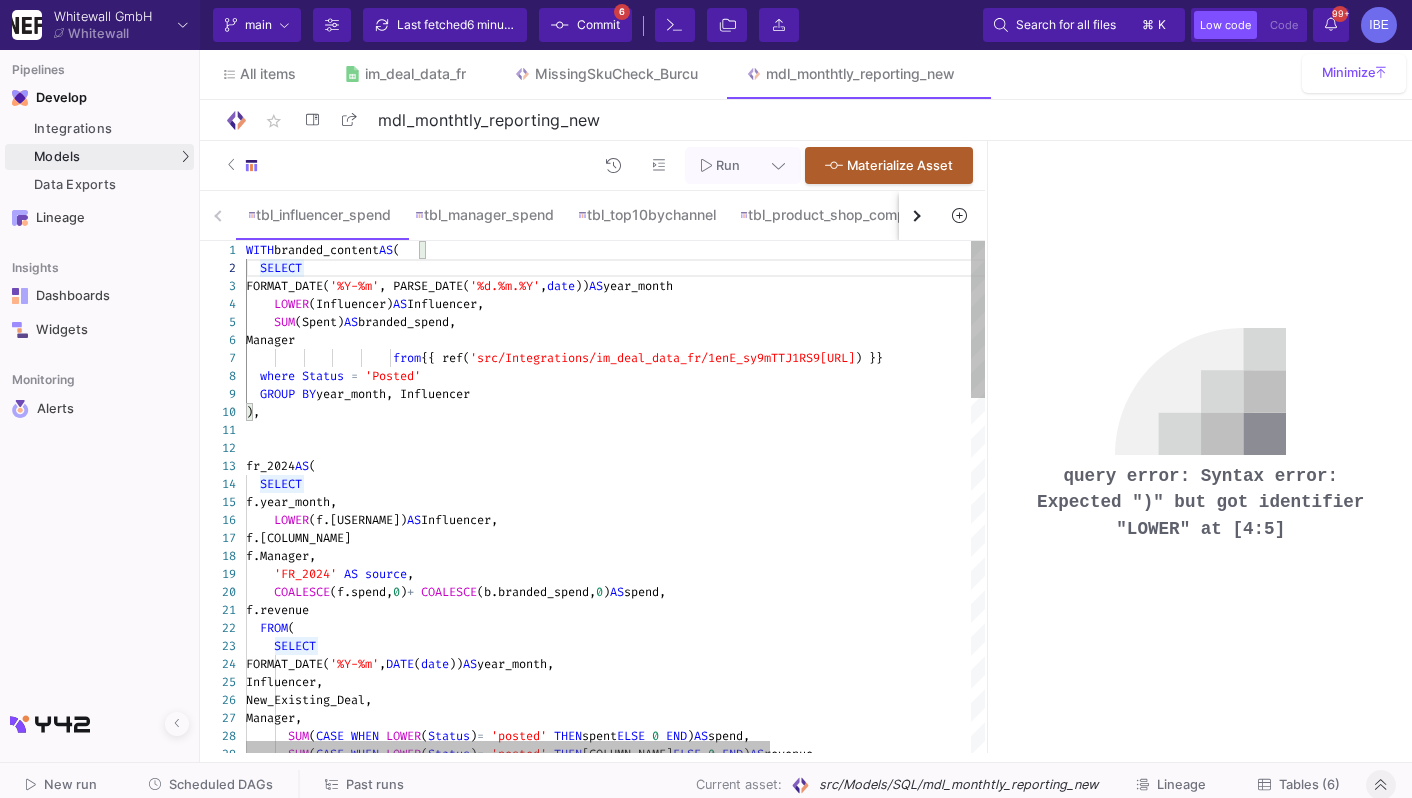 click on "FORMAT_DATE( '%Y-%m' , PARSE_DATE( '%d.%m.%Y' ,  date ))  AS  year_month" 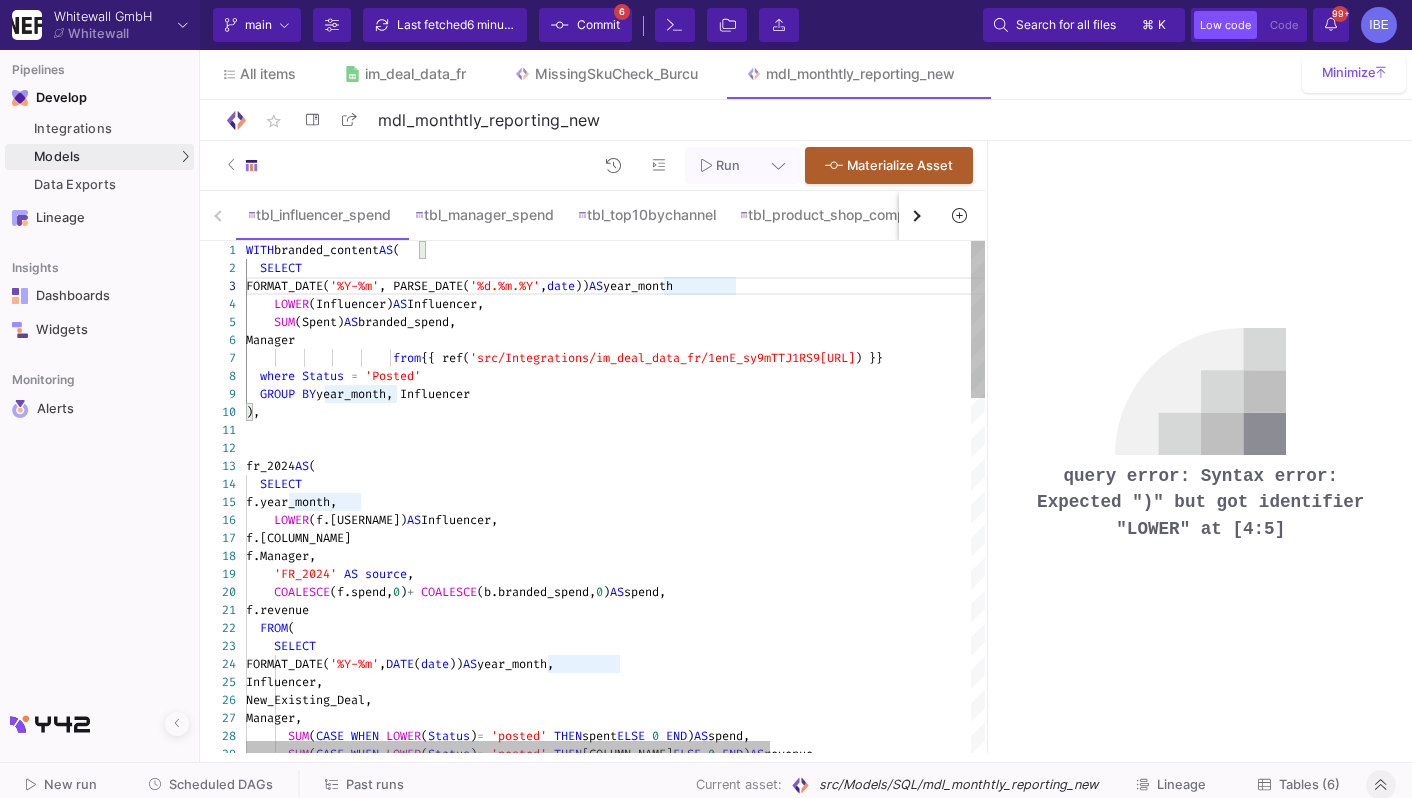 scroll, scrollTop: 35, scrollLeft: 495, axis: both 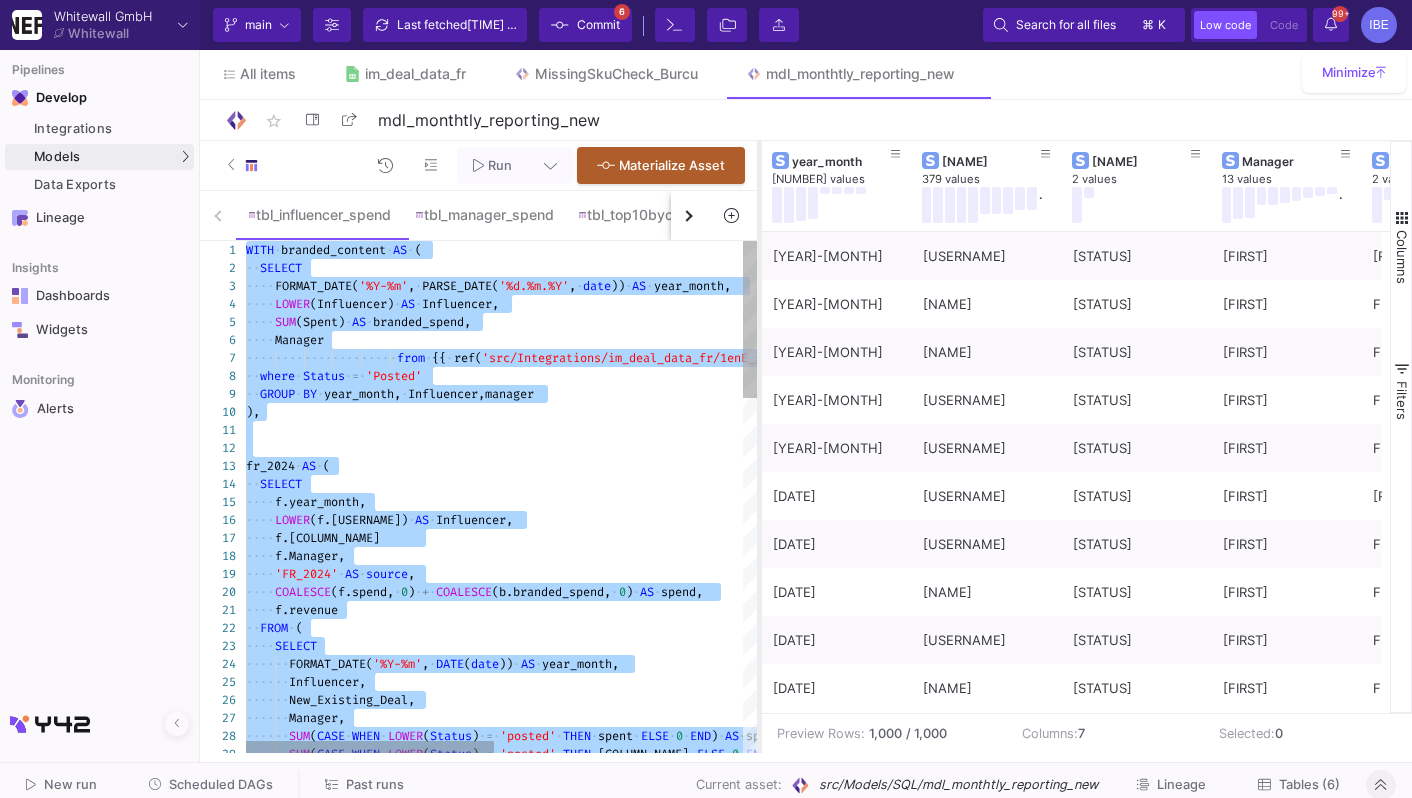 drag, startPoint x: 987, startPoint y: 393, endPoint x: 752, endPoint y: 354, distance: 238.21419 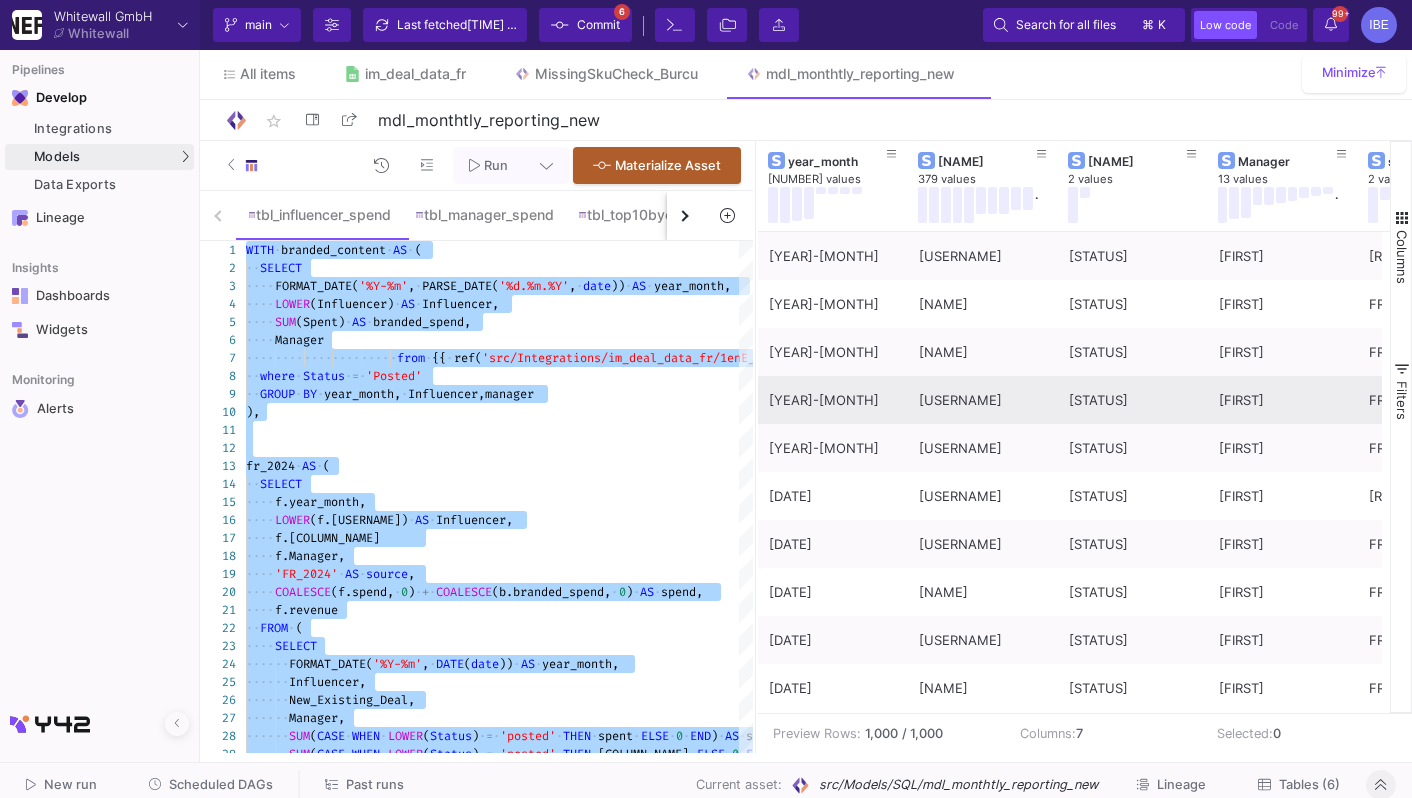 scroll, scrollTop: 0, scrollLeft: 38, axis: horizontal 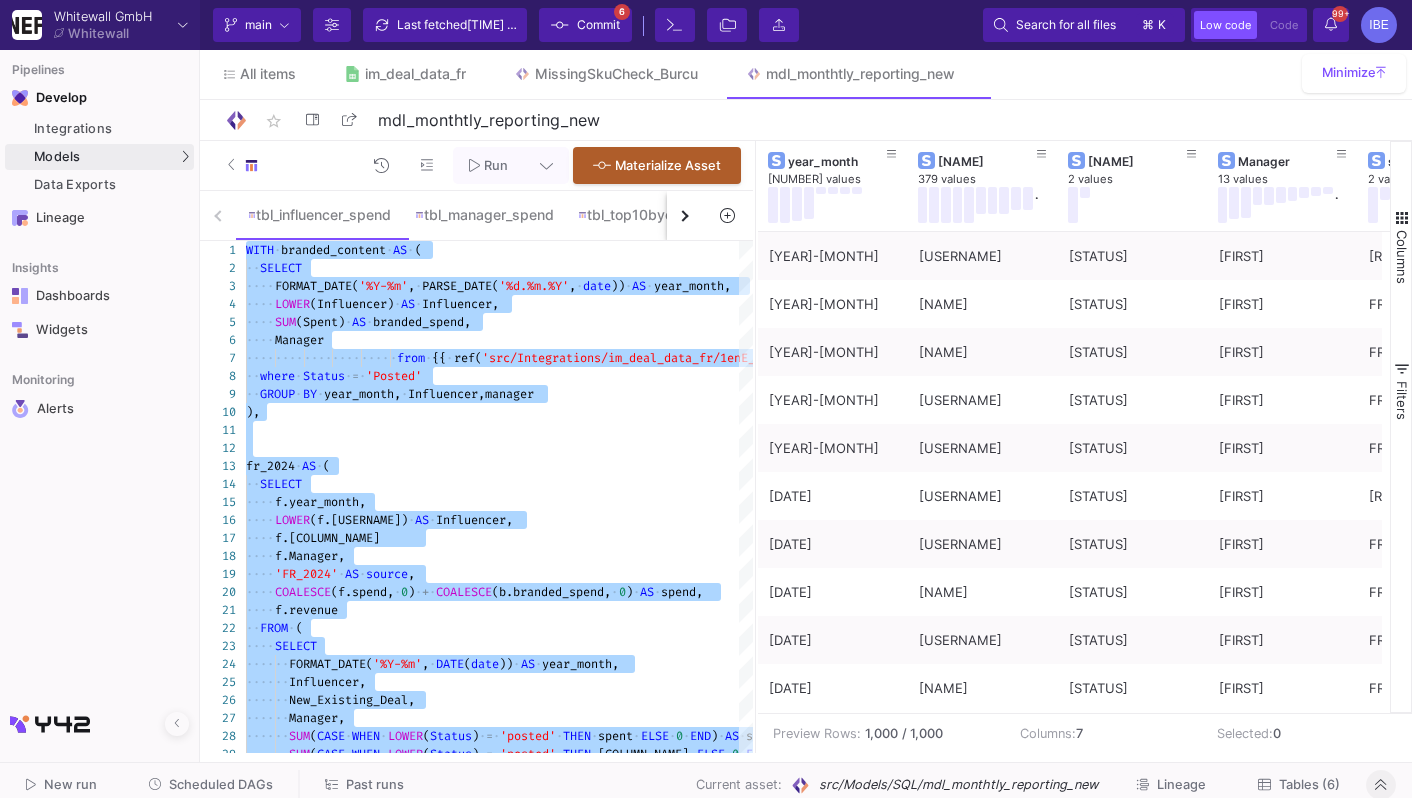 type on "WITH branded_content AS (
SELECT
FORMAT_DATE('%Y-%m', PARSE_DATE('%d.%m.%Y', date)) AS year_month,
LOWER(Influencer) AS Influencer,
SUM(Spent) AS branded_spend,
Manager
from {{ ref('src/Integrations/im_deal_data_fr/1enE_sy9mTTJ1RS9148pxisjkaDpBRHiFQHz1JY7mbmA_NEW__Branded_Content') }}
where Status = 'Posted'
GROUP BY year_month, Influencer,manager
),
…ORDER BY year_month DESC, Manager" 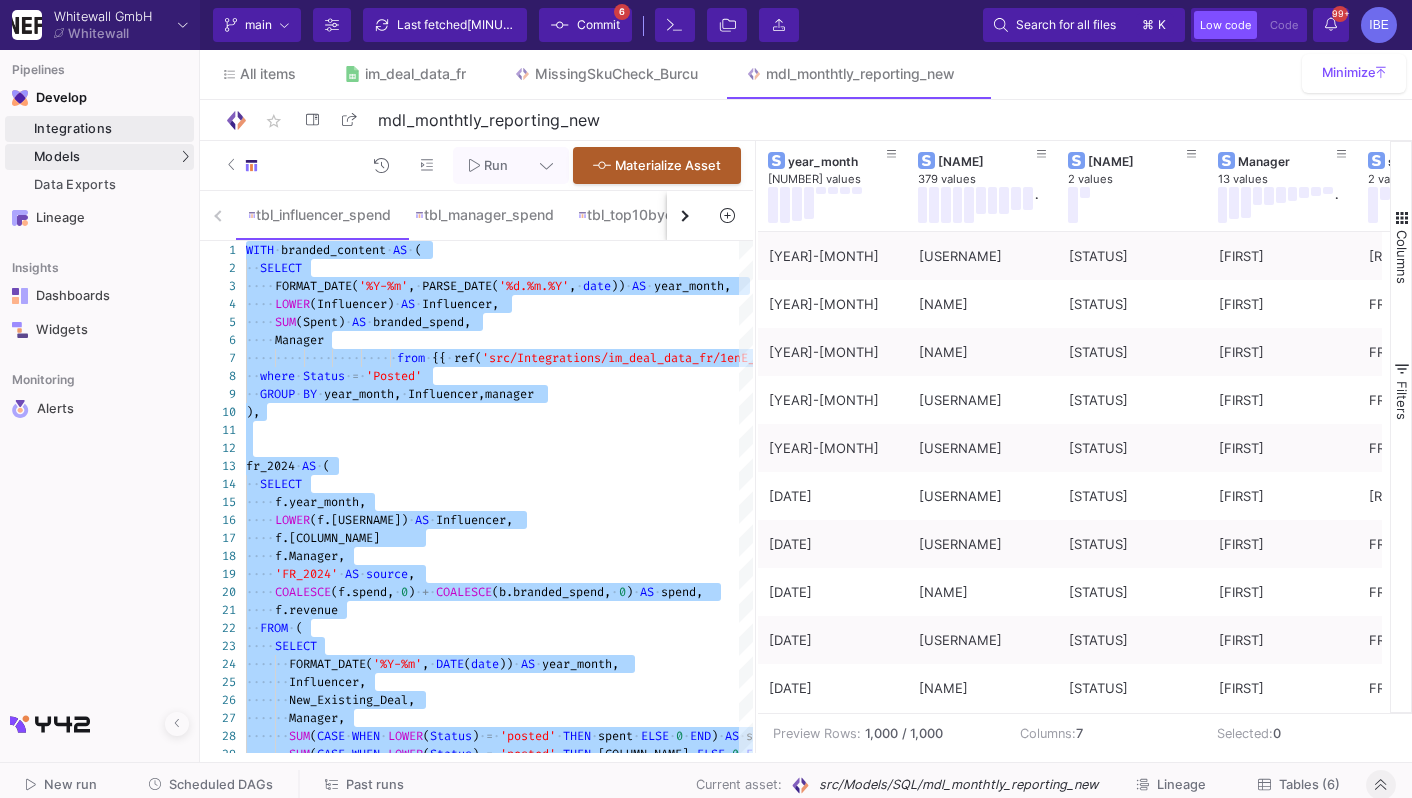 click on "Integrations" at bounding box center (111, 129) 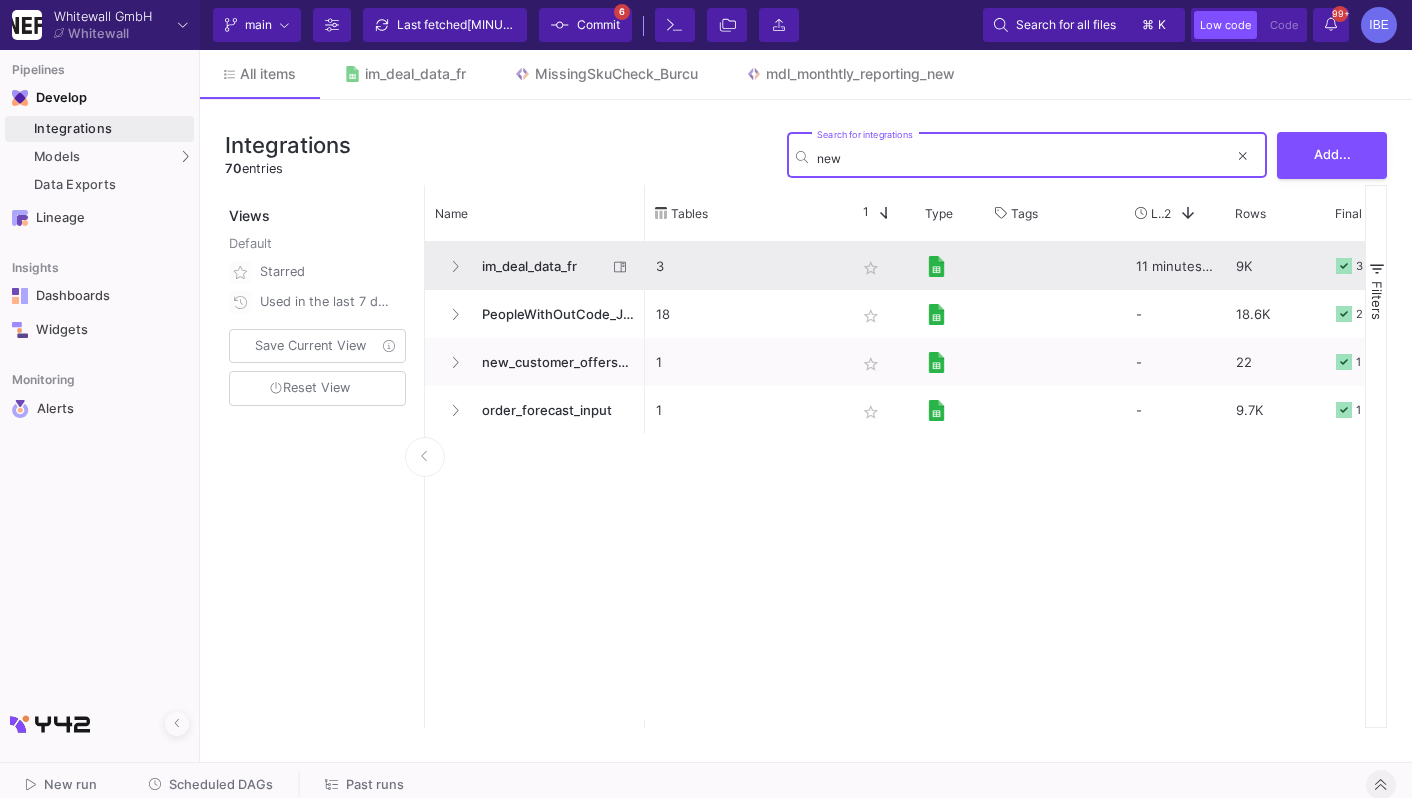type on "new" 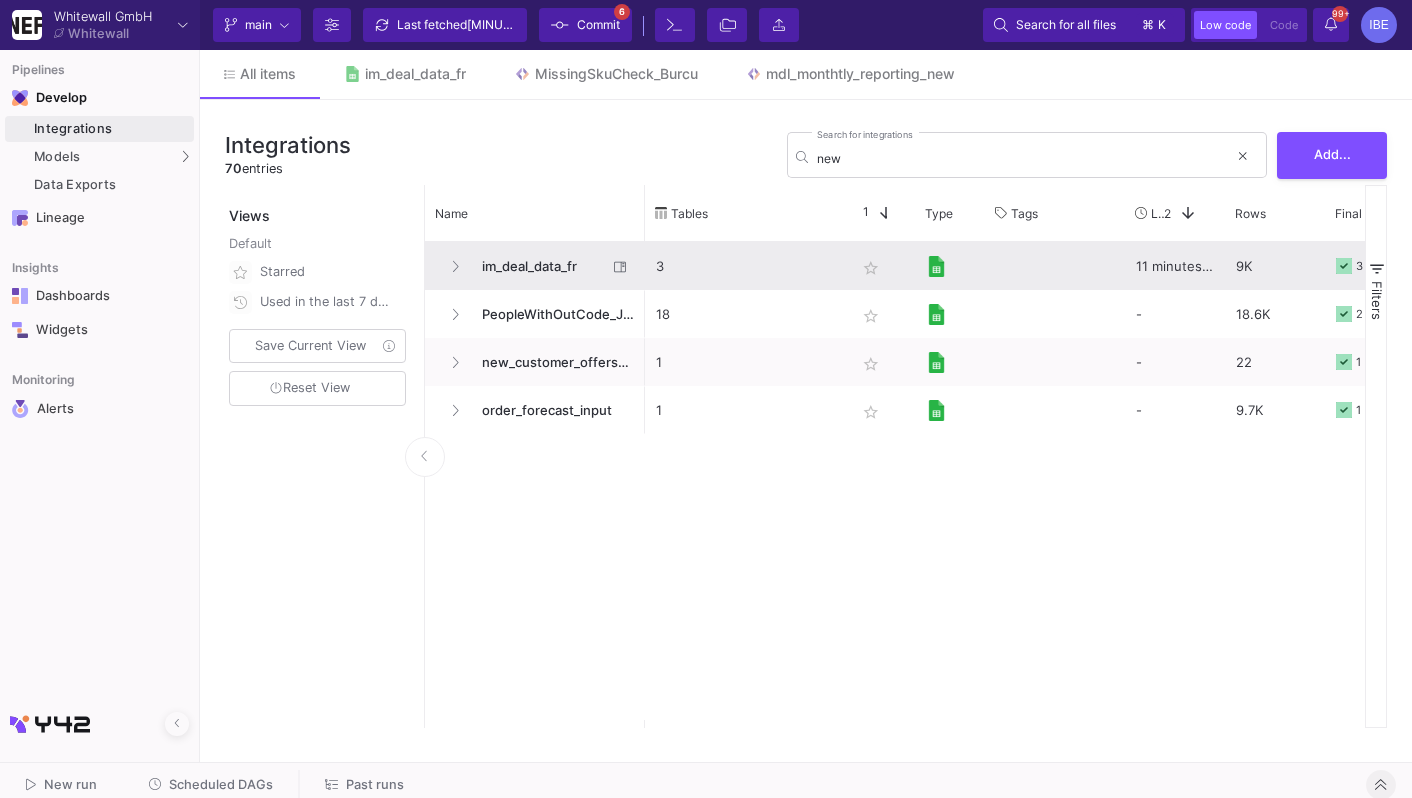 click on "im_deal_data_fr" 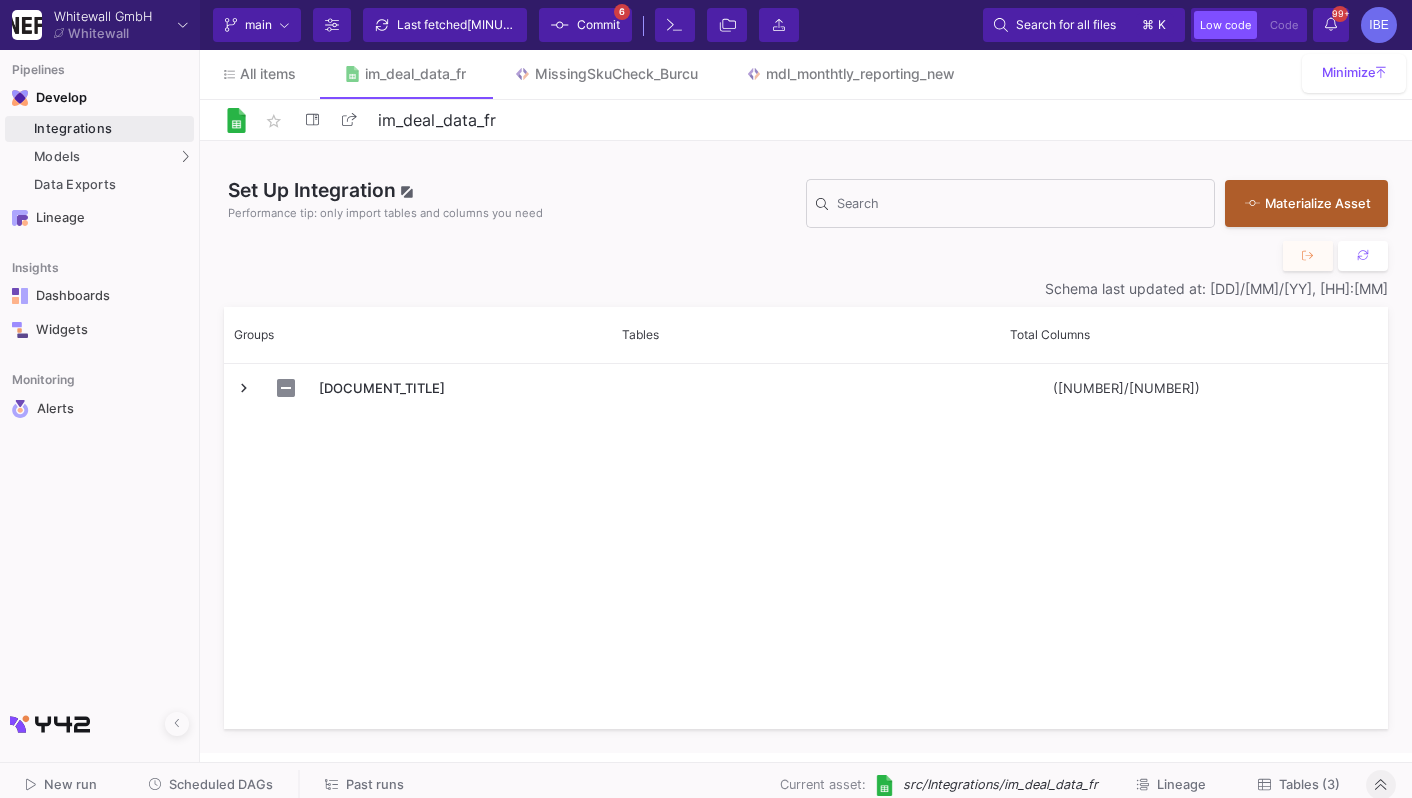 click on "Tables (3)" 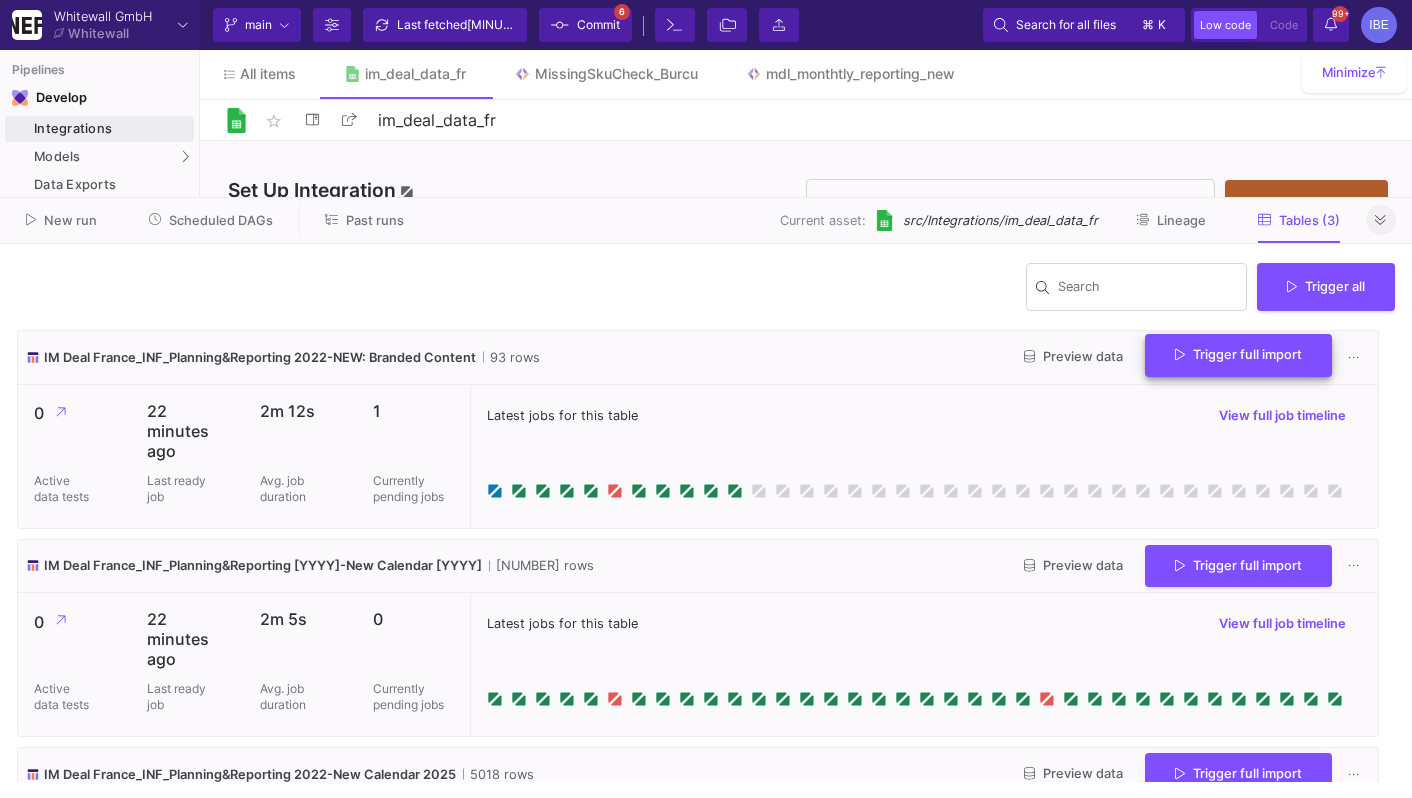 click on "Trigger full import" 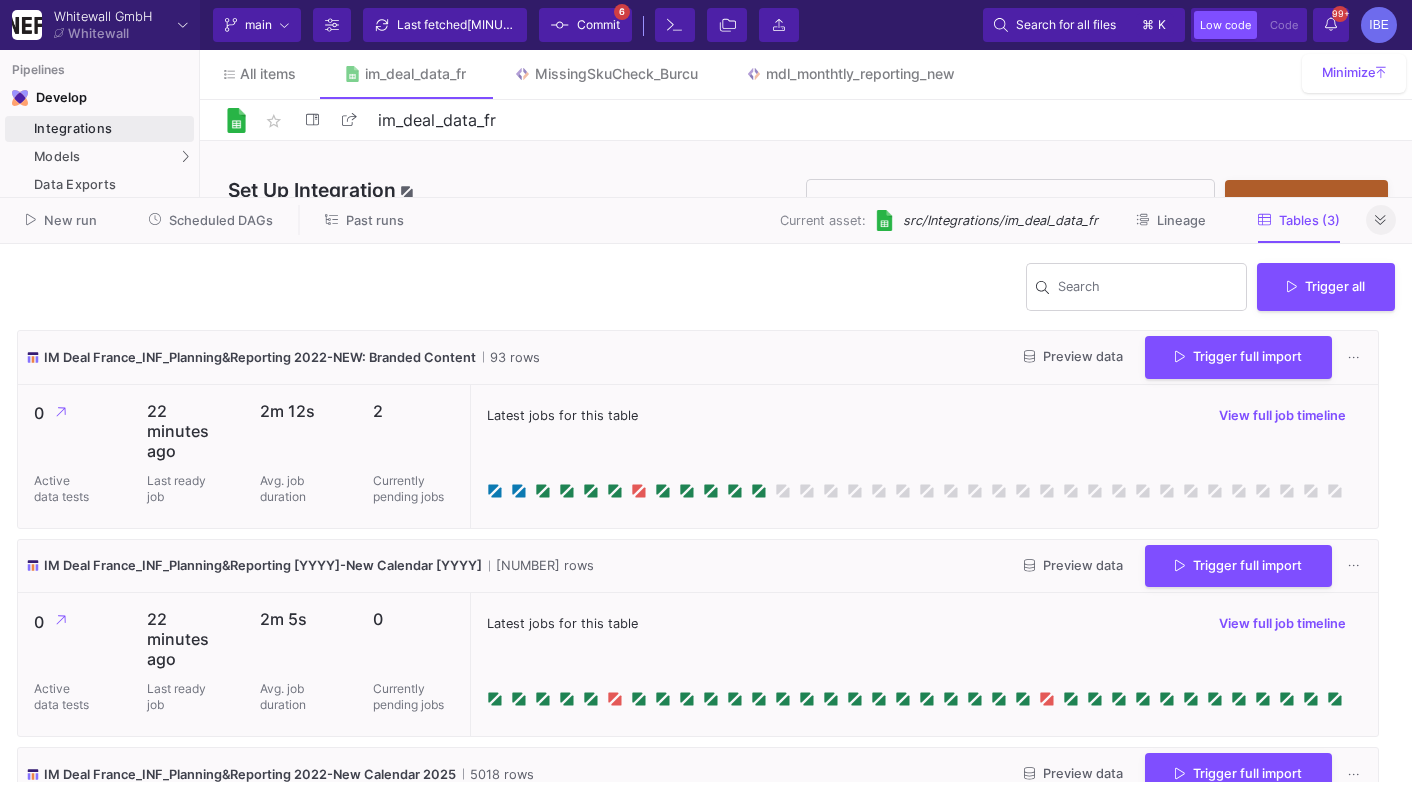 click 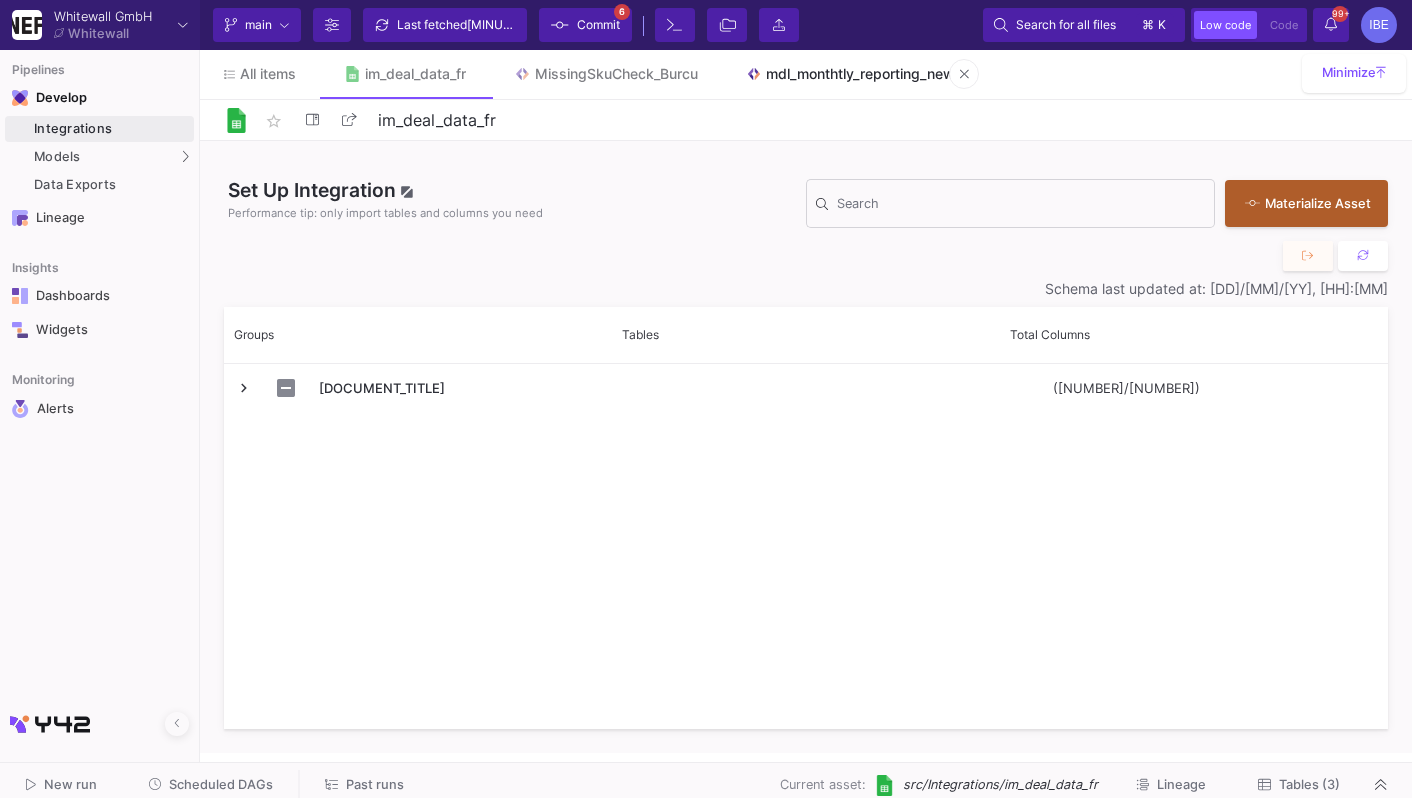 click on "mdl_monthtly_reporting_new" at bounding box center (860, 74) 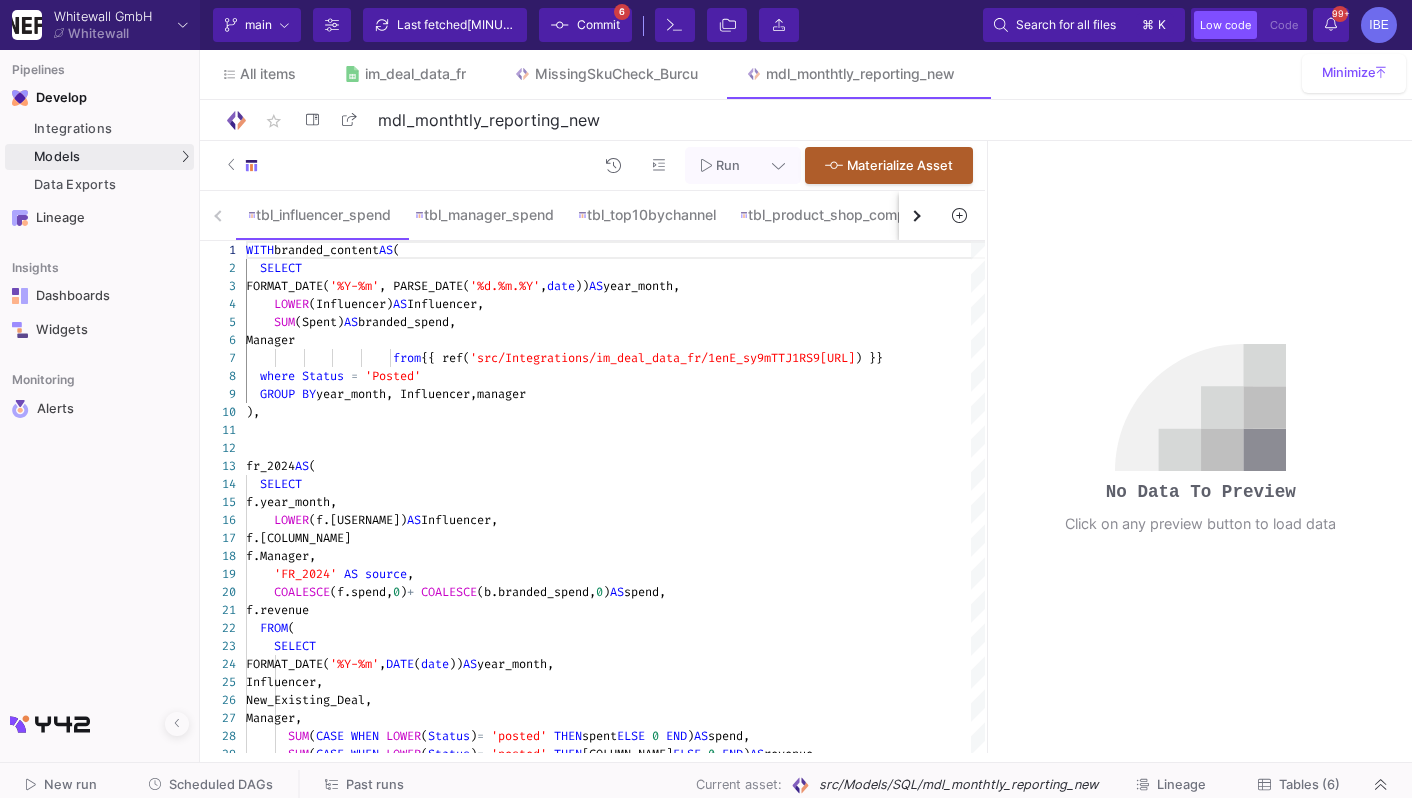 click at bounding box center [917, 215] 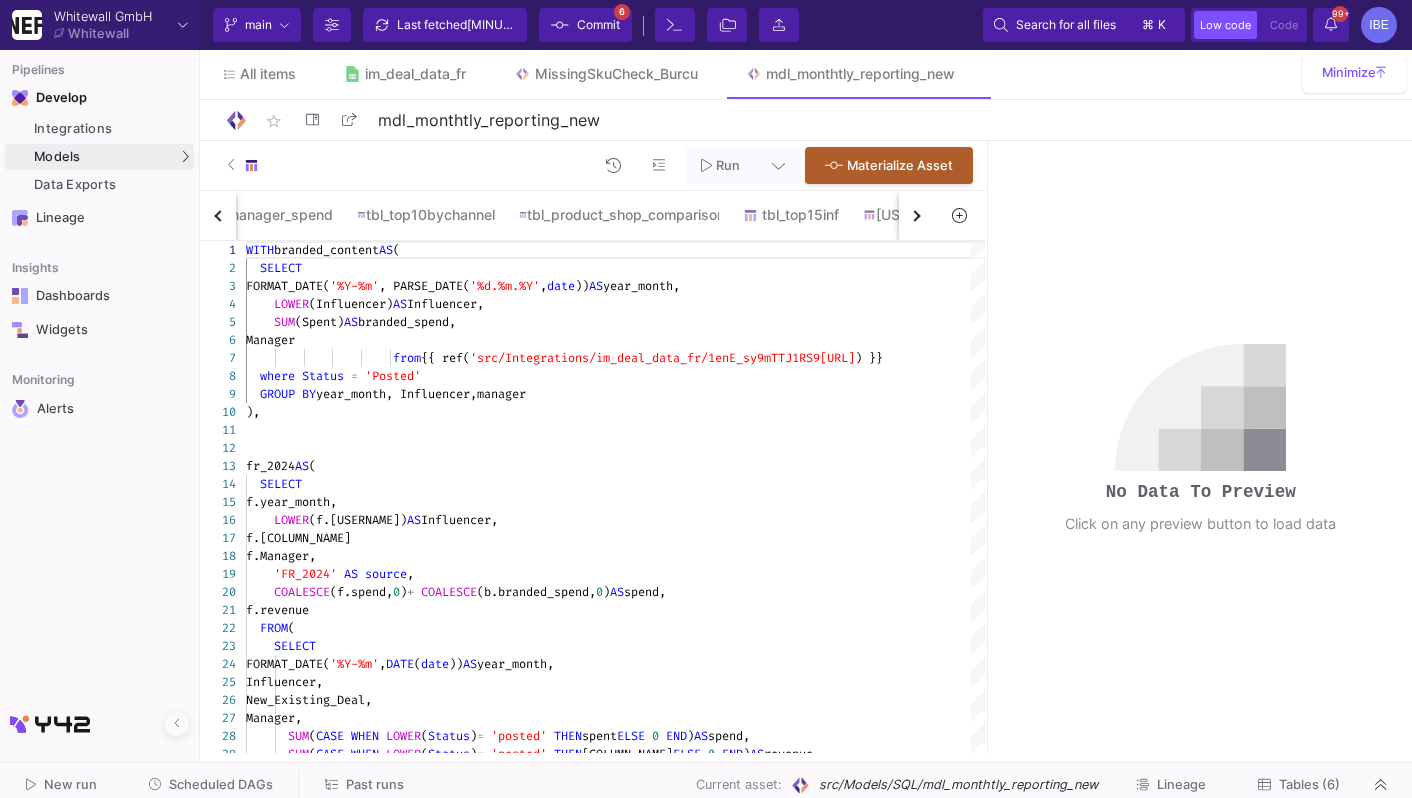 click at bounding box center (917, 215) 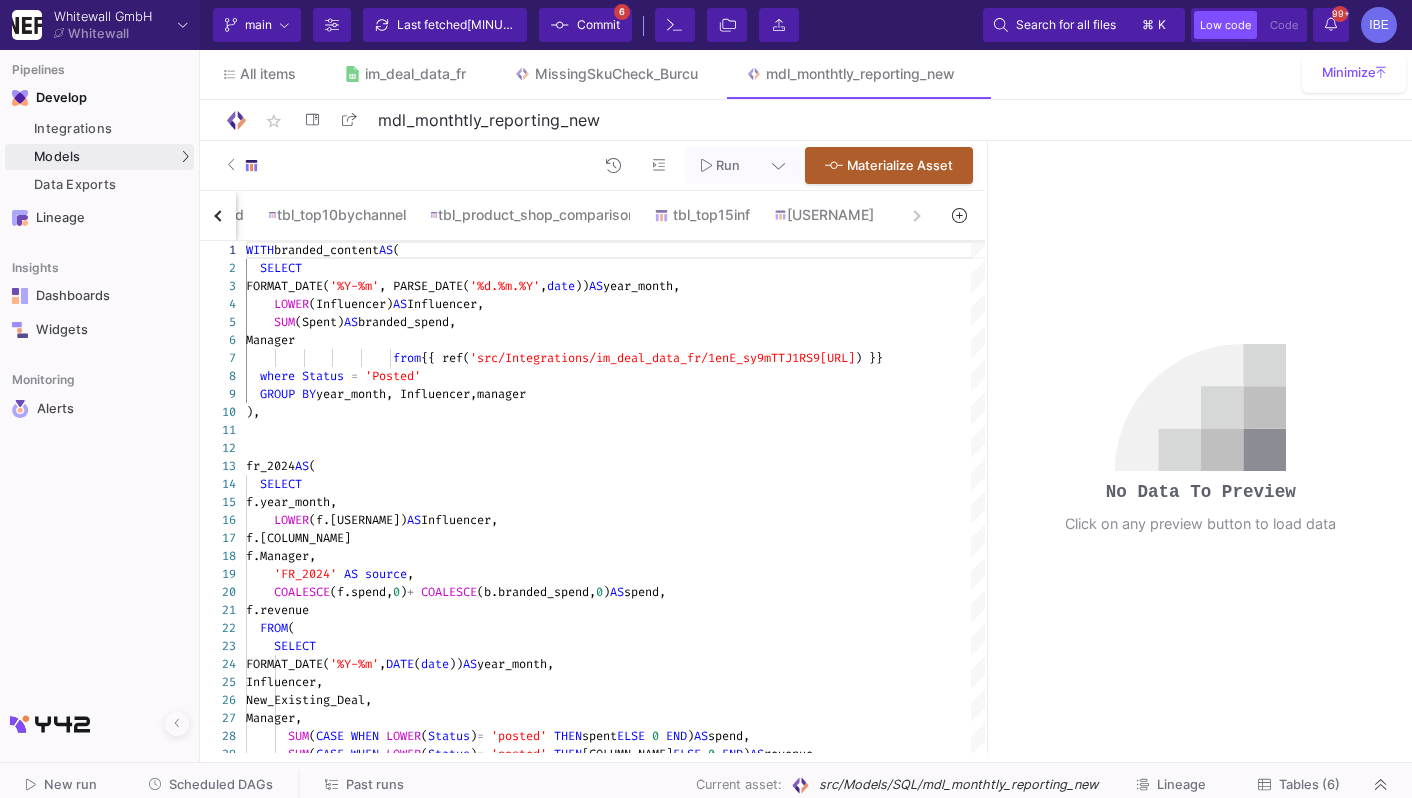 click on "tbl_influencer_spend   tbl_manager_spend   tbl_top10bychannel   tbl_product_shop_comparison   tbl_top15inf   checj" at bounding box center (567, 216) 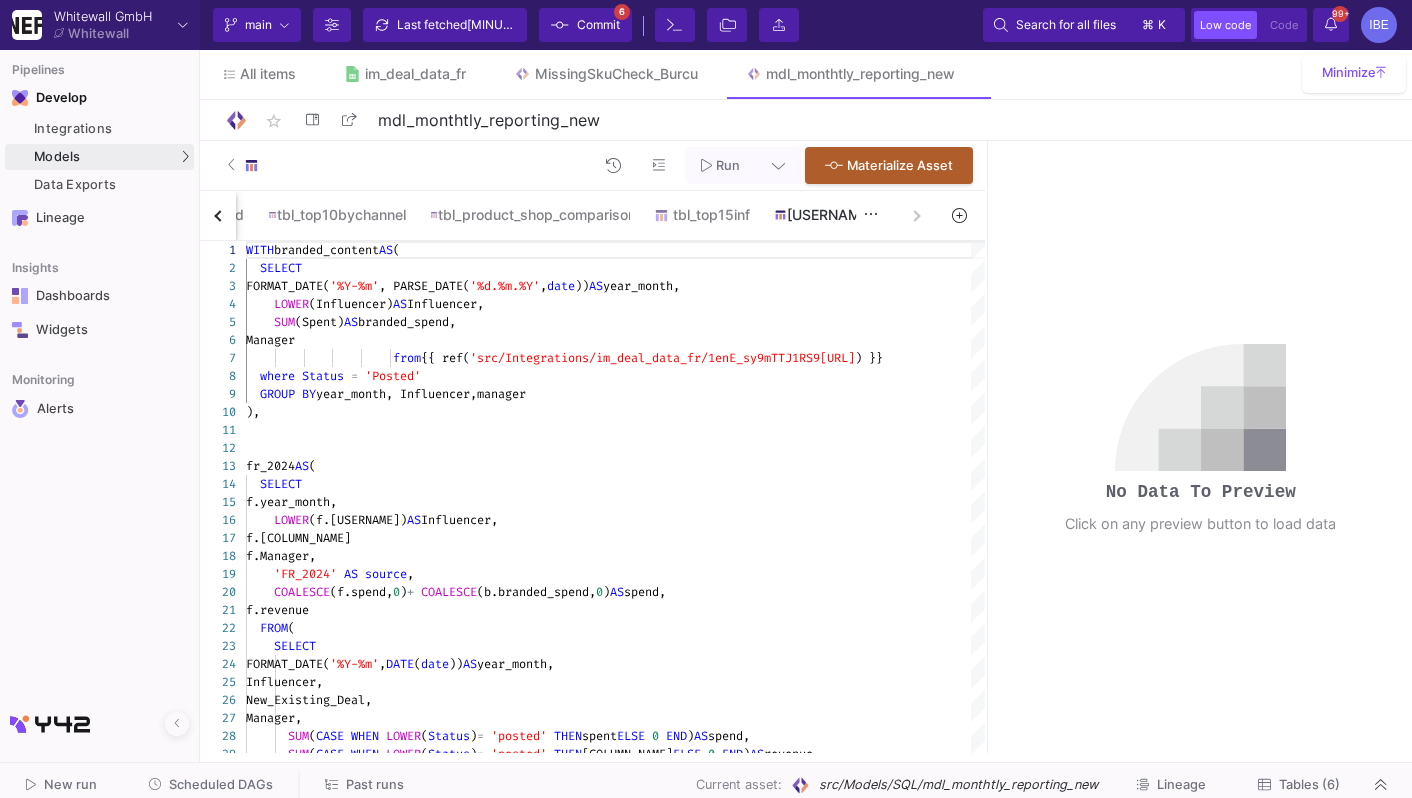 click on "[USERNAME]" at bounding box center (824, 215) 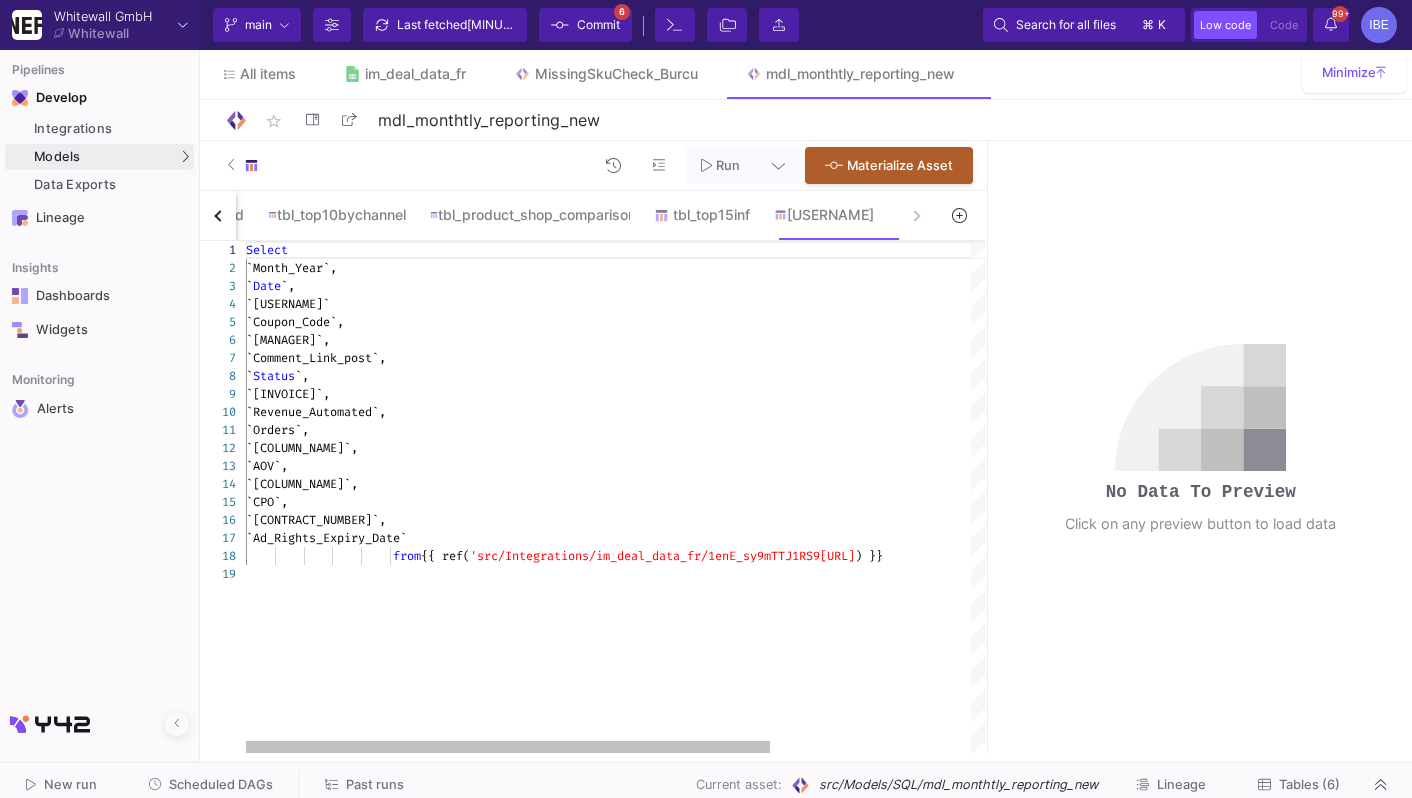 click on "`[USERNAME]`" 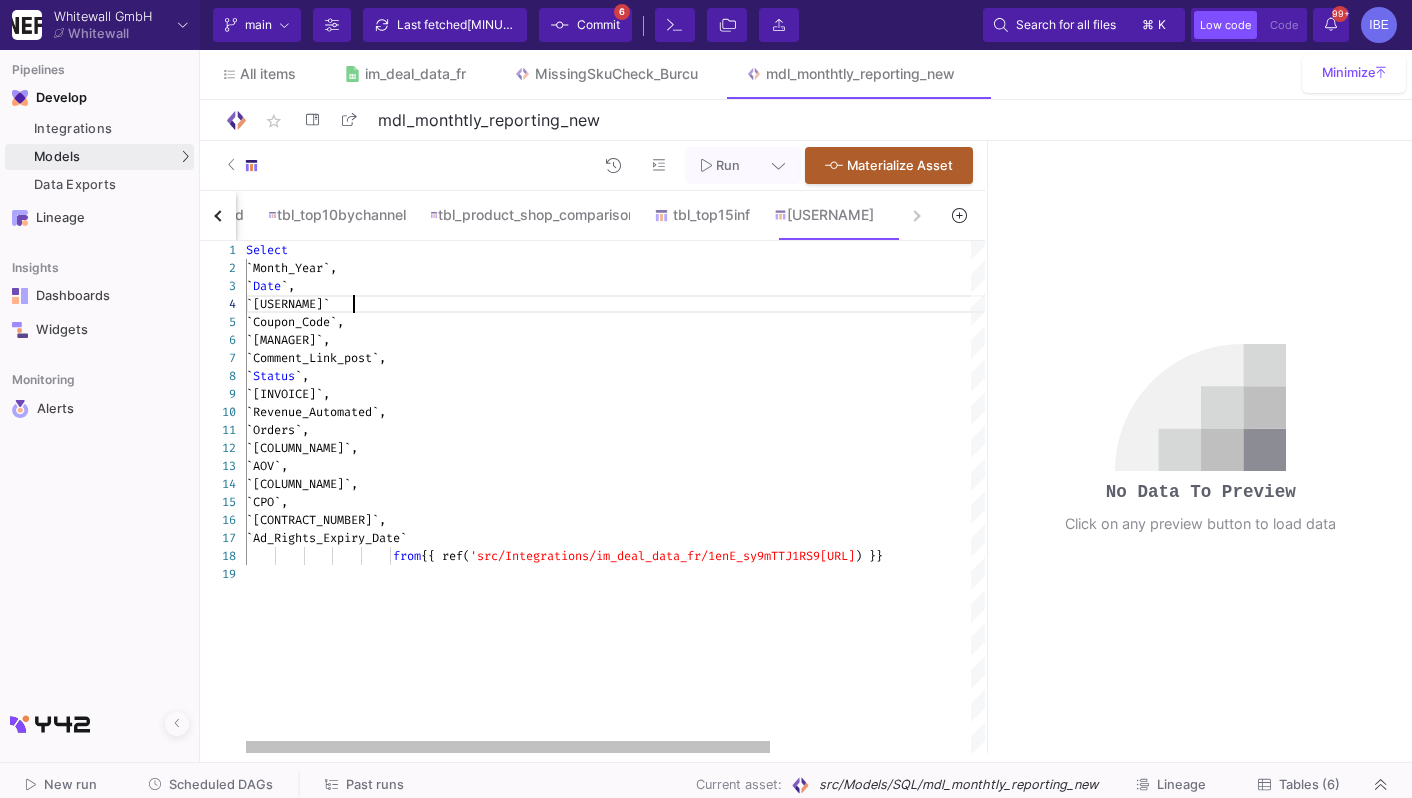 scroll, scrollTop: 0, scrollLeft: 0, axis: both 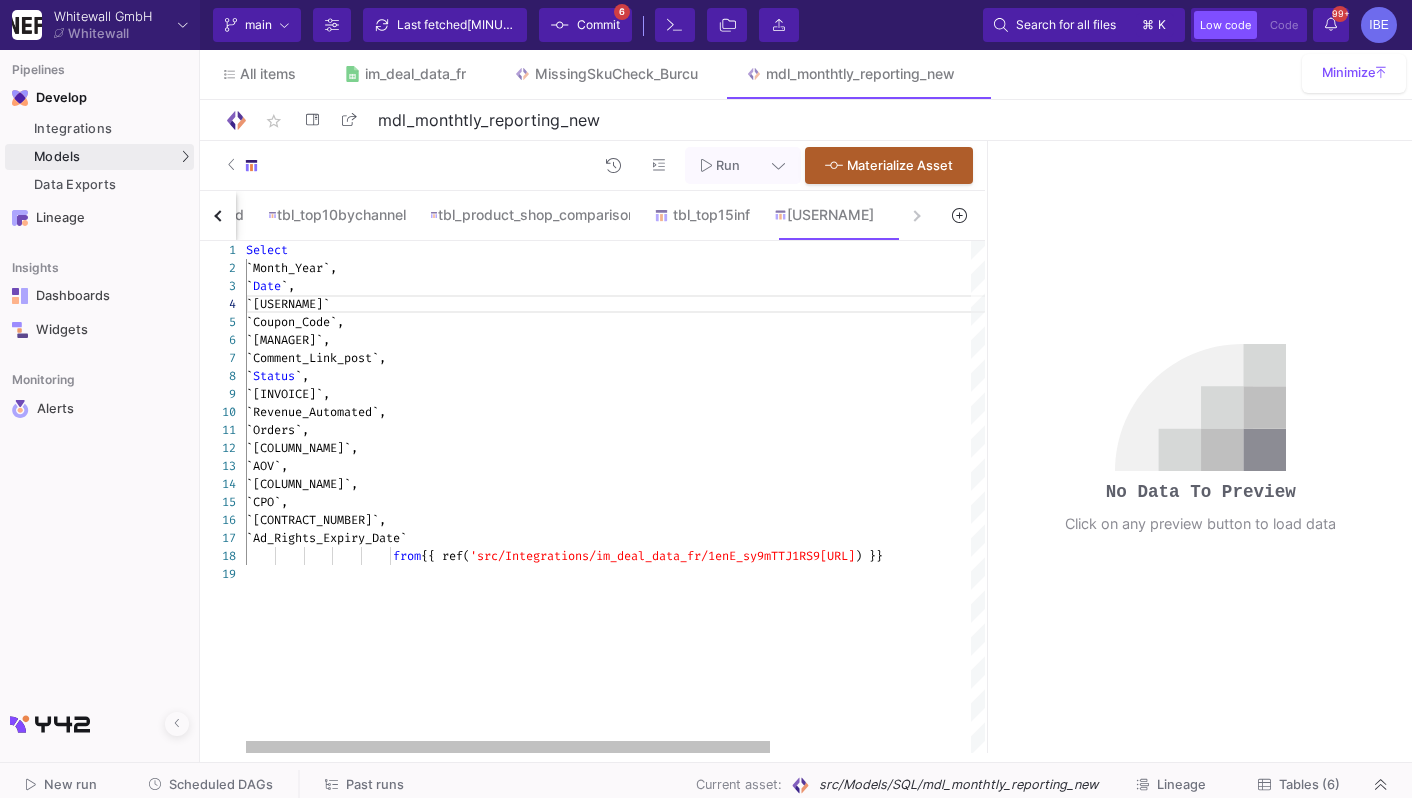 type on "Select
`Month_Year`,
`Date`,
`Influencer`,
`Coupon_Code`,
`Manager`,
`Comment_Link_post`,
`Status`,
`Invoice`,
`Revenue_Automated`,
`Orders`,
`Spent`,
`AOV`,
`ROI`,
`CPO`,
`Contract_number`,
`Ad_Rights_Expiry_Date`
from {{ ref('src/Integrations/im_deal_data_fr/1enE_sy9mTTJ1RS9148pxisjkaDpBRHiFQHz1JY7mbmA_NEW__Branded_Content') }}" 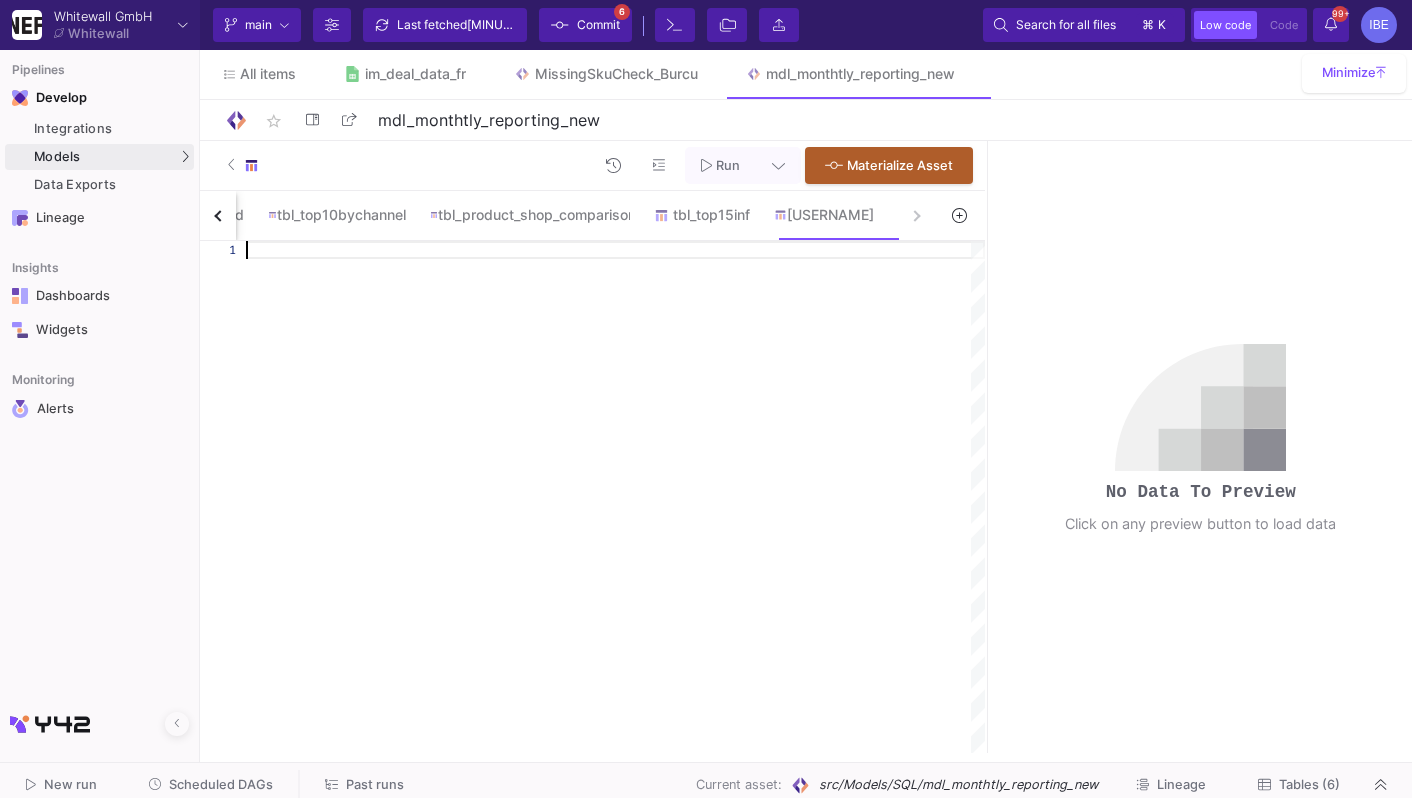 paste on "WITH branded_content AS (
SELECT
FORMAT_DATE('%Y-%m', PARSE_DATE('%d.%m.%Y', date)) AS year_month,
LOWER(Influencer) AS Influencer,
SUM(Spent) AS branded_spend,
Manager
FROM `fr_branded_content`
WHERE Status = 'Posted'
GROUP BY year_month, Influencer, Manager
)," 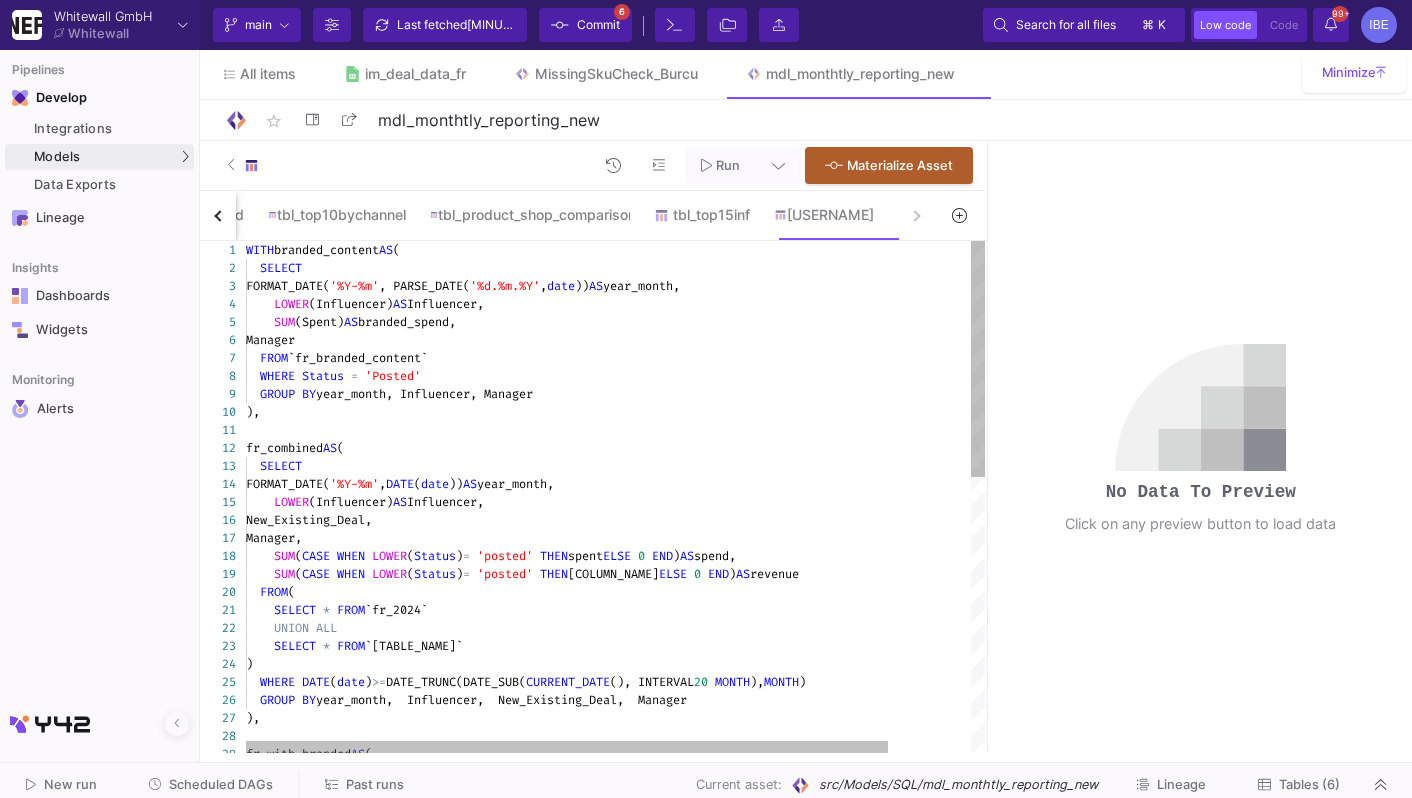 type on "WITH branded_content AS (
SELECT
FORMAT_DATE('%Y-%m', PARSE_DATE('%d.%m.%Y', date)) AS year_month,
LOWER(Influencer) AS Influencer,
SUM(Spent) AS branded_spend,
Manager
FROM `fr_branded_content`
WHERE Status = 'Posted'
GROUP BY year_month, Influencer, Manager
)," 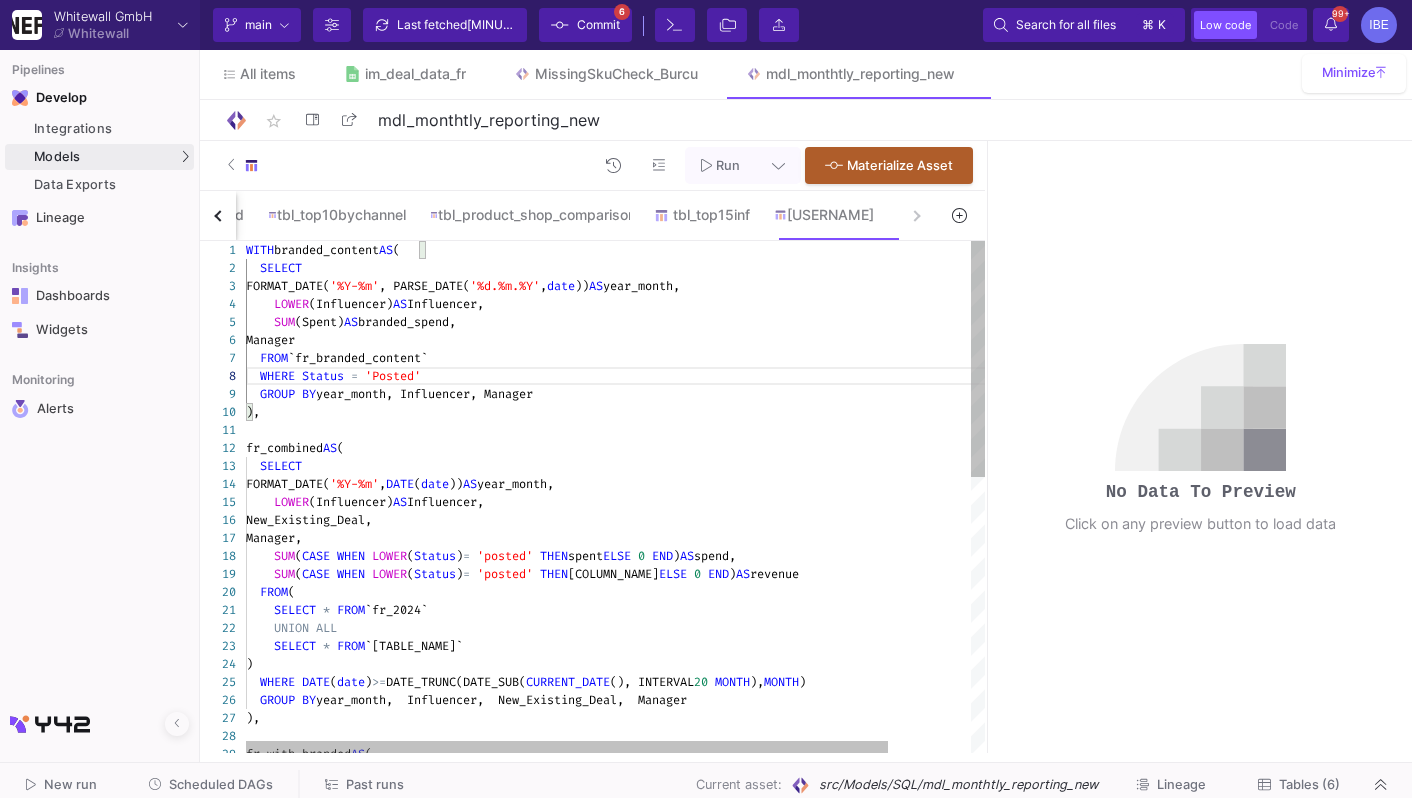 click on "FROM  `fr_branded_content`" 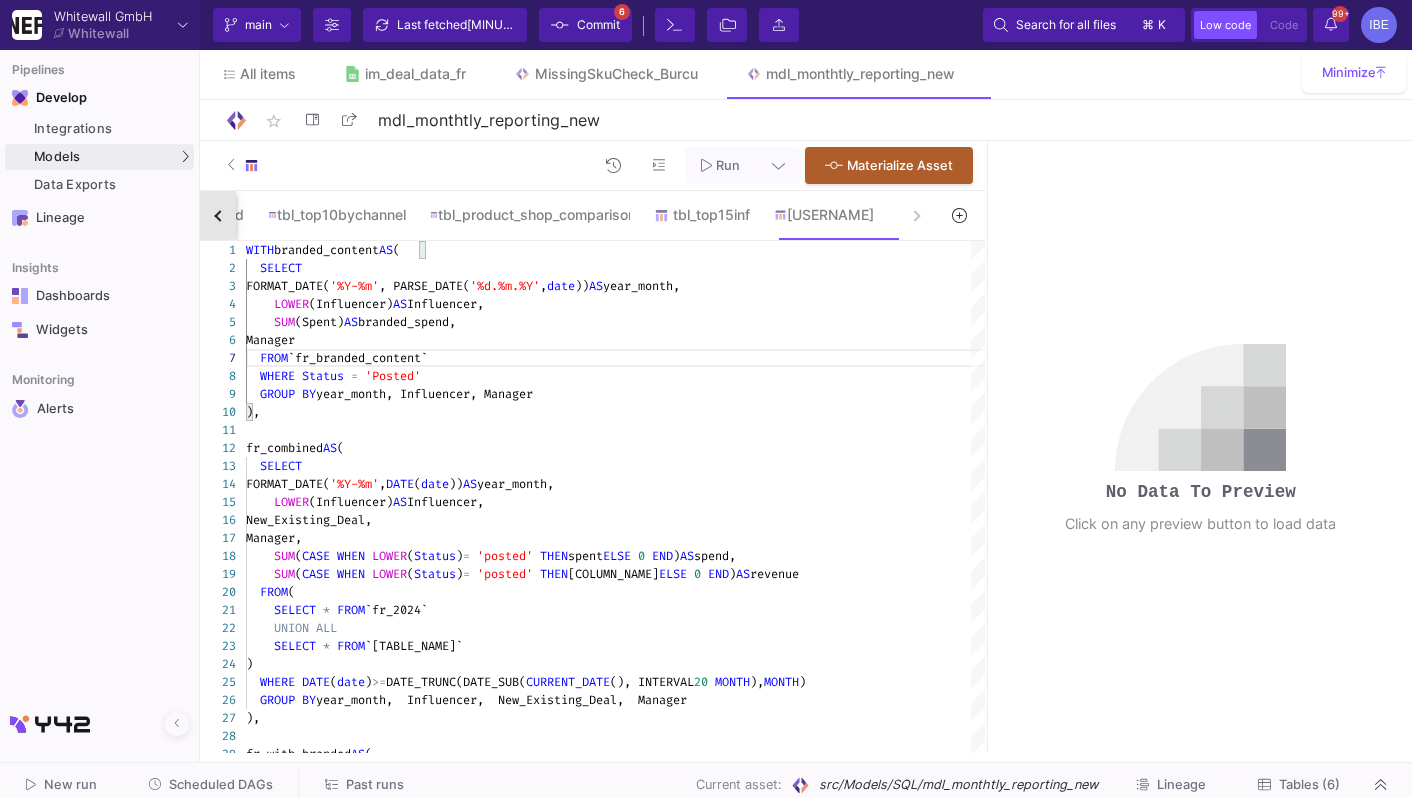 click at bounding box center (218, 215) 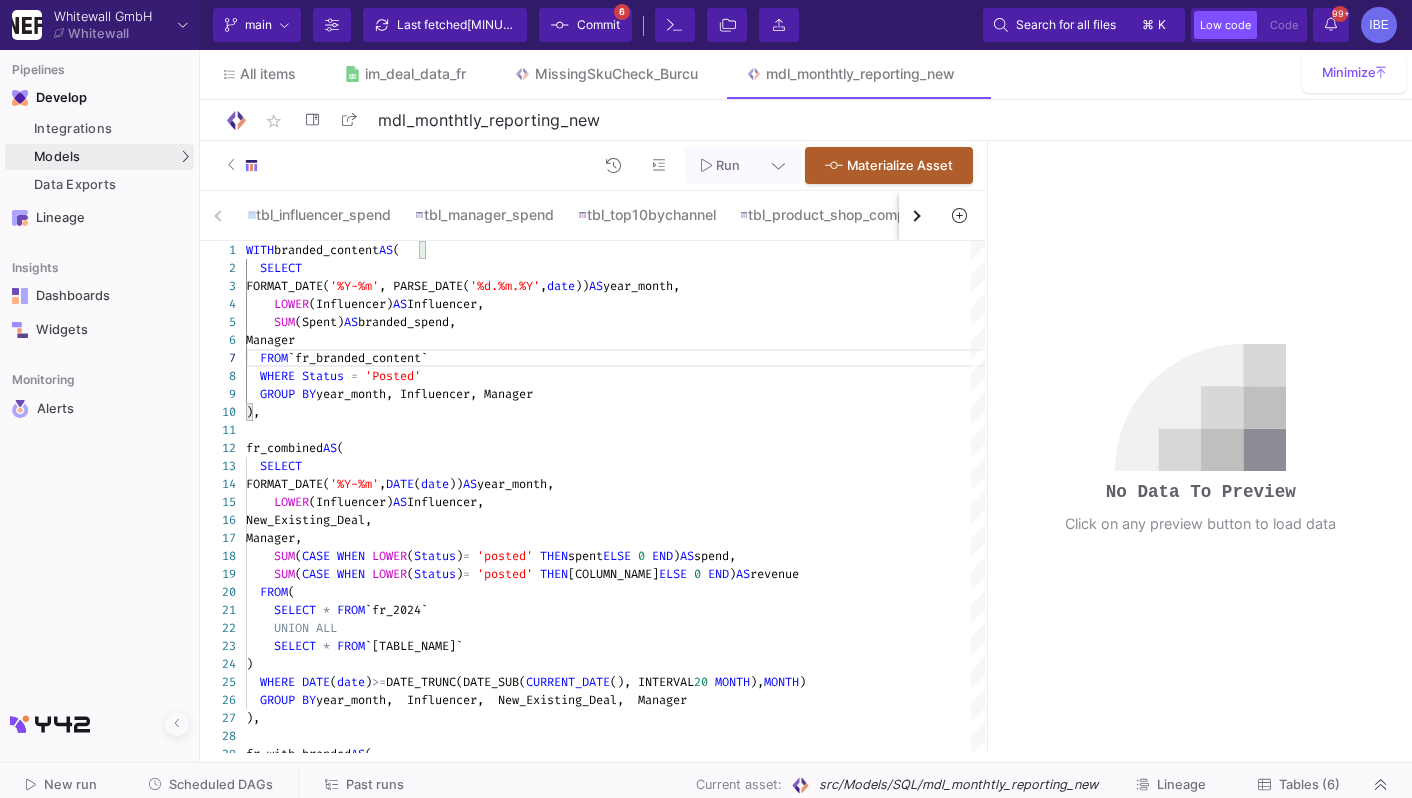 click on "tbl_influencer_spend   tbl_manager_spend   tbl_top10bychannel   tbl_product_shop_comparison   tbl_top15inf   checj" at bounding box center (567, 216) 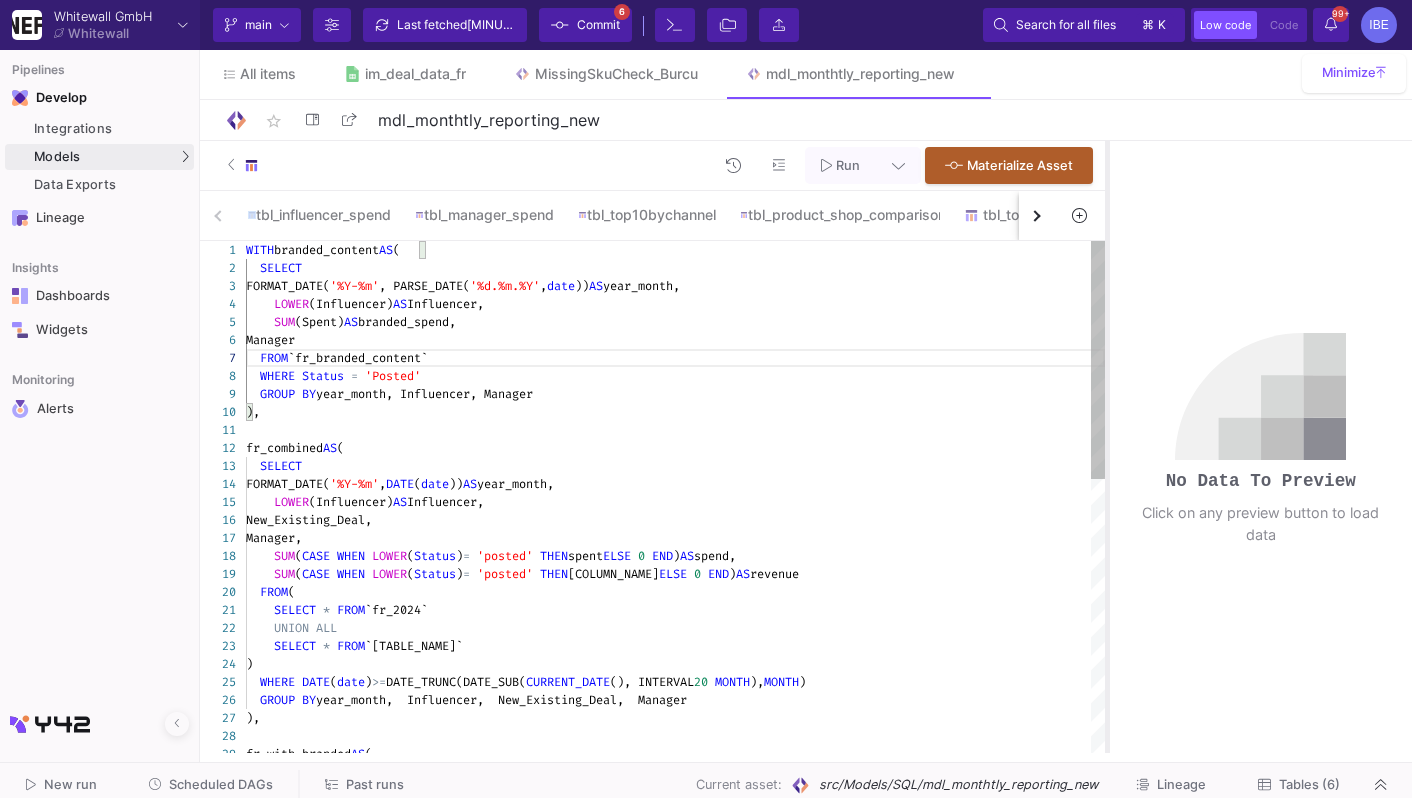 drag, startPoint x: 984, startPoint y: 230, endPoint x: 1106, endPoint y: 244, distance: 122.80065 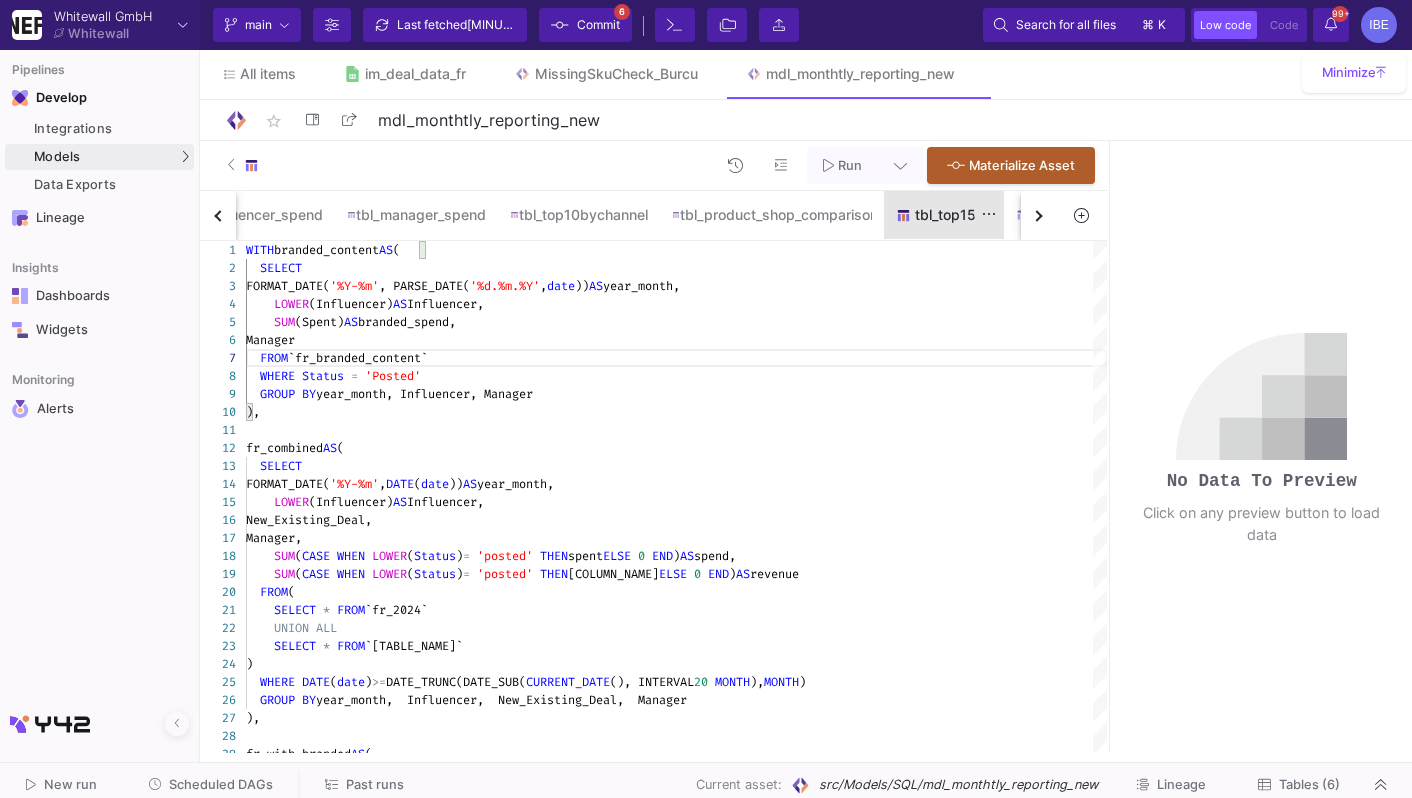 click on "tbl_top15inf" at bounding box center [944, 215] 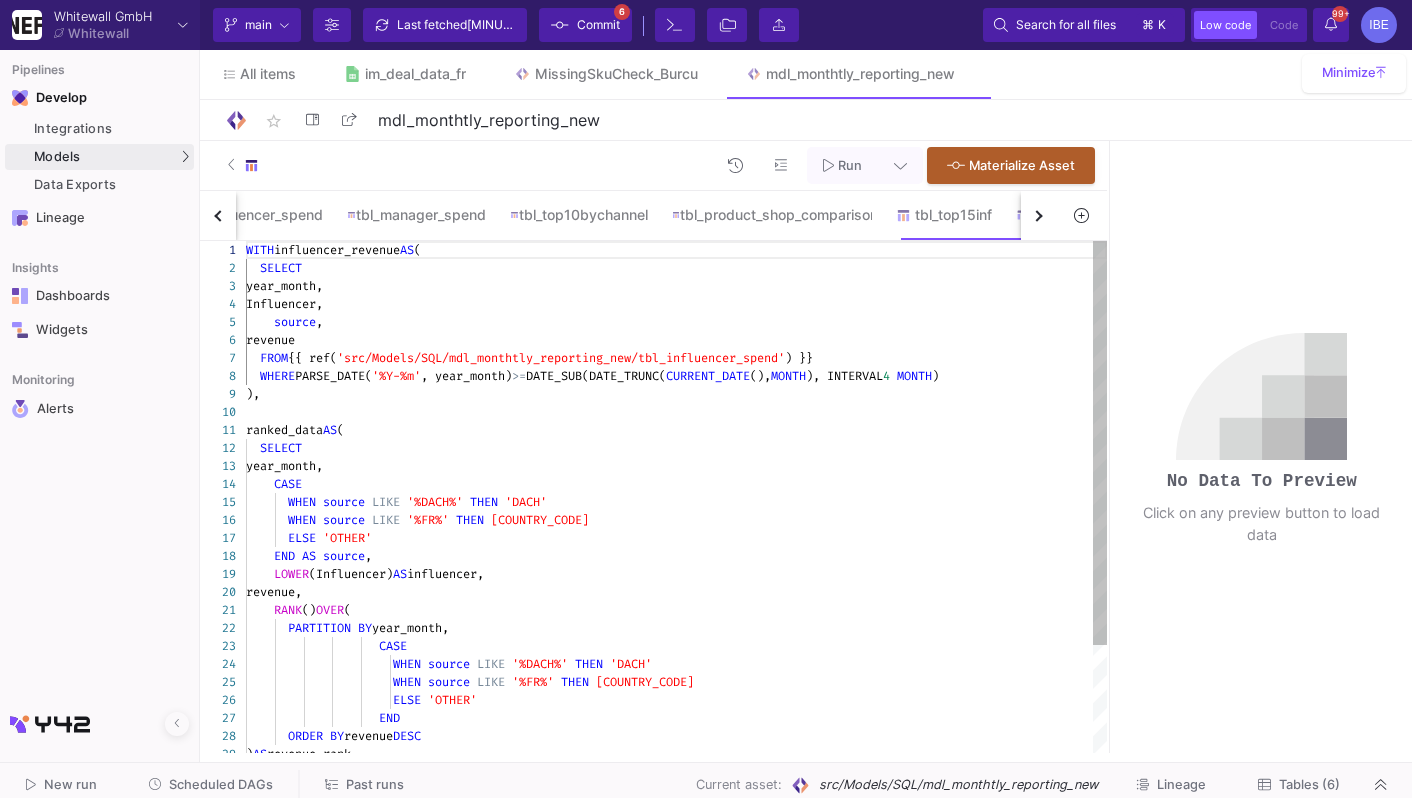 click at bounding box center (1036, 215) 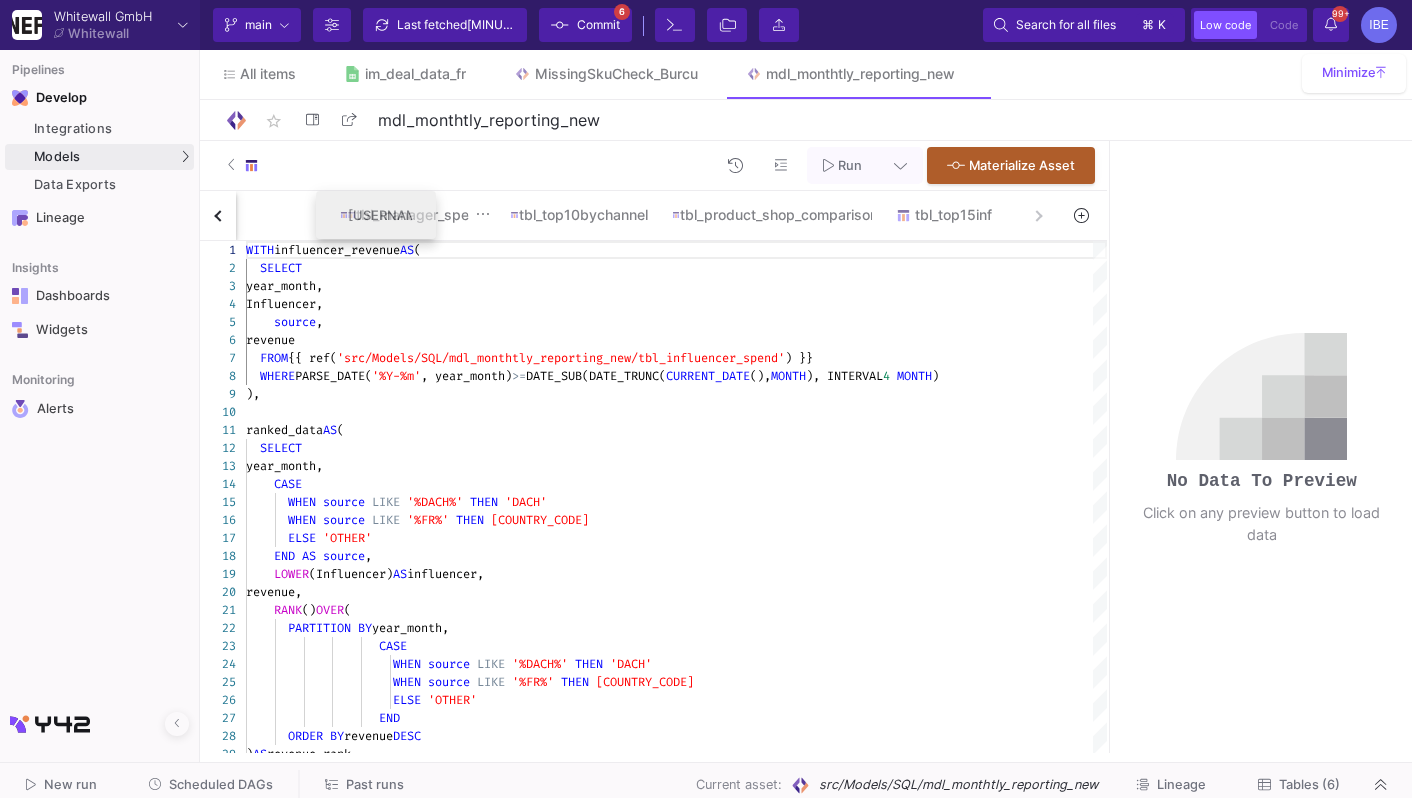 drag, startPoint x: 958, startPoint y: 214, endPoint x: 360, endPoint y: 231, distance: 598.2416 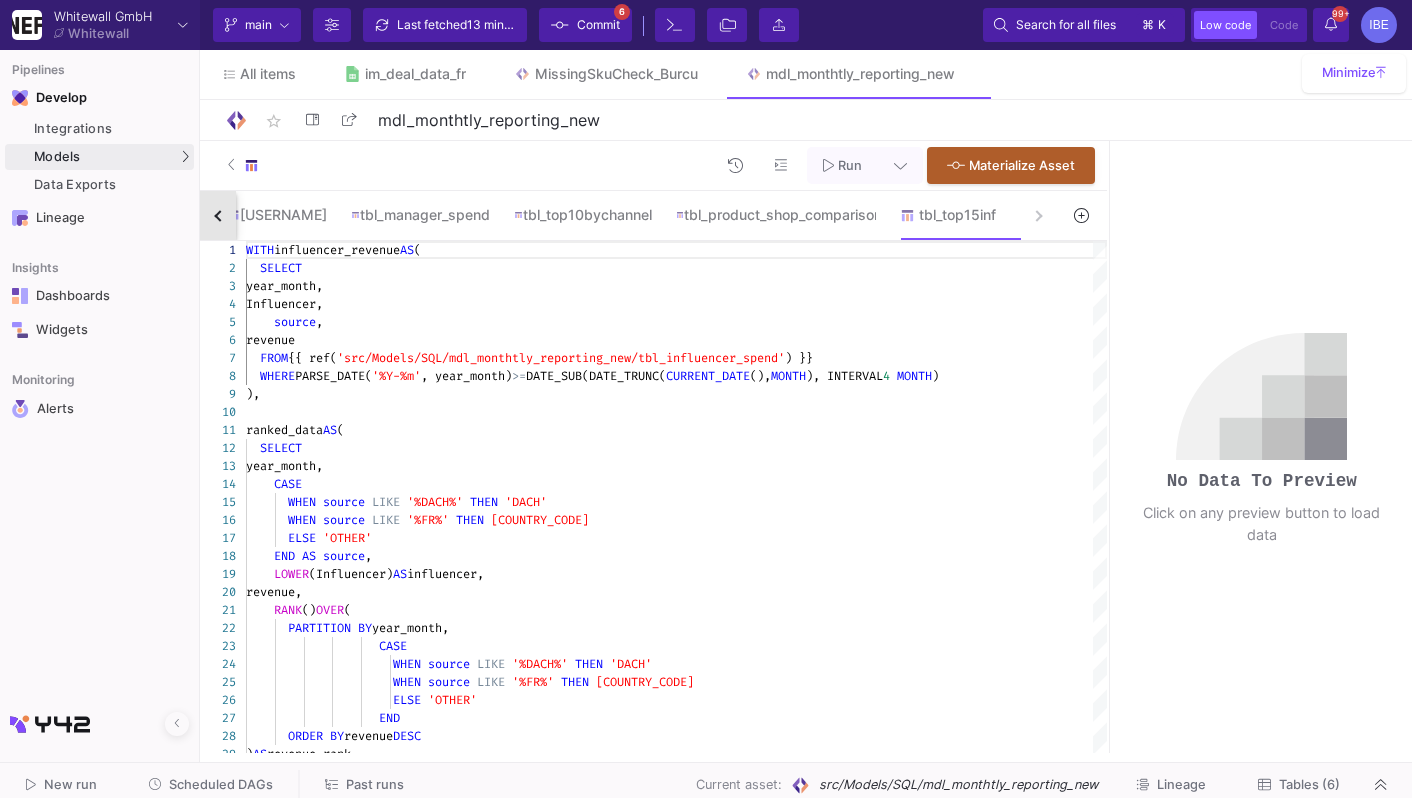 click at bounding box center [218, 215] 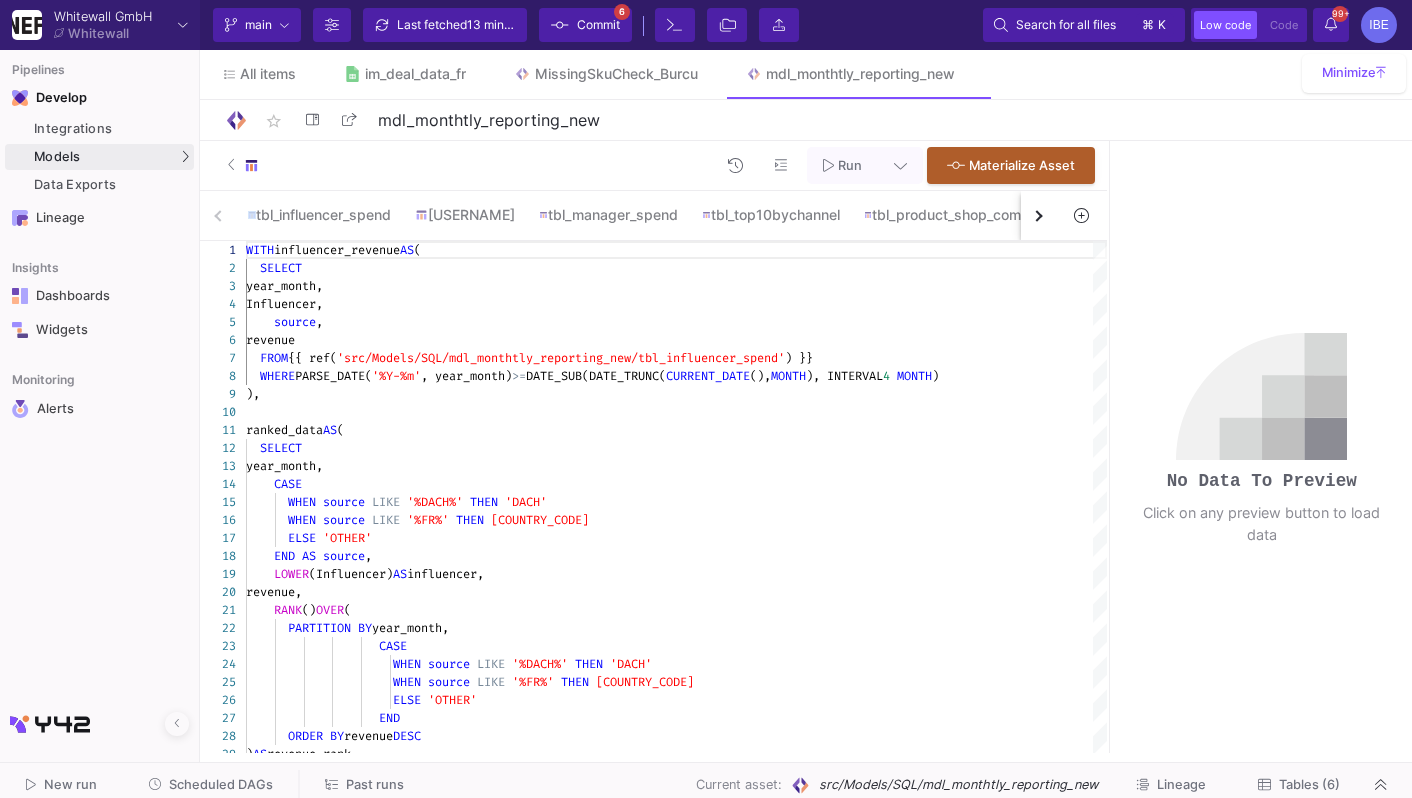 click on "tbl_influencer_spend   checj   tbl_manager_spend   tbl_top10bychannel   tbl_product_shop_comparison   tbl_top15inf" at bounding box center [628, 216] 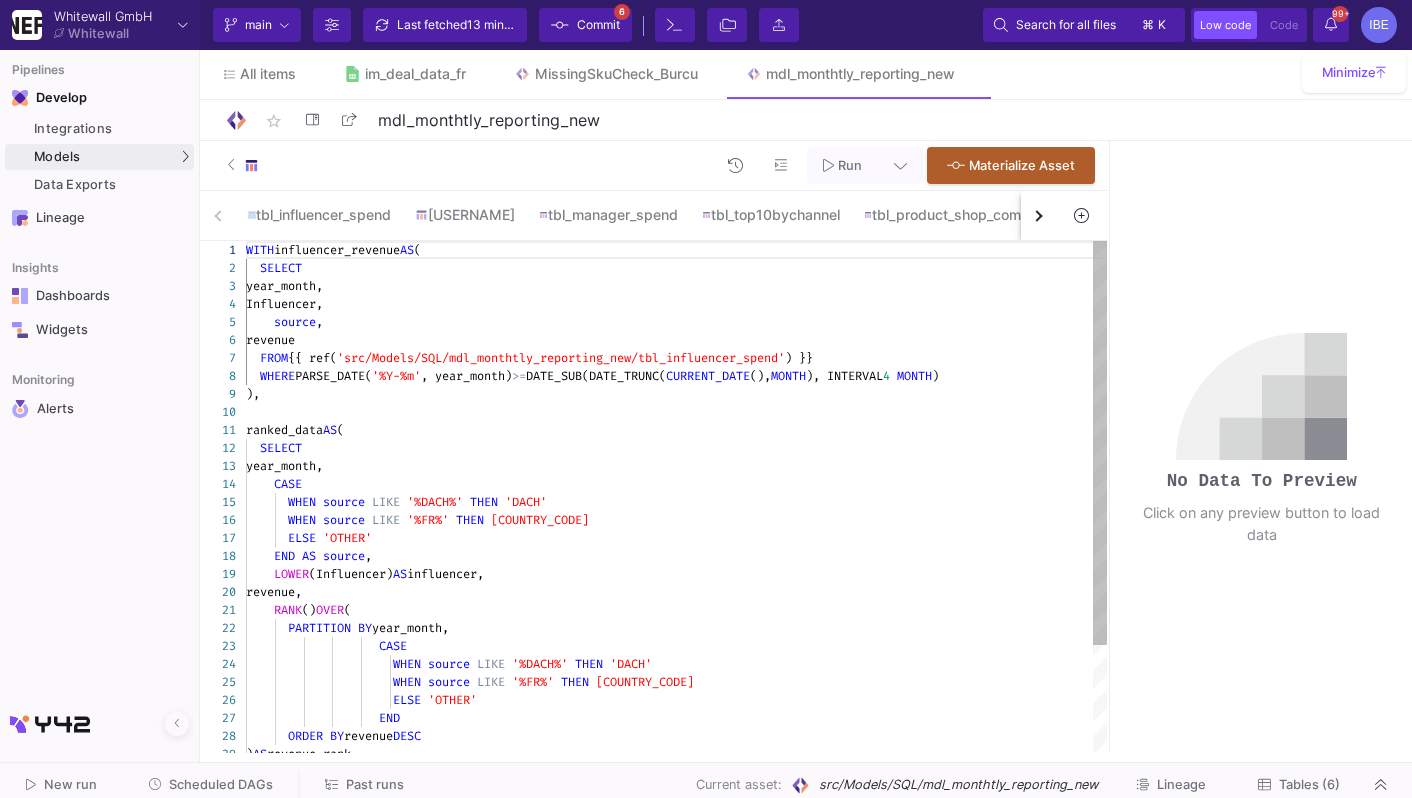 click on "'src/Models/SQL/mdl_monthtly_reporting_new/tbl_inf" 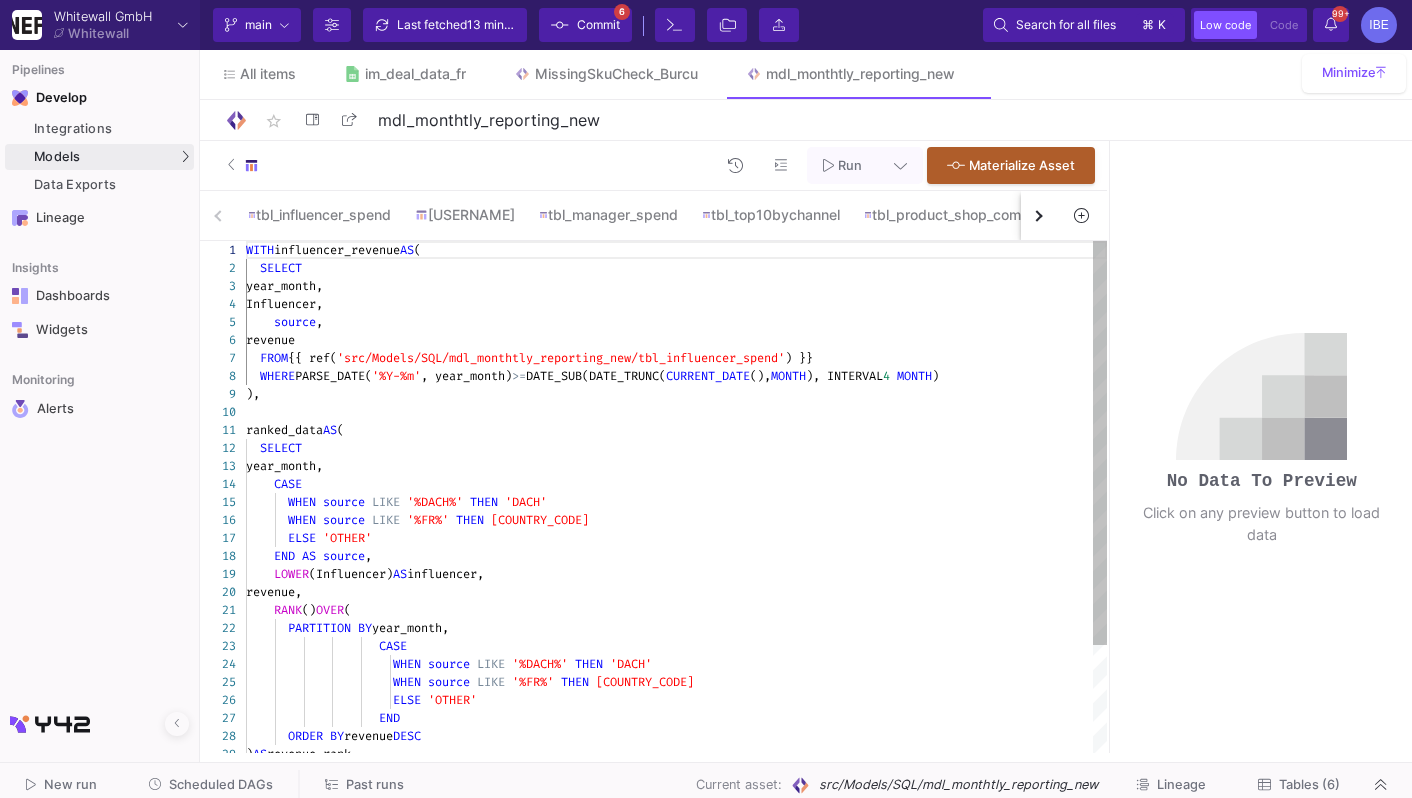 scroll, scrollTop: 0, scrollLeft: 0, axis: both 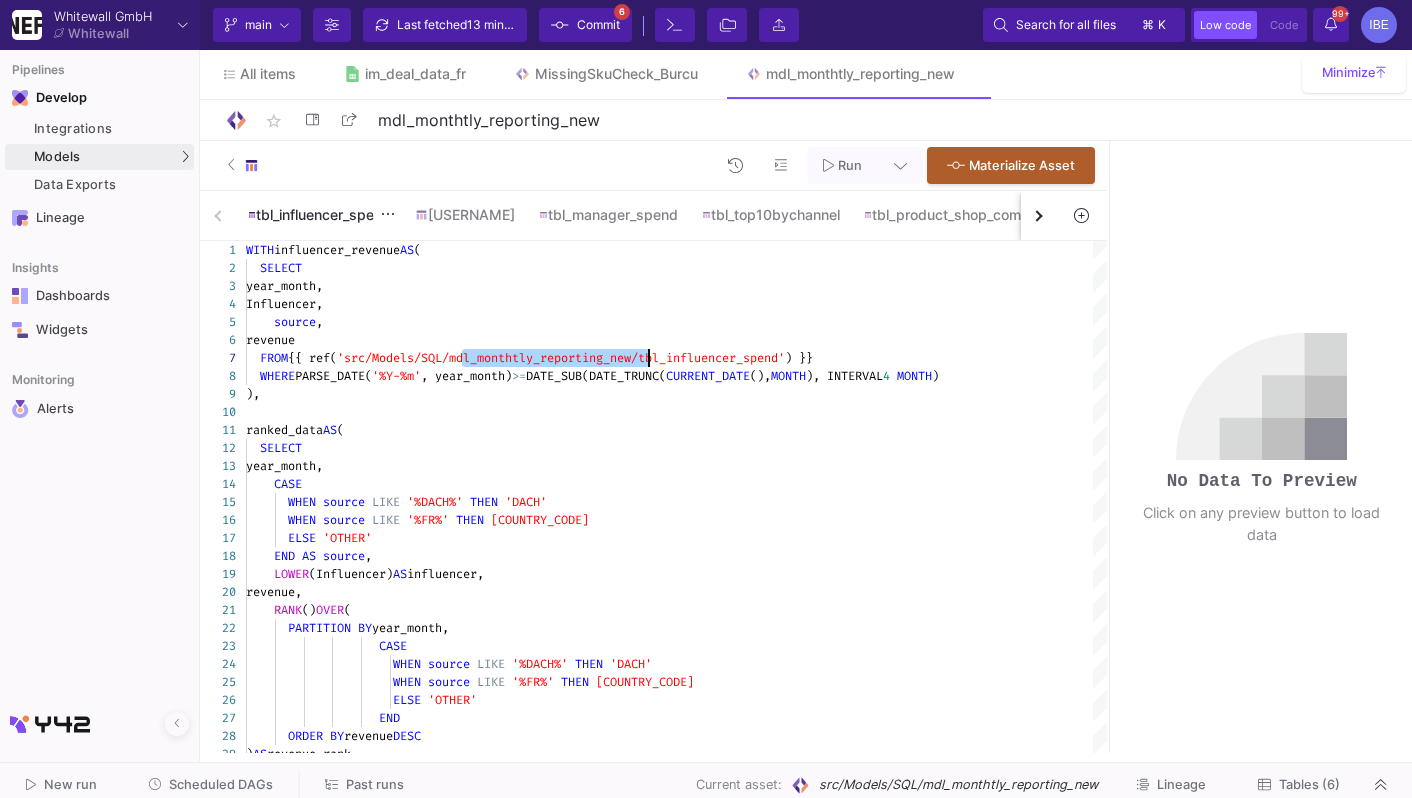 click on "tbl_influencer_spend" at bounding box center [319, 215] 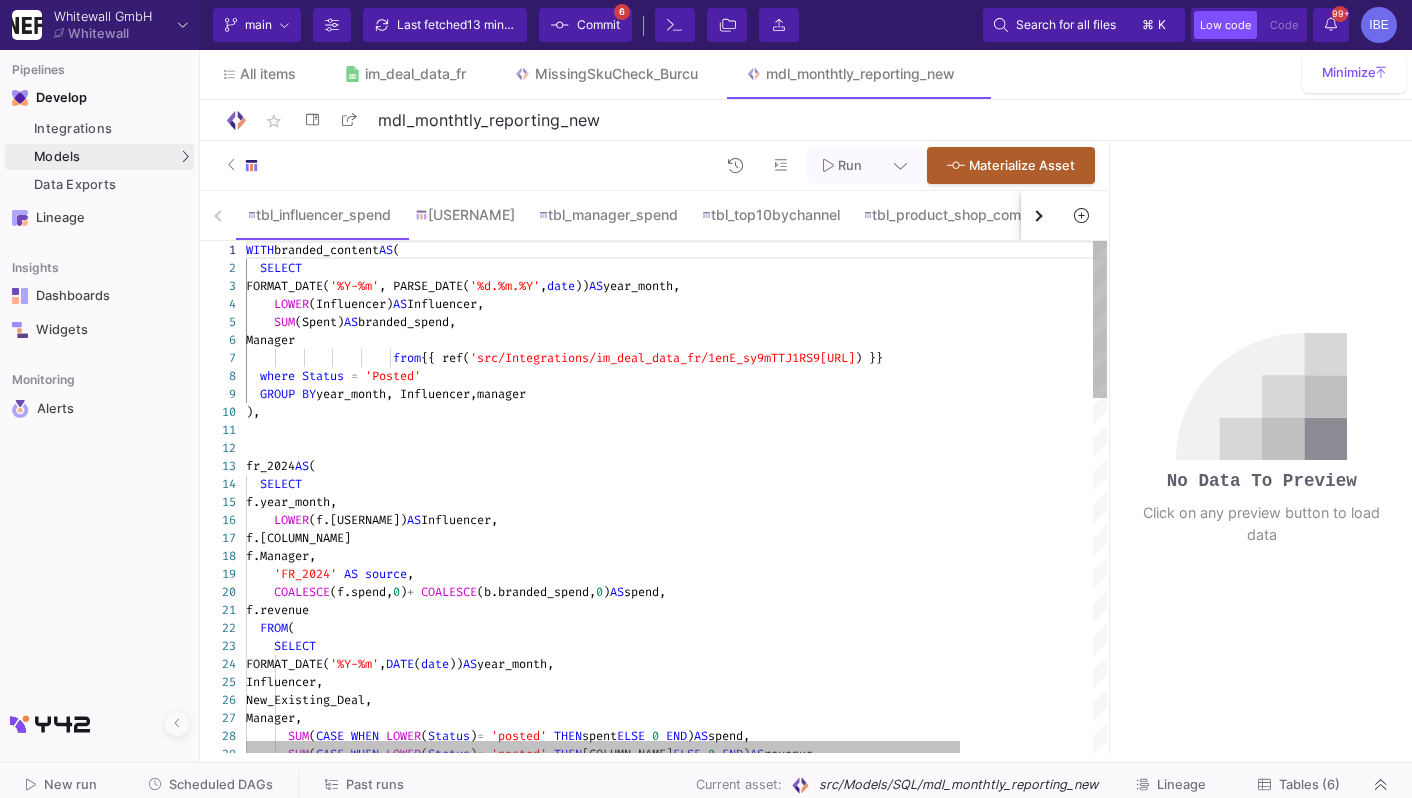 click on "'src/Integrations/im_deal_data_fr/1enE_sy9mTTJ1RS9" 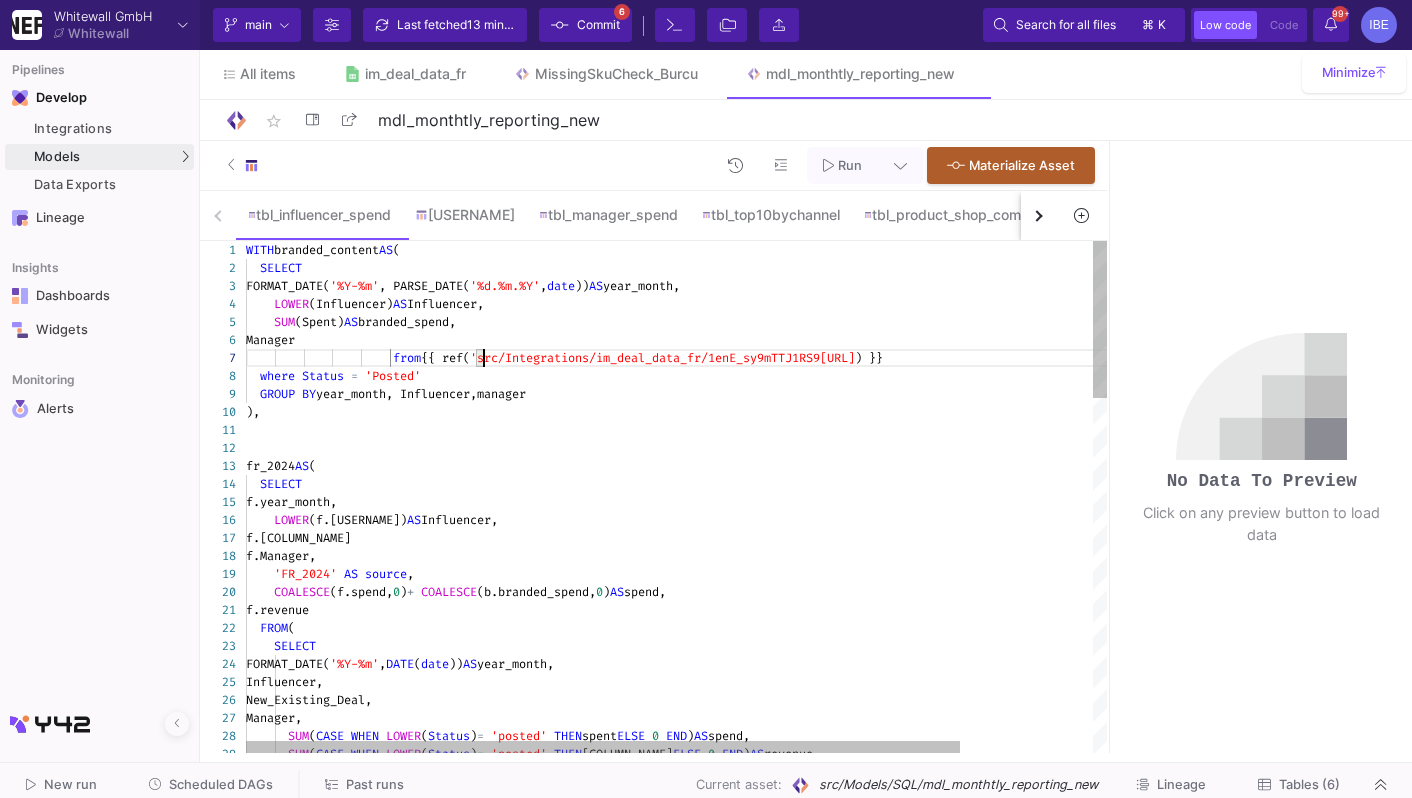 scroll, scrollTop: 0, scrollLeft: 0, axis: both 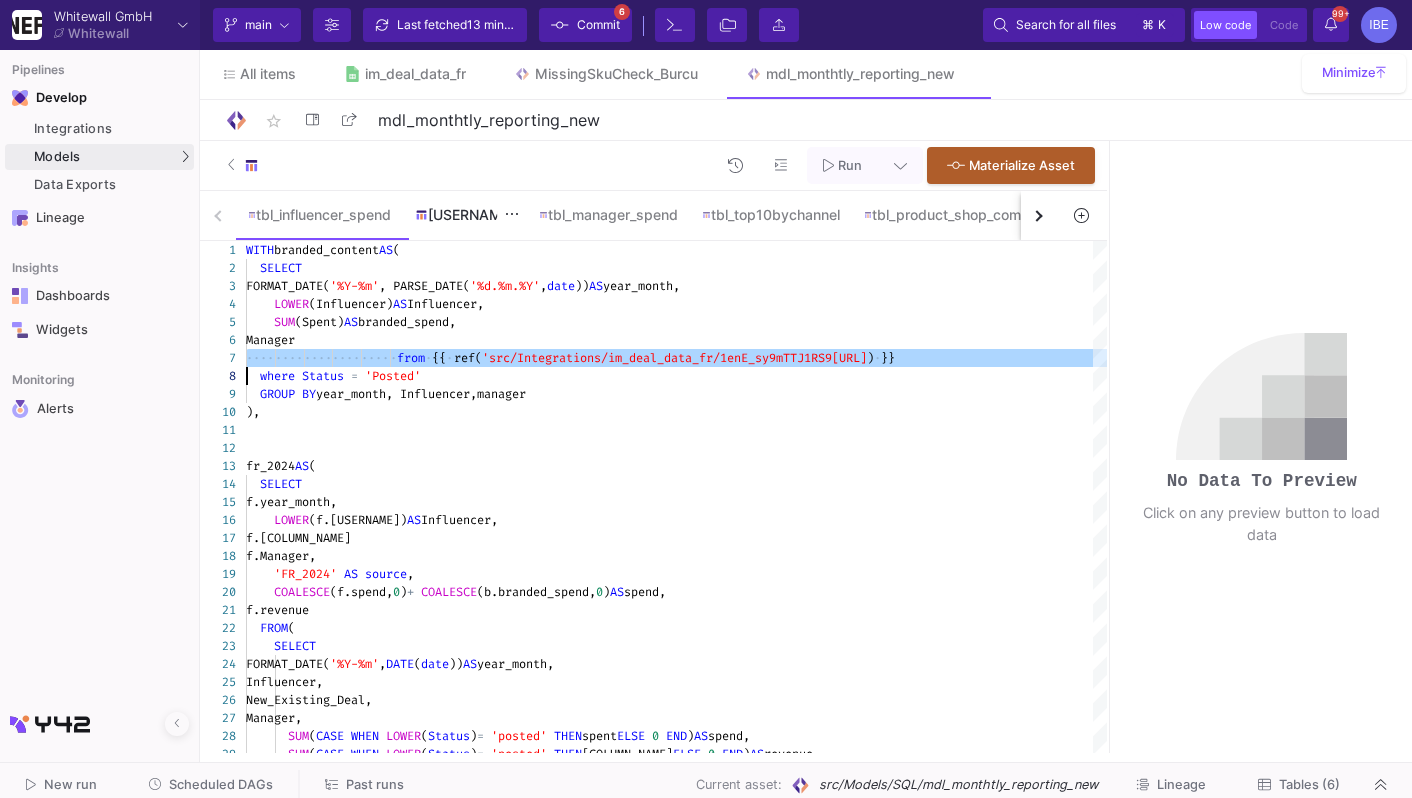 click on "[USERNAME]" at bounding box center [465, 215] 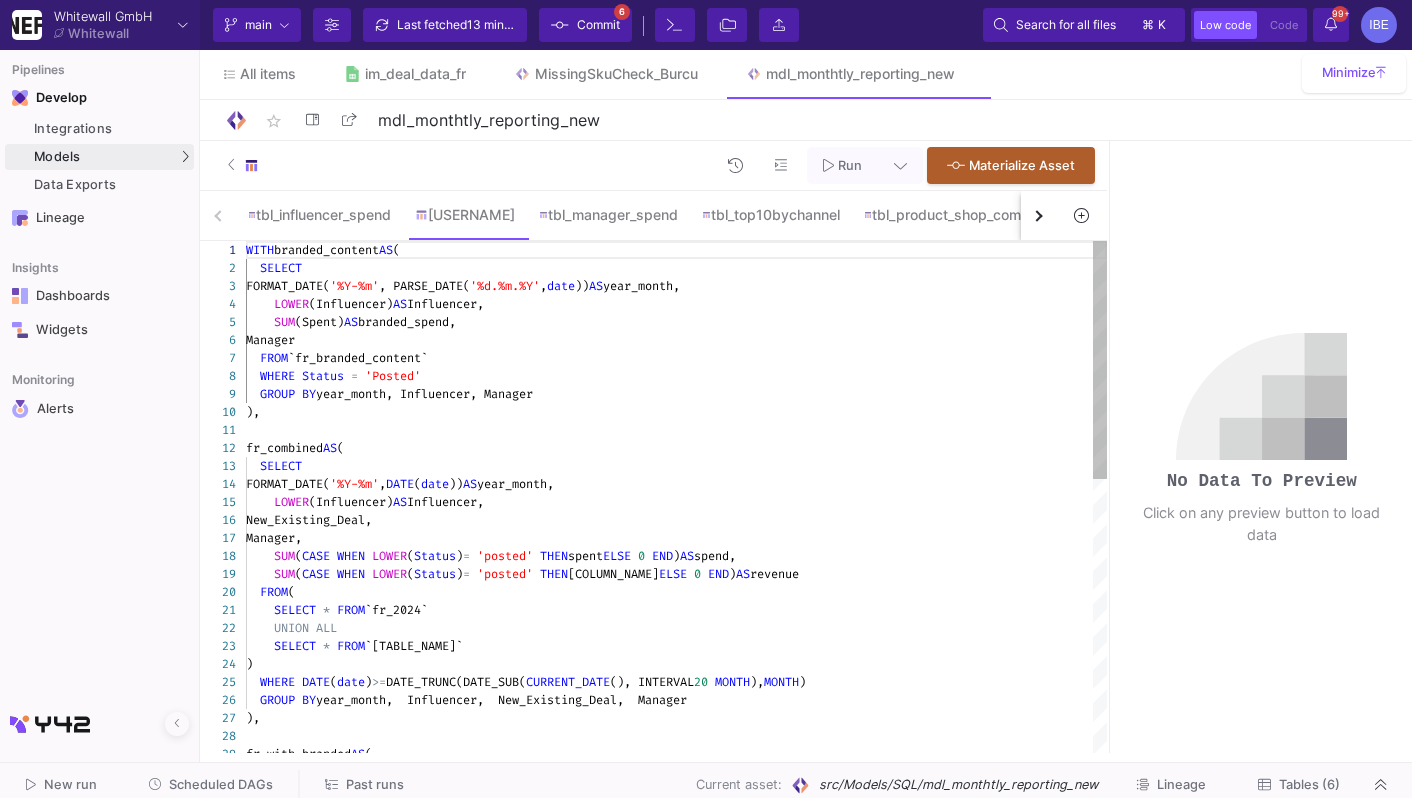 click on "WITH  branded_content  AS  (    SELECT     FORMAT_DATE( '%Y-%m' ,  PARSE_DATE( '%d.%m.%Y' ,  date ))  AS  year_month,      LOWER (Influencer)  AS  Influencer,      SUM (Spent)  AS  branded_spend,     Manager    FROM  `fr_branded_content`    WHERE   Status   =   'Posted'    GROUP   BY  year_month, Influencer, Manager ), fr_combined  AS  (    SELECT     FORMAT_DATE( '%Y-%m' ,  DATE ( date ))  AS  year_month,      LOWER (Influencer)  AS  Influencer,     New_Existing_Deal,     Manager,      SUM ( CASE   WHEN   LOWER ( Status )  =   'posted'   THEN  spent  ELSE   0   END )  AS  spend,      SUM ( CASE   WHEN   LOWER ( Status )  =   'posted'   THEN  Revenue_Automated  ELSE   0   END )  AS  revenue    FROM  (      SELECT   *   FROM  `fr_2024`      UNION   ALL      SELECT   *   FROM  `fr_2025`   )    WHERE   DATE ( date )  >=  DATE_TRUNC(DATE_SUB( CURRENT_DATE (), INTERVAL  20   MONTH ),  )" 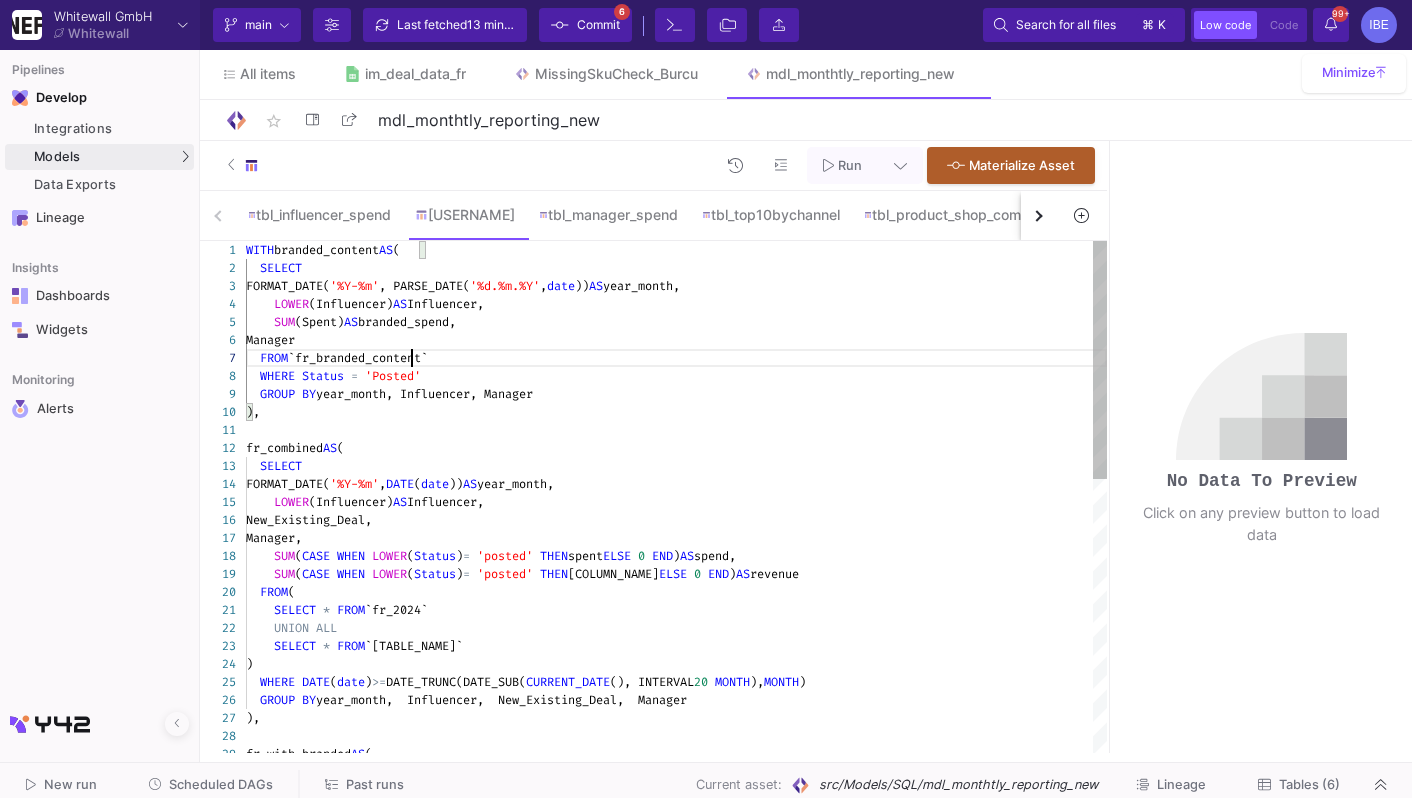 click on "WITH  branded_content  AS  (    SELECT     FORMAT_DATE( '%Y-%m' ,  PARSE_DATE( '%d.%m.%Y' ,  date ))  AS  year_month,      LOWER (Influencer)  AS  Influencer,      SUM (Spent)  AS  branded_spend,     Manager    FROM  `fr_branded_content`    WHERE   Status   =   'Posted'    GROUP   BY  year_month, Influencer, Manager ), fr_combined  AS  (    SELECT     FORMAT_DATE( '%Y-%m' ,  DATE ( date ))  AS  year_month,      LOWER (Influencer)  AS  Influencer,     New_Existing_Deal,     Manager,      SUM ( CASE   WHEN   LOWER ( Status )  =   'posted'   THEN  spent  ELSE   0   END )  AS  spend,      SUM ( CASE   WHEN   LOWER ( Status )  =   'posted'   THEN  Revenue_Automated  ELSE   0   END )  AS  revenue    FROM  (      SELECT   *   FROM  `fr_2024`      UNION   ALL      SELECT   *   FROM  `fr_2025`   )    WHERE   DATE ( date )  >=  DATE_TRUNC(DATE_SUB( CURRENT_DATE (), INTERVAL  20   MONTH ),  )" 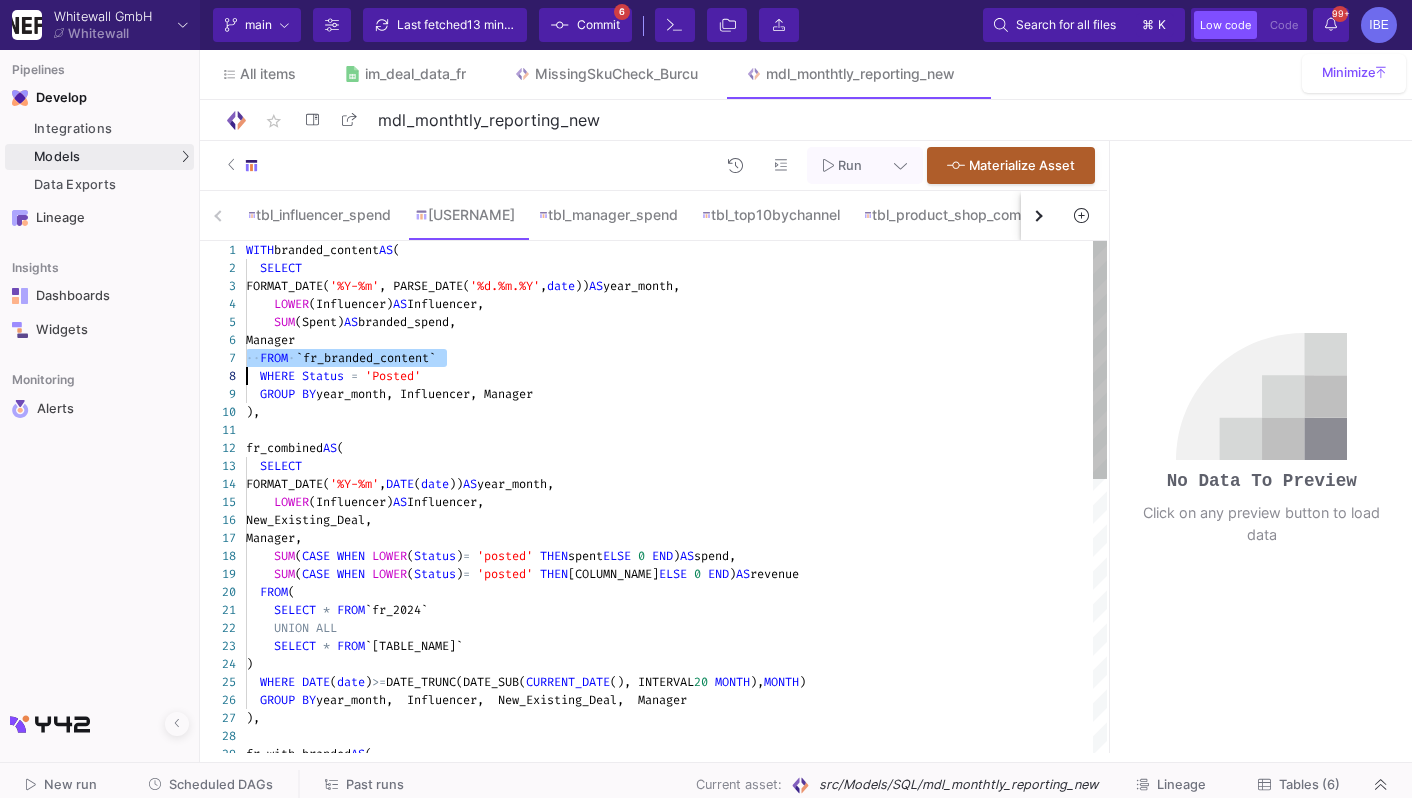 paste on "from {{ ref('src/Integrations/im_deal_data_fr/1enE_sy9mTTJ1RS9148pxisjkaDpBRHiFQHz1JY7mbmA_NEW__Branded_Content') }}" 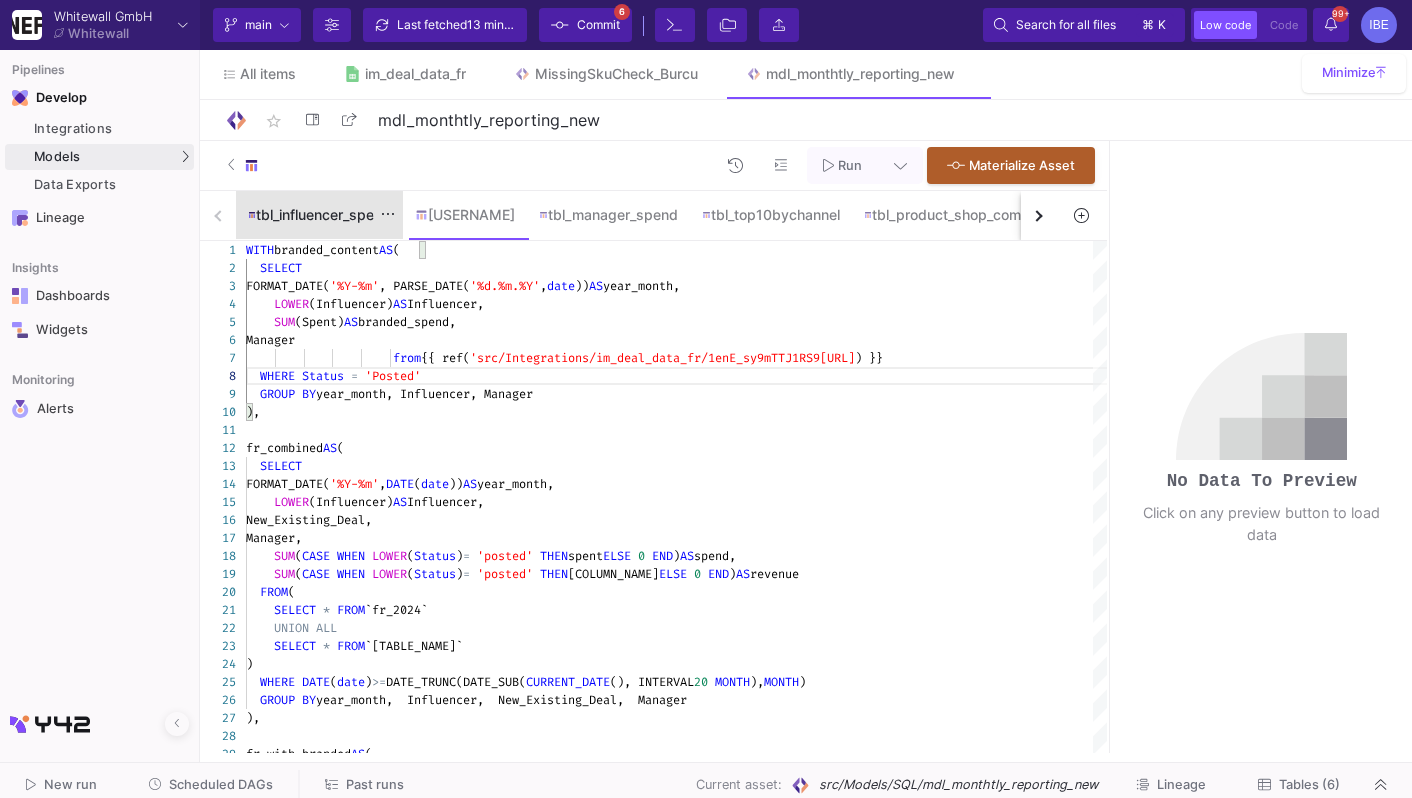 click on "tbl_influencer_spend" at bounding box center [319, 215] 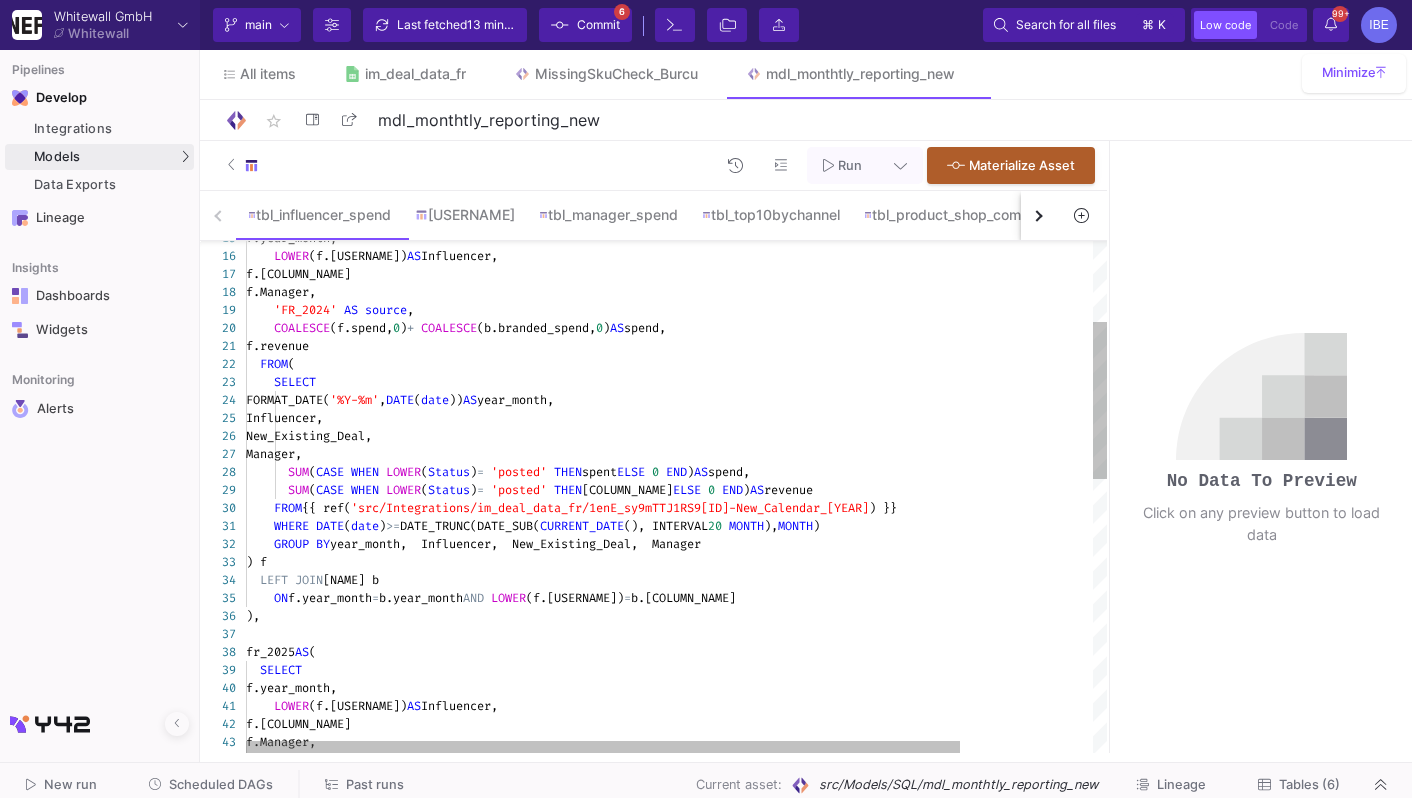 click on "'src/Integrations/im_deal_data_fr/1enE_sy9mTTJ1RS9" 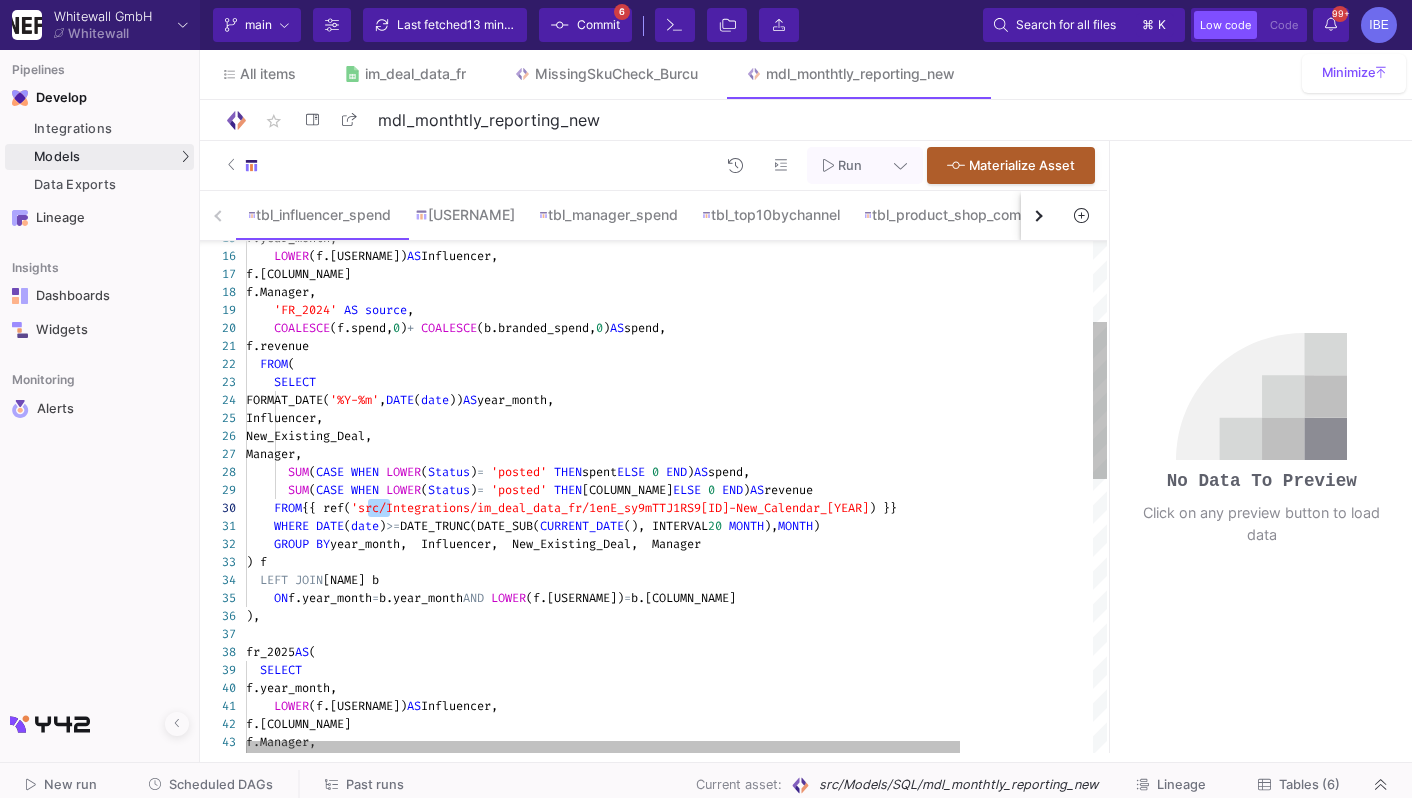 click on "'src/Integrations/im_deal_data_fr/1enE_sy9mTTJ1RS9" 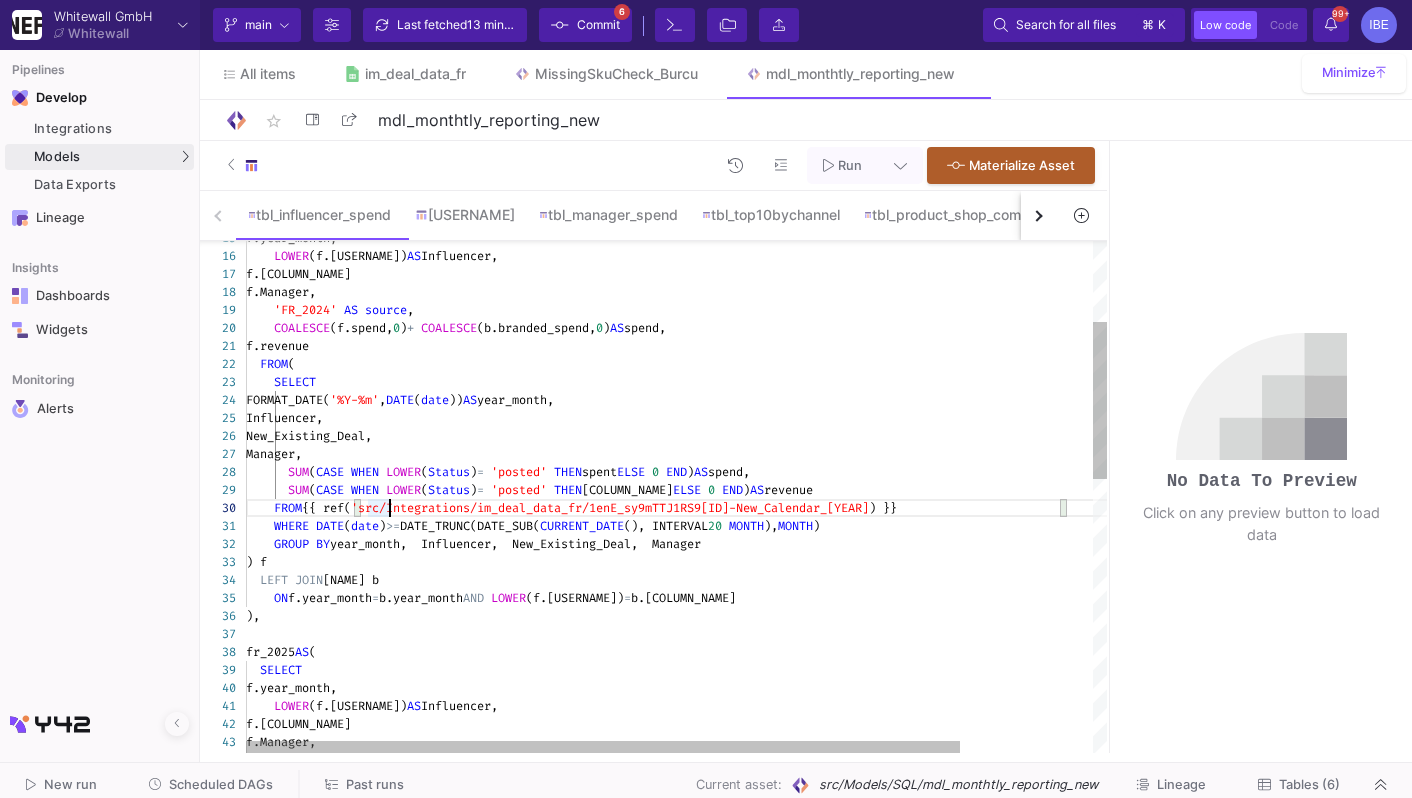 click on "'src/Integrations/im_deal_data_fr/1enE_sy9mTTJ1RS9" 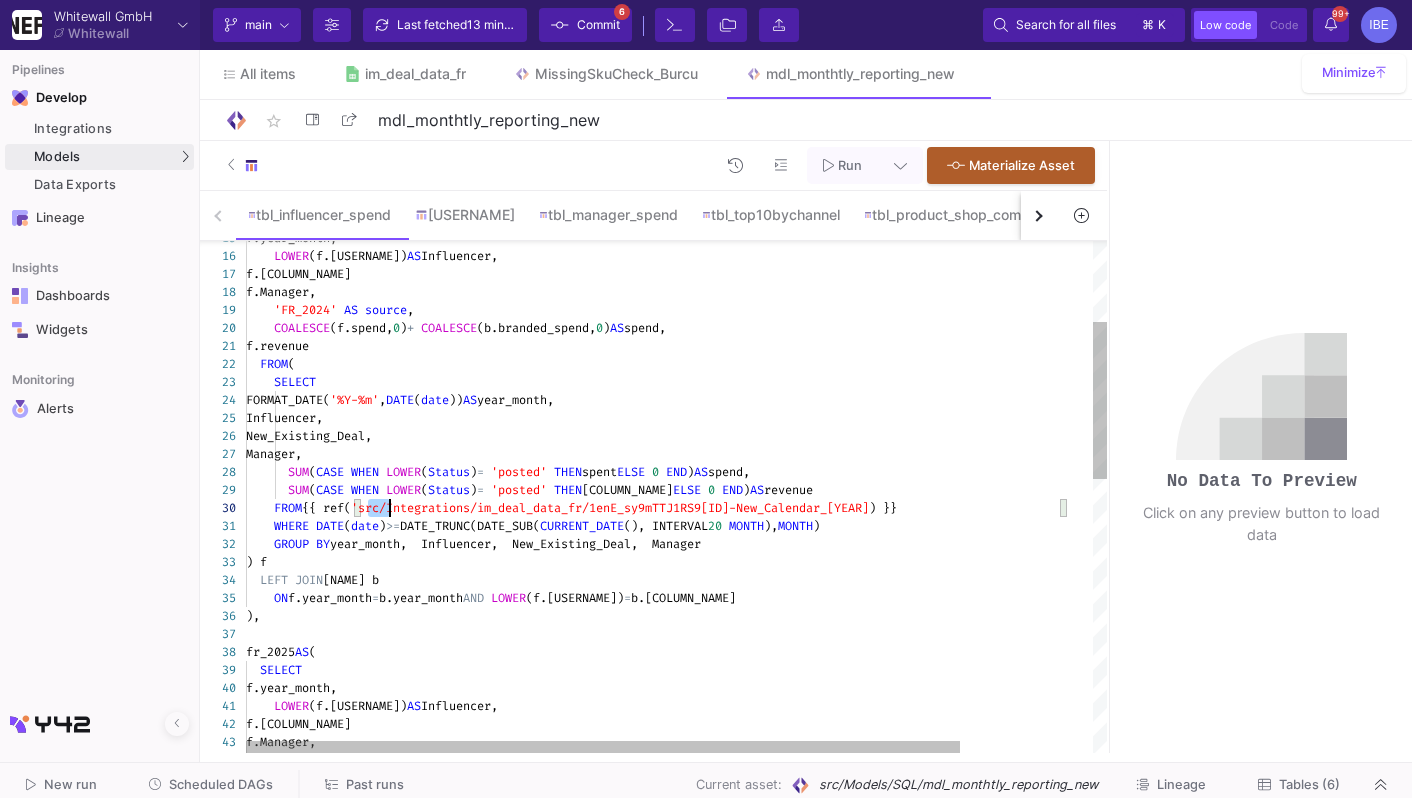 type on "f.revenue
FROM (
SELECT
FORMAT_DATE('%Y-%m', DATE(date)) AS year_month,
Influencer,
New_Existing_Deal,
Manager,
SUM(CASE WHEN LOWER(Status) = 'posted' THEN spent ELSE 0 END) AS spend,
SUM(CASE WHEN LOWER(Status) = 'posted' THEN Revenue_Automated ELSE 0 END) AS revenue
FROM {{ ref('src/Integrations/im_deal_data_fr/1enE_sy9mTTJ1RS9148pxisjkaDpBRHiFQHz1JY7mbmA_New_Calendar_2024') }}
WHERE DATE(date)  >=  DATE_TRUNC(DATE_SUB(CURRENT_DATE(), INTERVAL 20 MONTH), MONTH)
GROUP BY year_month, Influencer, New_Existing_Deal, Manager
) f
LEFT JOIN branded_content b
ON f.year_month = b.year_month AND LOWER(f.Influencer) = b.Influencer
),
fr_2025 AS (
SELECT
f.year_month," 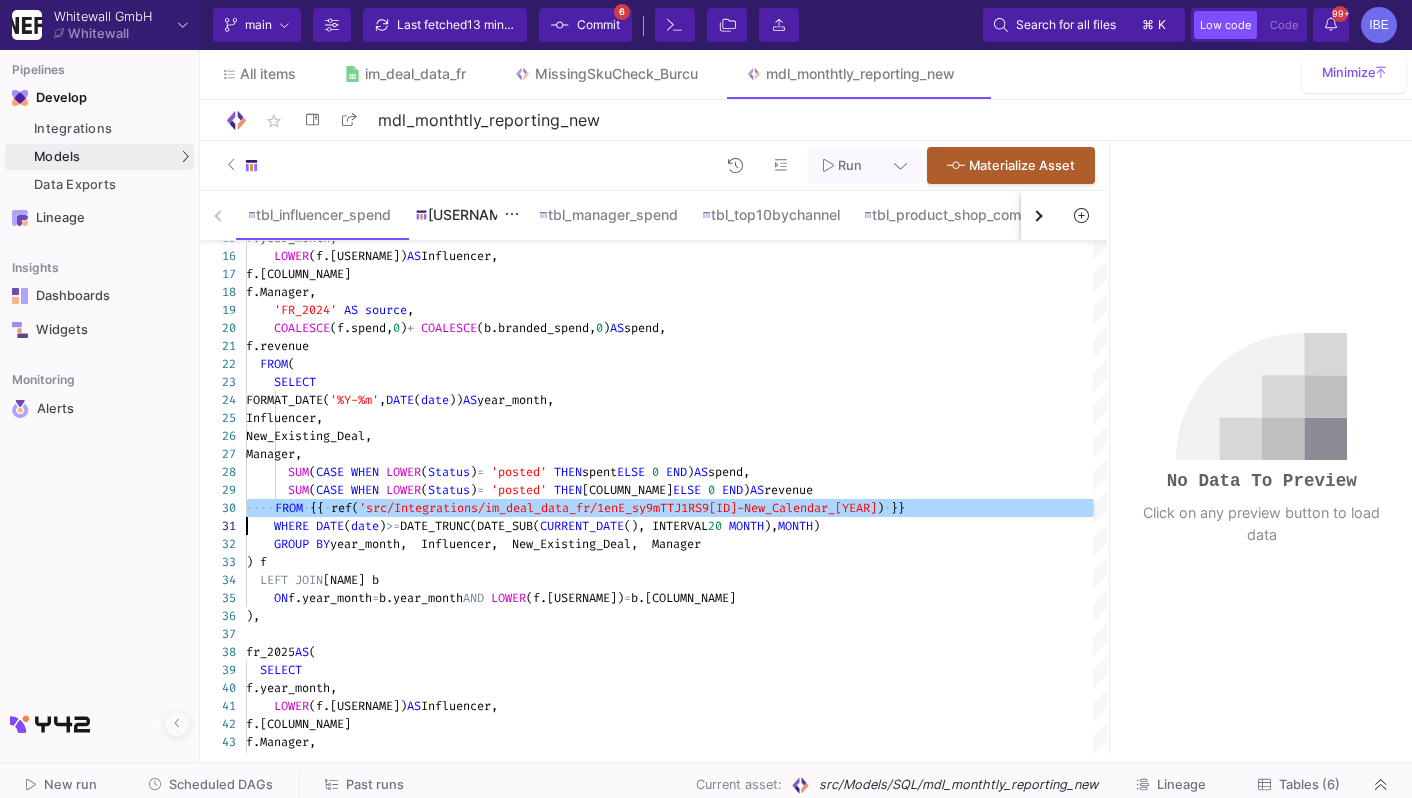 click on "[USERNAME]" at bounding box center [465, 215] 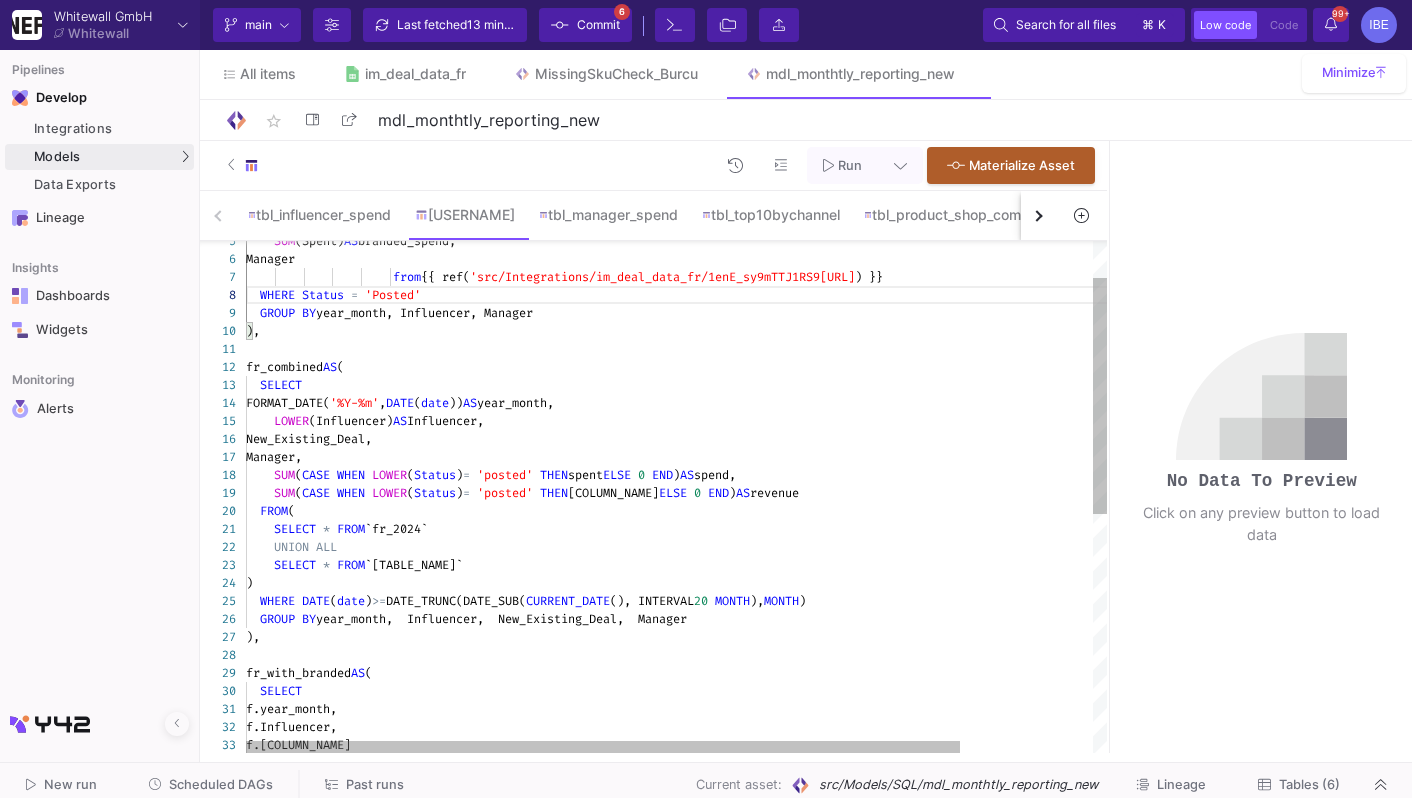 scroll, scrollTop: 0, scrollLeft: 0, axis: both 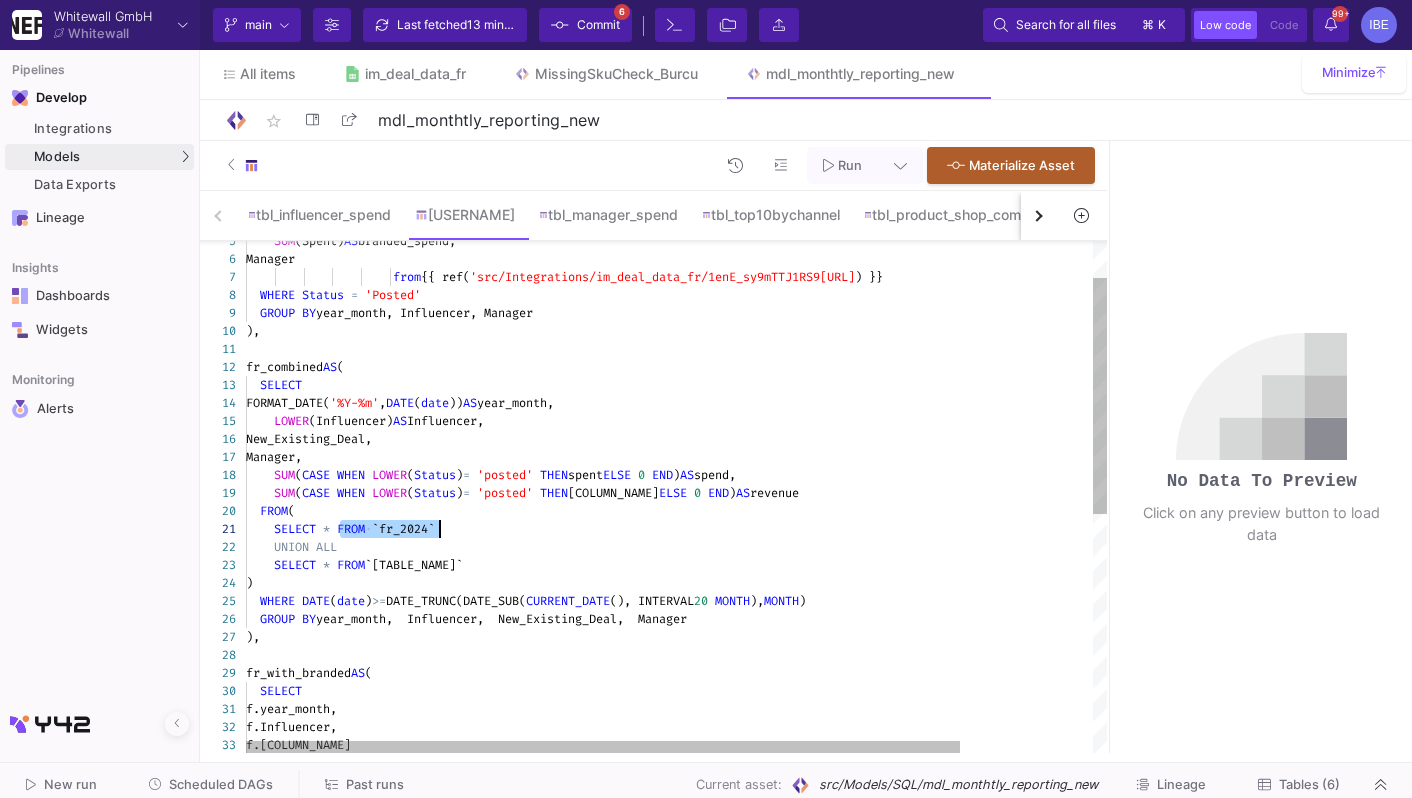 drag, startPoint x: 340, startPoint y: 530, endPoint x: 446, endPoint y: 522, distance: 106.30146 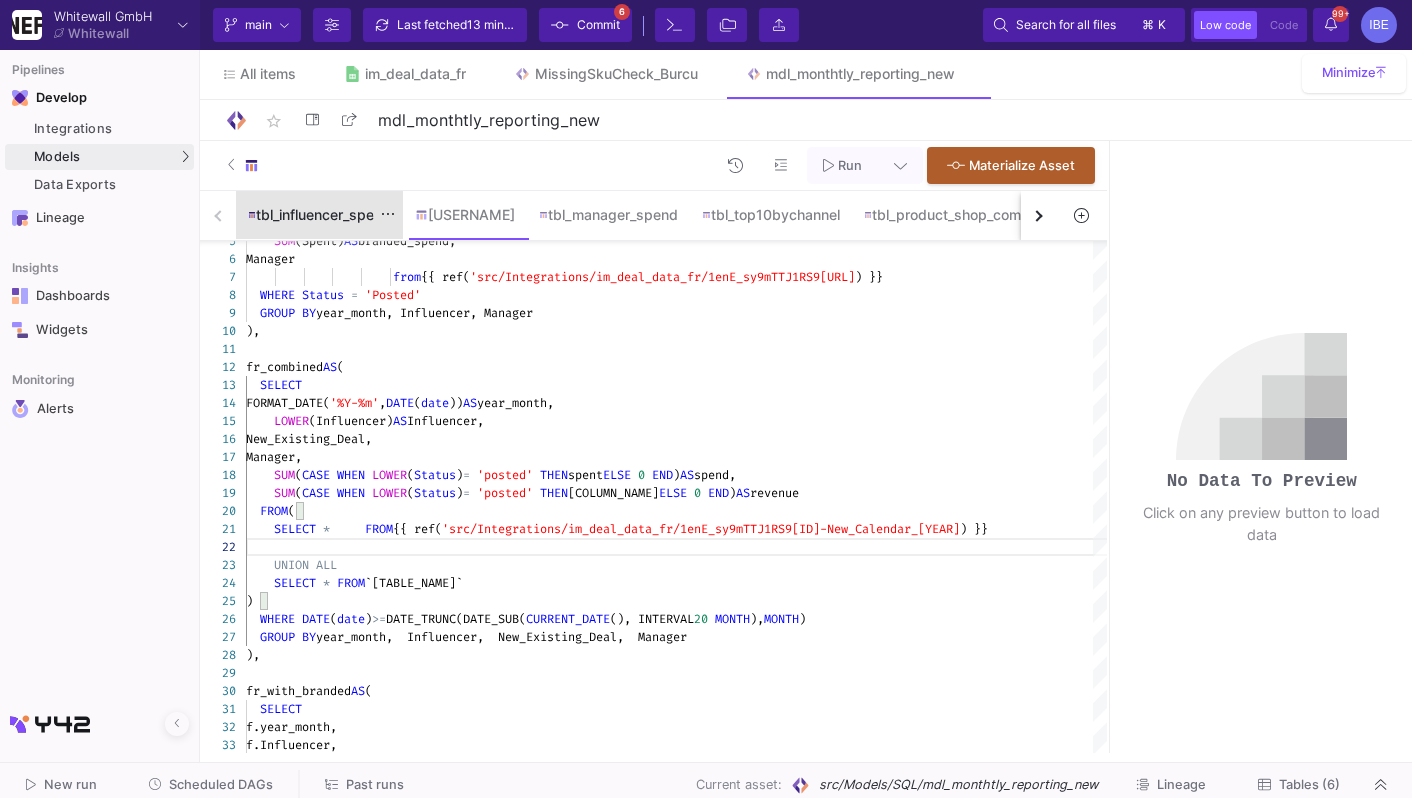 click on "tbl_influencer_spend" at bounding box center [319, 215] 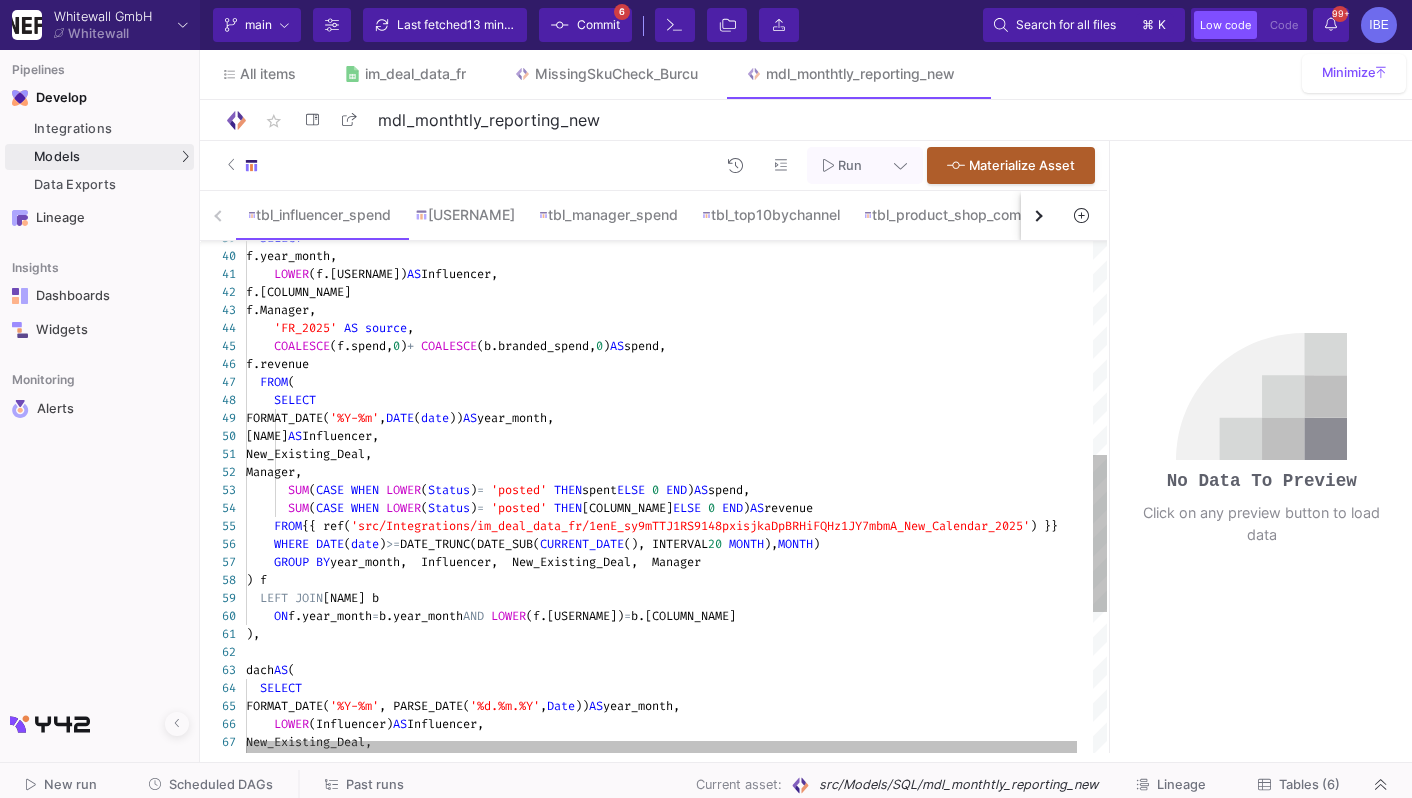 type on "New_Existing_Deal,
Manager,
SUM(CASE WHEN LOWER(Status) = 'posted' THEN spent ELSE 0 END) AS spend,
SUM(CASE WHEN LOWER(Status) = 'posted' THEN Revenue_Automated ELSE 0 END) AS revenue
FROM {{ ref('src/Integrations/im_deal_data_fr/1enE_sy9mTTJ1RS9148pxisjkaDpBRHiFQHz1JY7mbmA_New_Calendar_2025') }}
WHERE DATE(date) >= DATE_TRUNC(DATE_SUB(CURRENT_DATE(), INTERVAL 20 MONTH), MONTH)
GROUP BY year_month, Influencer, New_Existing_Deal, Manager
) f
LEFT JOIN branded_content b
ON f.year_month = b.year_month AND LOWER(f.Influencer) = b.Influencer" 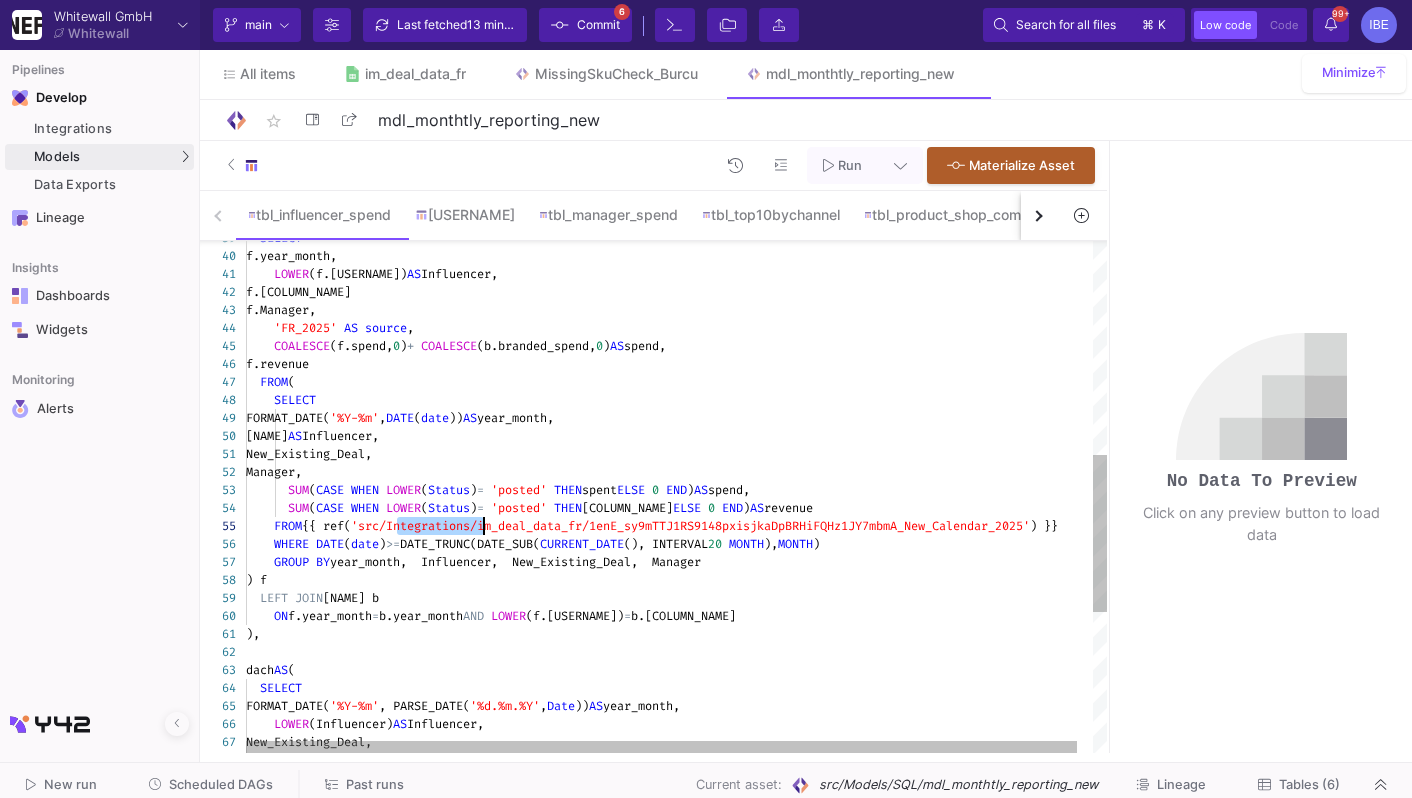 click on "'src/Integrations/im_deal_data_fr/1enE_sy9mTTJ1RS9" 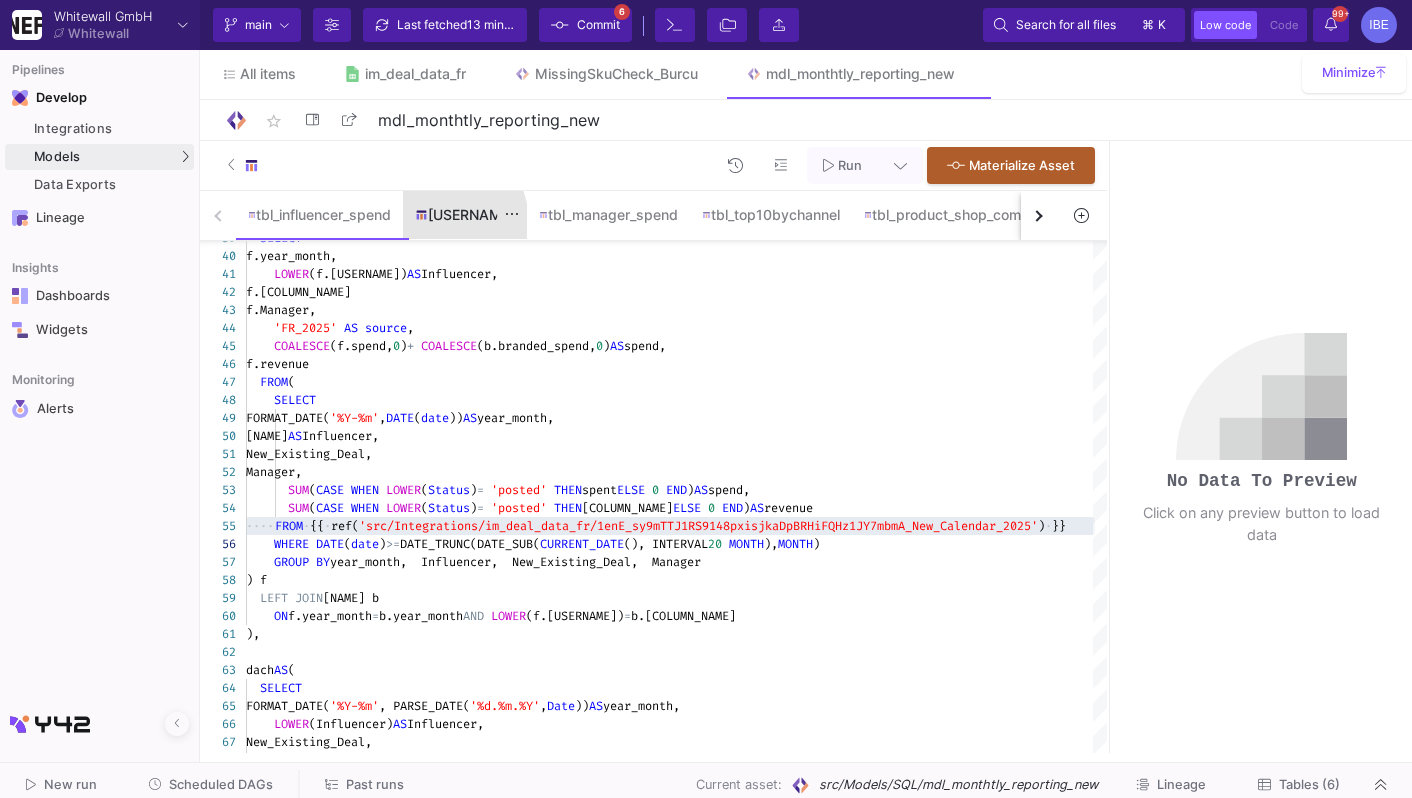 click on "[USERNAME]" at bounding box center [465, 215] 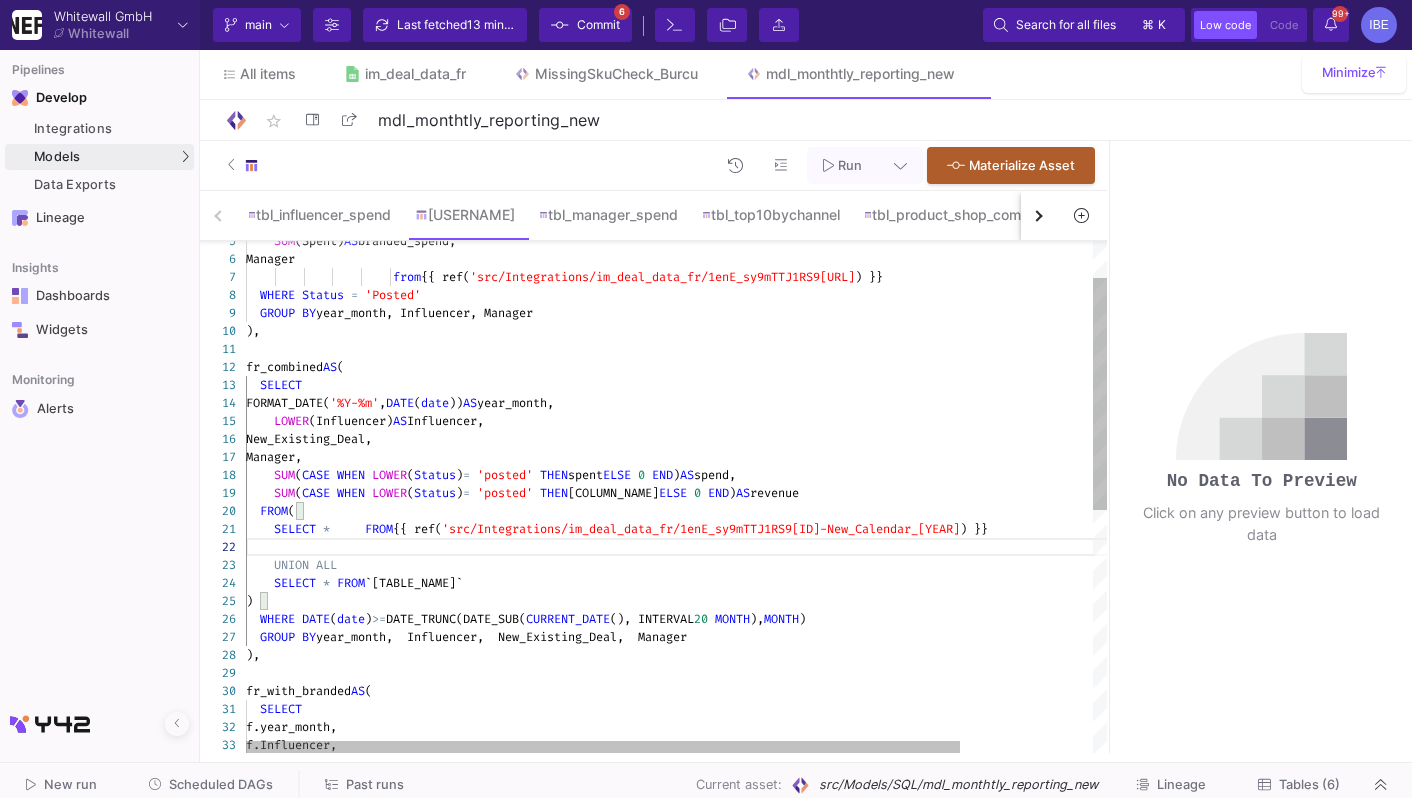 scroll, scrollTop: 0, scrollLeft: 0, axis: both 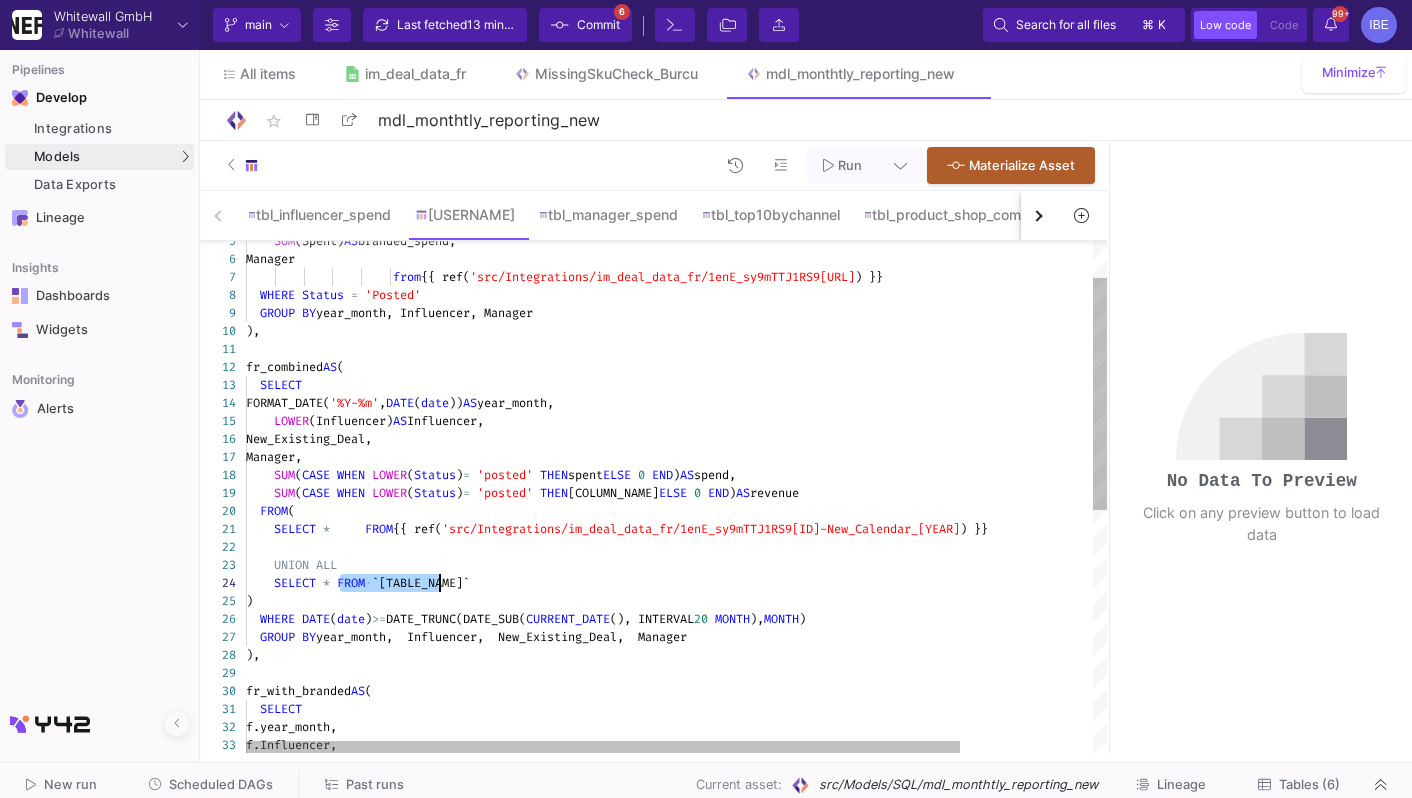 drag, startPoint x: 341, startPoint y: 579, endPoint x: 440, endPoint y: 587, distance: 99.32271 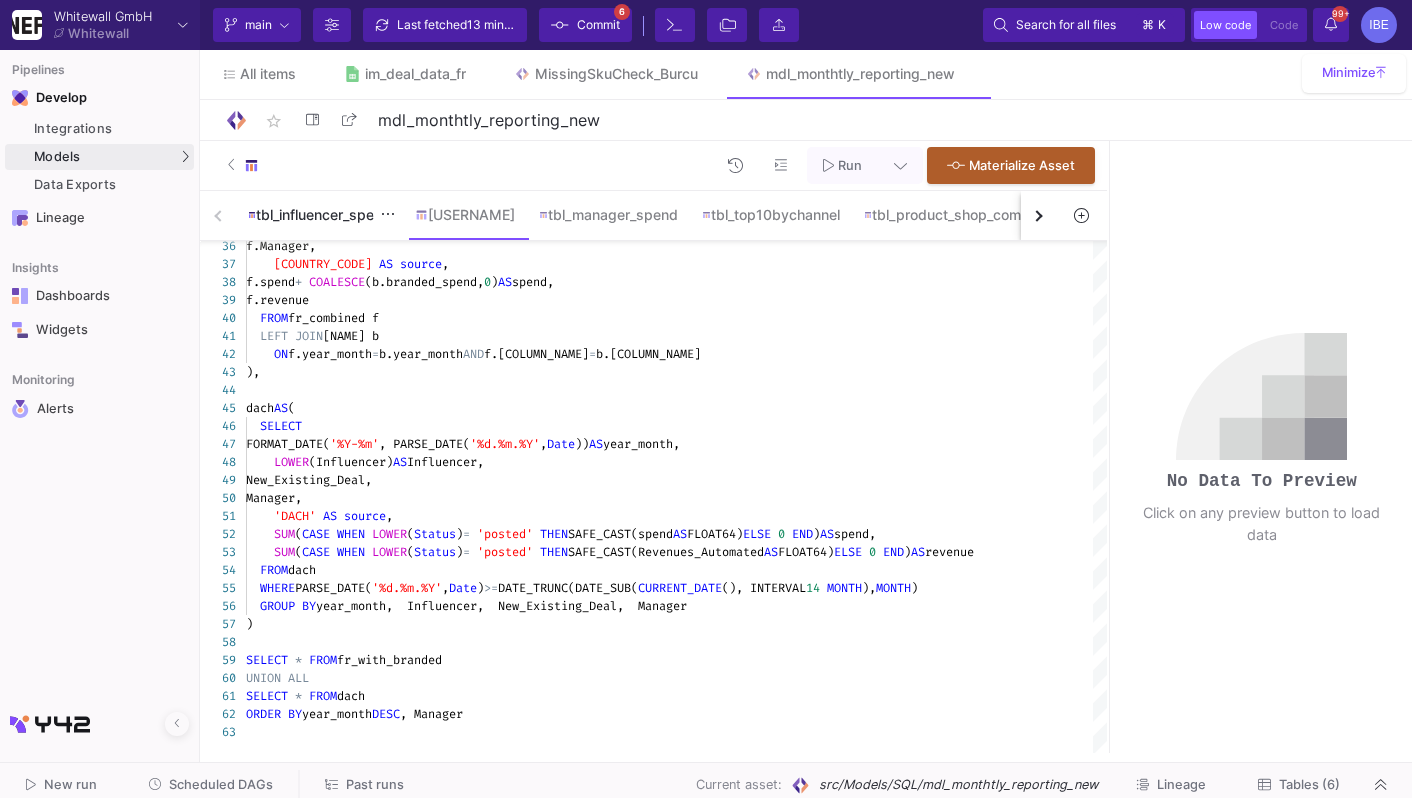 click on "tbl_influencer_spend" at bounding box center [319, 215] 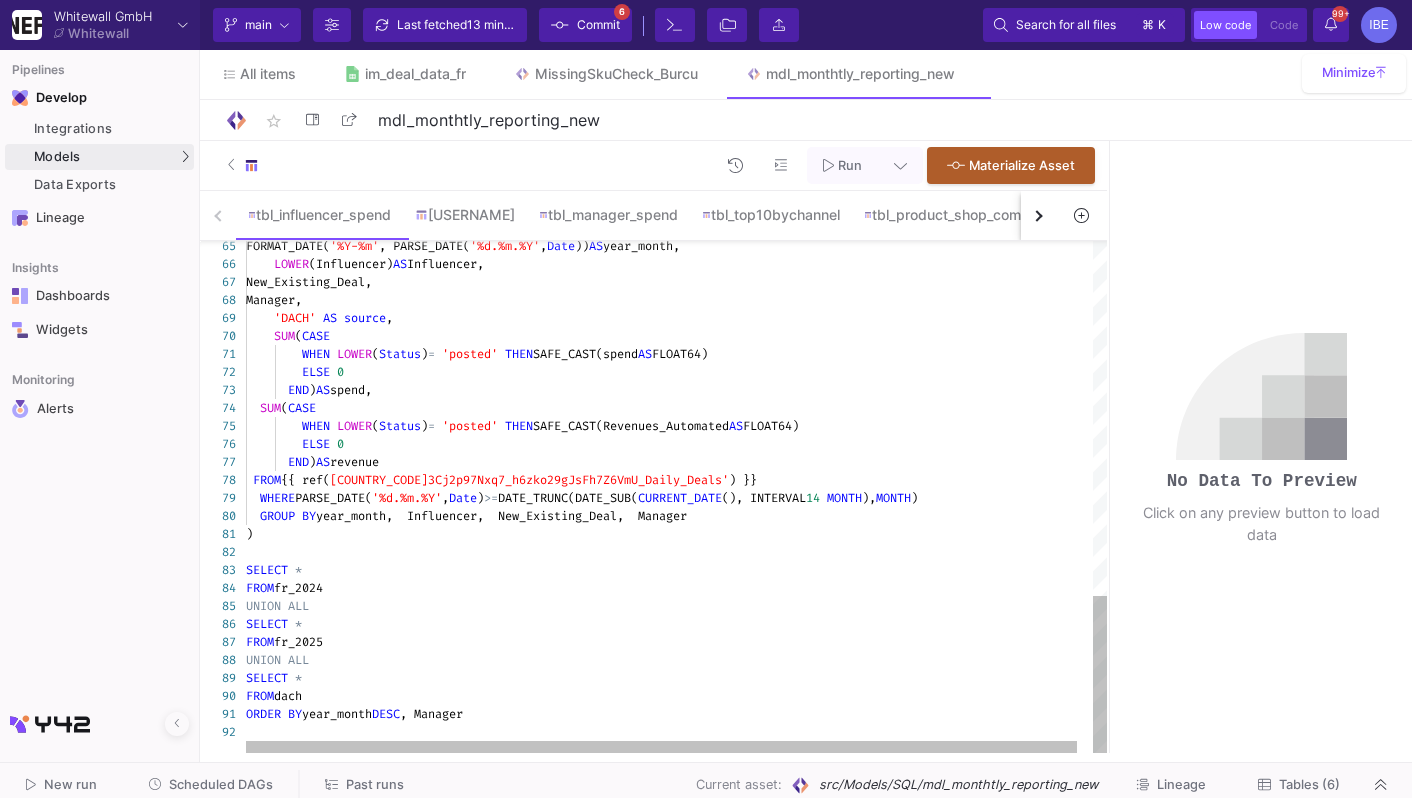 click on "[COUNTRY_CODE]" 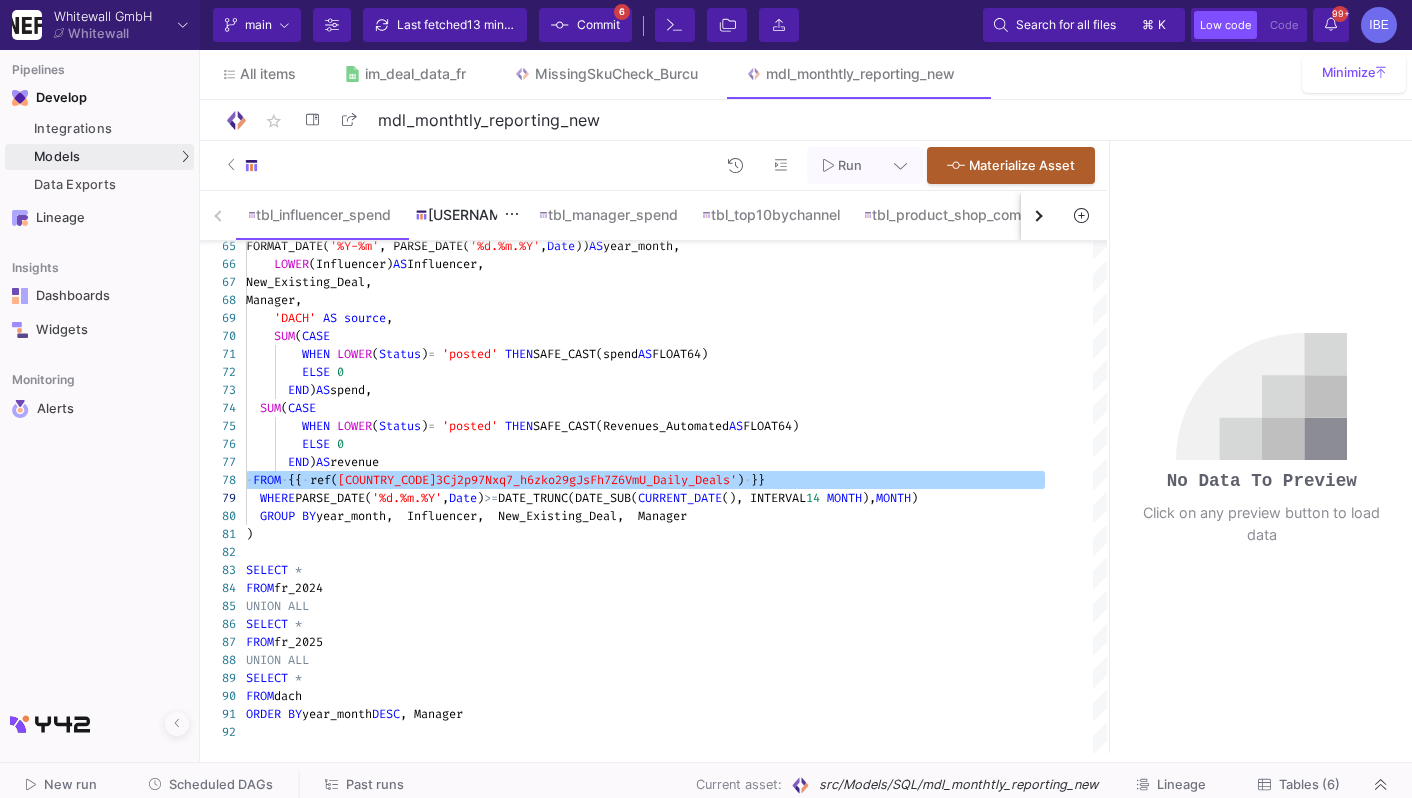 click on "[USERNAME]" at bounding box center [465, 215] 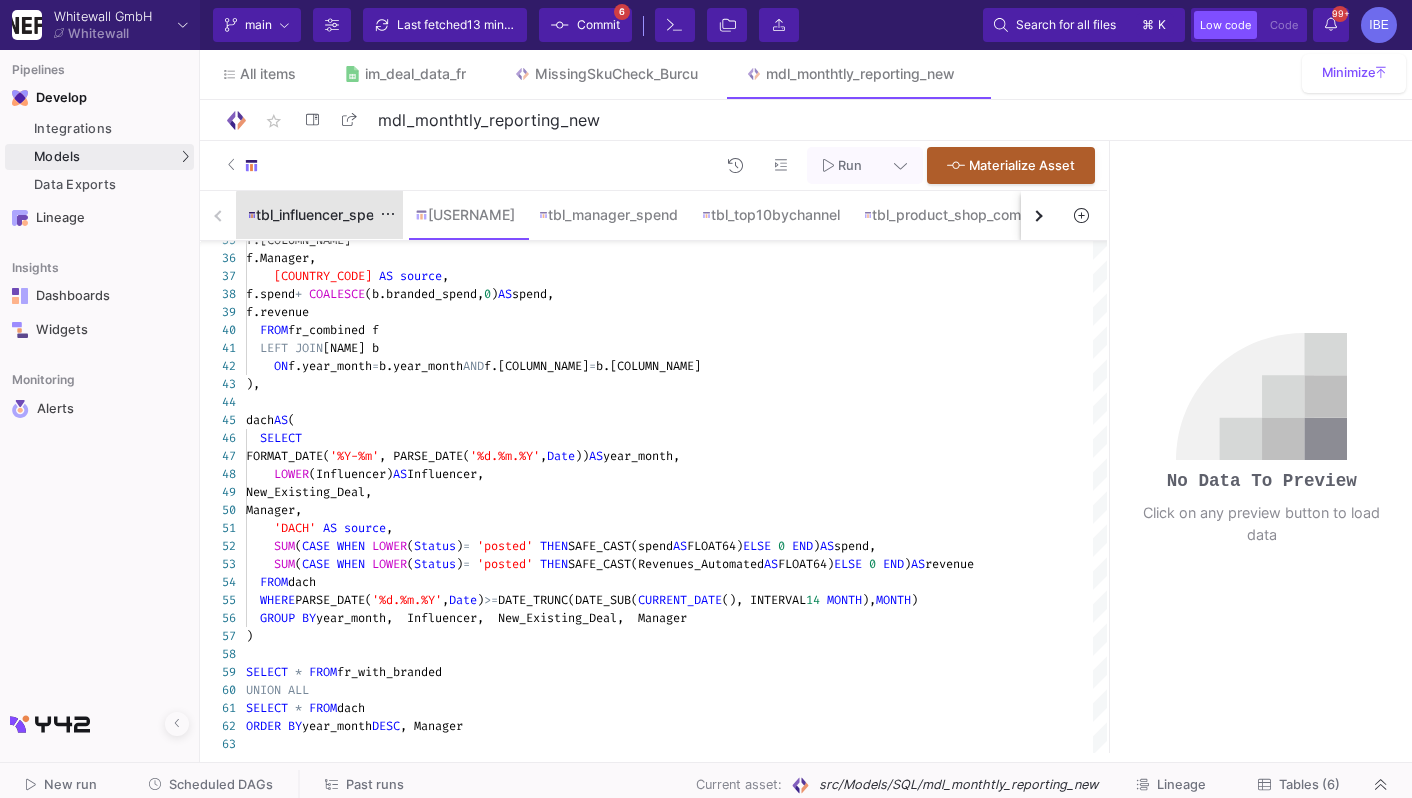 click on "tbl_influencer_spend" at bounding box center (319, 215) 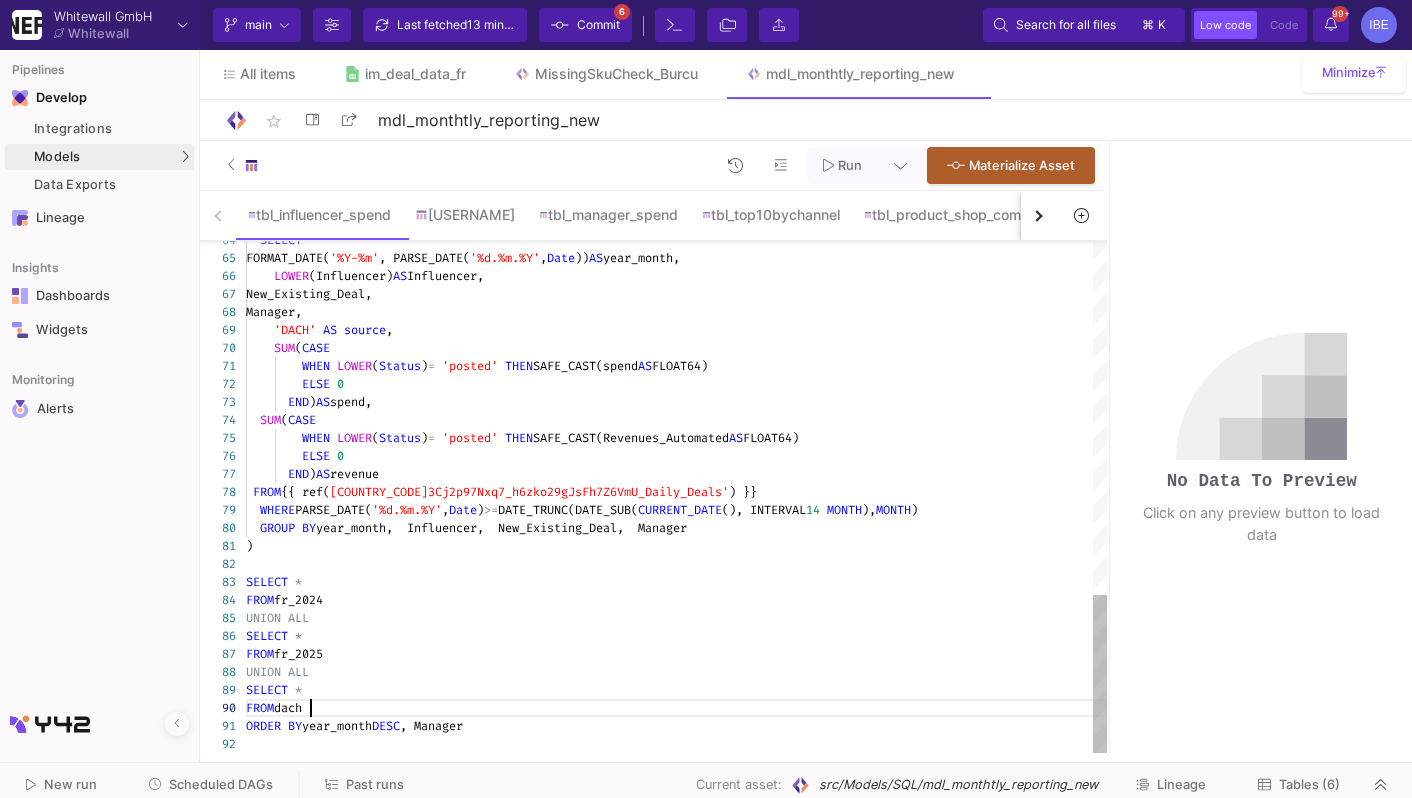 click on "FROM  dach" 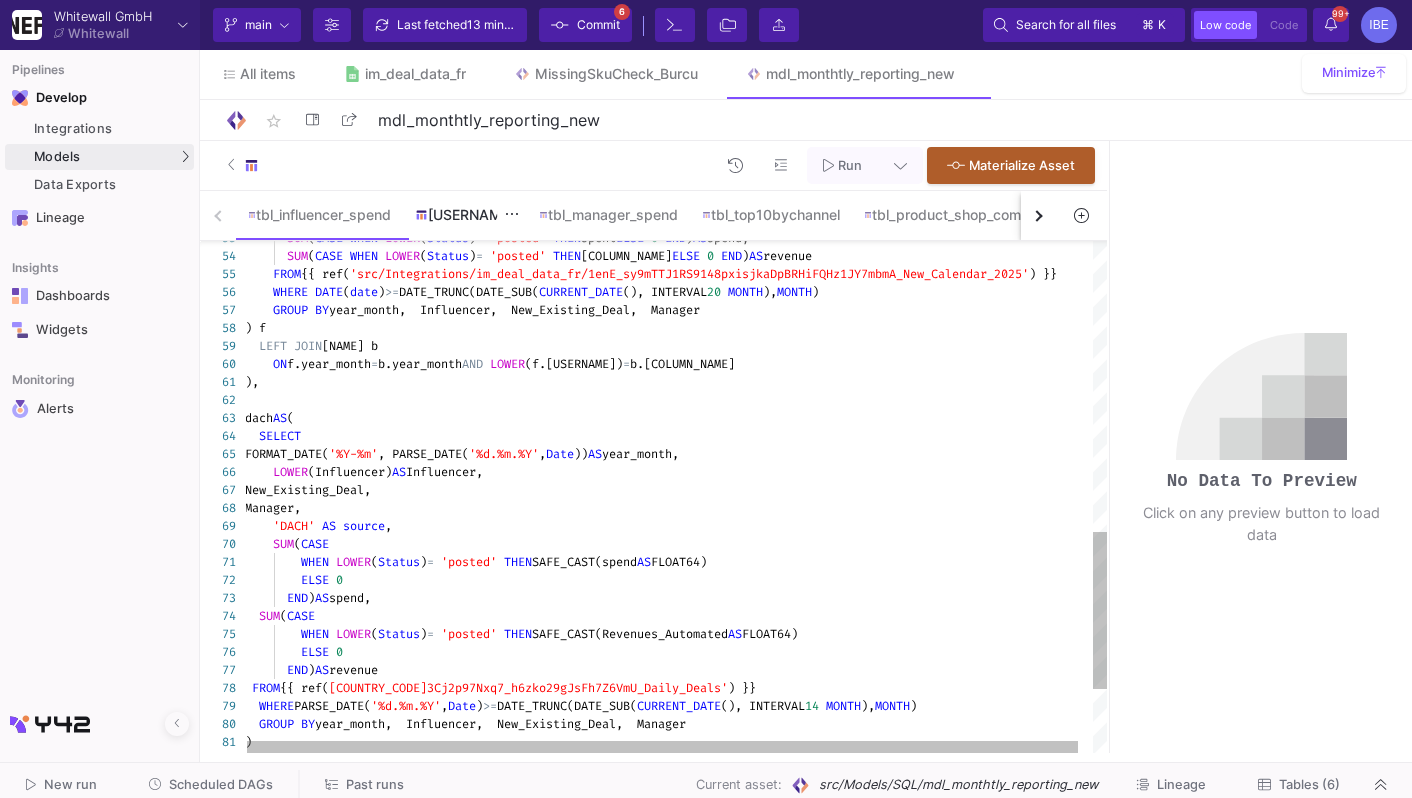 click on "[USERNAME]" at bounding box center (465, 215) 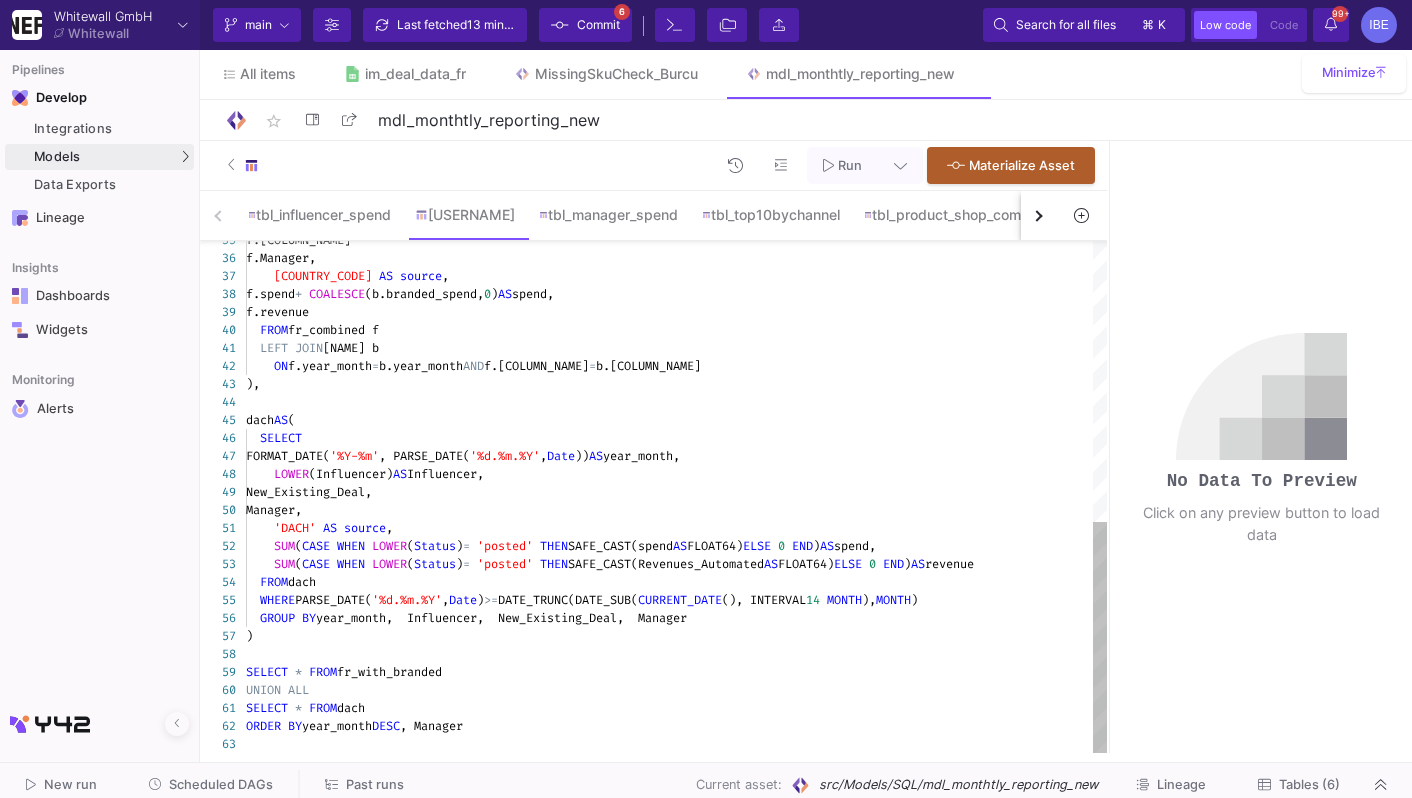 scroll, scrollTop: 0, scrollLeft: 0, axis: both 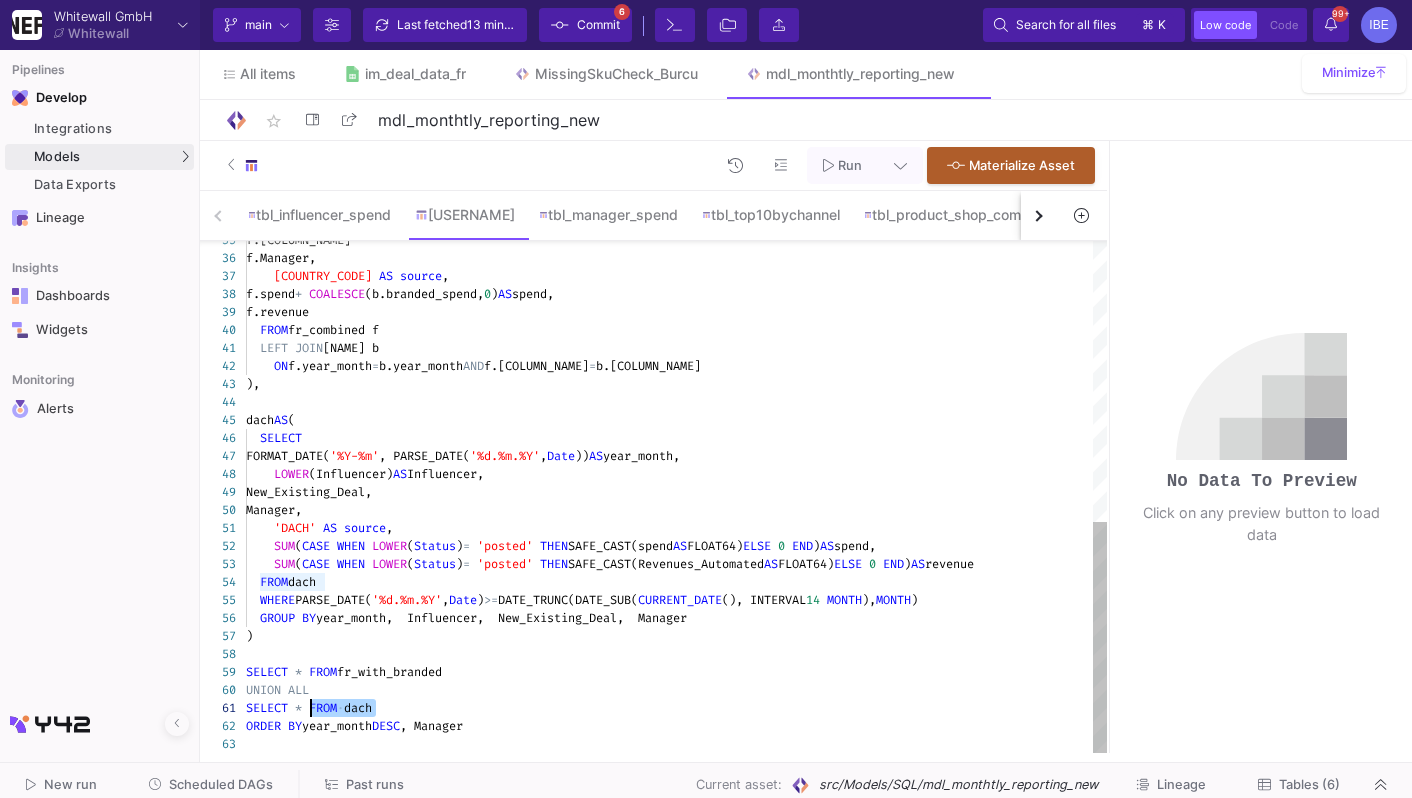 drag, startPoint x: 384, startPoint y: 717, endPoint x: 309, endPoint y: 717, distance: 75 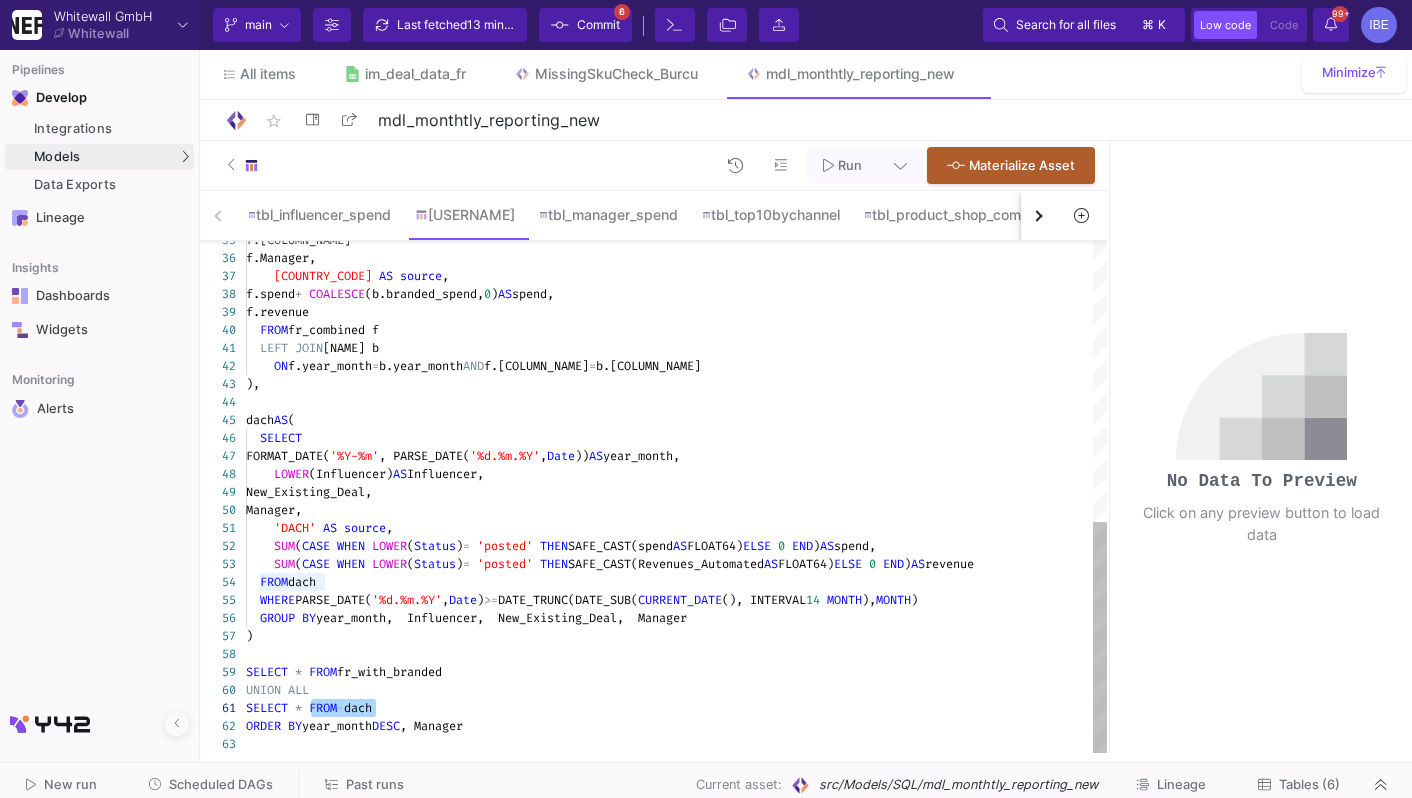 paste on "FROM {{ ref('src/Integrations/im_deal_data_dach/1bkcUaeVN47doL3Cj2p97Nxq7_h6zko29gJsFh7Z6VmU_Daily_Deals') }}" 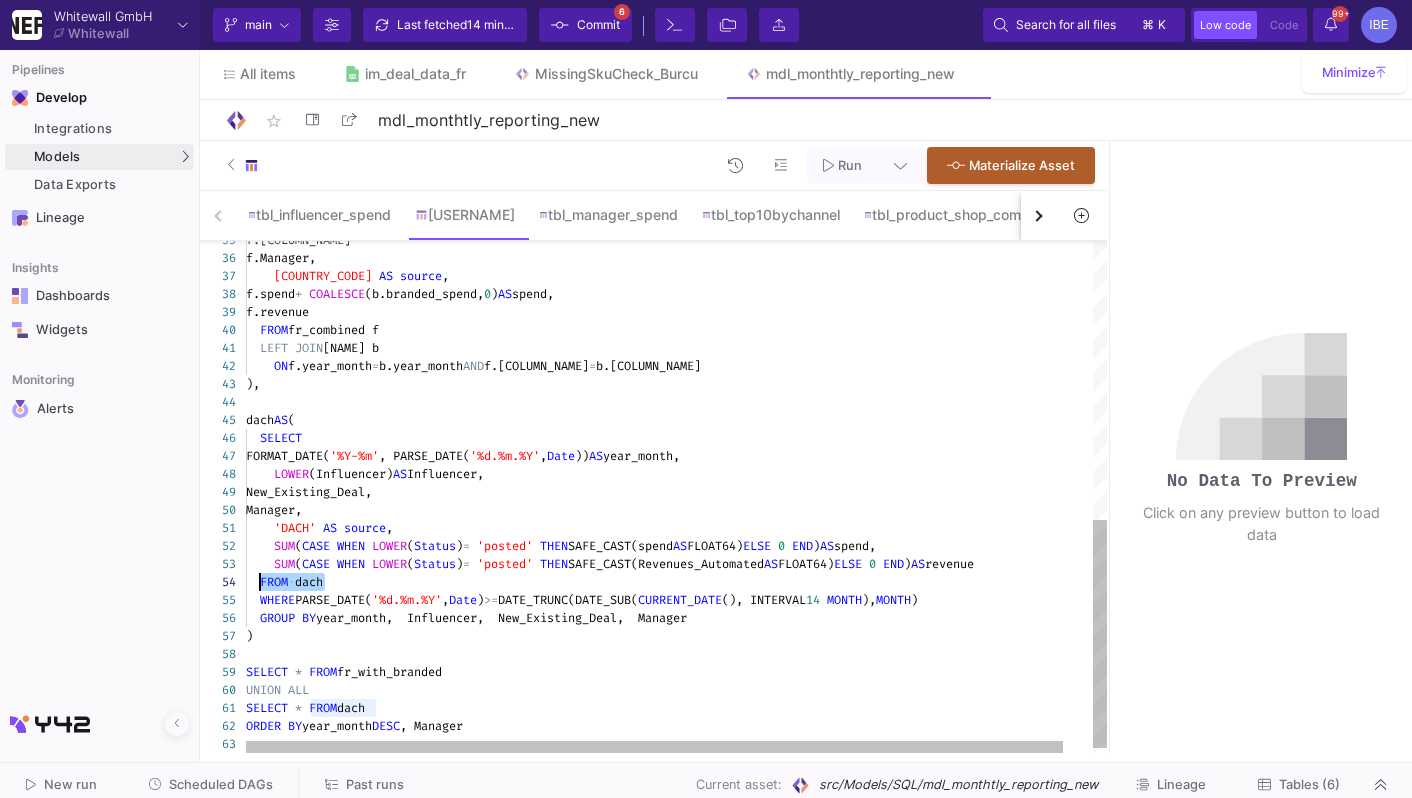 drag, startPoint x: 340, startPoint y: 579, endPoint x: 260, endPoint y: 577, distance: 80.024994 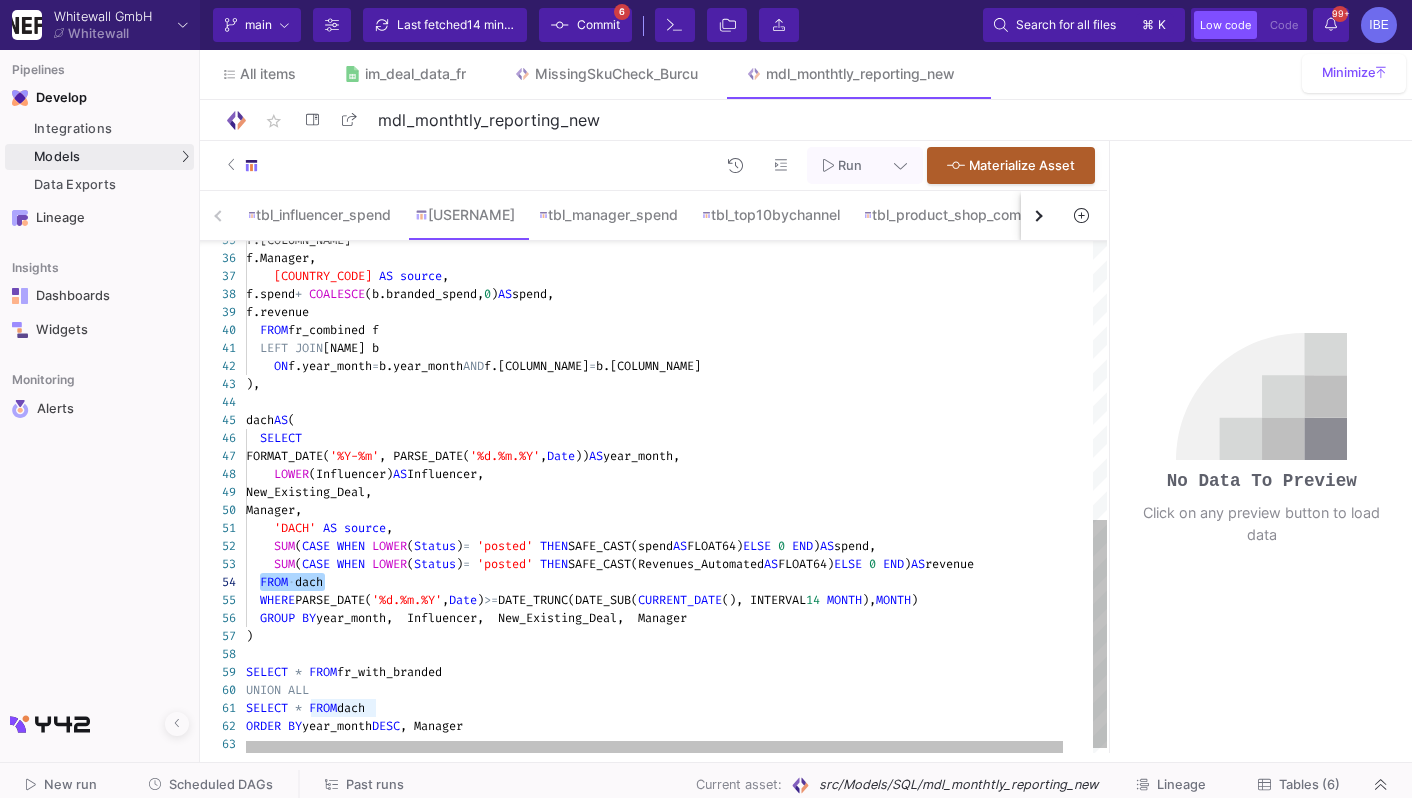 paste on "FROM {{ ref('src/Integrations/im_deal_data_dach/1bkcUaeVN47doL3Cj2p97Nxq7_h6zko29gJsFh7Z6VmU_Daily_Deals') }}
WHERE PARSE_DATE('%d.%m.%Y', Date) >= DATE_TRUNC(DATE_SUB(CURRENT_DATE(), INTERVAL 14 MONTH), MONTH)
GROUP BY year_month, Influencer, New_Existing_Deal, Manager
)
SELECT * FROM fr_with_branded" 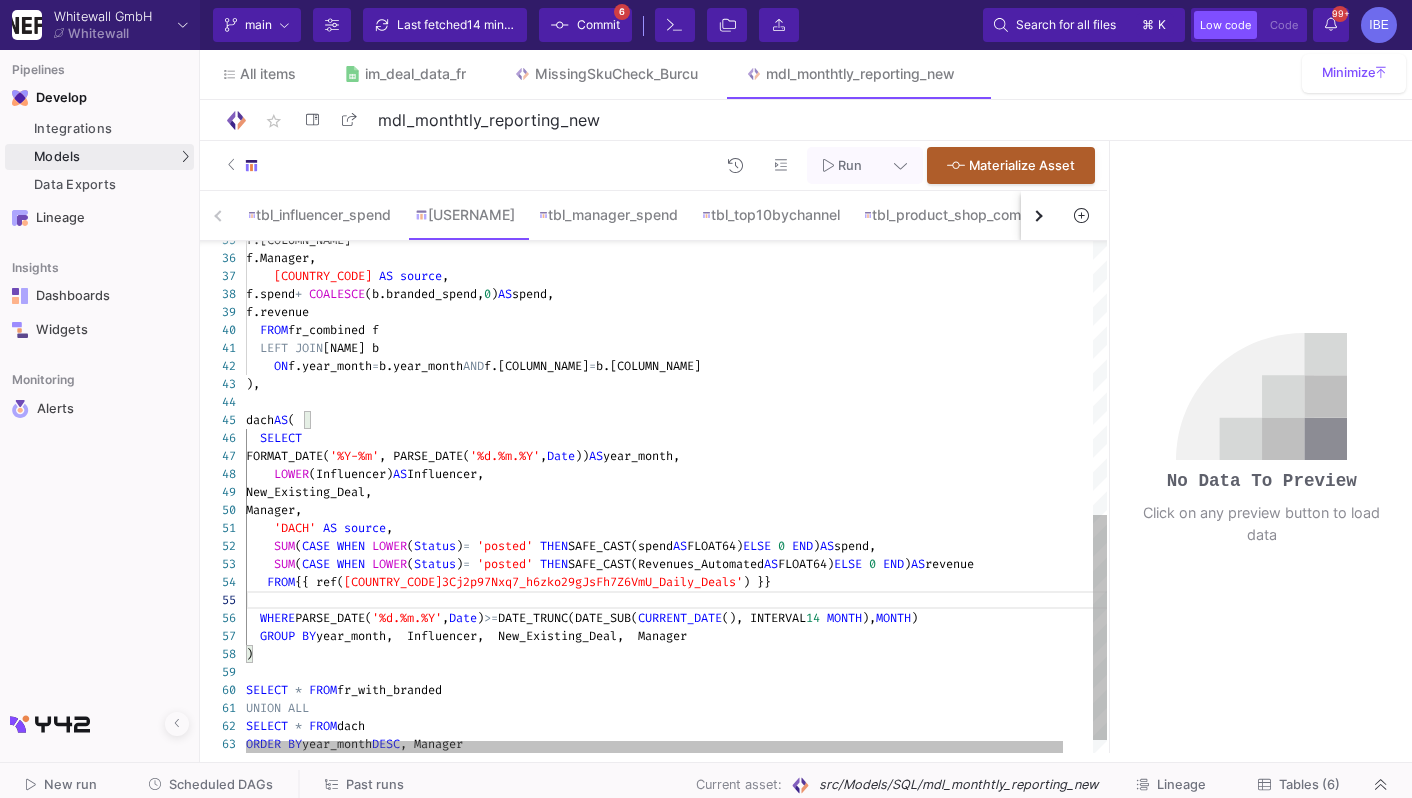 click 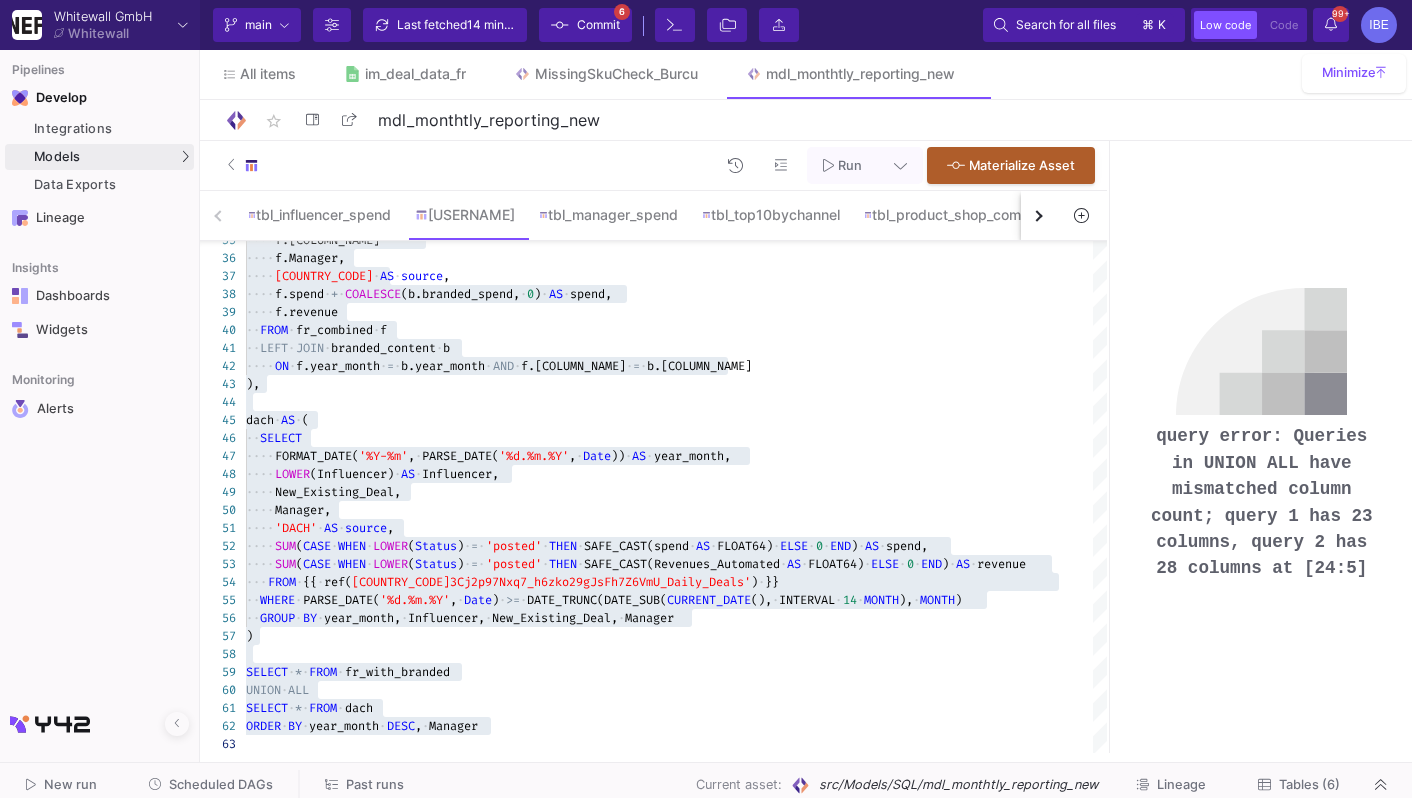 click on "query error: Queries in UNION ALL have mismatched column count; query 1 has 23 columns, query 2 has 28 columns at [24:5]" 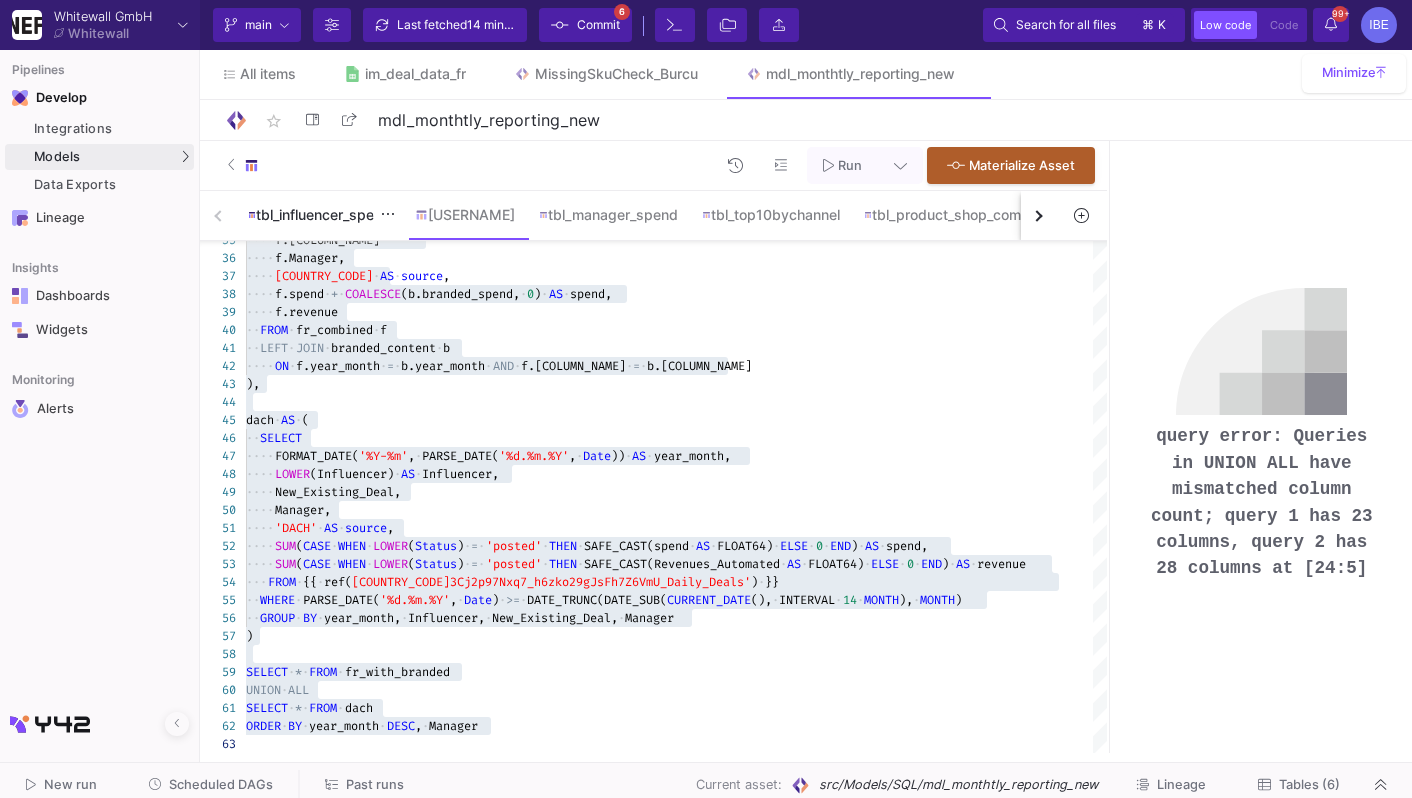 click on "tbl_influencer_spend" at bounding box center [319, 215] 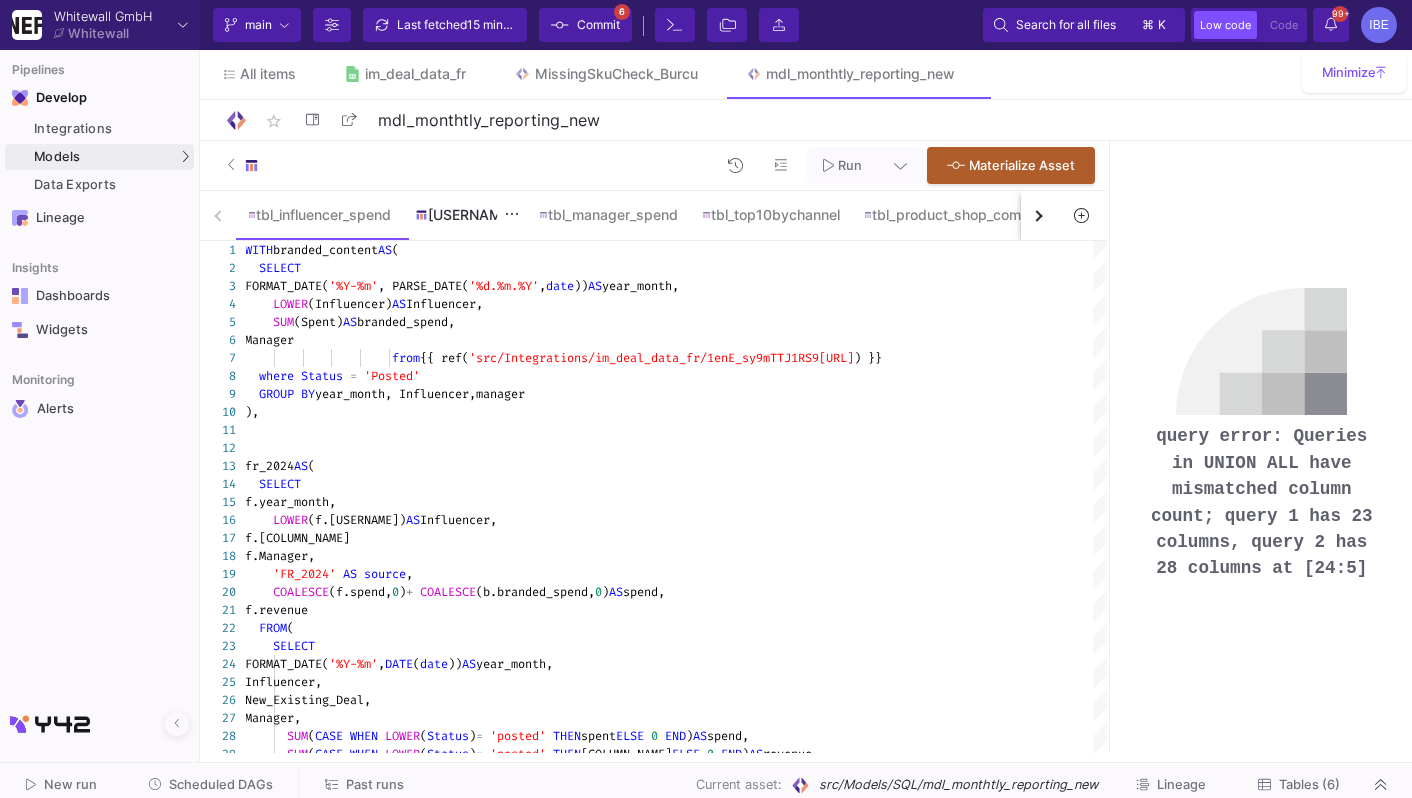 click on "[USERNAME]" at bounding box center (465, 215) 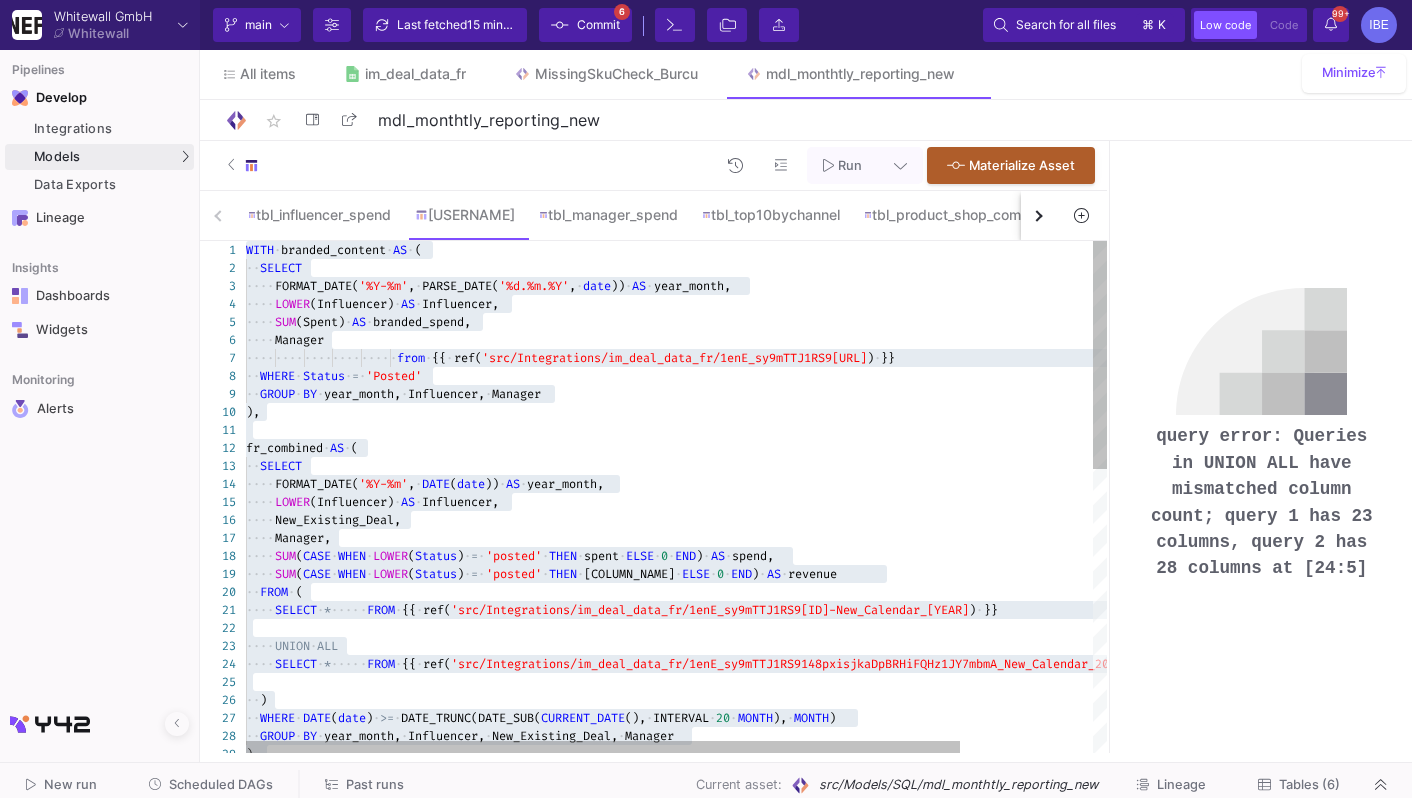click on ")," 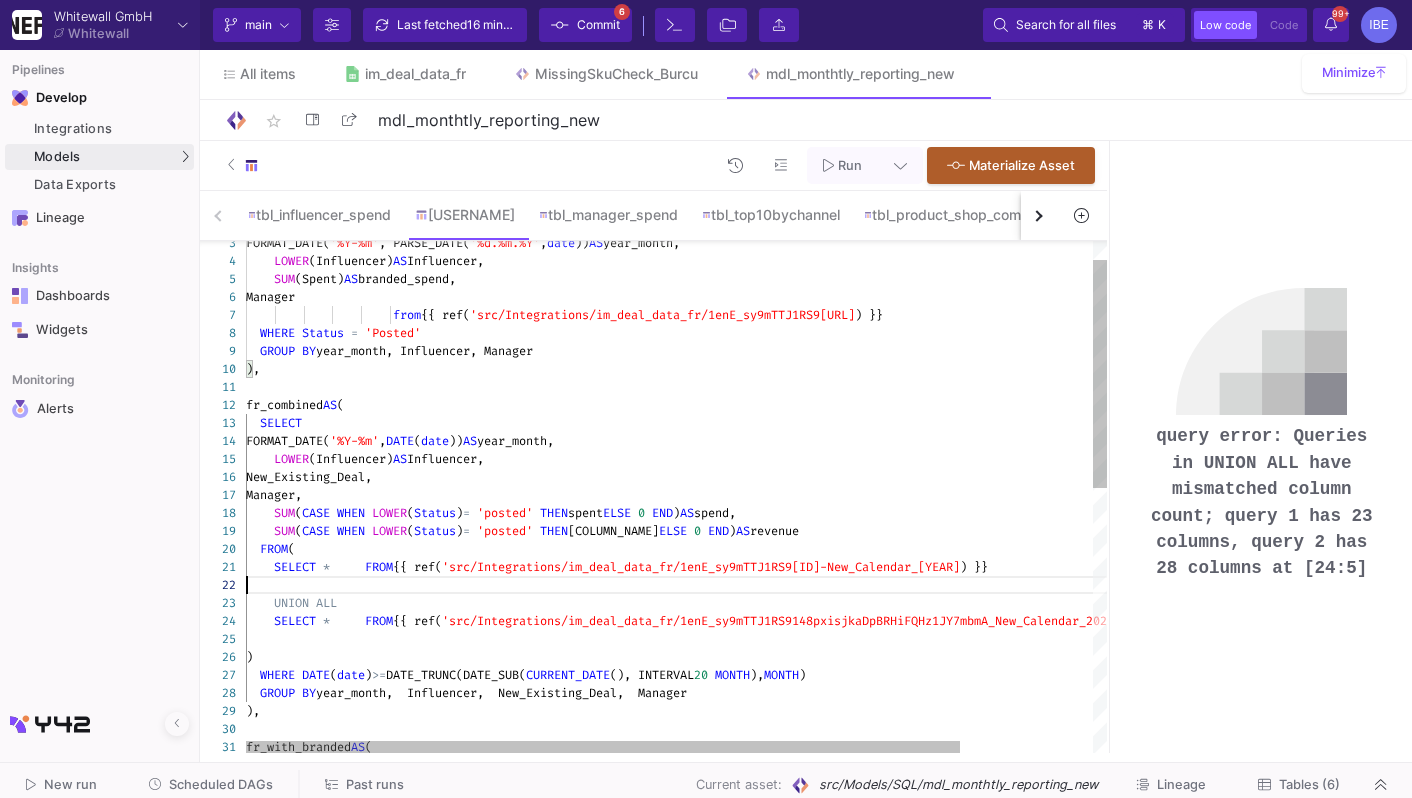 click 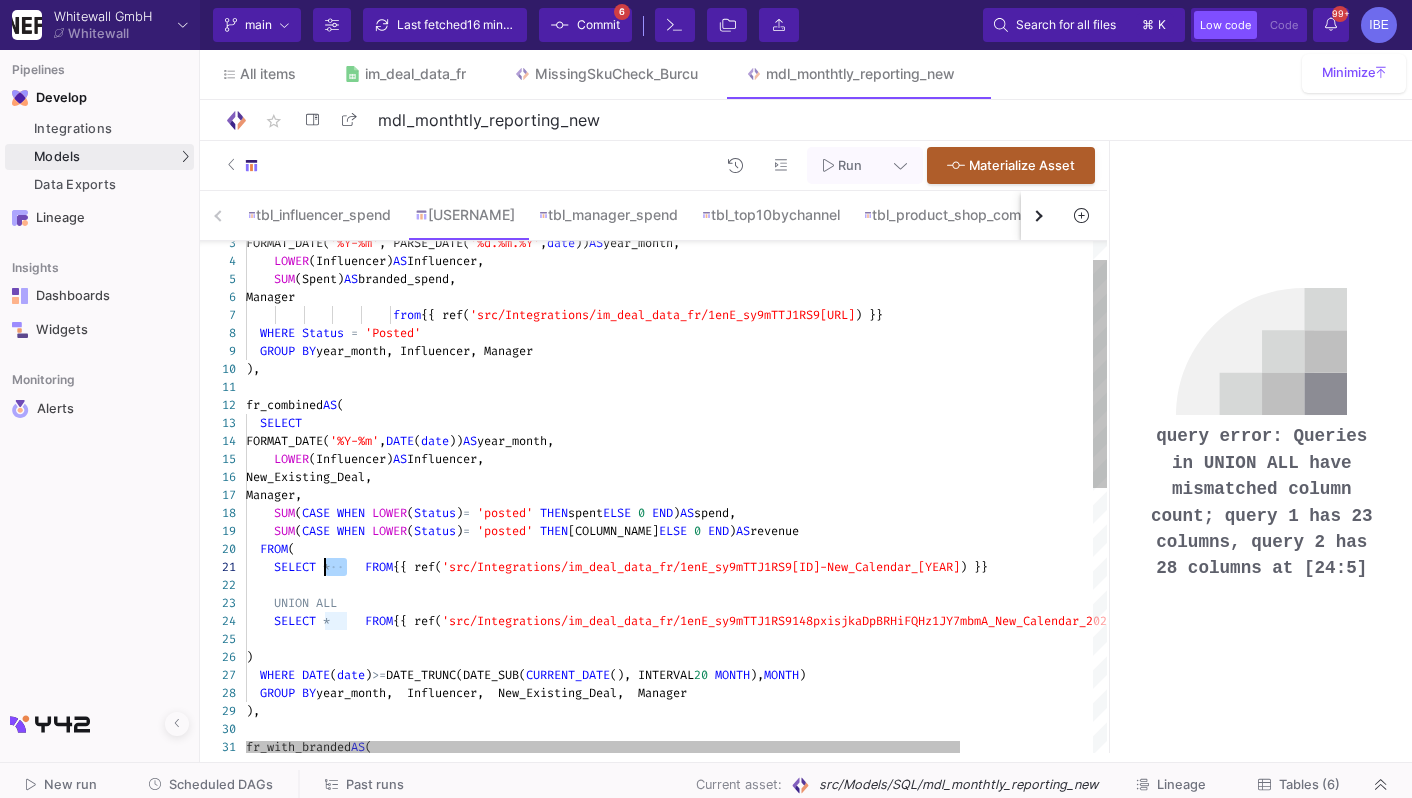 drag, startPoint x: 348, startPoint y: 571, endPoint x: 331, endPoint y: 571, distance: 17 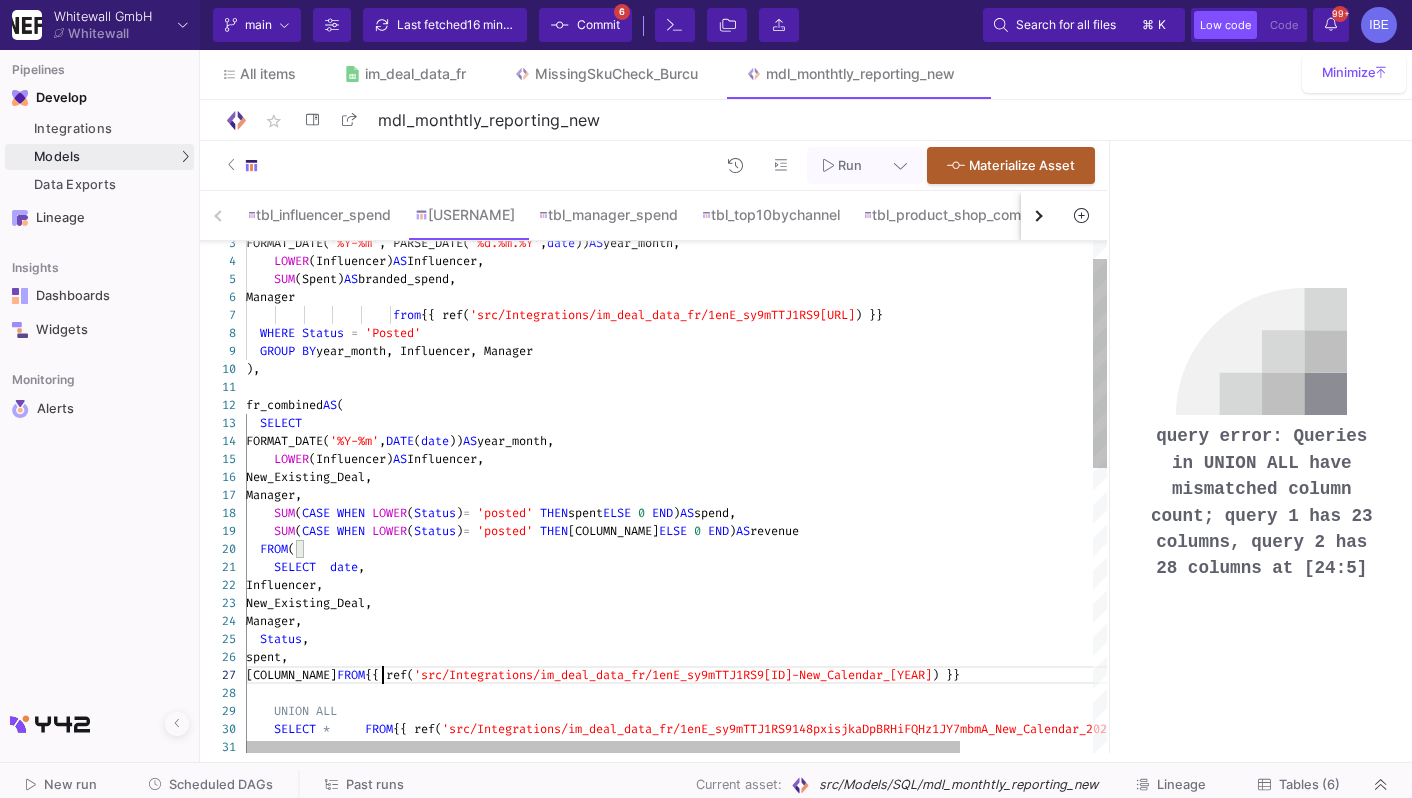 click on "date" 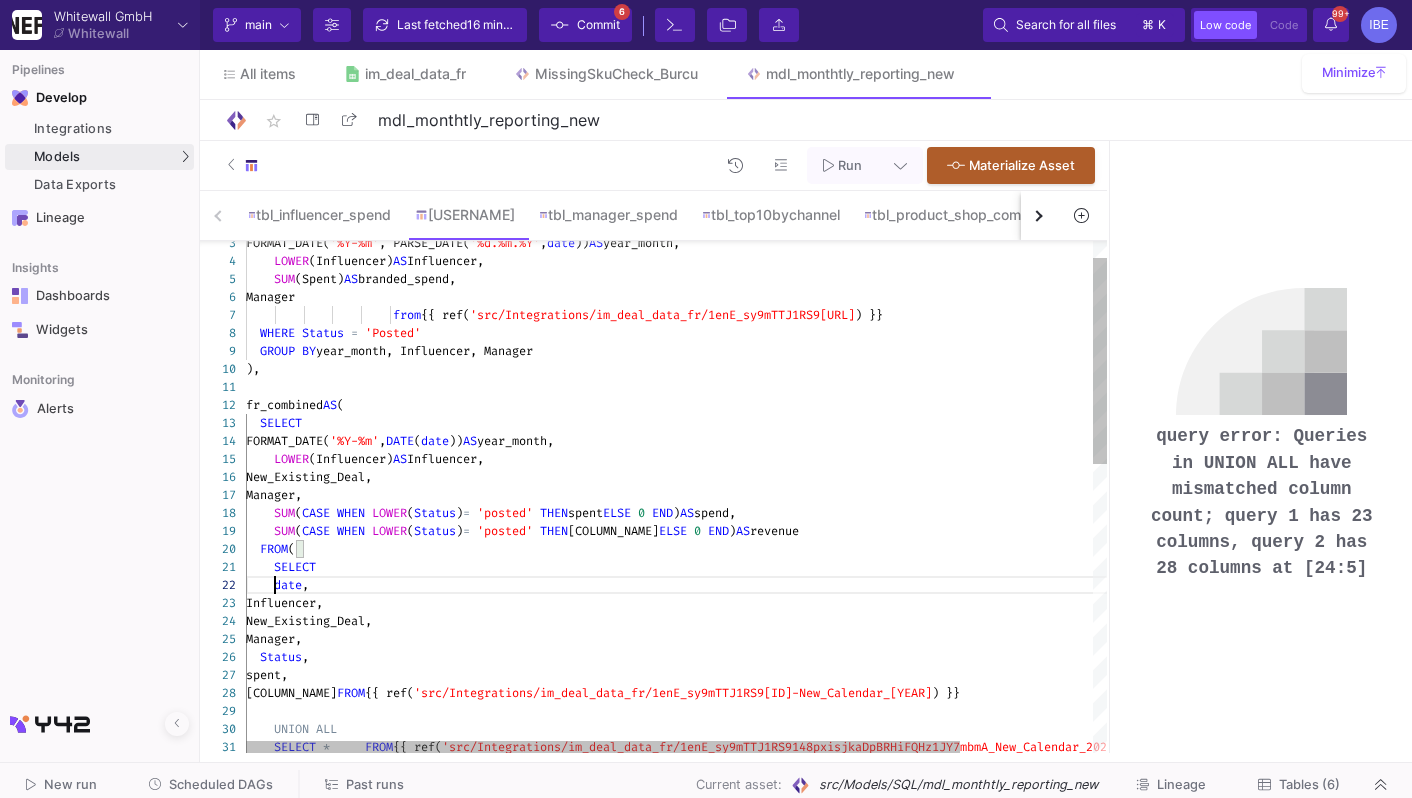 scroll, scrollTop: 17, scrollLeft: 28, axis: both 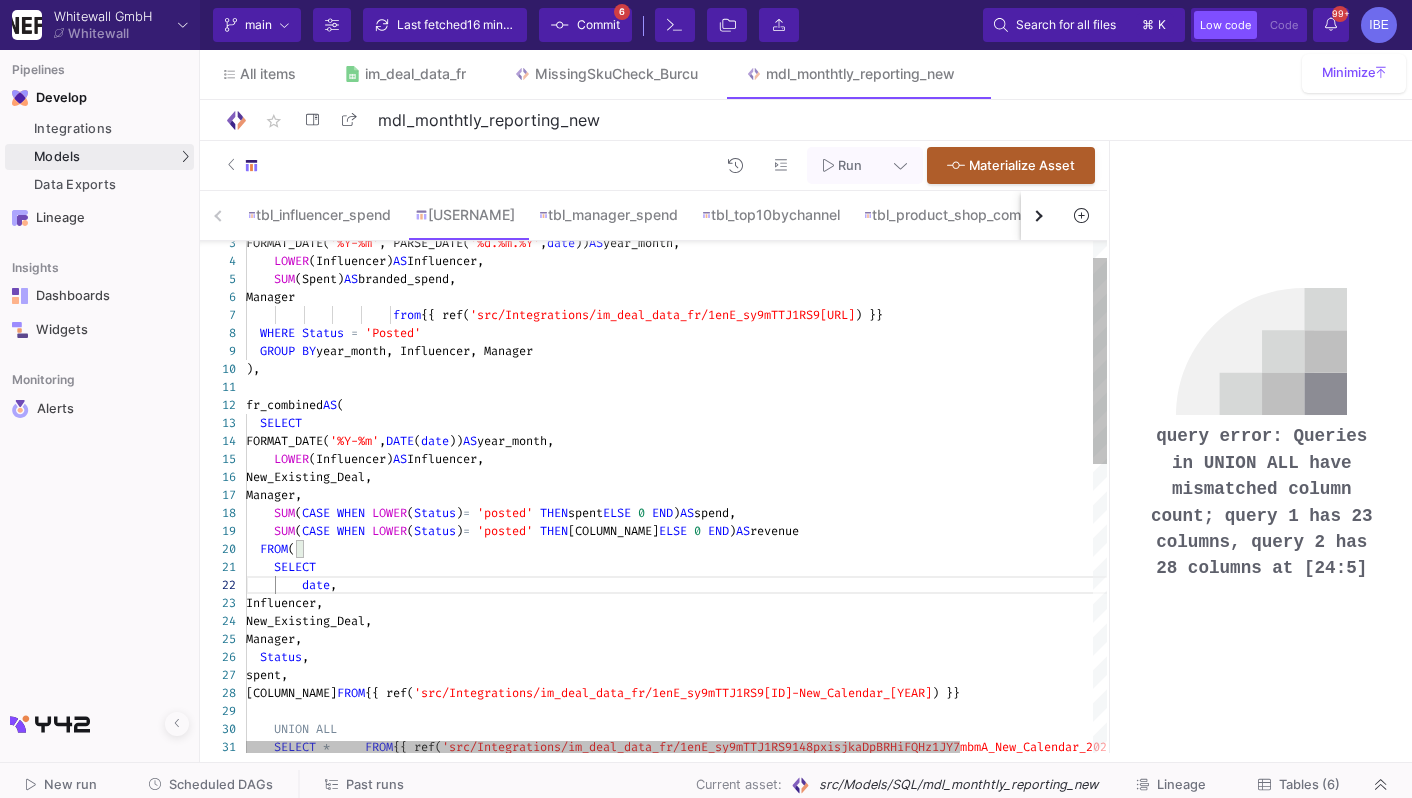 click on "Influencer," 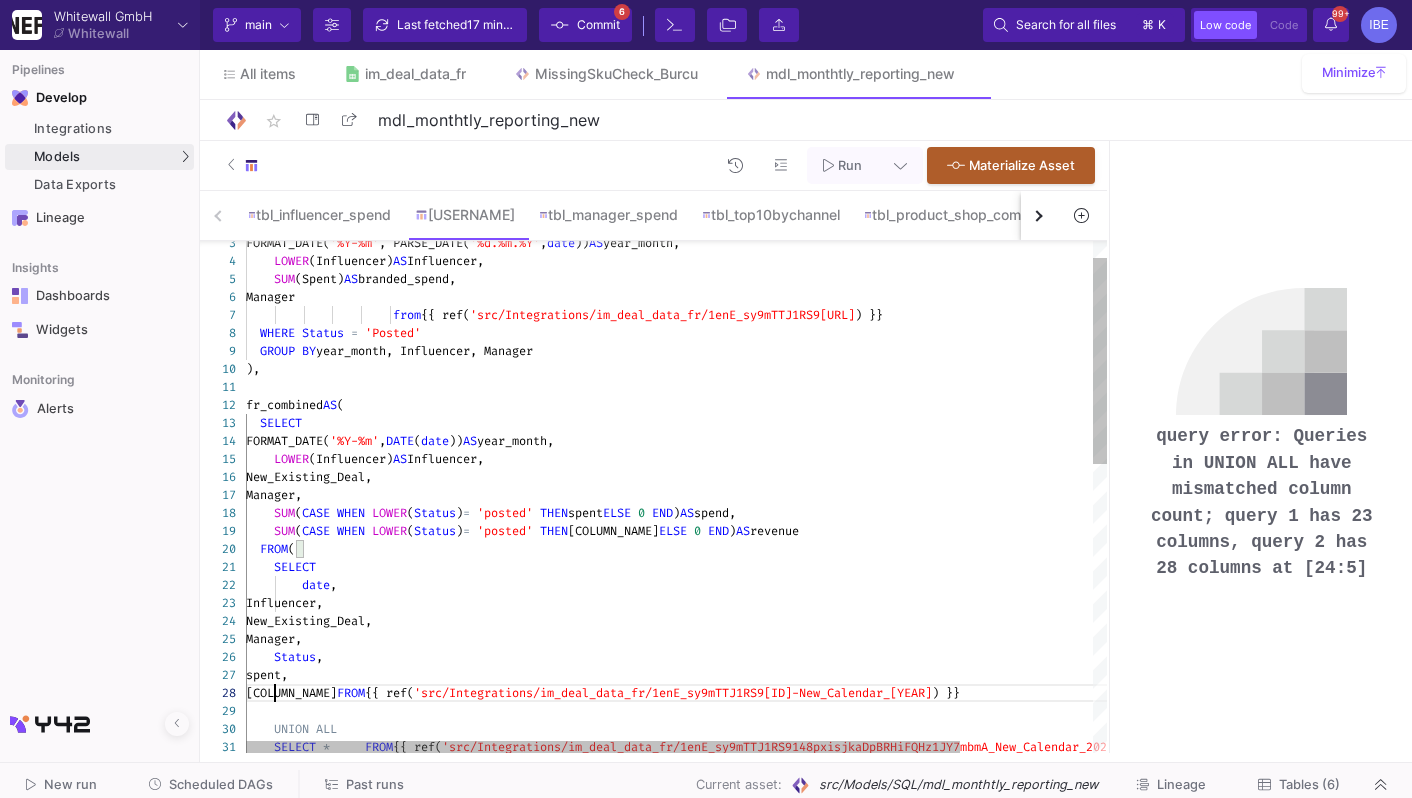 click on "31 29 30 21 19 20 17 18 16 15 14 13 12 10 11 8 9 6 7 5 4 3 23 24 25 26 27 28 22      SELECT   *       FROM  {{ ref( 'src/Integrations/im_deal_data_fr/1enE_sy9mTTJ1RS9 148pxisjkaDpBRHiFQHz1JY7mbmA_New_Calendar_2025' ) }}      UNION   ALL      SELECT         SUM ( CASE   WHEN   LOWER ( Status )  =   'posted'   THEN  Revenue_Automated  ELSE   0   END )  AS  revenue    FROM  (     Manager,      SUM ( CASE   WHEN   LOWER ( Status )  =   'posted'   THEN  spent  ELSE   0   END )  AS  spend,     New_Existing_Deal,      LOWER (Influencer)  AS  Influencer,     FORMAT_DATE( '%Y-%m' ,  DATE ( date ))  AS  year_month,    SELECT fr_combined  AS  ( ),    WHERE   Status   =   'Posted'    GROUP   BY  year_month, Influencer, Manager     Manager                       from  {{ ref( 'src/Integrations/im_deal_data_fr/1enE_sy9mTTJ1RS9 148pxisjkaDpBRHiFQHz1JY7mbmA_NEW__Branded_Content' ) }}      SUM (Spent)" 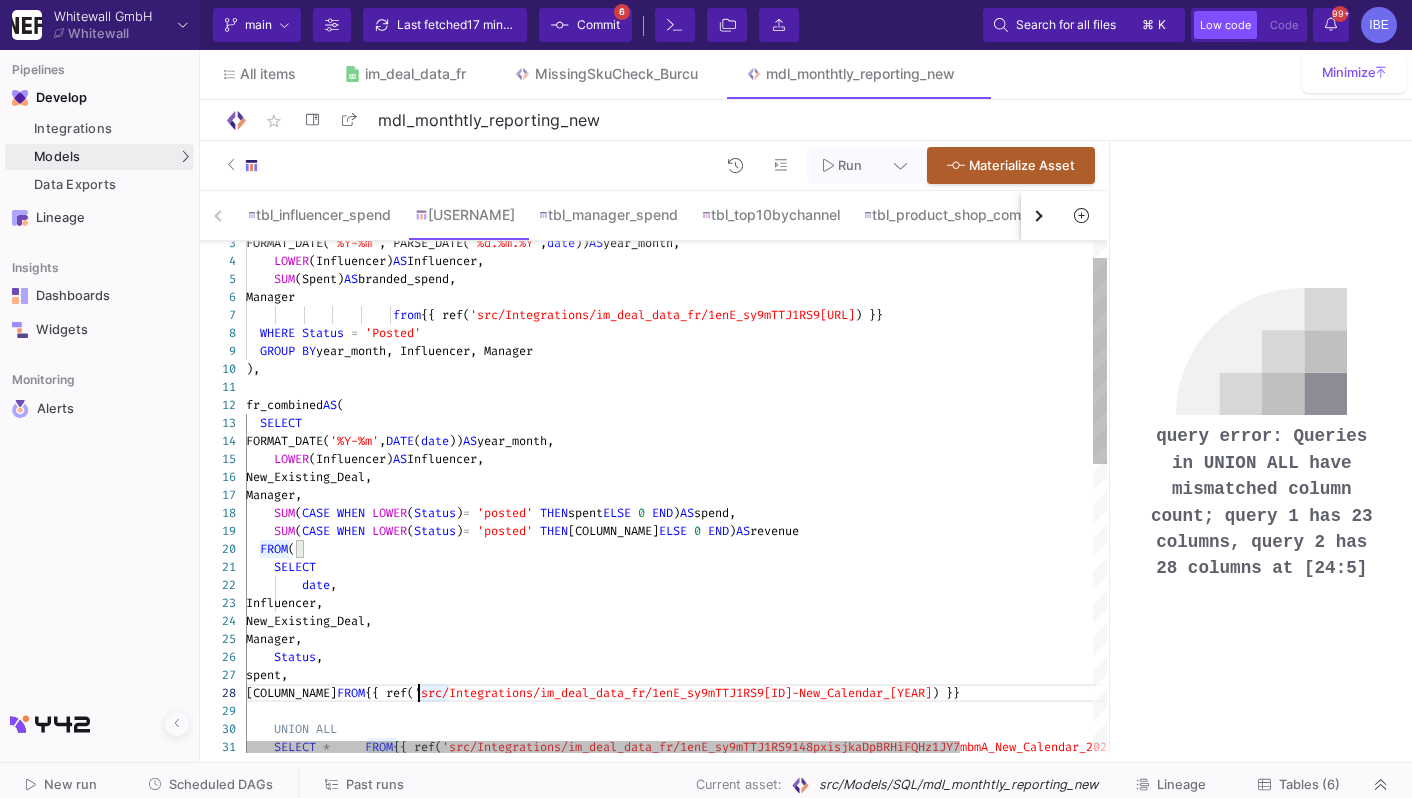 scroll, scrollTop: 143, scrollLeft: 28, axis: both 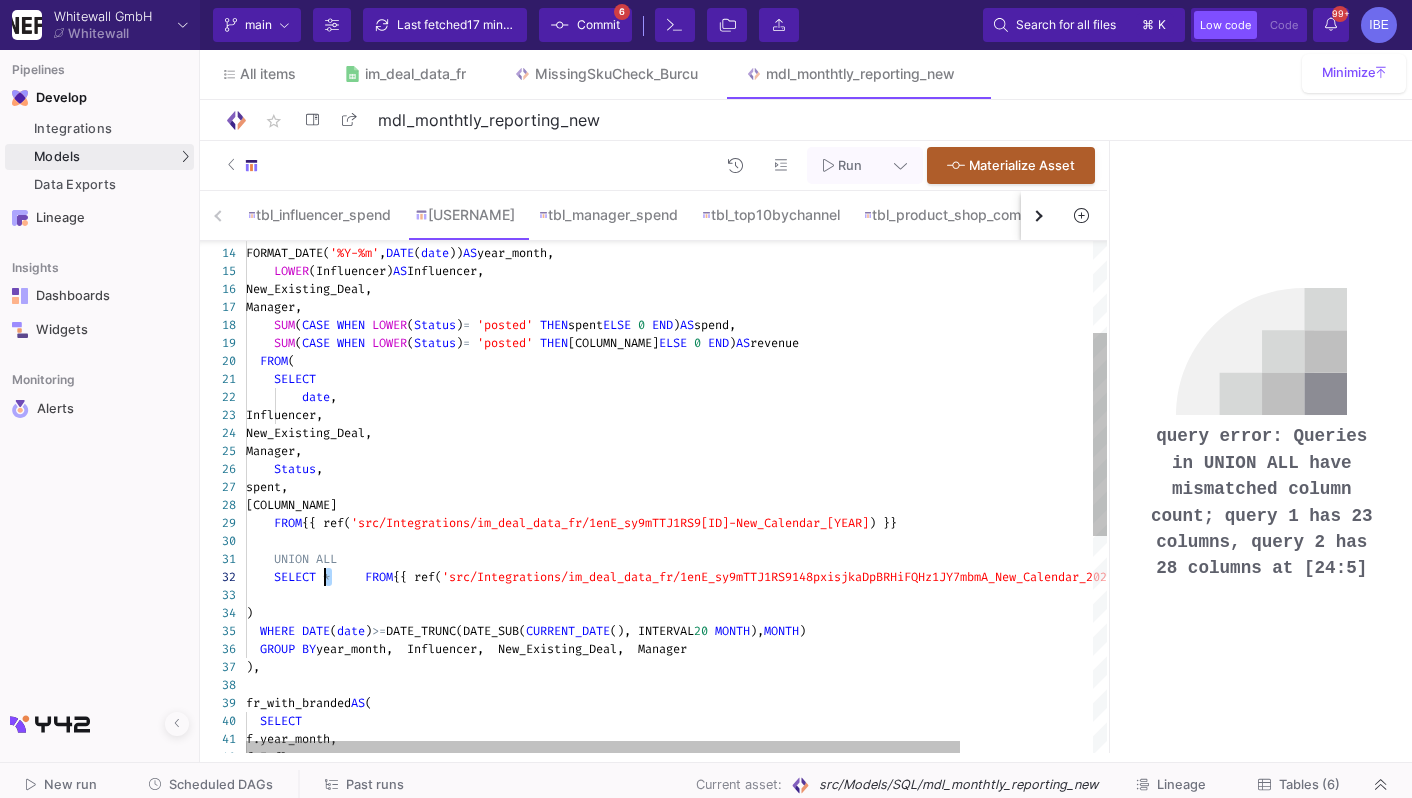 paste on "date,
Influencer,
New_Existing_Deal,
Manager,
Status,
spent,
Revenue_Automated     FROM {{ ref('src/Integrations/im_deal_data_fr/1enE_sy9mTTJ1RS9148pxisjkaDpBRHiFQHz1JY7mbmA_New_Calendar_2025') }}
)" 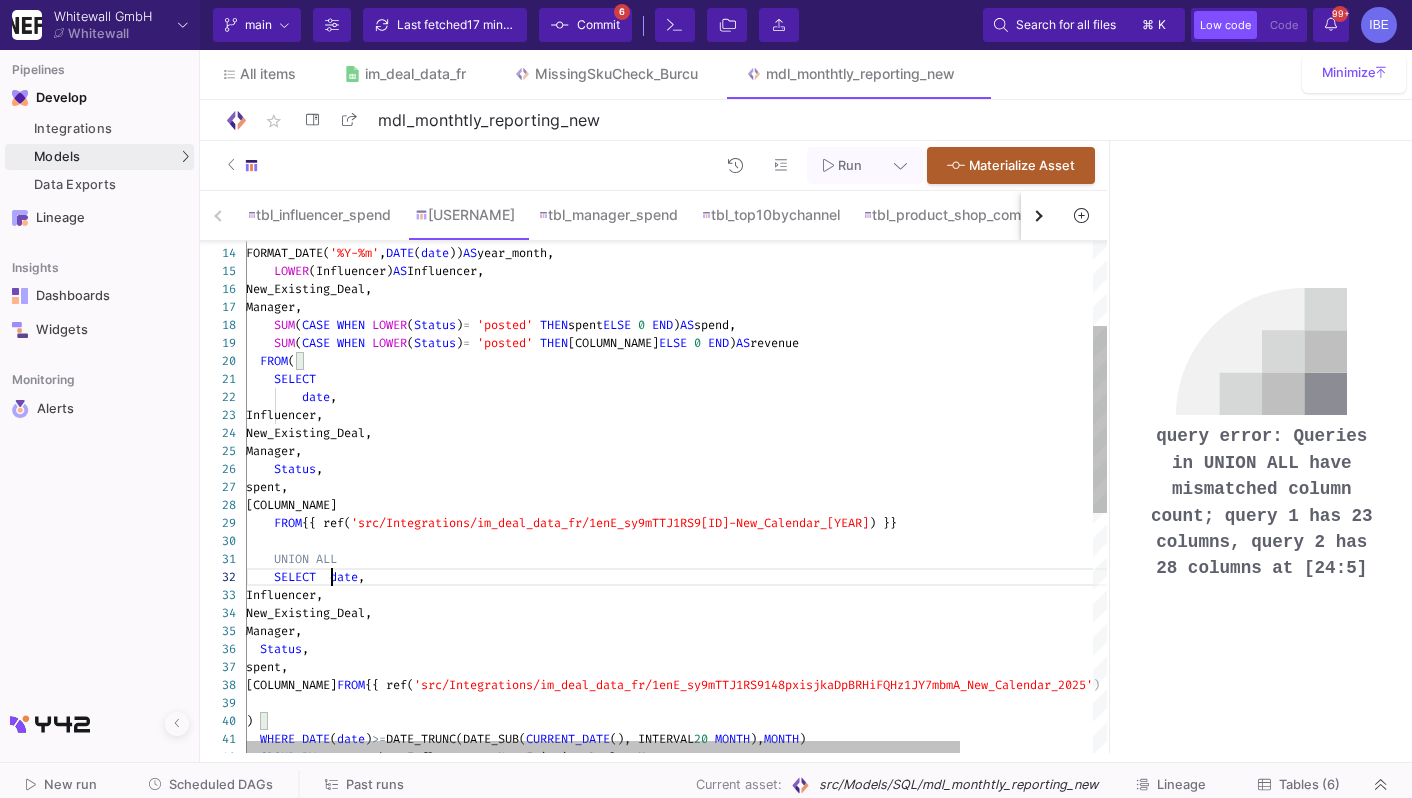 click on "30 31 21 19 20 17 18 16 15 14 13 23 24 25 26 27 28 22 29 32 39 40 41 42 33 34 35 36 37 38      UNION   ALL      SELECT         SUM ( CASE   WHEN   LOWER ( Status )  =   'posted'   THEN  Revenue_Automated  ELSE   0   END )  AS  revenue    FROM  (     Manager,      SUM ( CASE   WHEN   LOWER ( Status )  =   'posted'   THEN  spent  ELSE   0   END )  AS  spend,     New_Existing_Deal,      LOWER (Influencer)  AS  Influencer,     FORMAT_DATE( '%Y-%m' ,  DATE ( date ))  AS  year_month,    SELECT      Influencer,     New_Existing_Deal,     Manager,      Status ,     spent,     Revenue_Automated             date ,      FROM  {{ ref( 'src/Integrations/im_deal_data_fr/1enE_sy9mTTJ1RS9 148pxisjkaDpBRHiFQHz1JY7mbmA_New_Calendar_2024' ) }}      SELECT    date ,   )    WHERE   DATE ( date )  >=  DATE_TRUNC(DATE_SUB( CURRENT_DATE (), INTERVAL  20   MONTH ),  MONTH )    GROUP   BY r   Influencer," 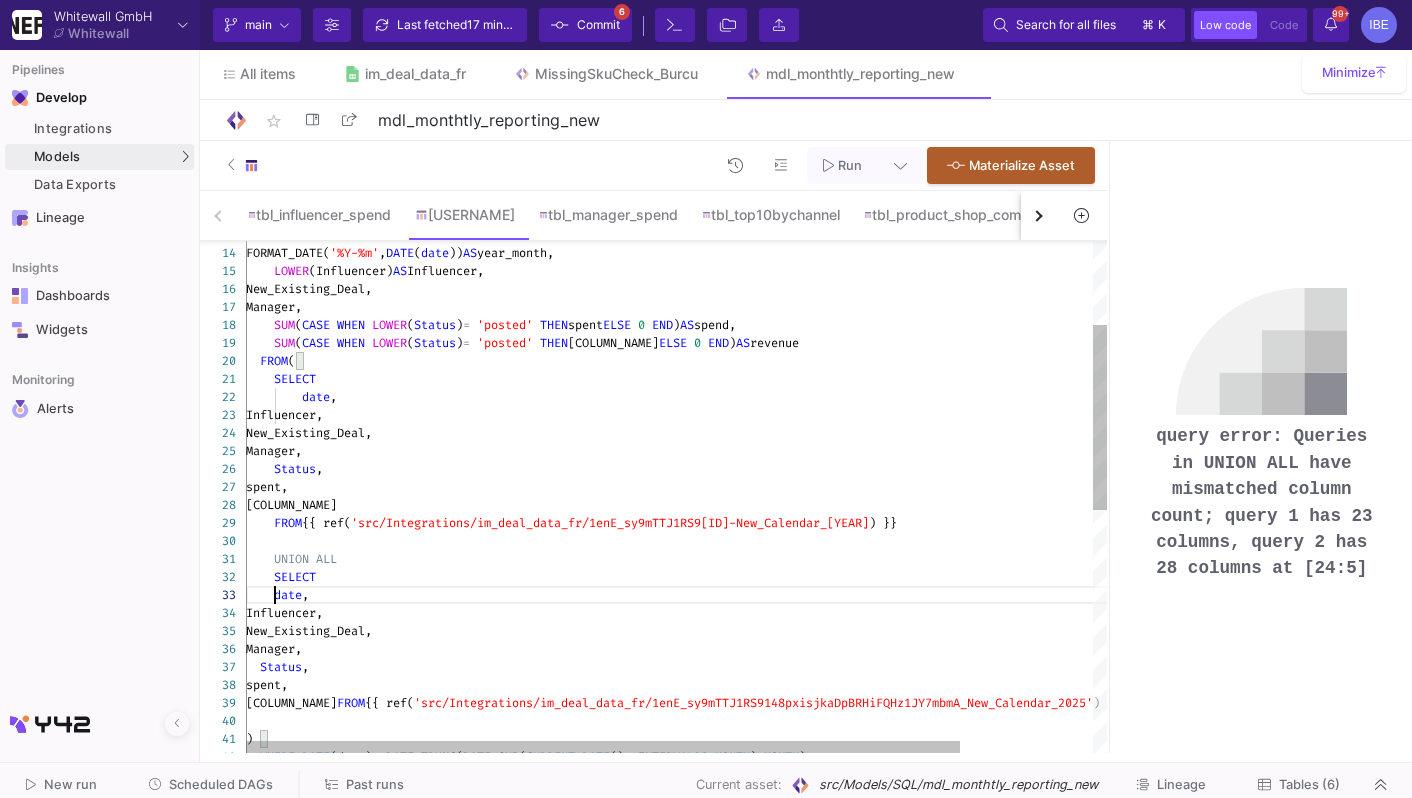 scroll, scrollTop: 37, scrollLeft: 28, axis: both 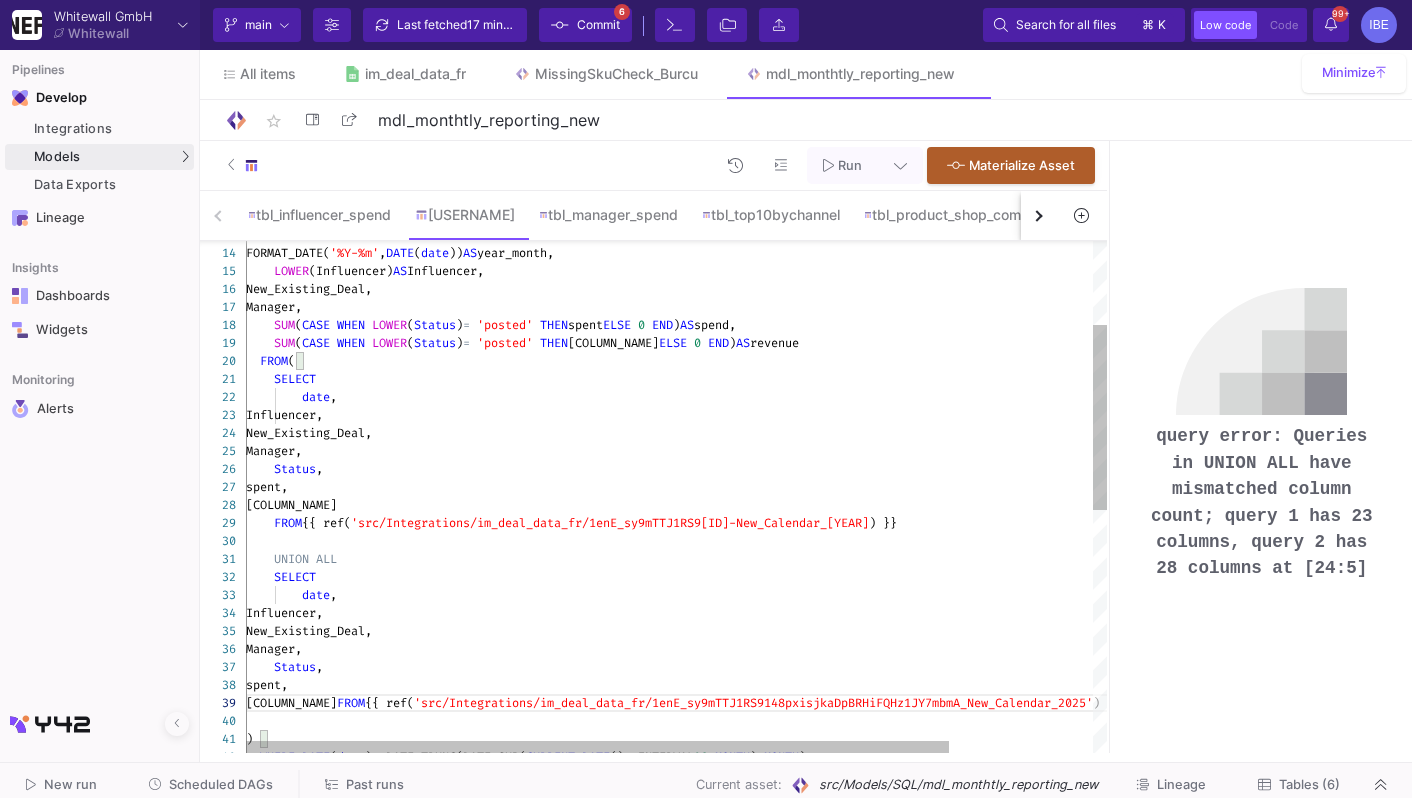 click on "[COLUMN_NAME]" 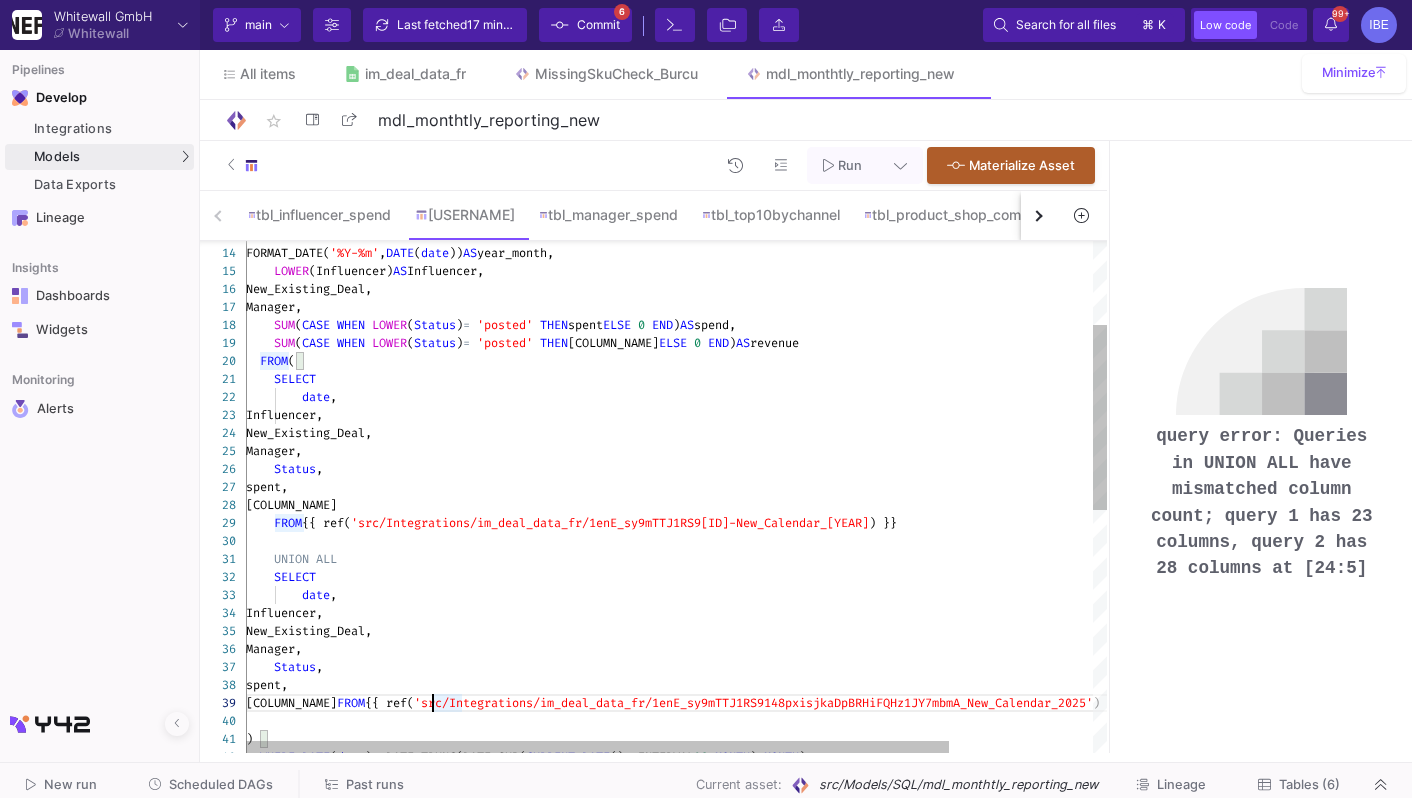 scroll, scrollTop: 161, scrollLeft: 28, axis: both 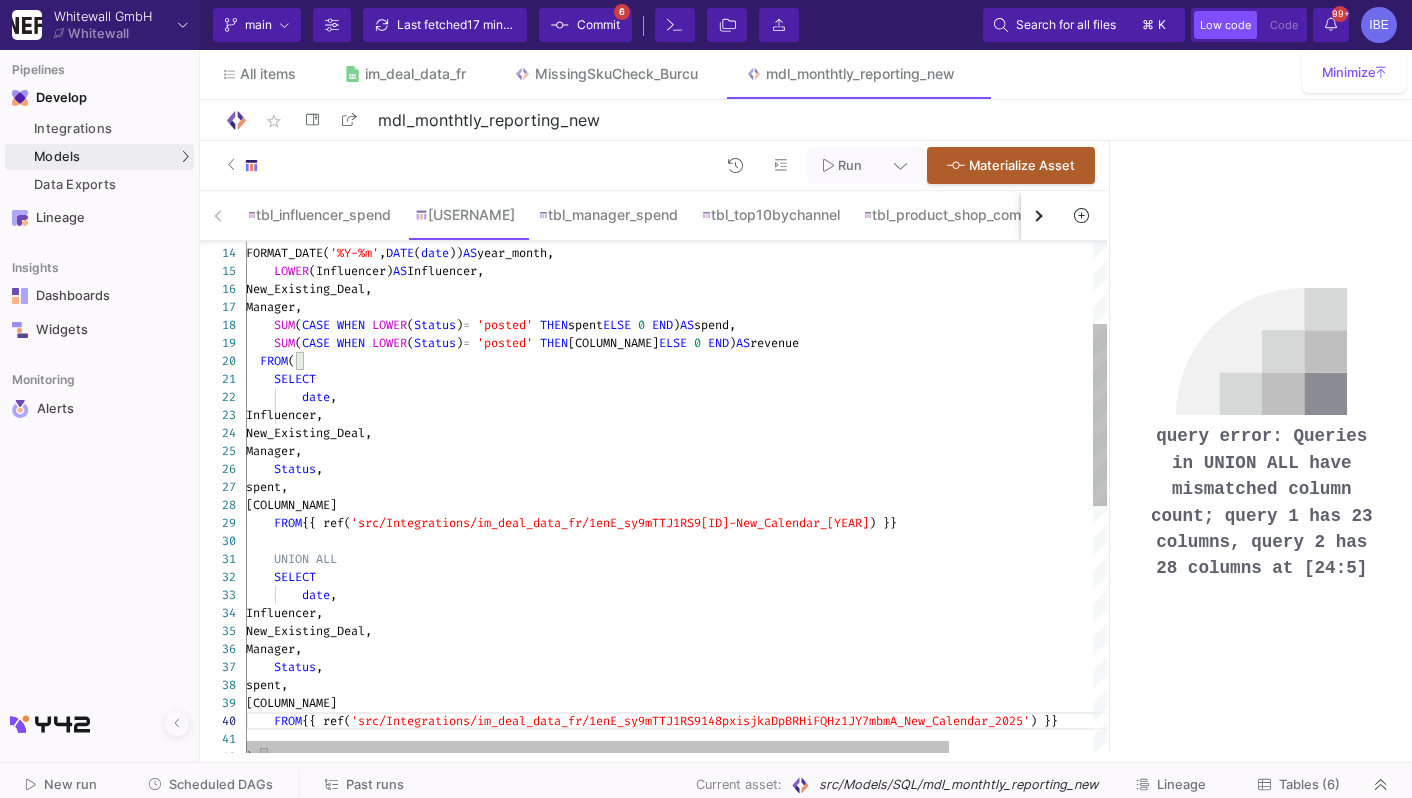 click on "SELECT" 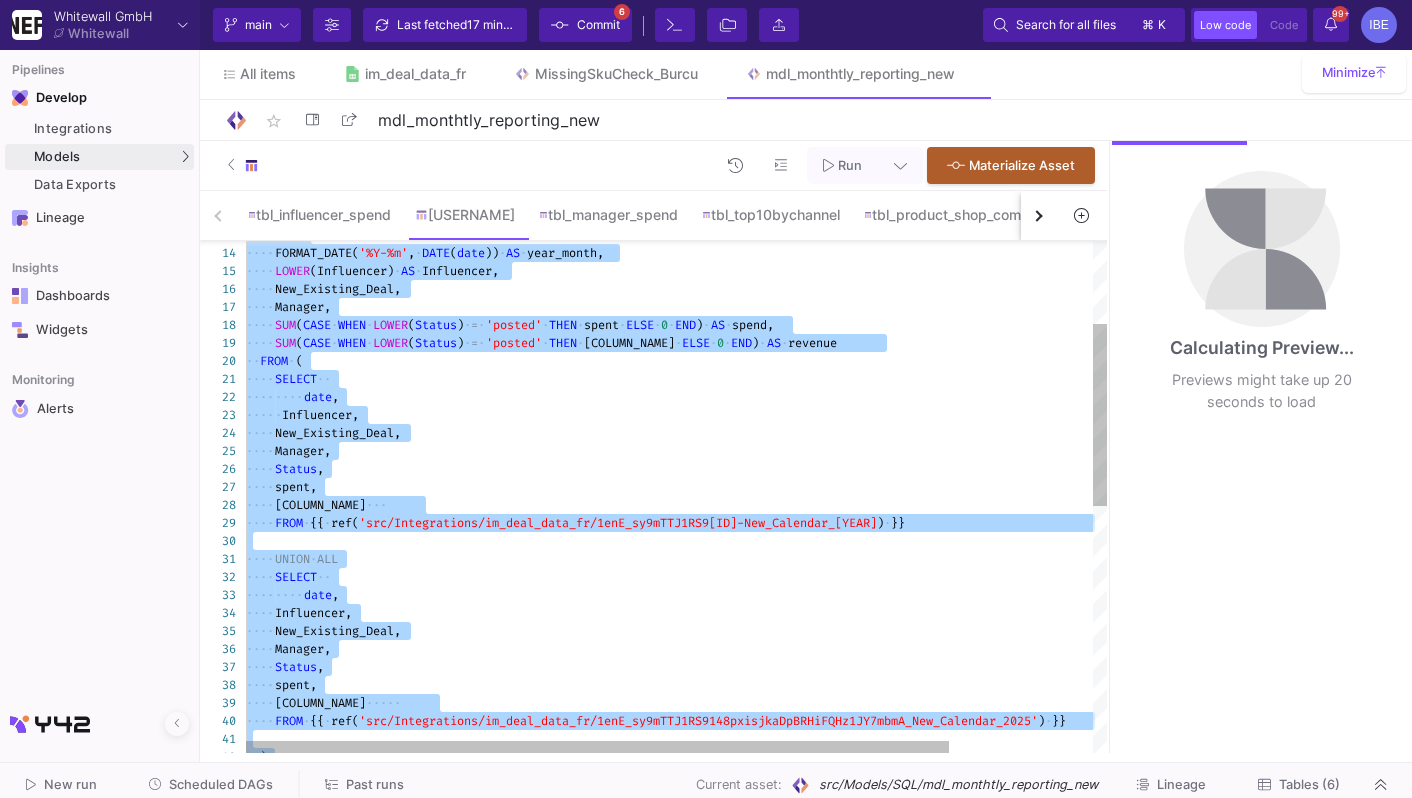 click on "date" 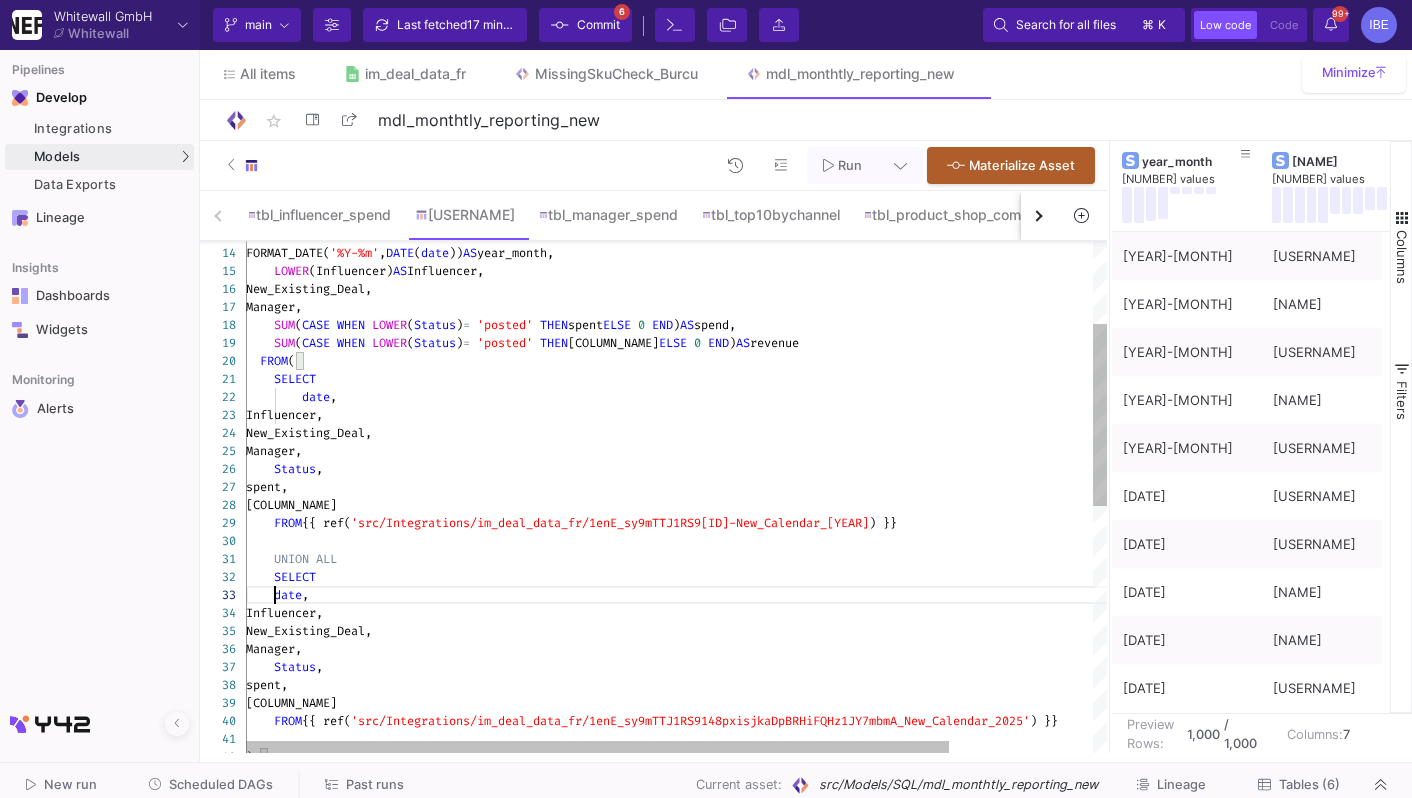 click on "UNION   ALL      SELECT         SUM ( CASE   WHEN   LOWER ( Status )  =   'posted'   THEN  Revenue_Automated  ELSE   0   END )  AS  revenue    FROM  (     Manager,      SUM ( CASE   WHEN   LOWER ( Status )  =   'posted'   THEN  spent  ELSE   0   END )  AS  spend,     New_Existing_Deal,      LOWER (Influencer)  AS  Influencer,     FORMAT_DATE( '%Y-%m' ,  DATE ( date ))  AS  year_month,    SELECT      Influencer,     New_Existing_Deal,     Manager,      Status ,     spent,     Revenue_Automated             date ,      FROM  {{ ref( 'src/Integrations/im_deal_data_fr/1enE_sy9mTTJ1RS9 ) }}" 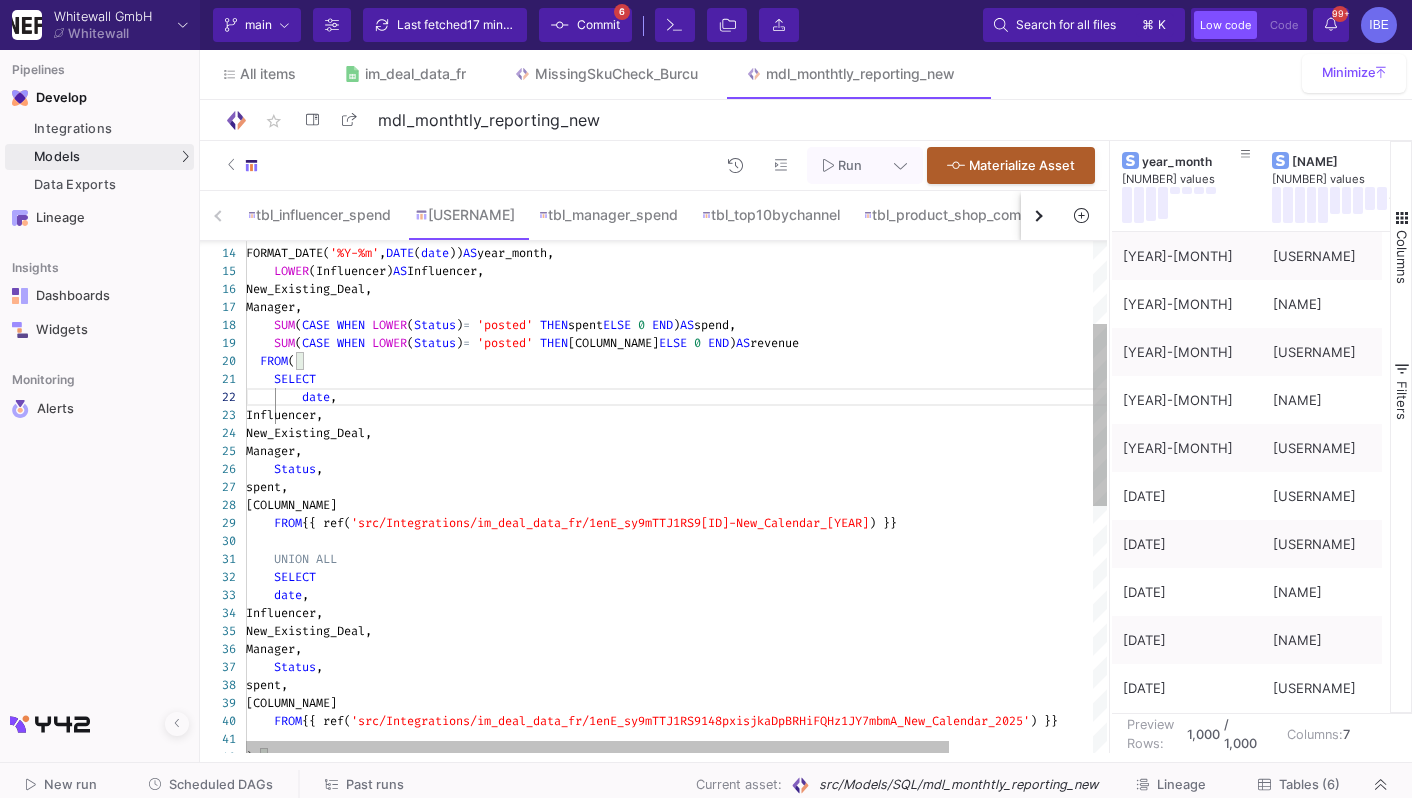 click on "Influencer," 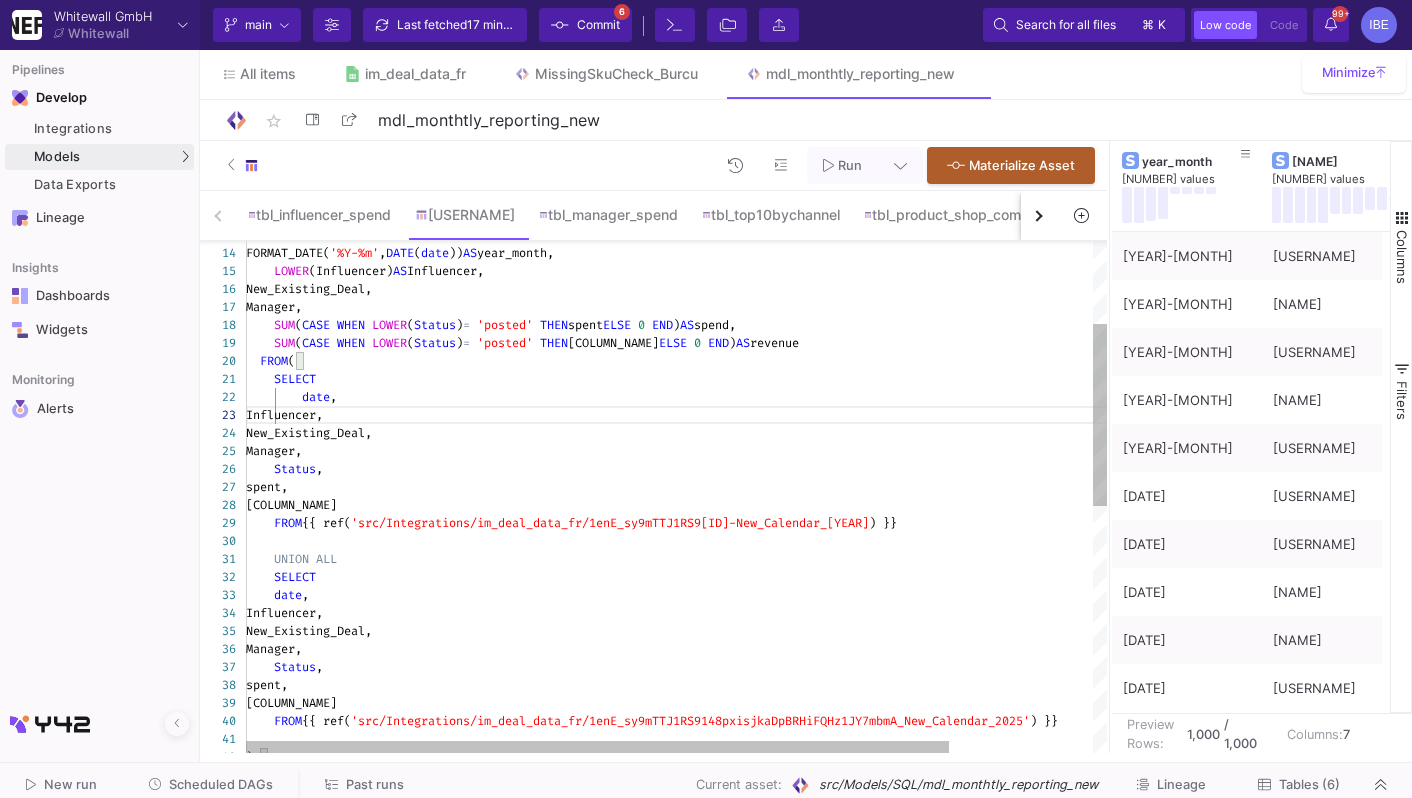 click on "Manager," 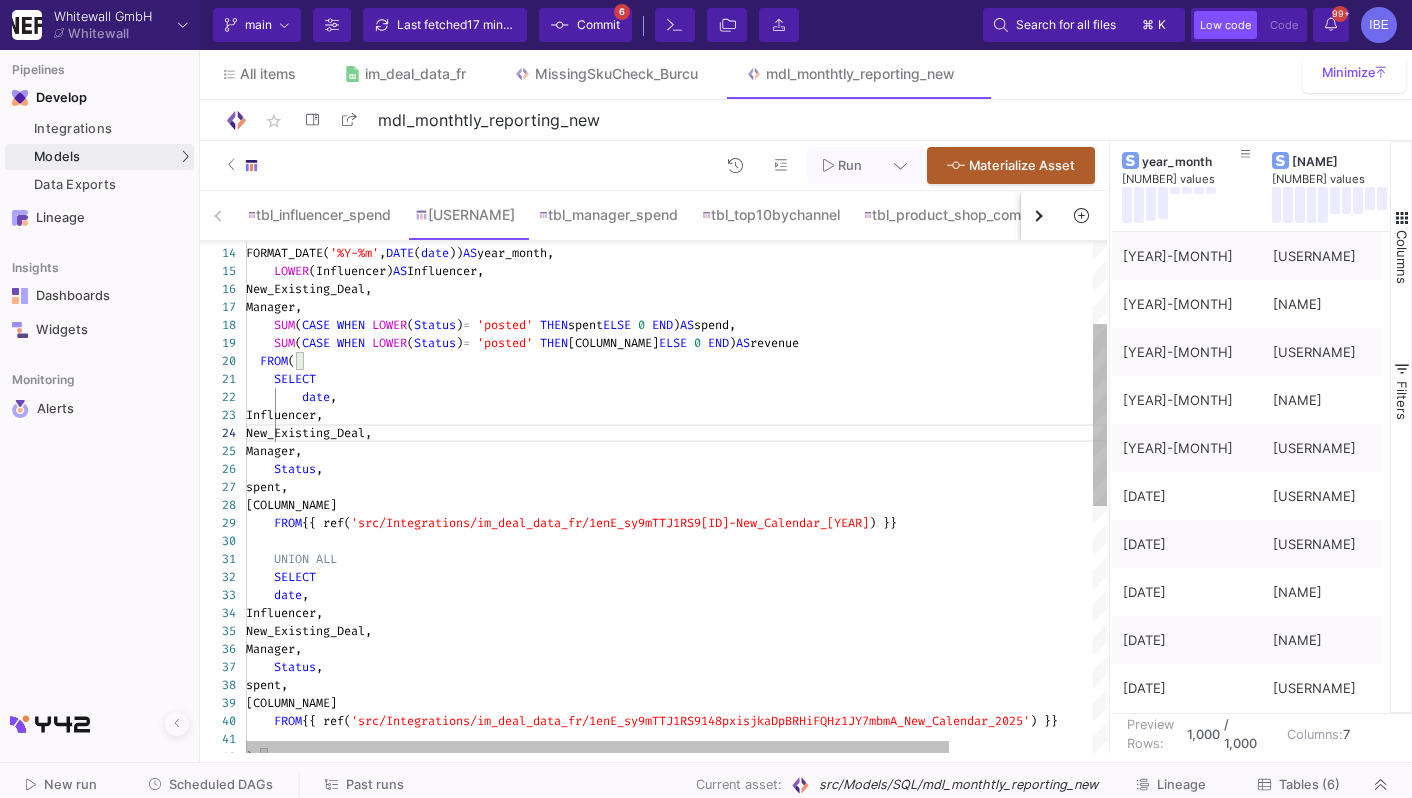 click on "Manager," 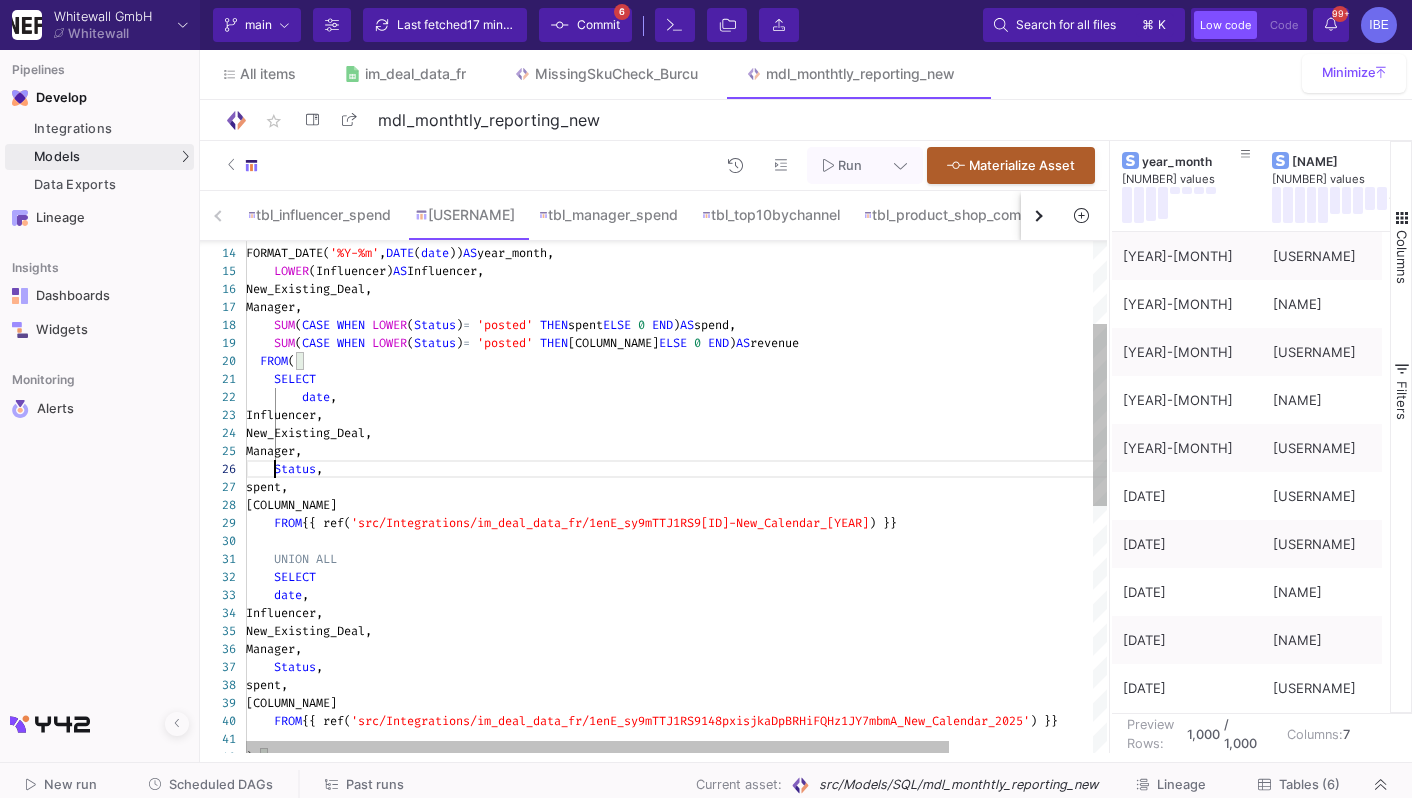click on "30 31 21 19 20 17 18 16 15 14 13 23 24 25 26 27 28 22 29 32 41 42 34 35 36 37 38 39 33 40      UNION   ALL      SELECT         SUM ( CASE   WHEN   LOWER ( Status )  =   'posted'   THEN  Revenue_Automated  ELSE   0   END )  AS  revenue    FROM  (     Manager,      SUM ( CASE   WHEN   LOWER ( Status )  =   'posted'   THEN  spent  ELSE   0   END )  AS  spend,     New_Existing_Deal,      LOWER (Influencer)  AS  Influencer,     FORMAT_DATE( '%Y-%m' ,  DATE ( date ))  AS  year_month,    SELECT         Influencer,         New_Existing_Deal,         Manager,      Status ,     spent,     Revenue_Automated             date ,      FROM  {{ ref( 'src/Integrations/im_deal_data_fr/1enE_sy9mTTJ1RS9 148pxisjkaDpBRHiFQHz1JY7mbmA_New_Calendar_2024' ) }}      SELECT        Influencer,     New_Existing_Deal,     Manager,      Status ,     spent,      date ,      FROM" 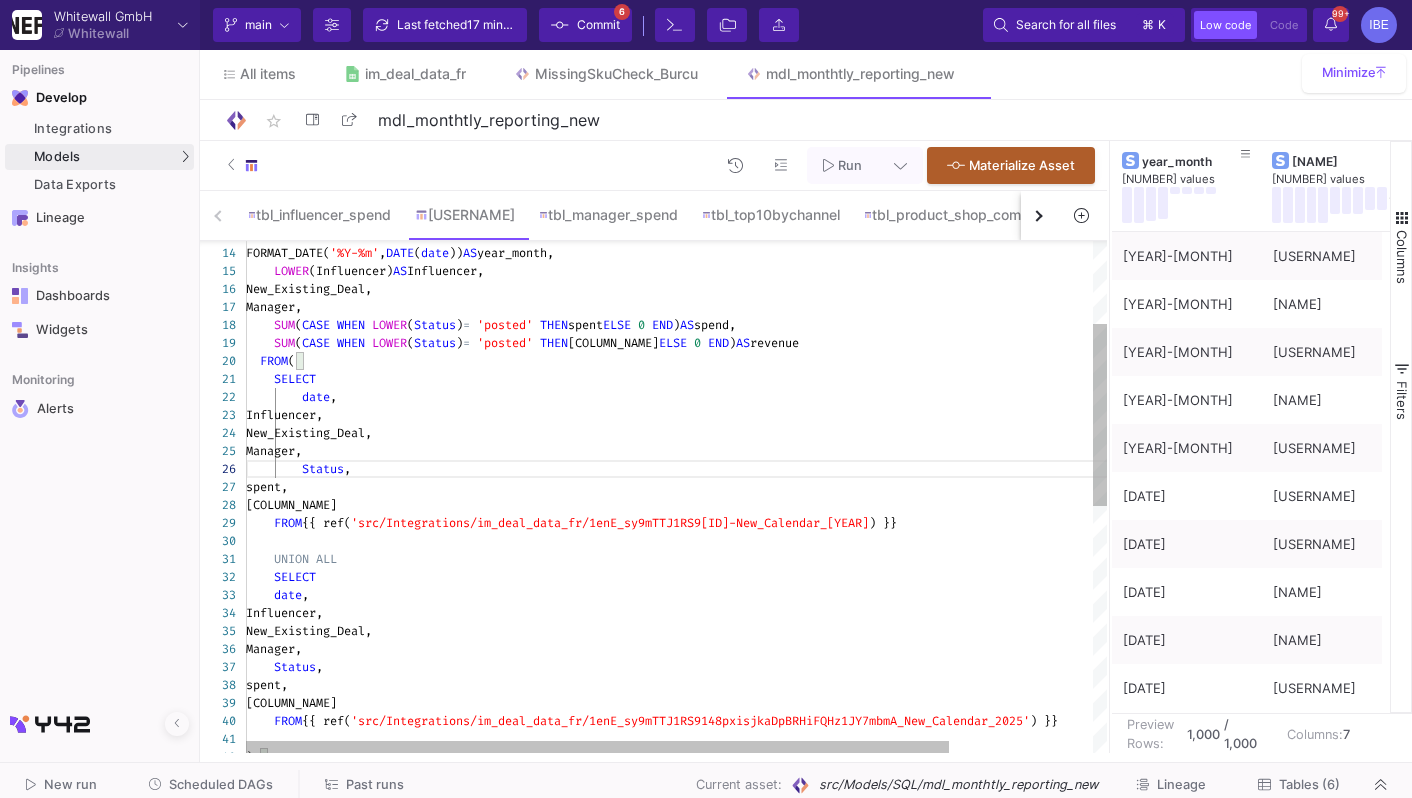click on "30 31 21 19 20 17 18 16 15 14 13 23 24 25 26 27 28 22 29 32 41 42 34 35 36 37 38 39 33 40      UNION   ALL      SELECT         SUM ( CASE   WHEN   LOWER ( Status )  =   'posted'   THEN  Revenue_Automated  ELSE   0   END )  AS  revenue    FROM  (     Manager,      SUM ( CASE   WHEN   LOWER ( Status )  =   'posted'   THEN  spent  ELSE   0   END )  AS  spend,     New_Existing_Deal,      LOWER (Influencer)  AS  Influencer,     FORMAT_DATE( '%Y-%m' ,  DATE ( date ))  AS  year_month,    SELECT         Influencer,         New_Existing_Deal,         Manager,          Status ,     spent,     Revenue_Automated             date ,      FROM  {{ ref( 'src/Integrations/im_deal_data_fr/1enE_sy9mTTJ1RS9 148pxisjkaDpBRHiFQHz1JY7mbmA_New_Calendar_2024' ) }}      SELECT        )     Influencer,     New_Existing_Deal,     Manager,      Status ,     spent,      date ," 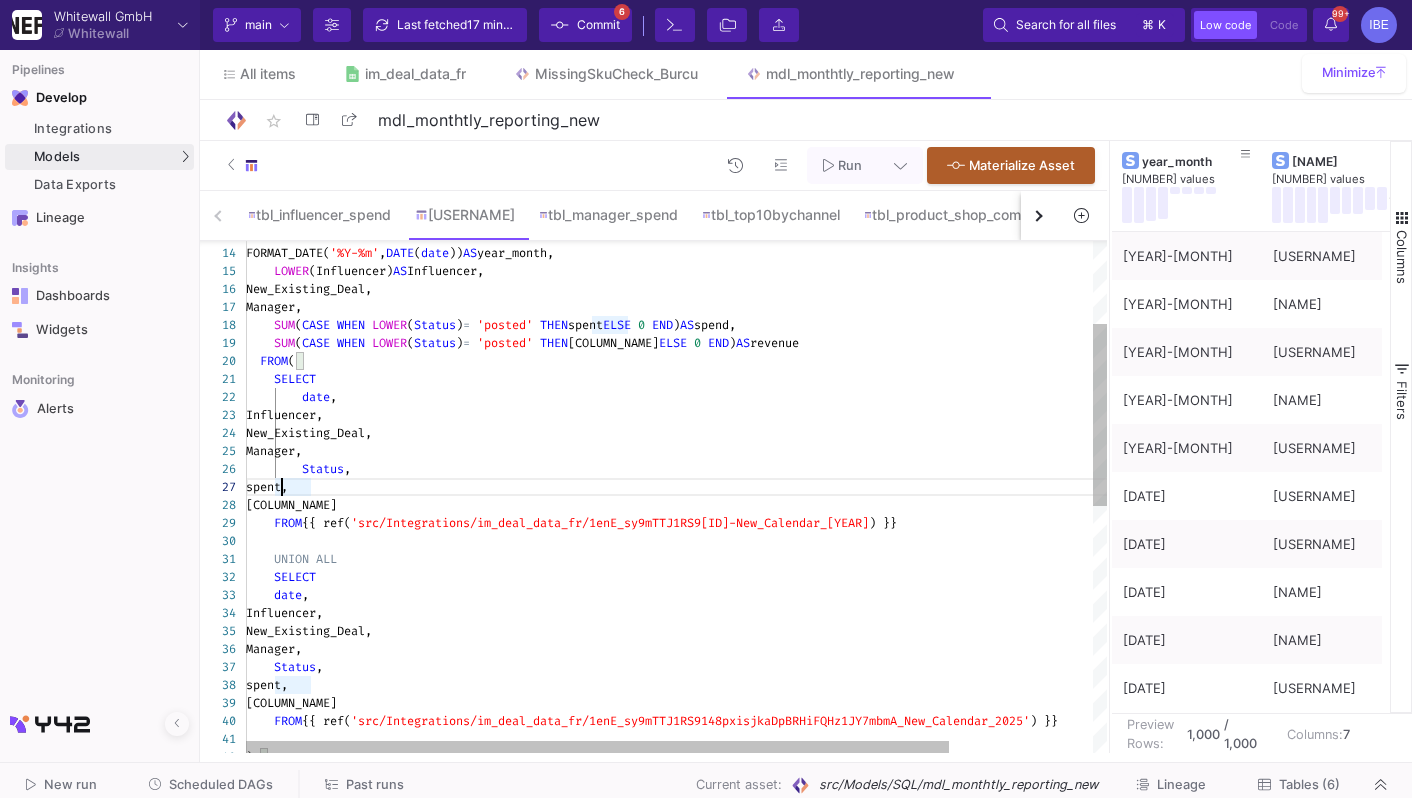 click on "spent," 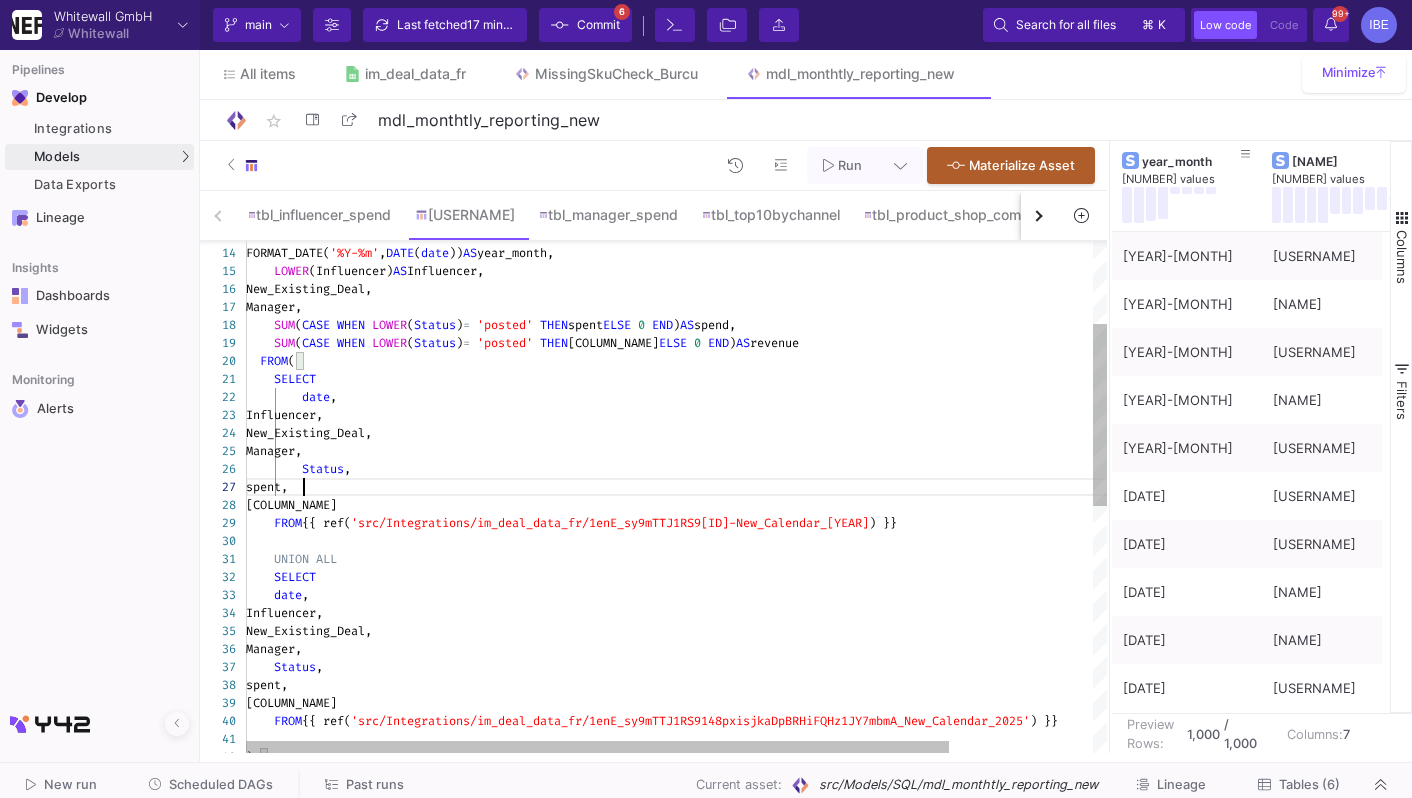 click on "[COLUMN_NAME]" 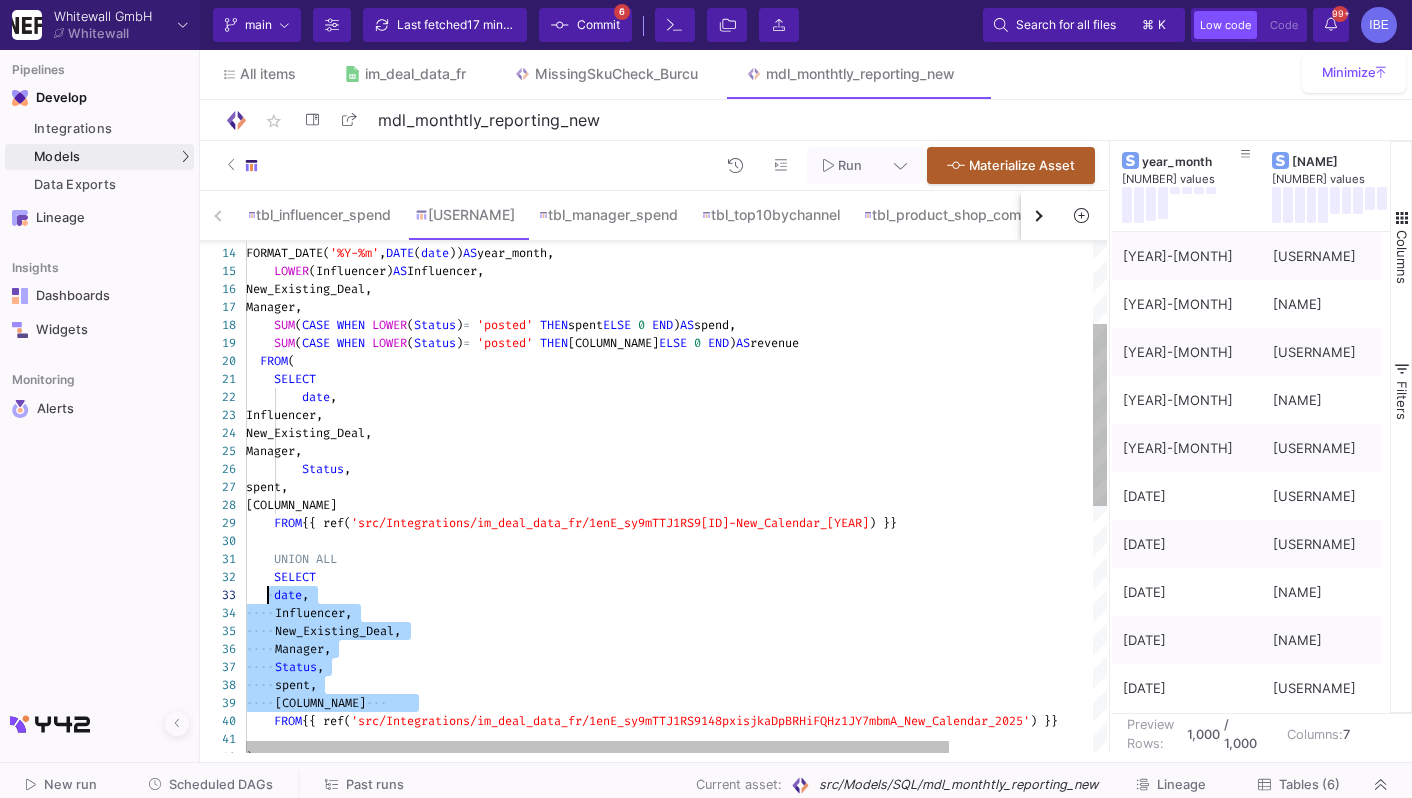 drag, startPoint x: 420, startPoint y: 707, endPoint x: 266, endPoint y: 601, distance: 186.95454 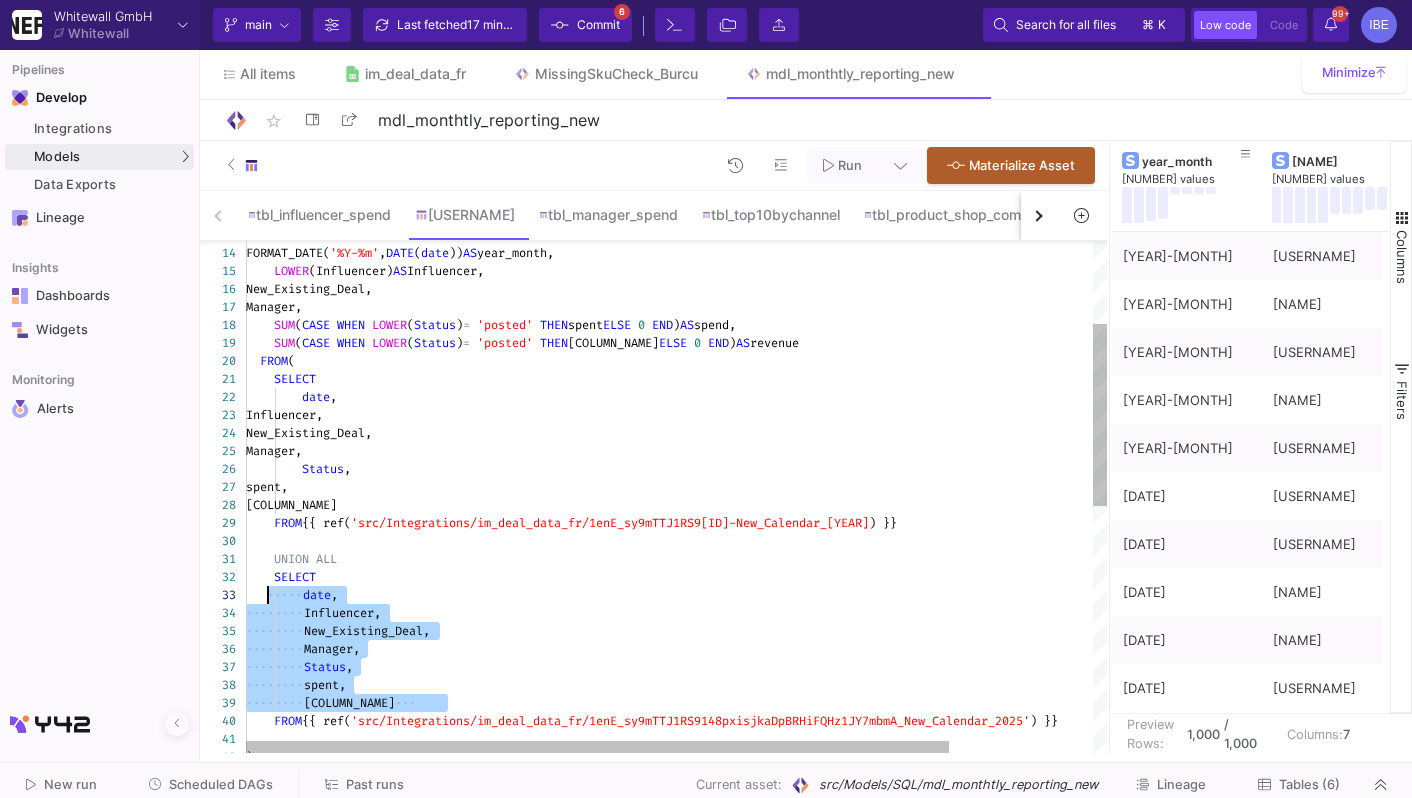 click on "····" 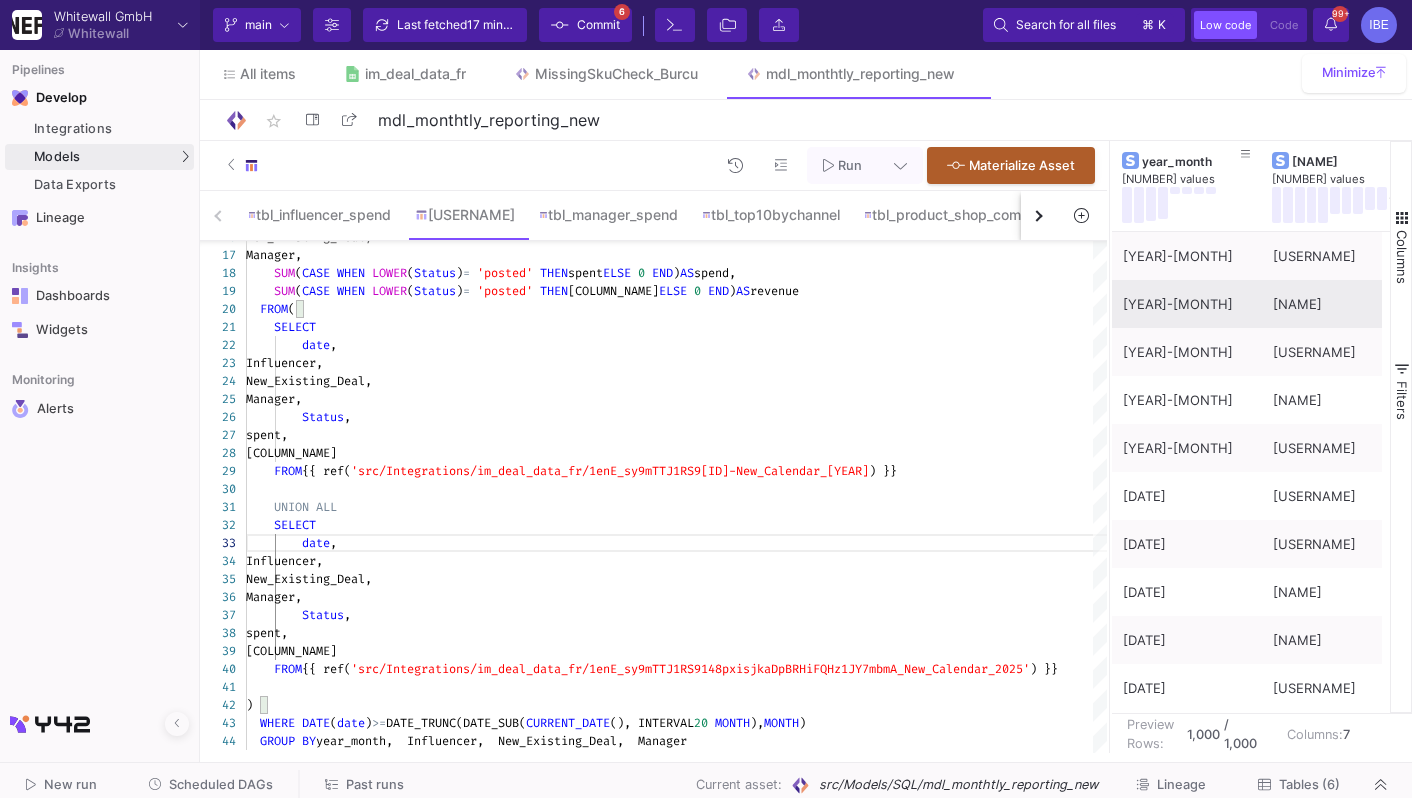 click on "[YEAR]-[MONTH]" at bounding box center (1187, 304) 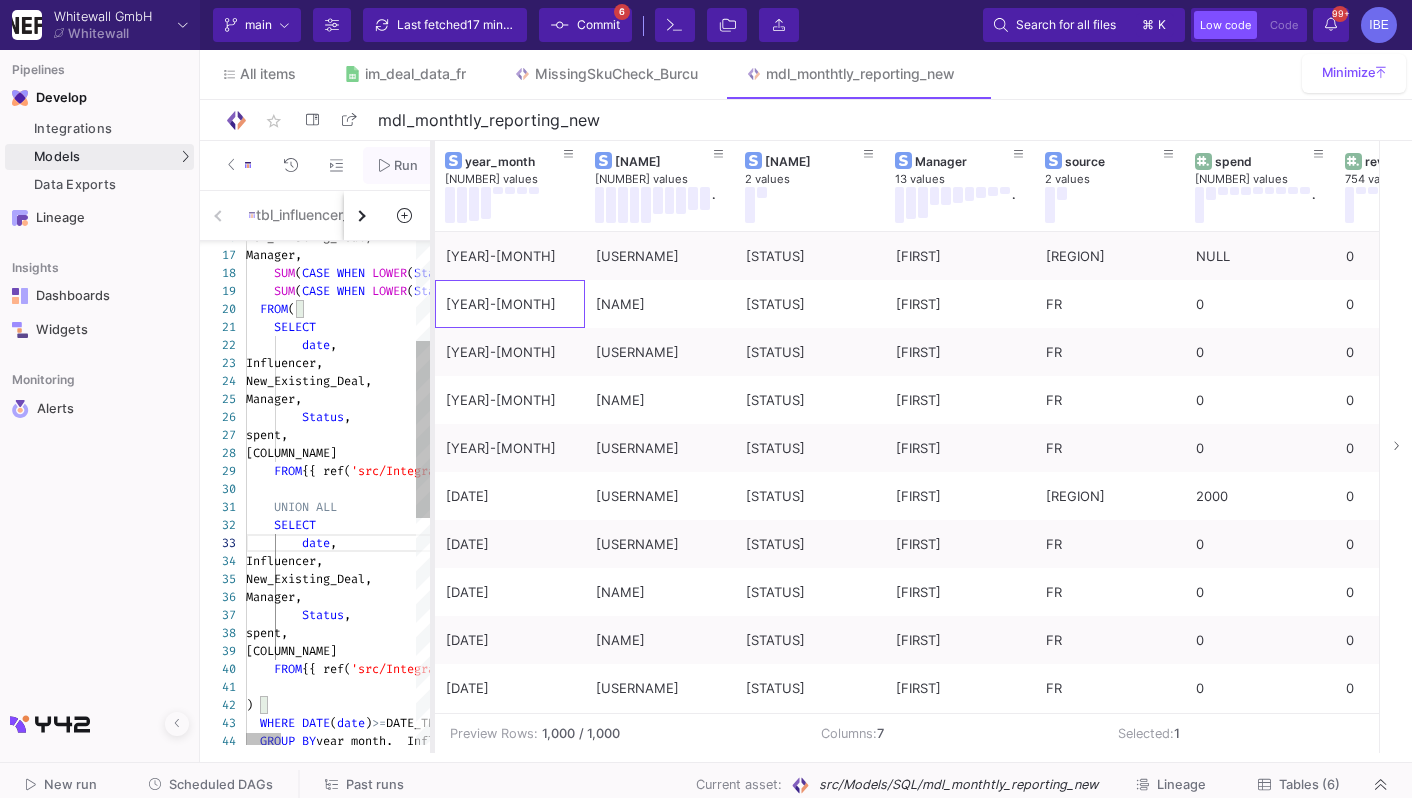 drag, startPoint x: 1110, startPoint y: 304, endPoint x: 429, endPoint y: 380, distance: 685.2277 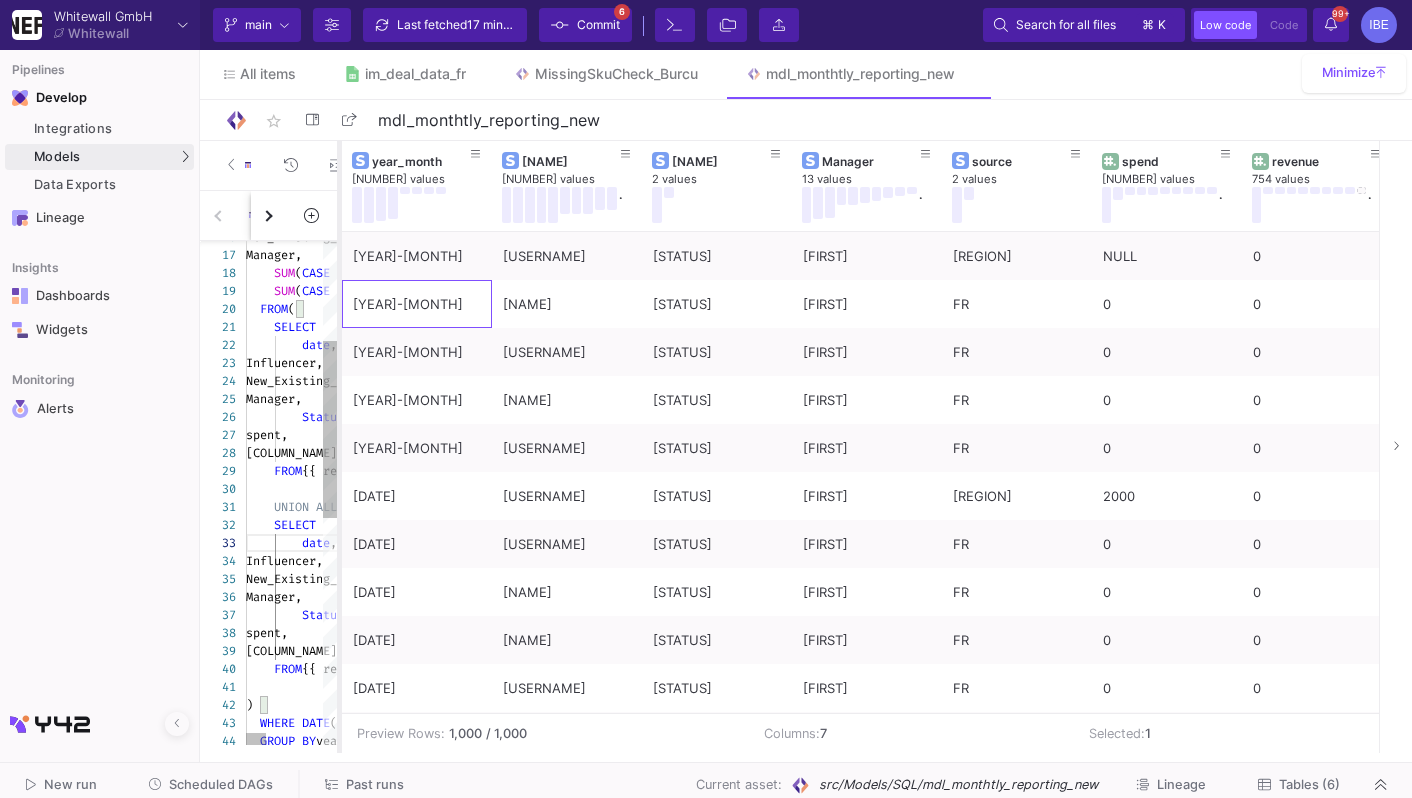 drag, startPoint x: 429, startPoint y: 365, endPoint x: 341, endPoint y: 353, distance: 88.814415 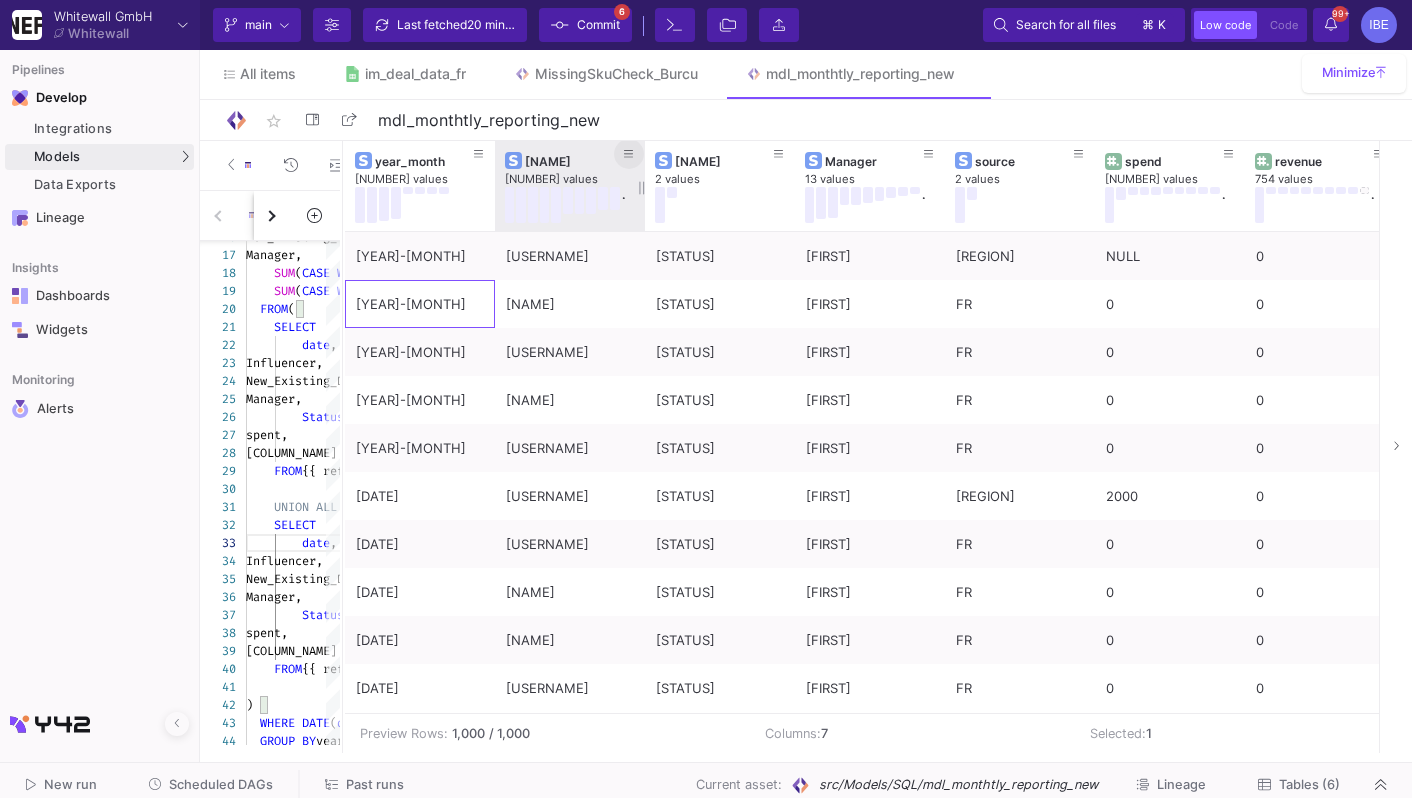 click at bounding box center (629, 154) 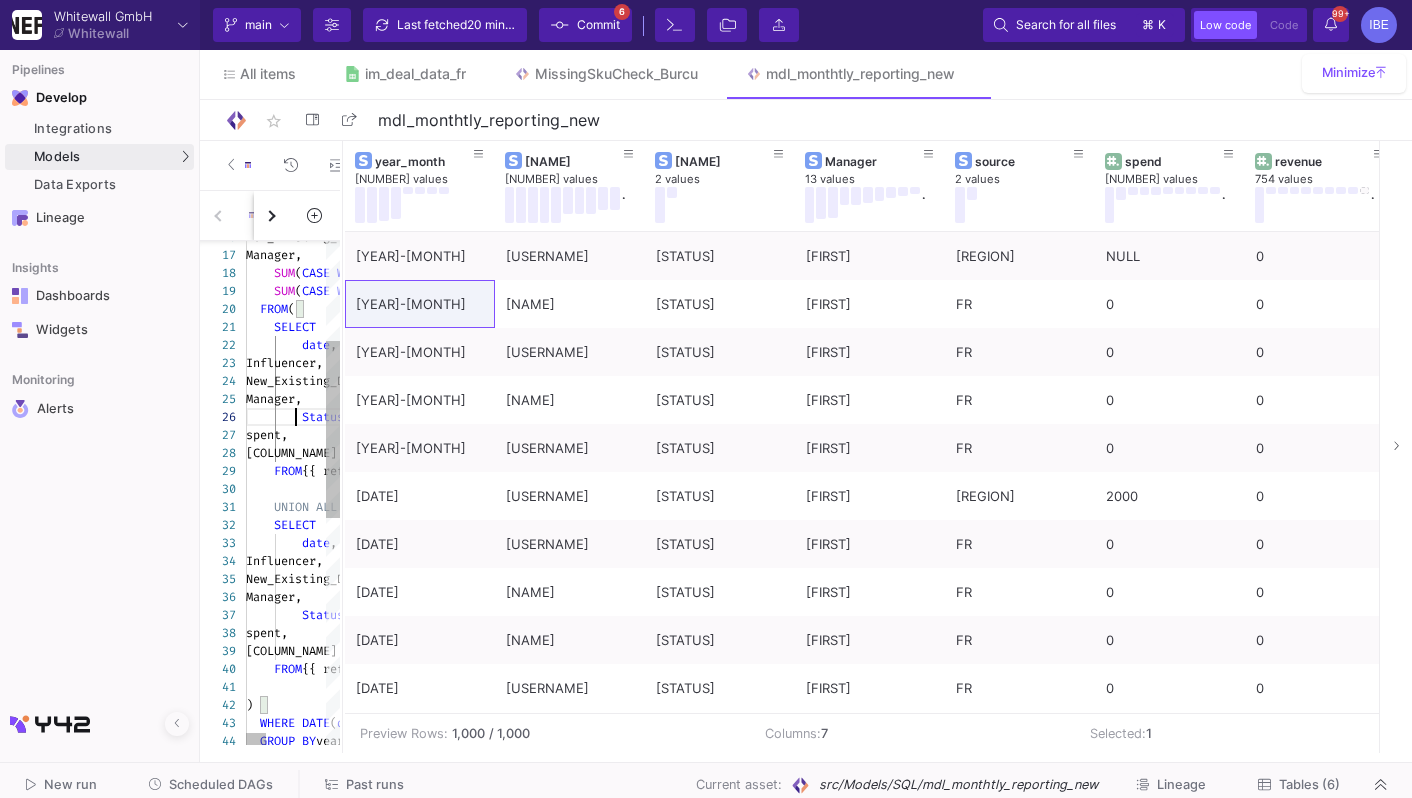scroll, scrollTop: 161, scrollLeft: 92, axis: both 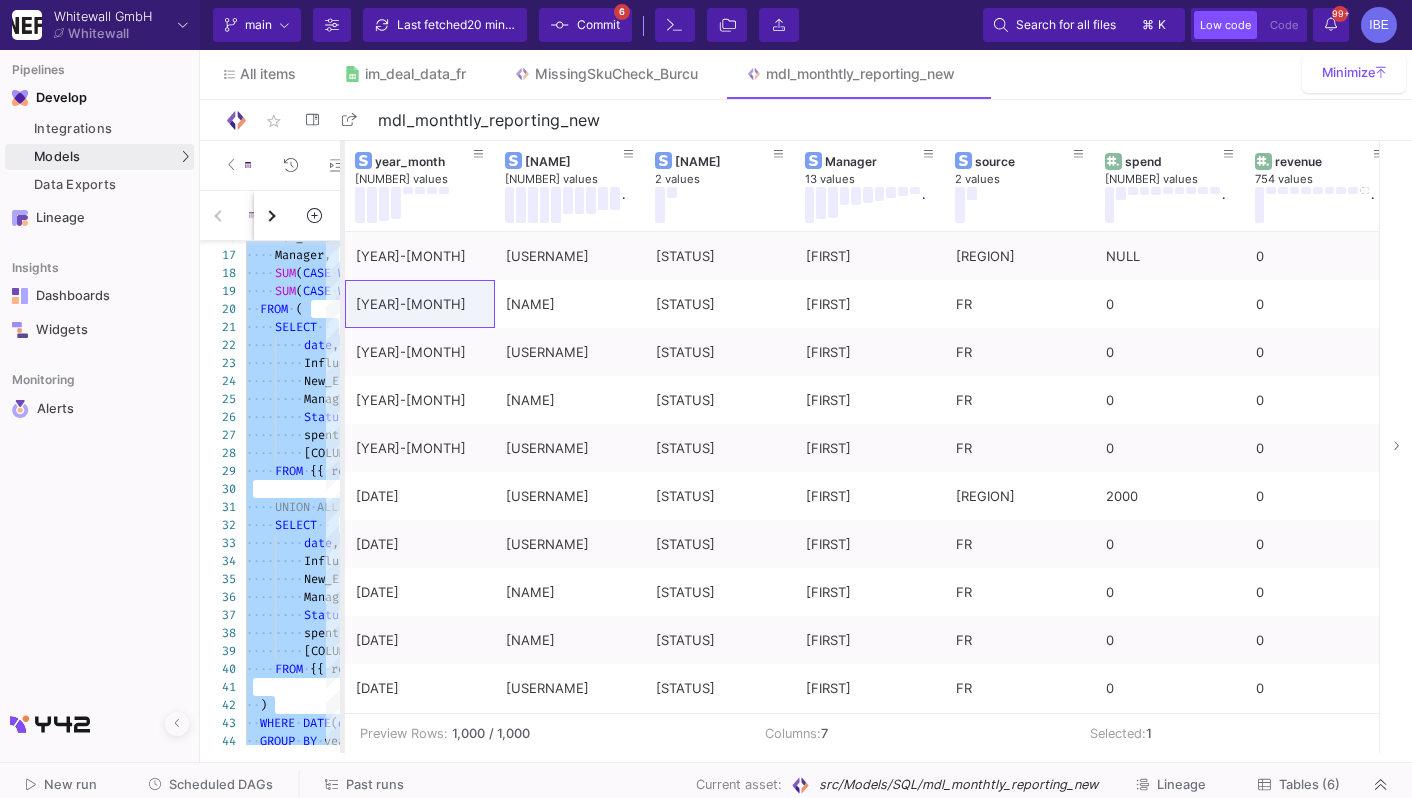 drag, startPoint x: 340, startPoint y: 379, endPoint x: 763, endPoint y: 384, distance: 423.02954 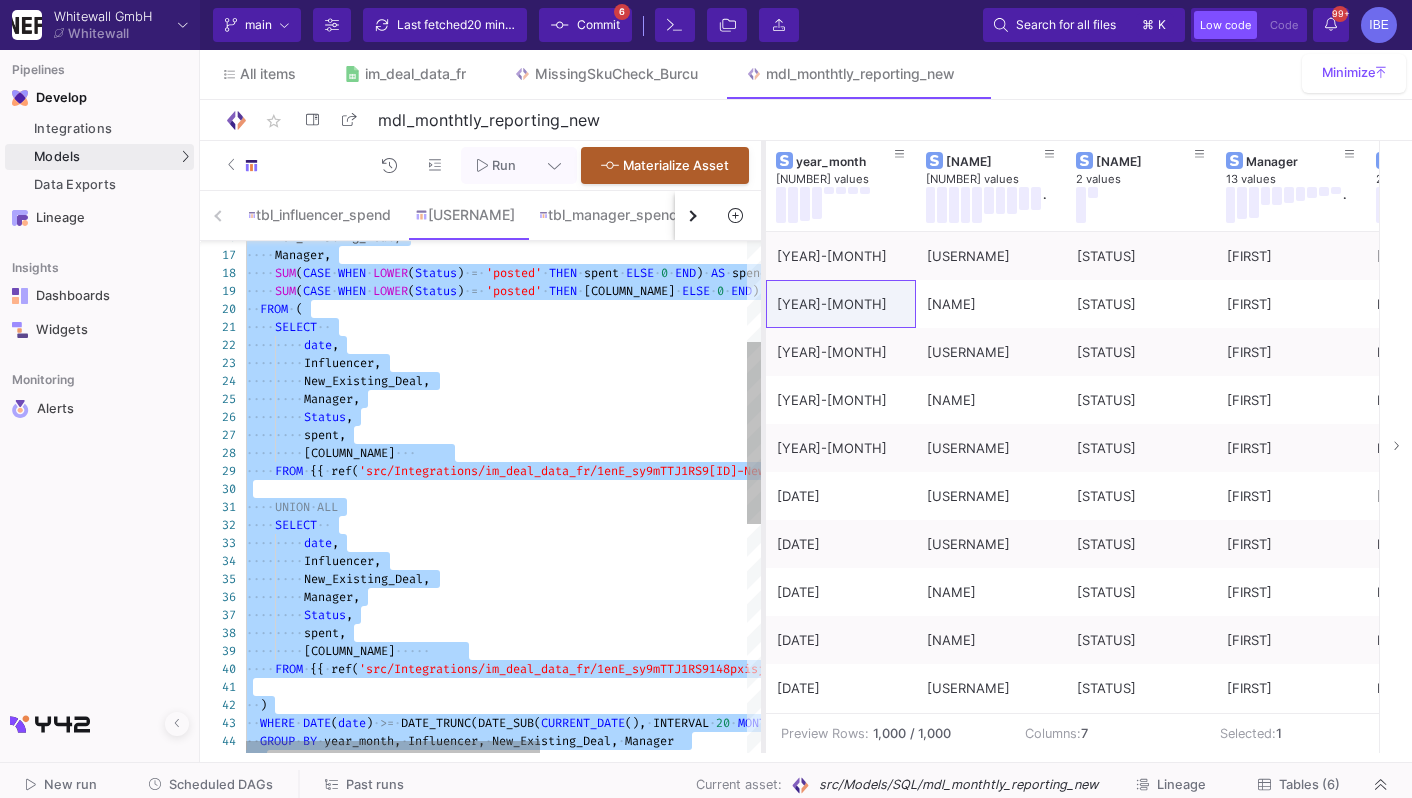 scroll, scrollTop: 0, scrollLeft: 0, axis: both 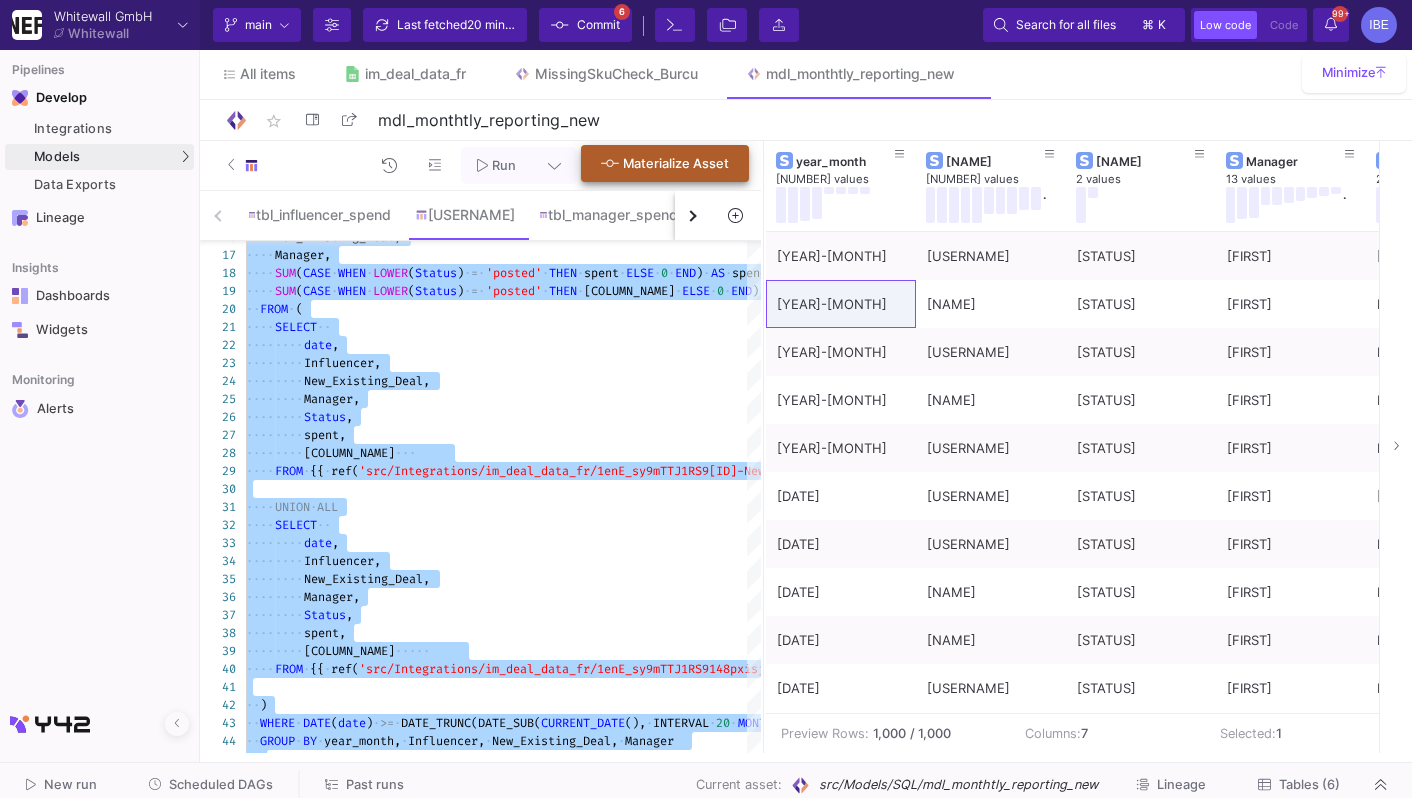 click on "Materialize Asset" at bounding box center [676, 163] 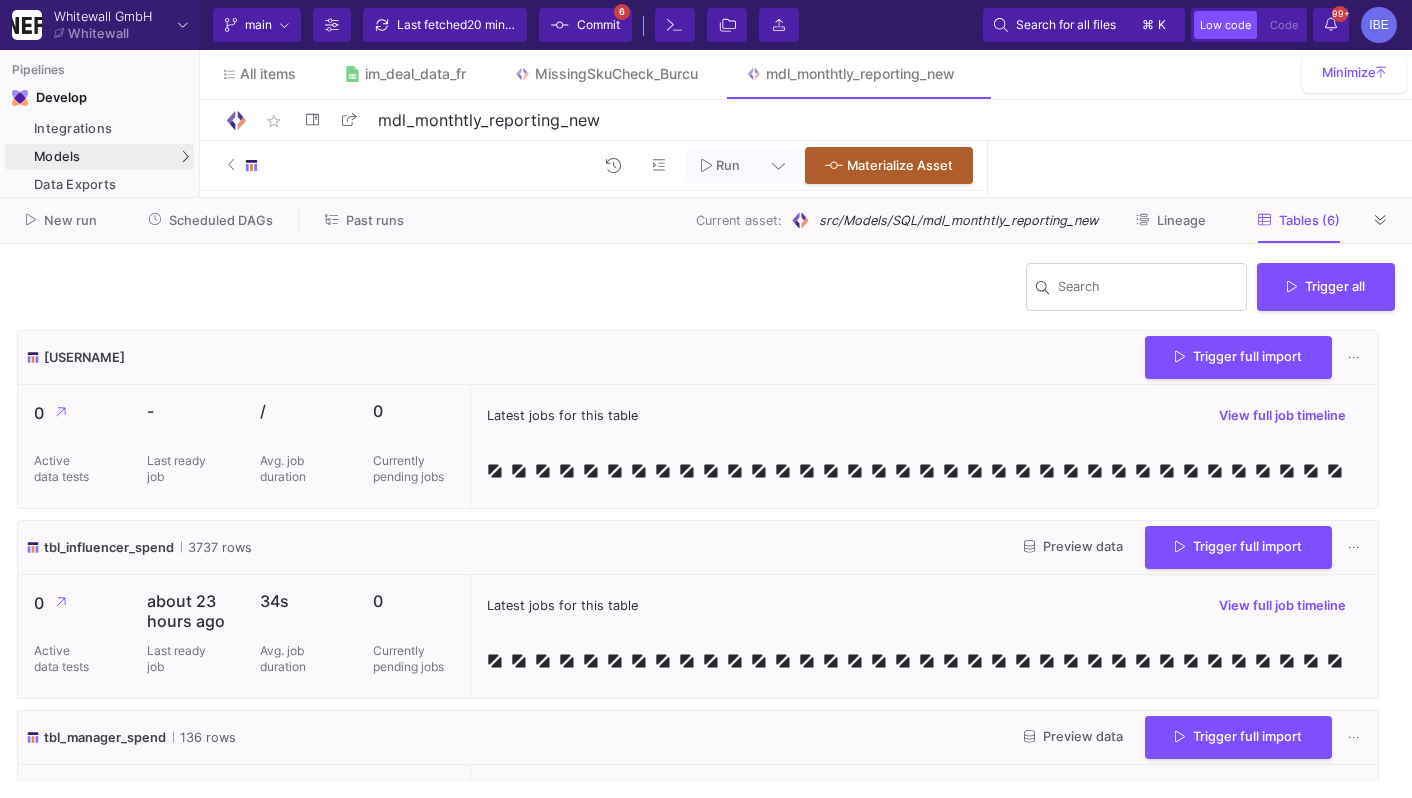 click 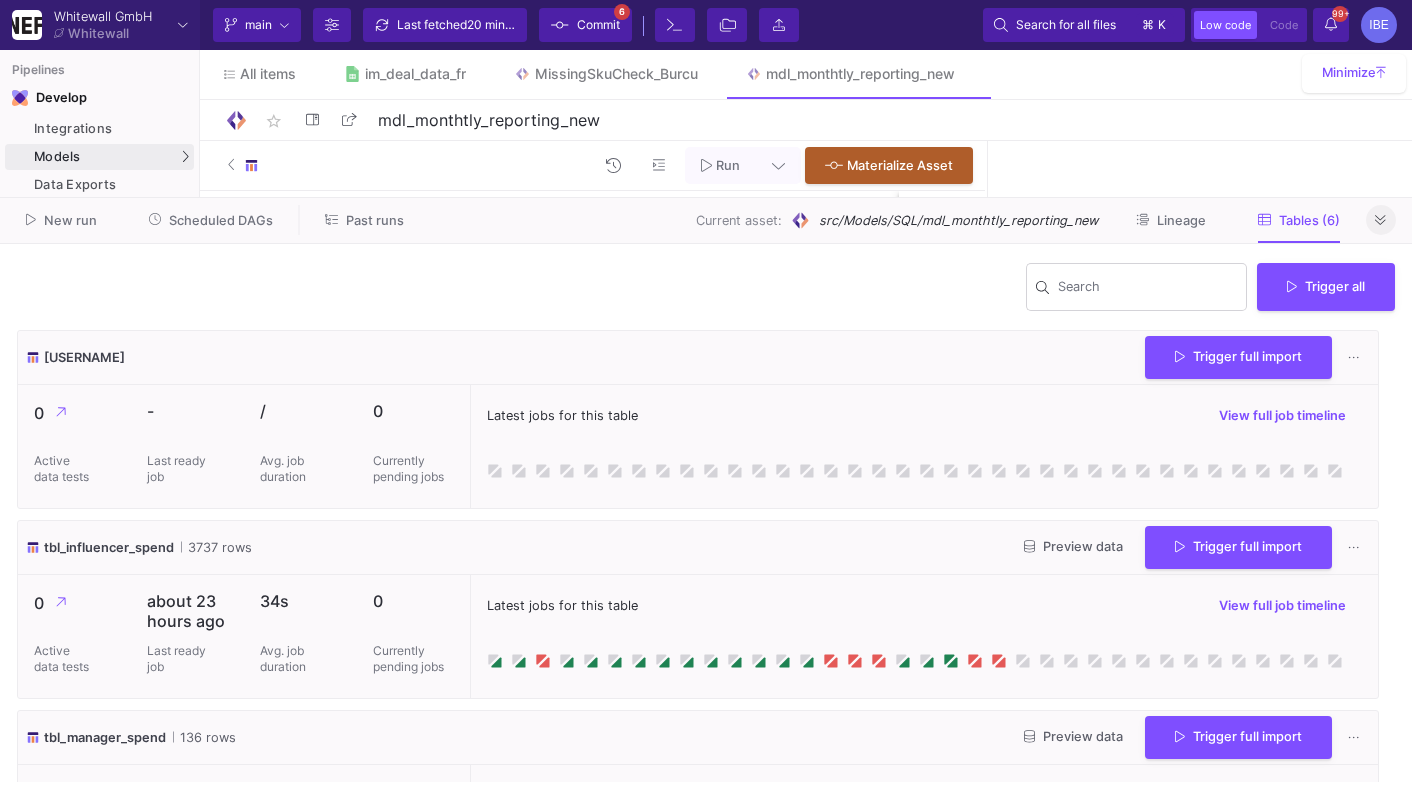 click 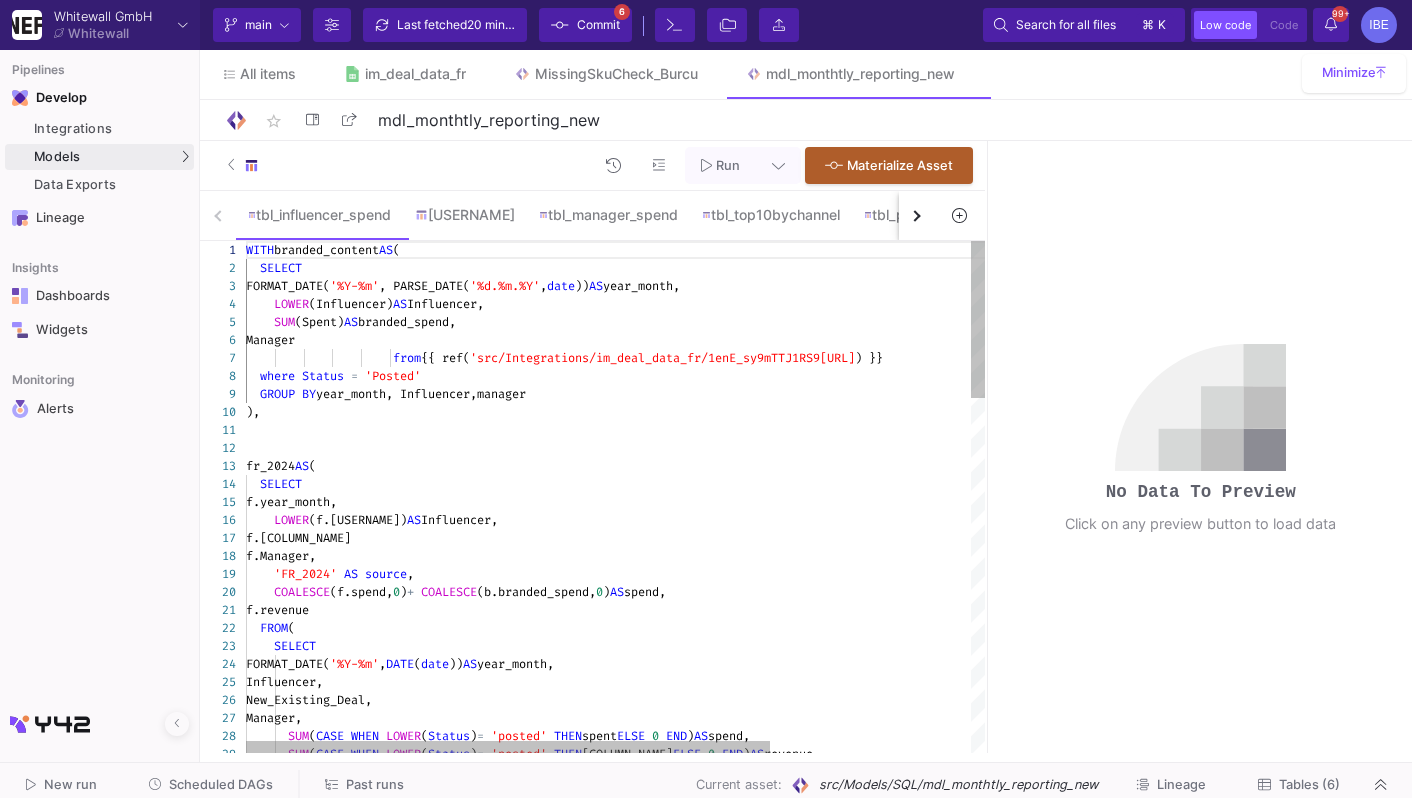 click on ")," 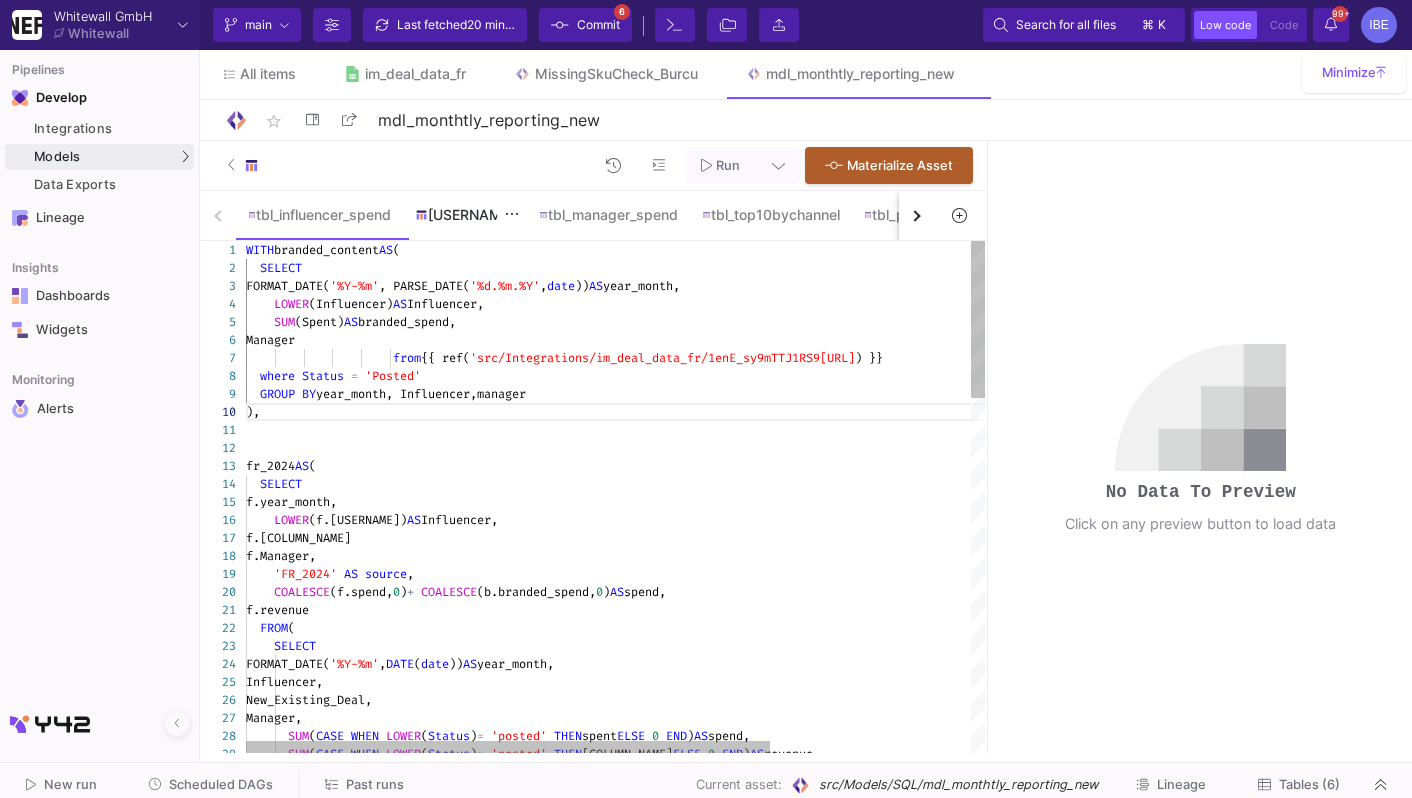 click on "[USERNAME]" at bounding box center (465, 215) 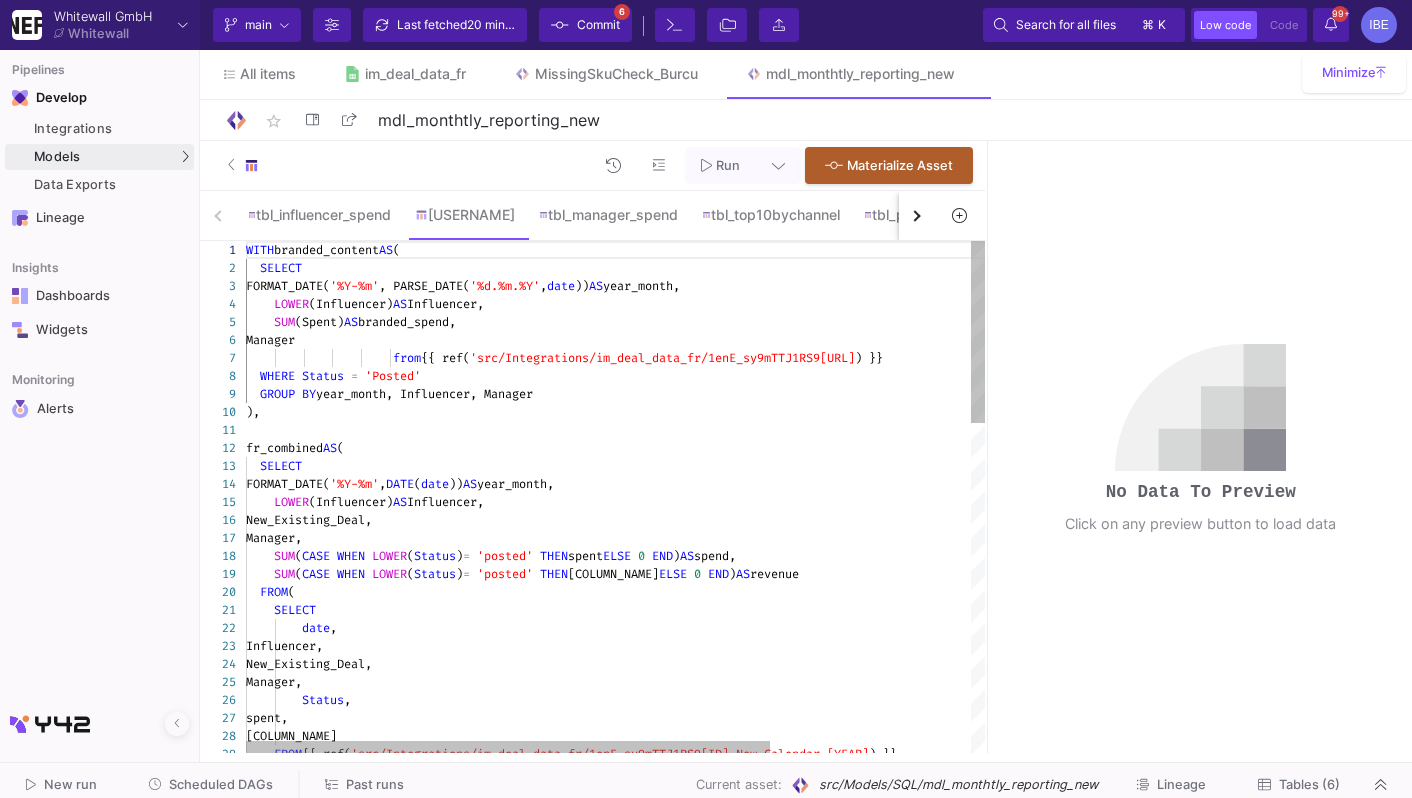 click on "{{ ref(" 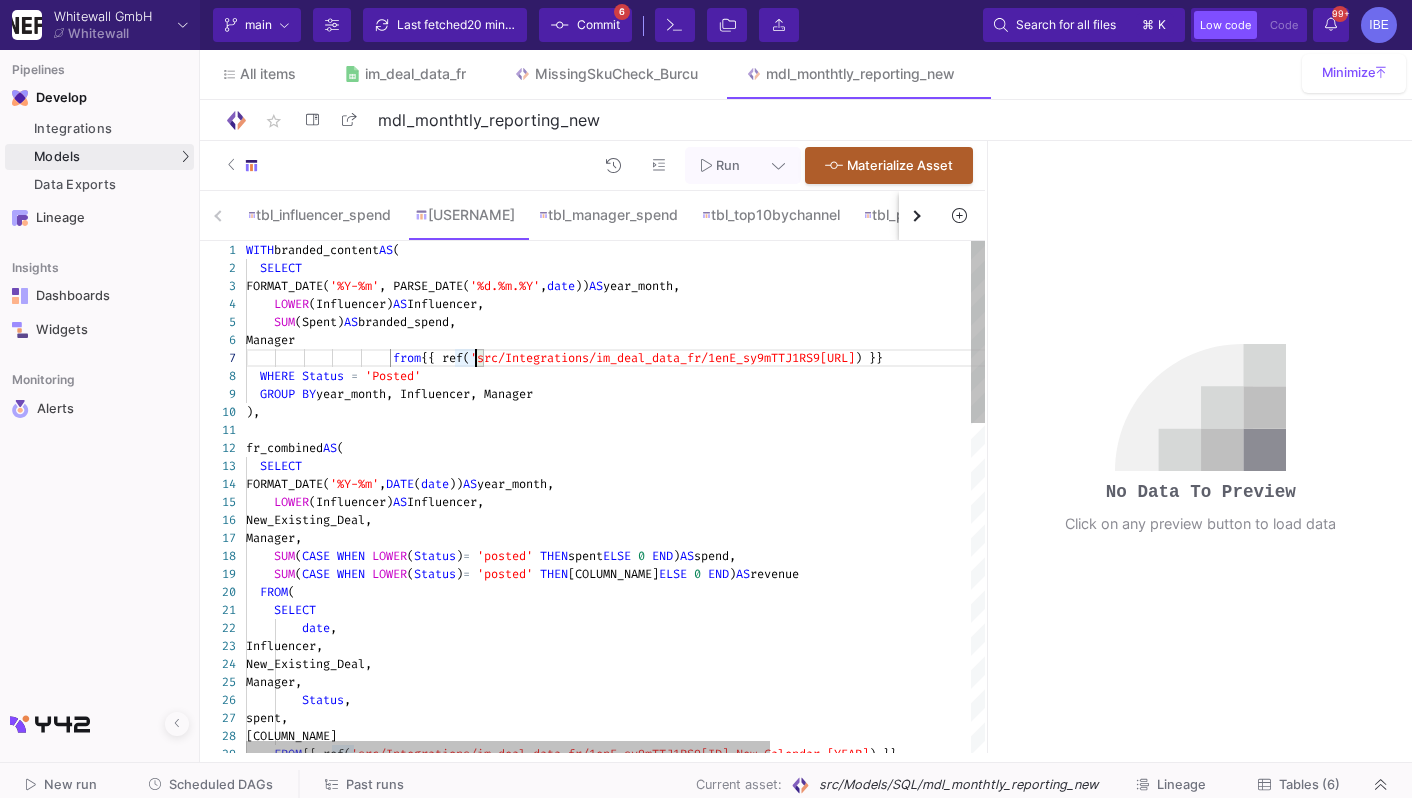 type on "WITH branded_content AS (
SELECT
FORMAT_DATE('%Y-%m', PARSE_DATE('%d.%m.%Y', date)) AS year_month,
LOWER(Influencer) AS Influencer,
SUM(Spent) AS branded_spend,
Manager
from {{ ref('src/Integrations/im_deal_data_fr/1enE_sy9mTTJ1RS9148pxisjkaDpBRHiFQHz1JY7mbmA_NEW__Branded_Content') }}
WHERE Status = 'Posted'
GROUP BY year_month, Influencer, Manager
),
…SELECT * FROM dach
ORDER BY year_month DESC, Manager" 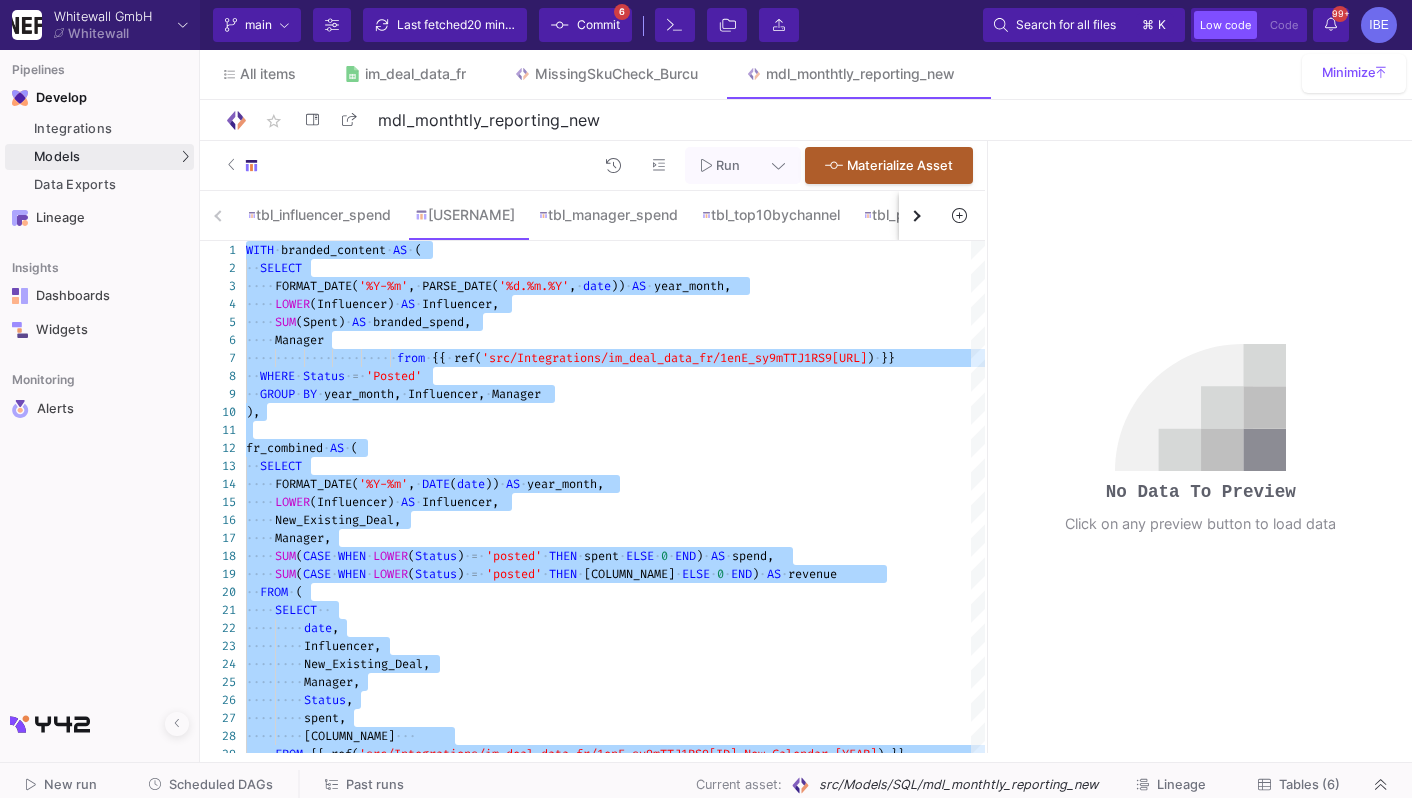 click 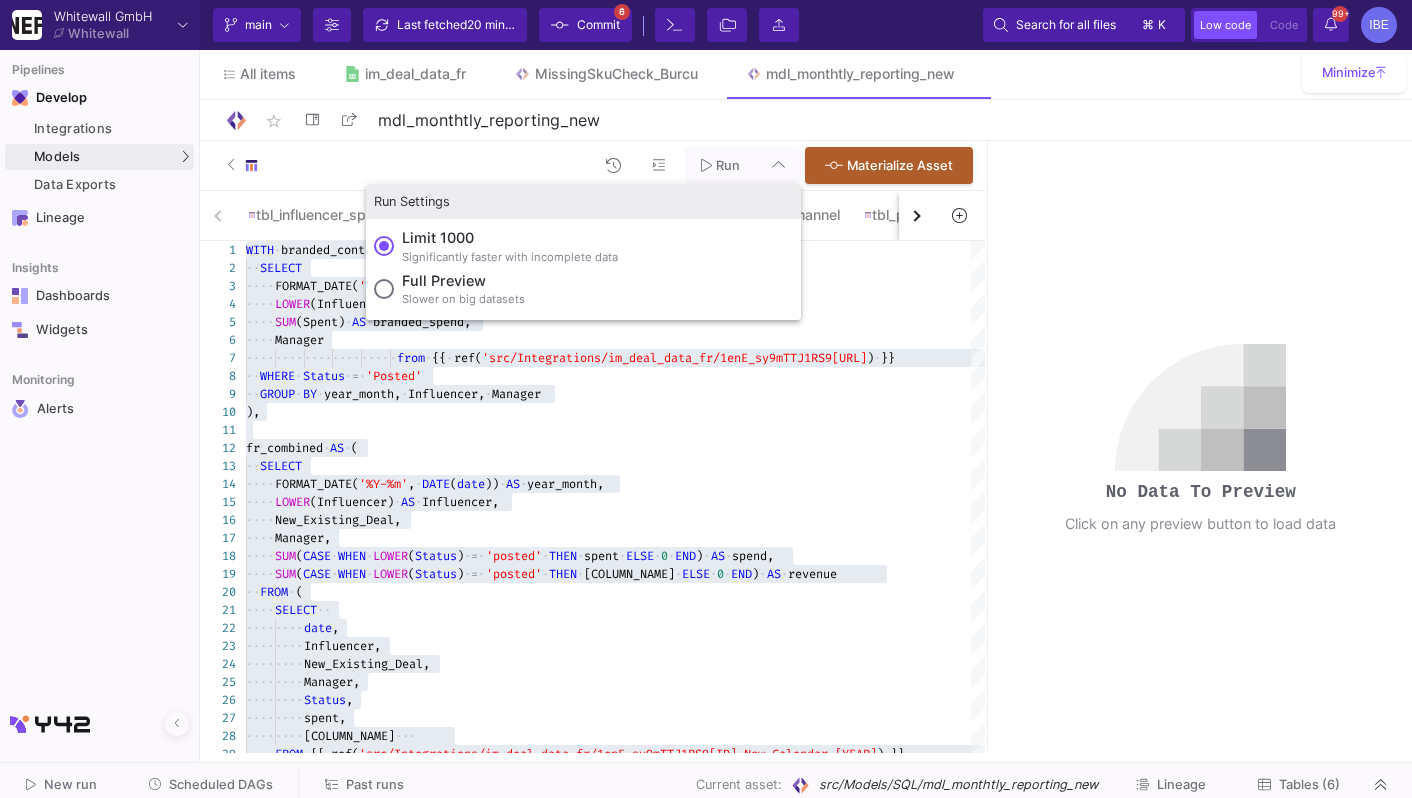 click on "Full preview" at bounding box center (463, 281) 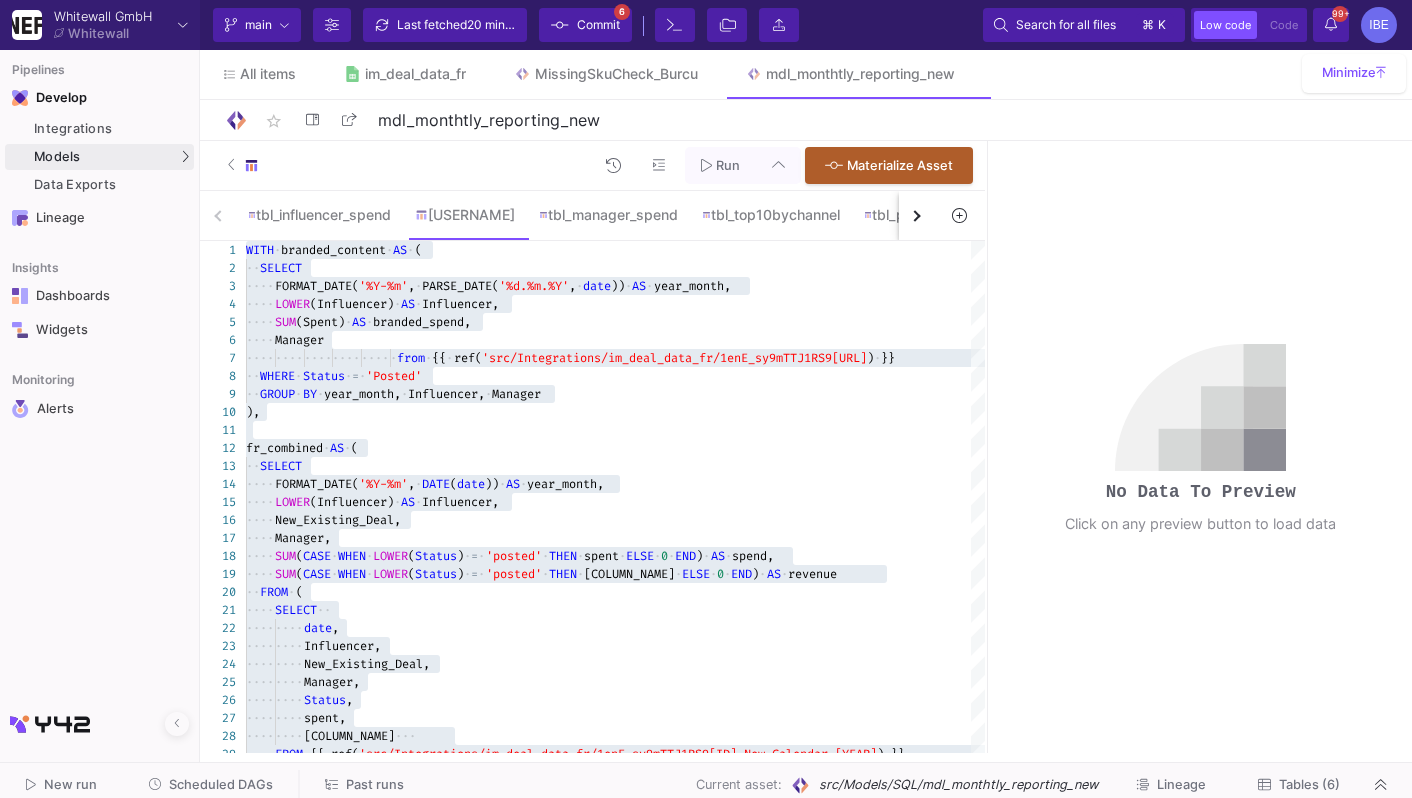 click on "Full preview Slower on big datasets" at bounding box center (384, 289) 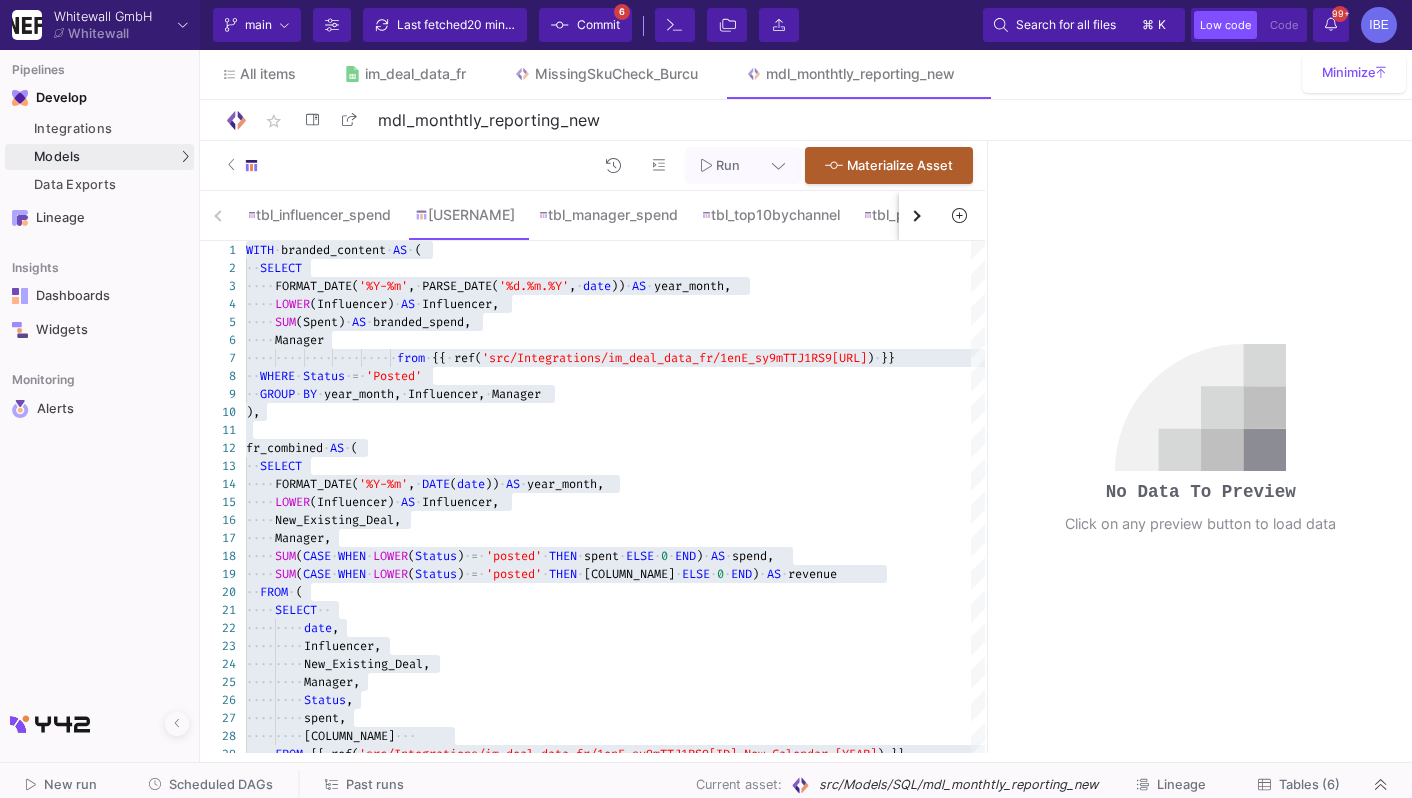 click on "Run" 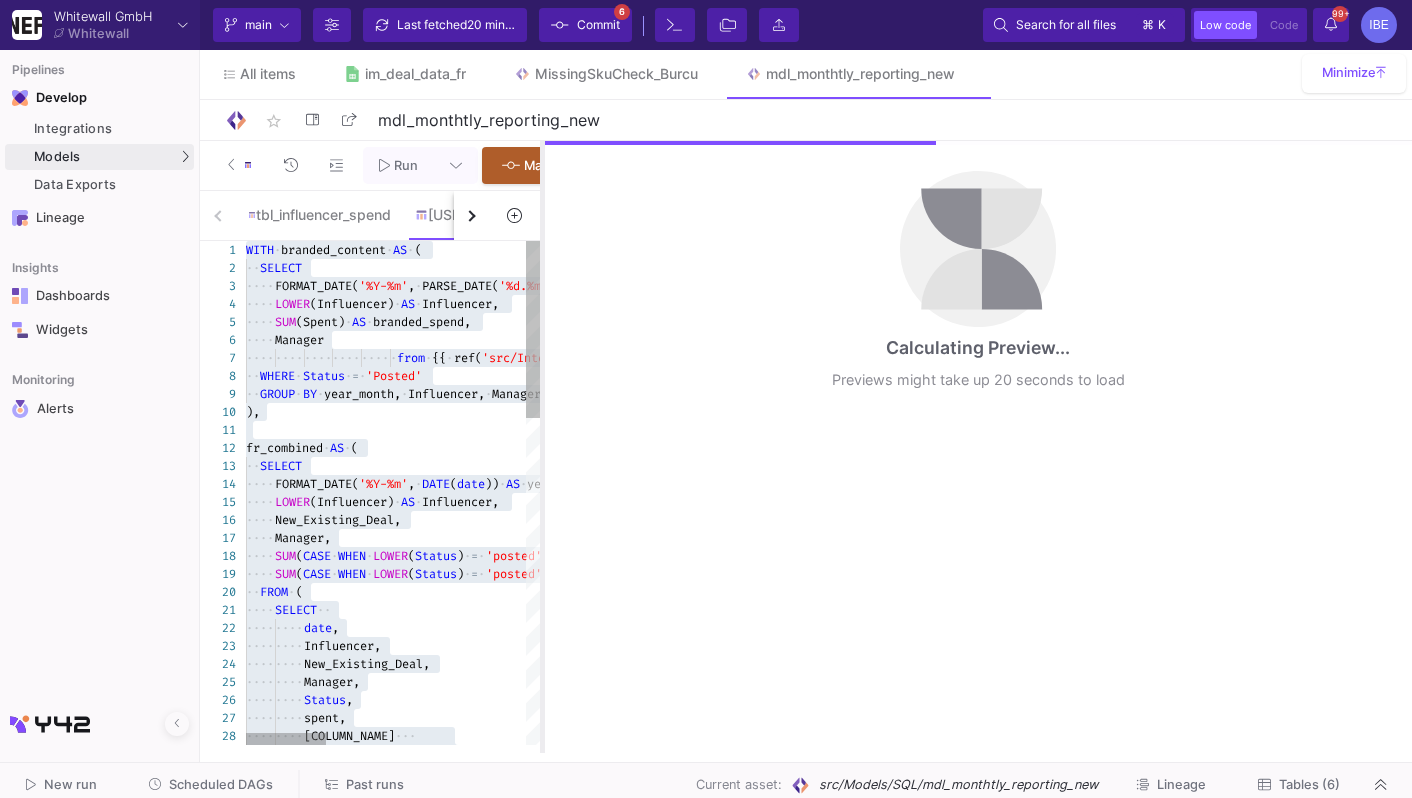 drag, startPoint x: 986, startPoint y: 244, endPoint x: 518, endPoint y: 282, distance: 469.5402 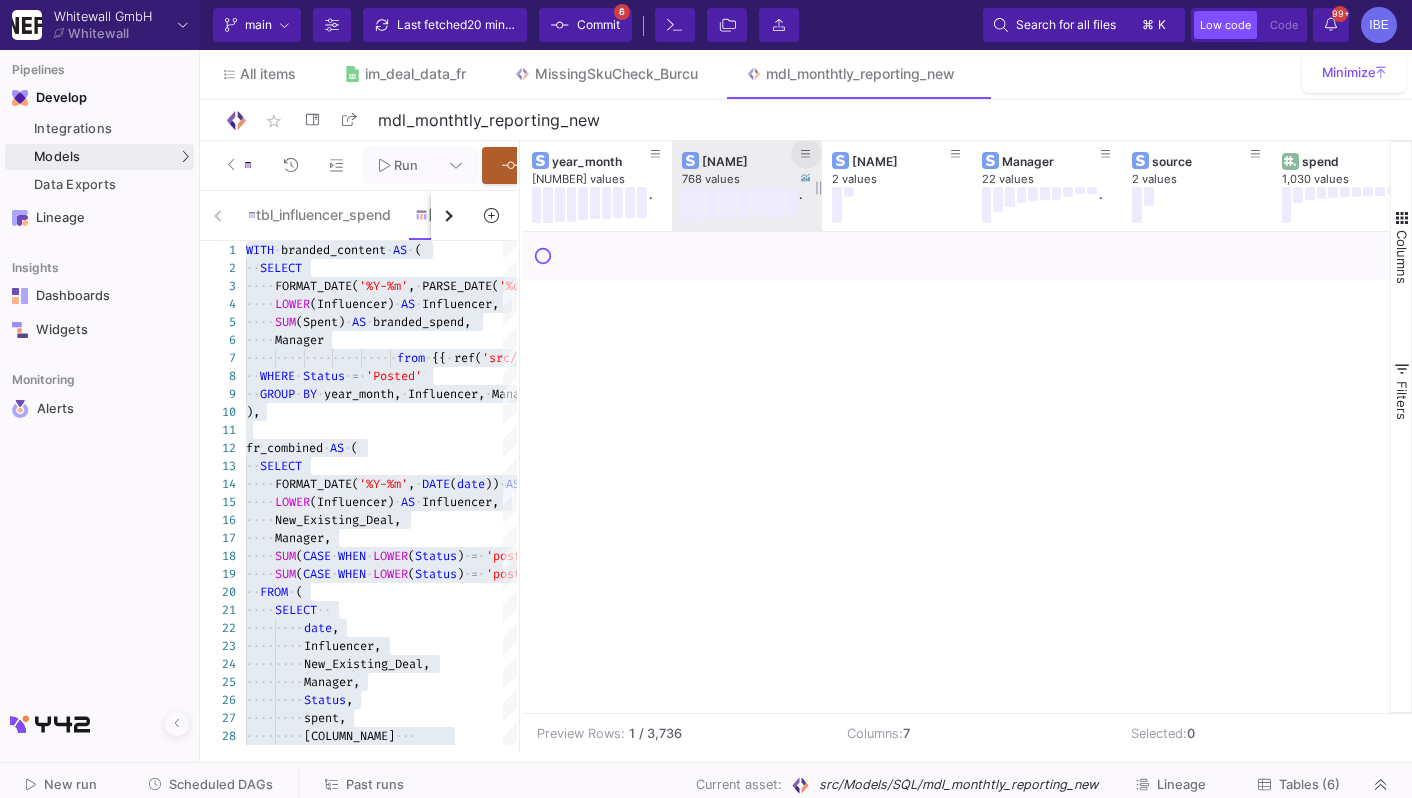 click at bounding box center [806, 153] 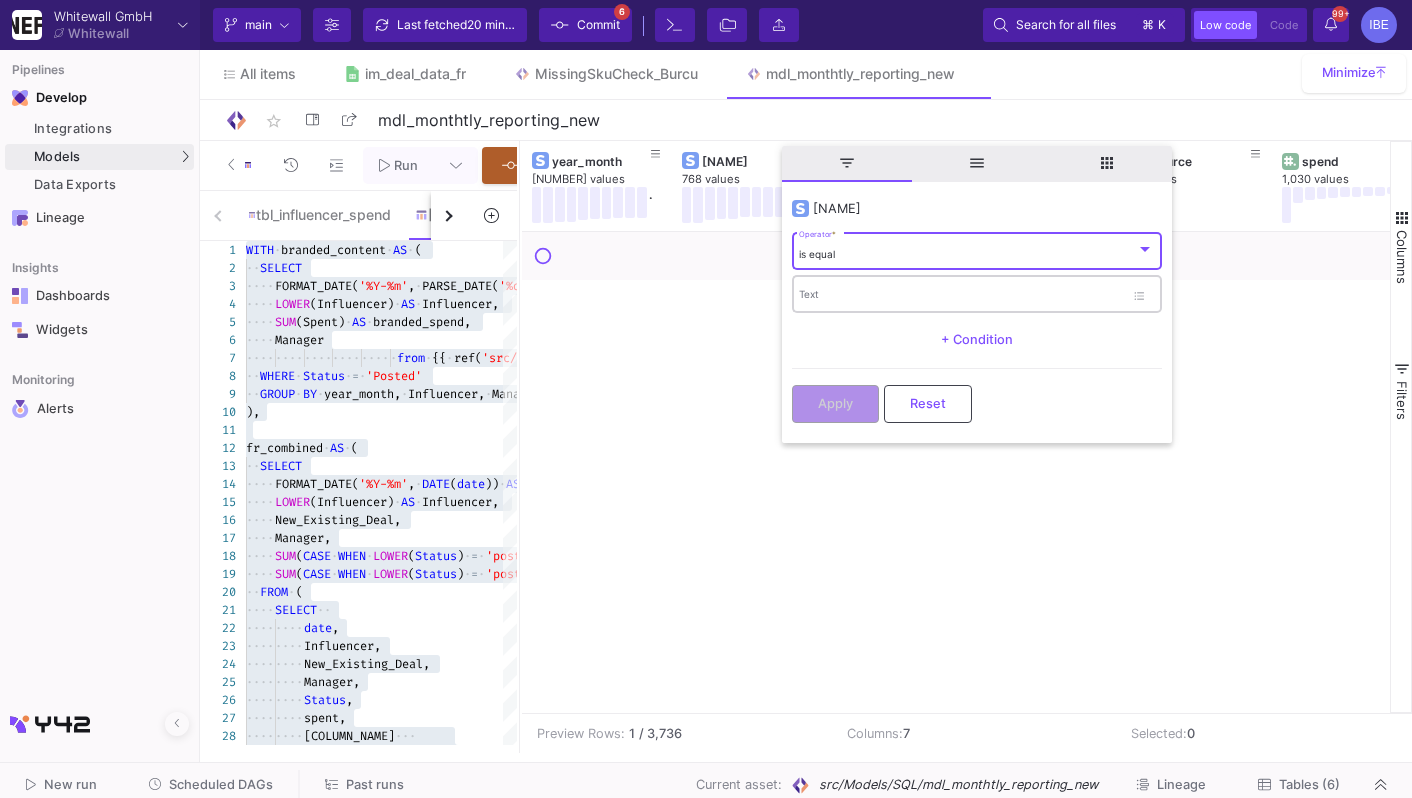 click on "Text" at bounding box center (961, 293) 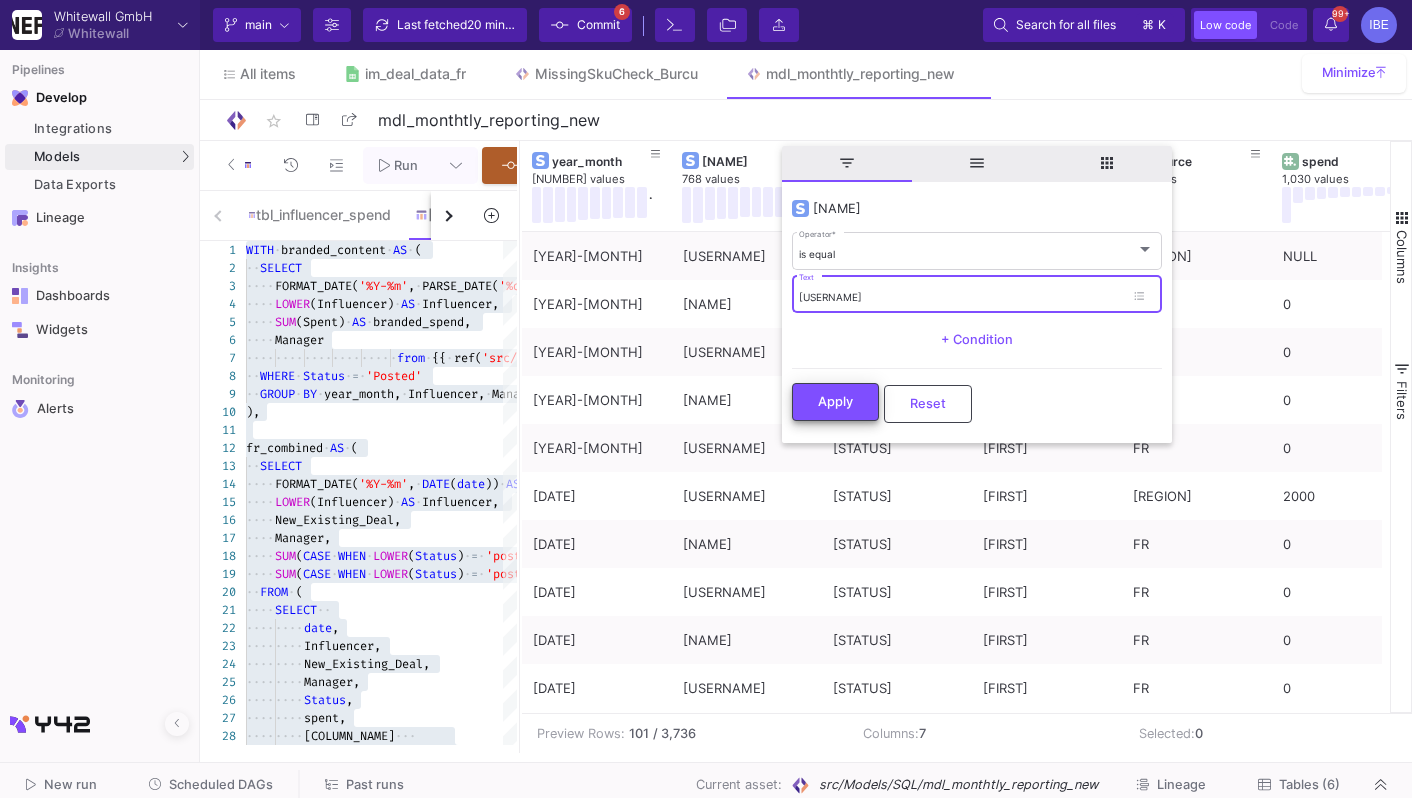 type on "[USERNAME]" 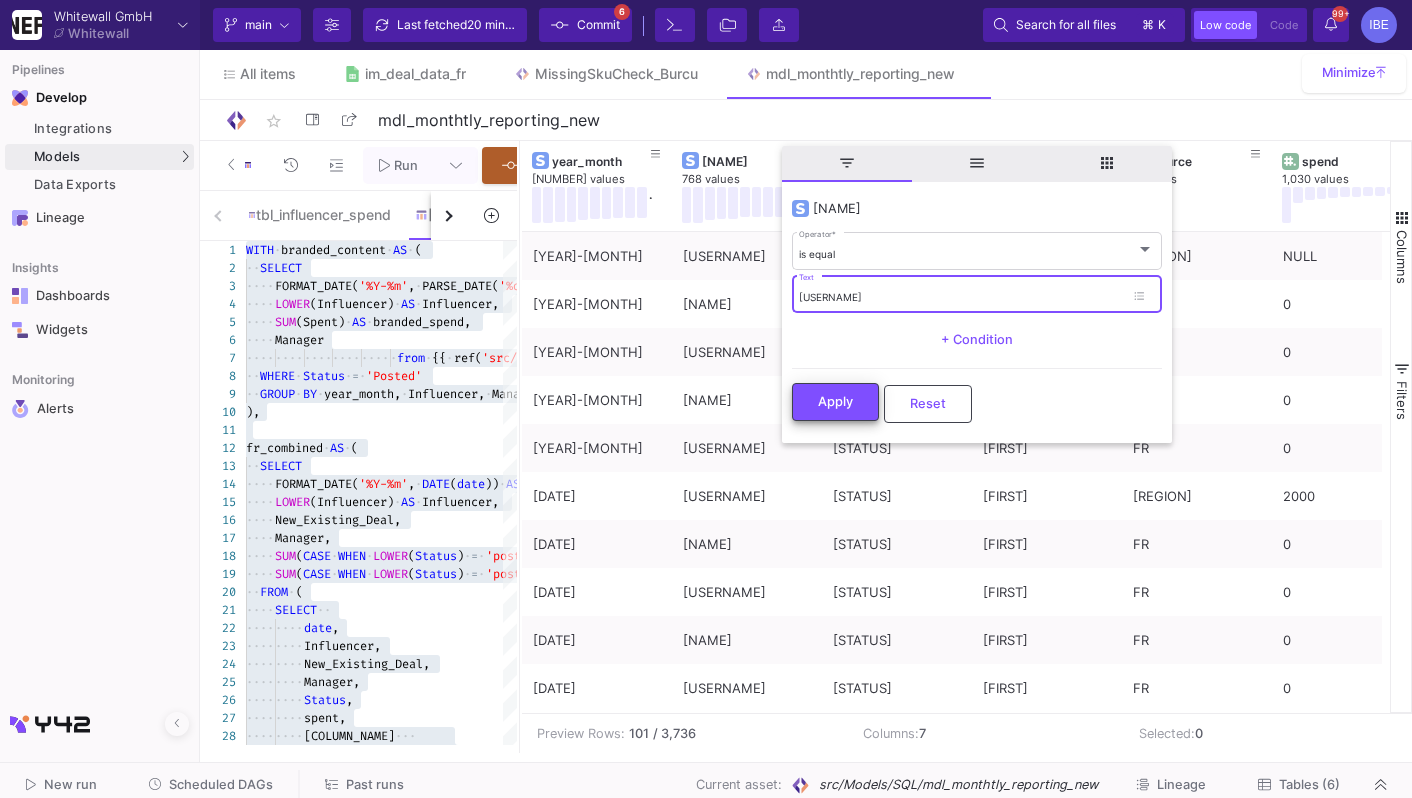 click on "Apply" at bounding box center (835, 402) 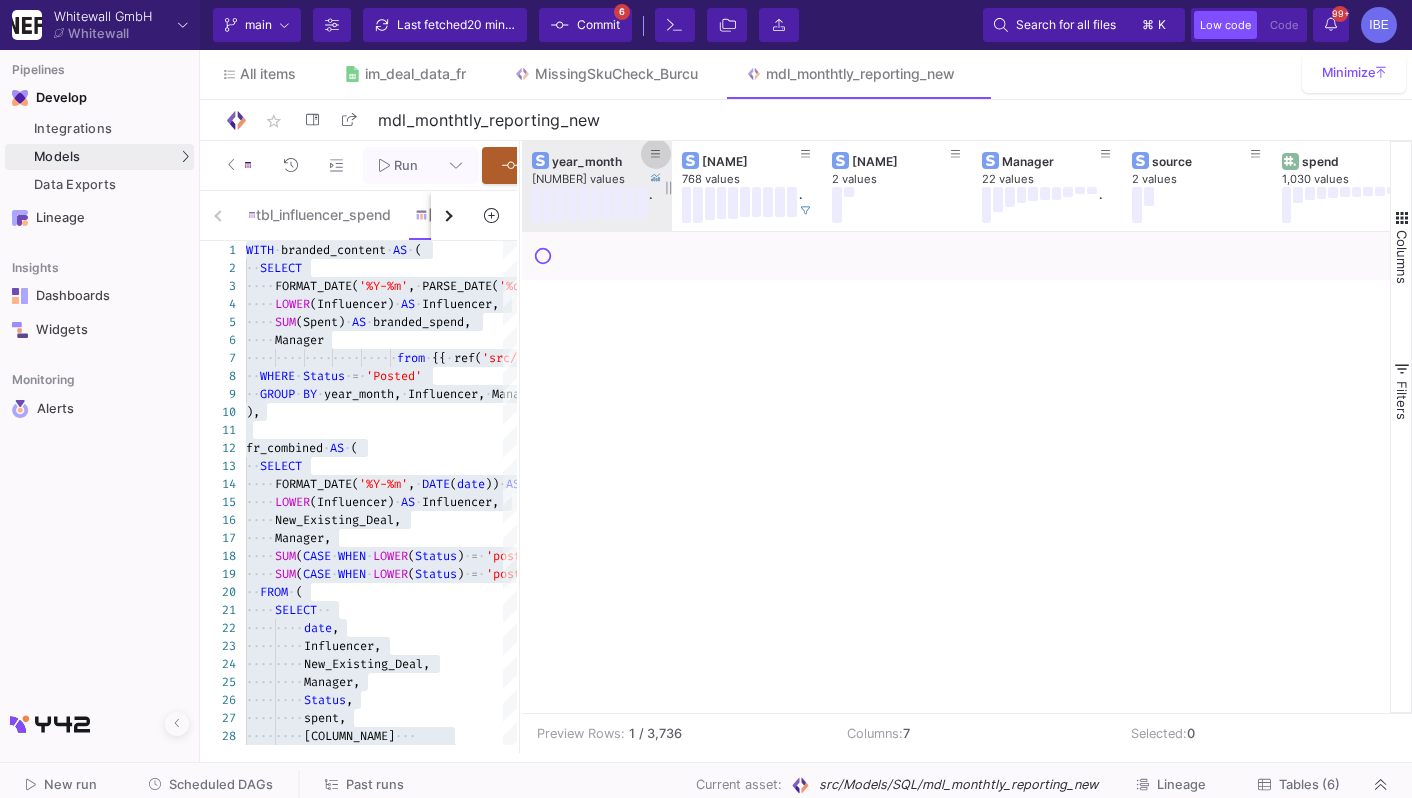 click 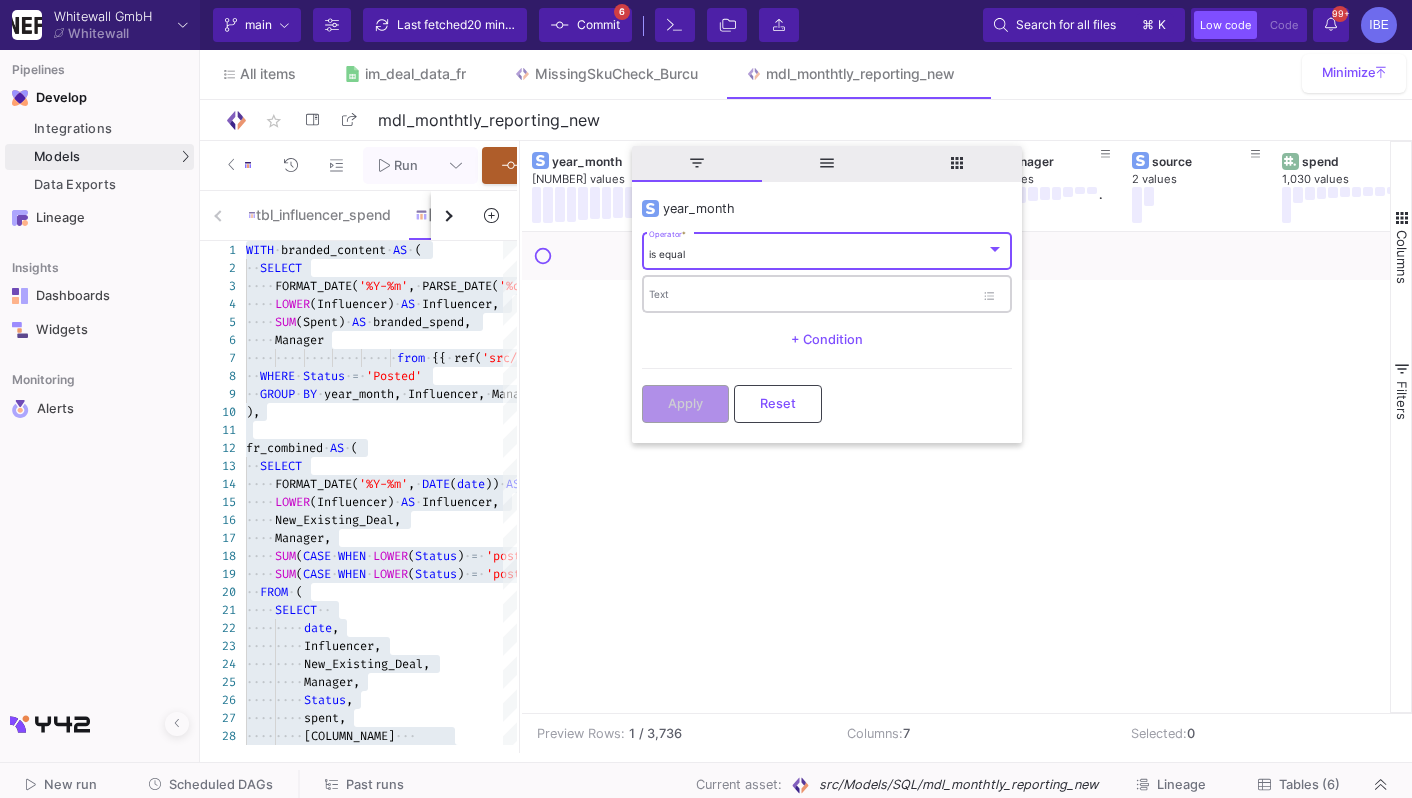 click on "Text" at bounding box center [811, 293] 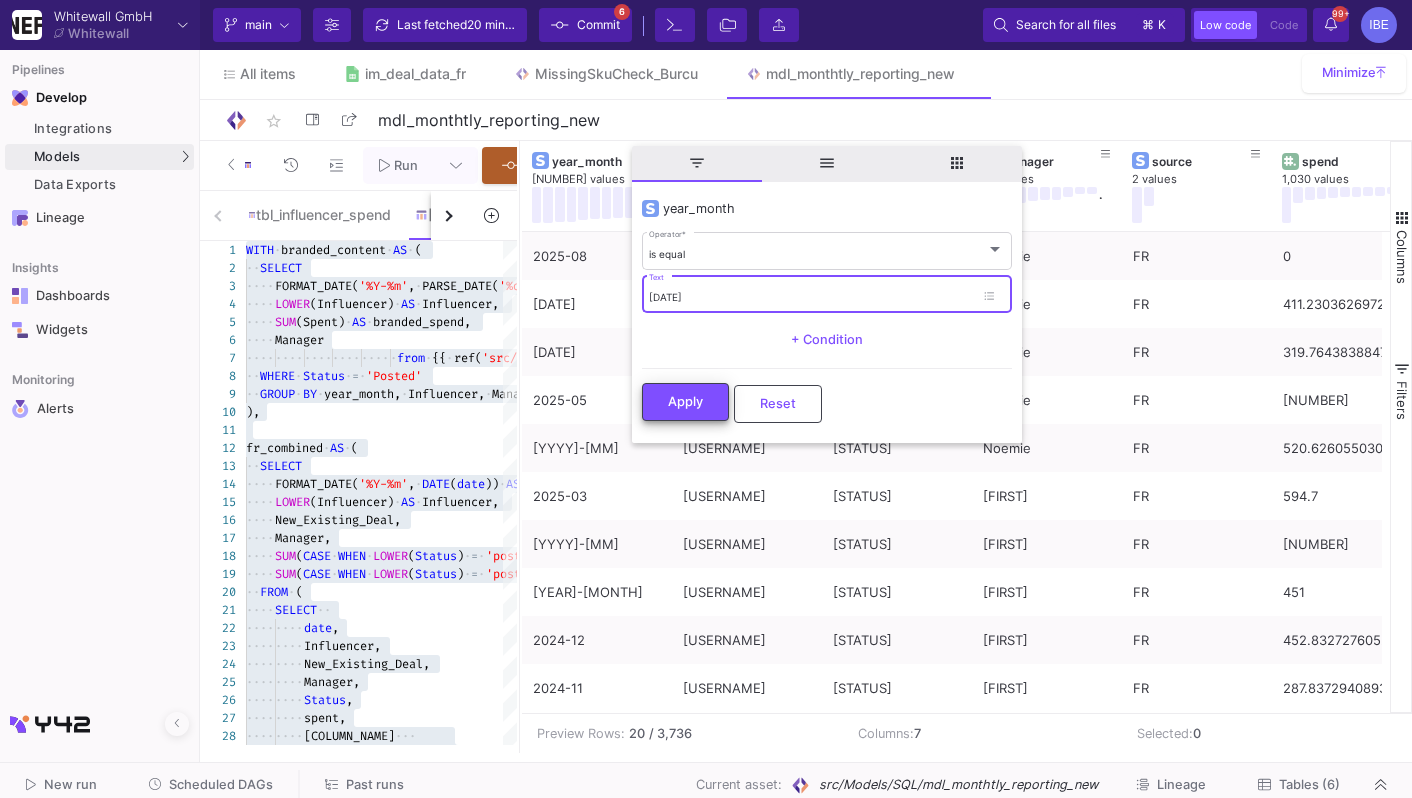 type on "[DATE]" 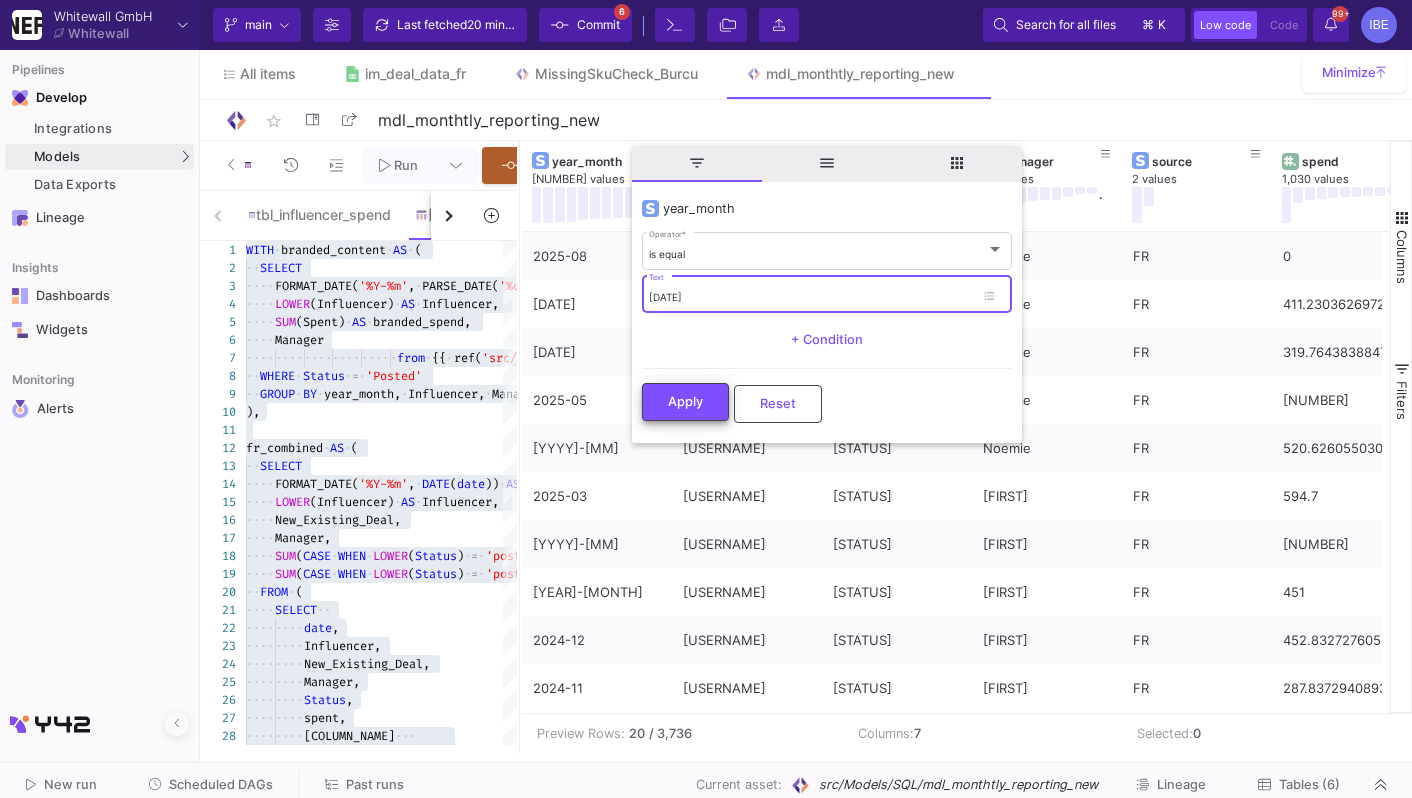 click on "Apply" at bounding box center [685, 401] 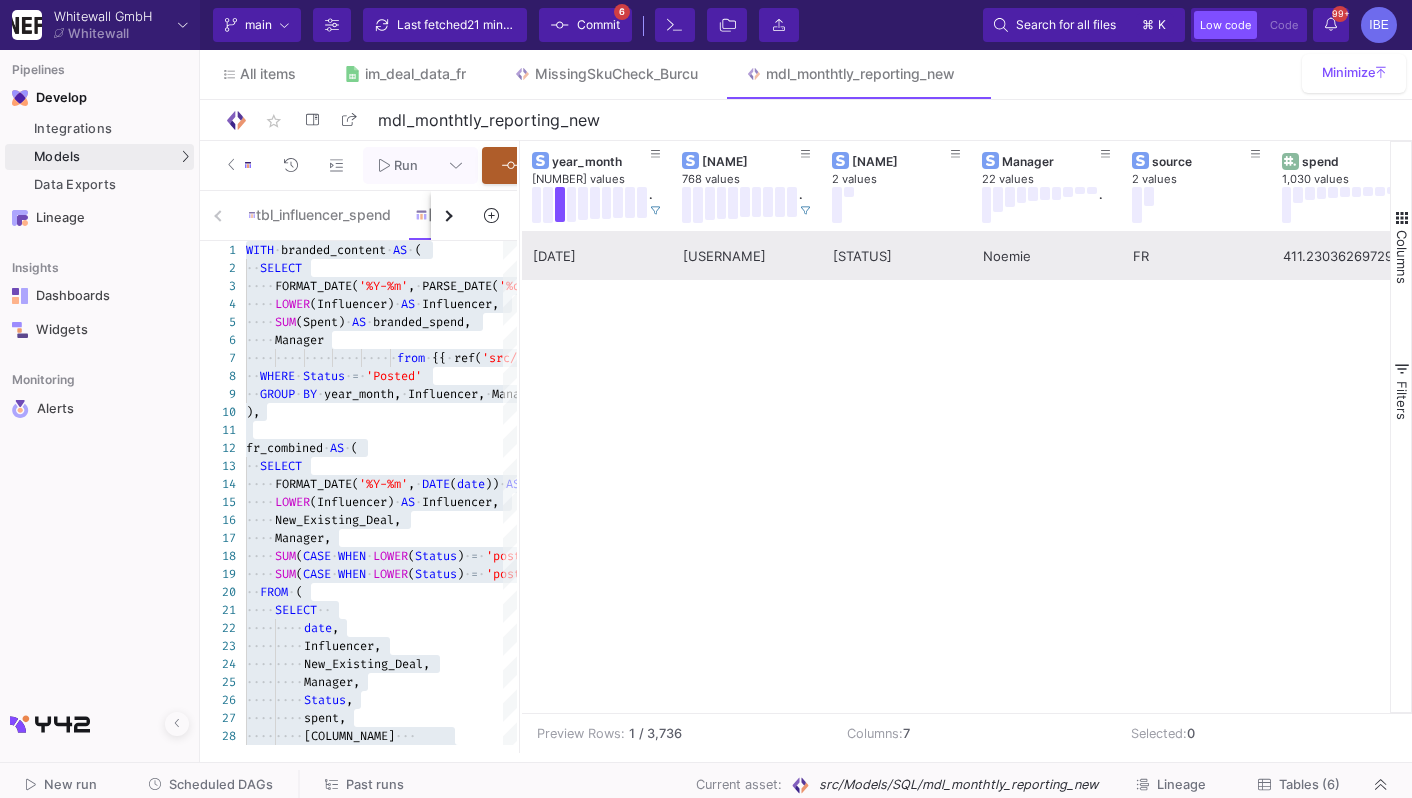 scroll, scrollTop: 0, scrollLeft: 32, axis: horizontal 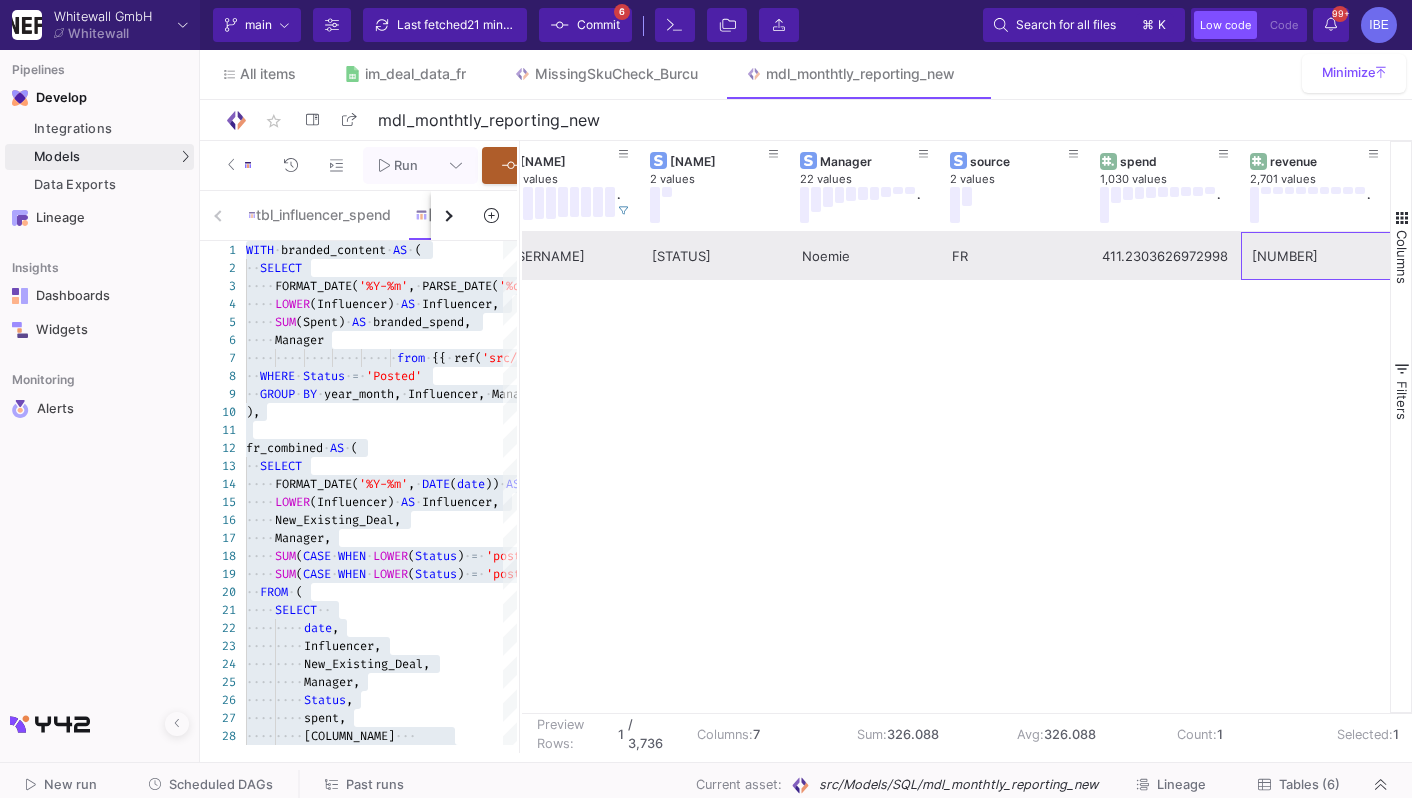 click on "[NUMBER]" at bounding box center (1316, 256) 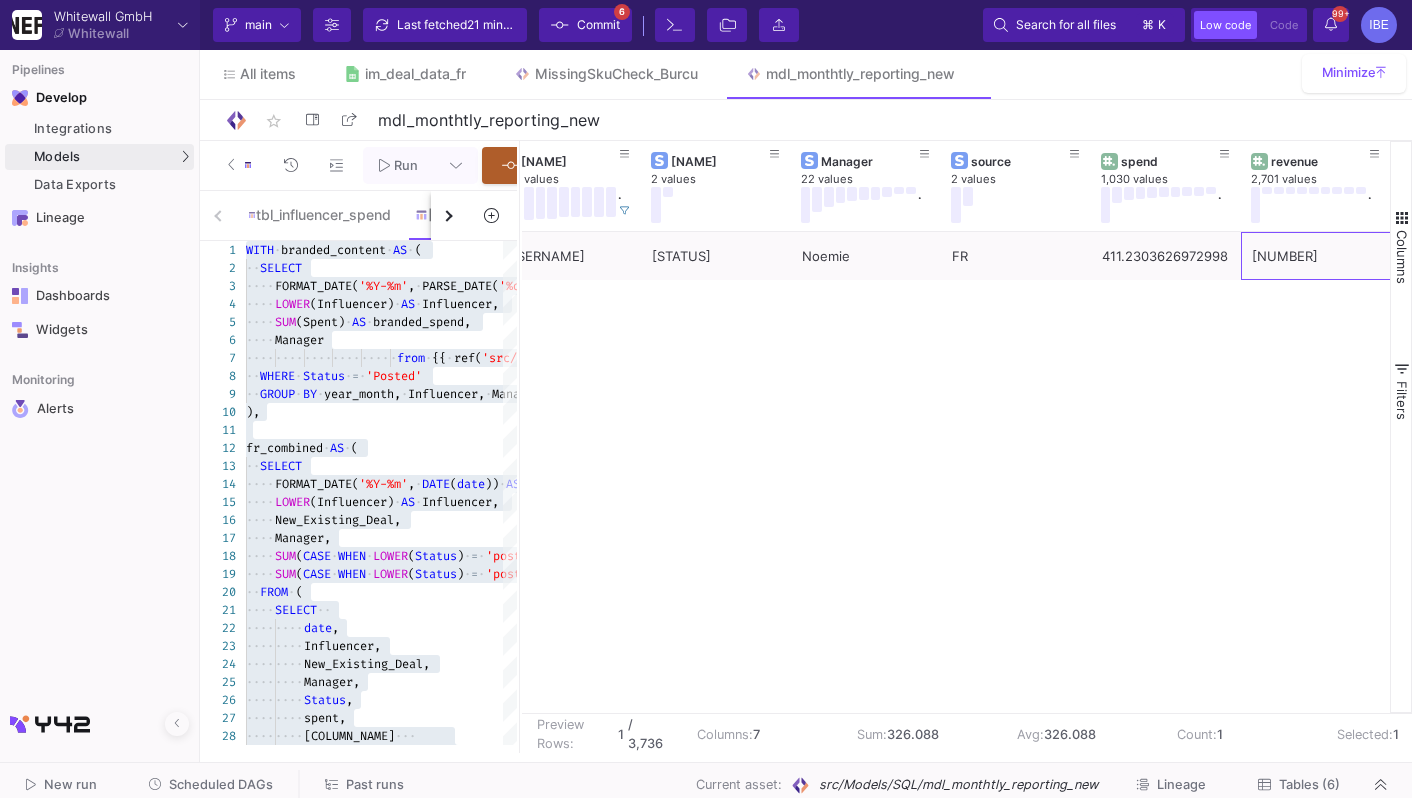 scroll, scrollTop: 0, scrollLeft: 150, axis: horizontal 